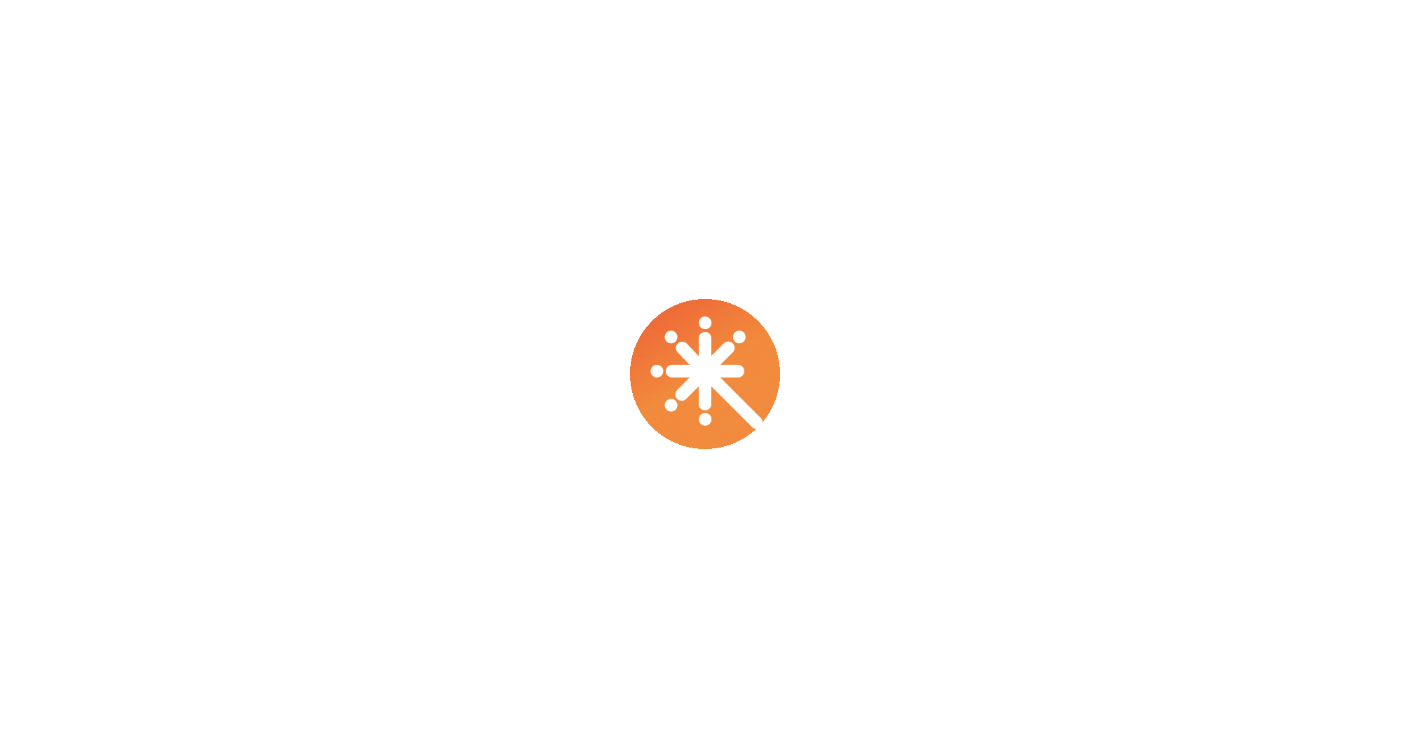 scroll, scrollTop: 0, scrollLeft: 0, axis: both 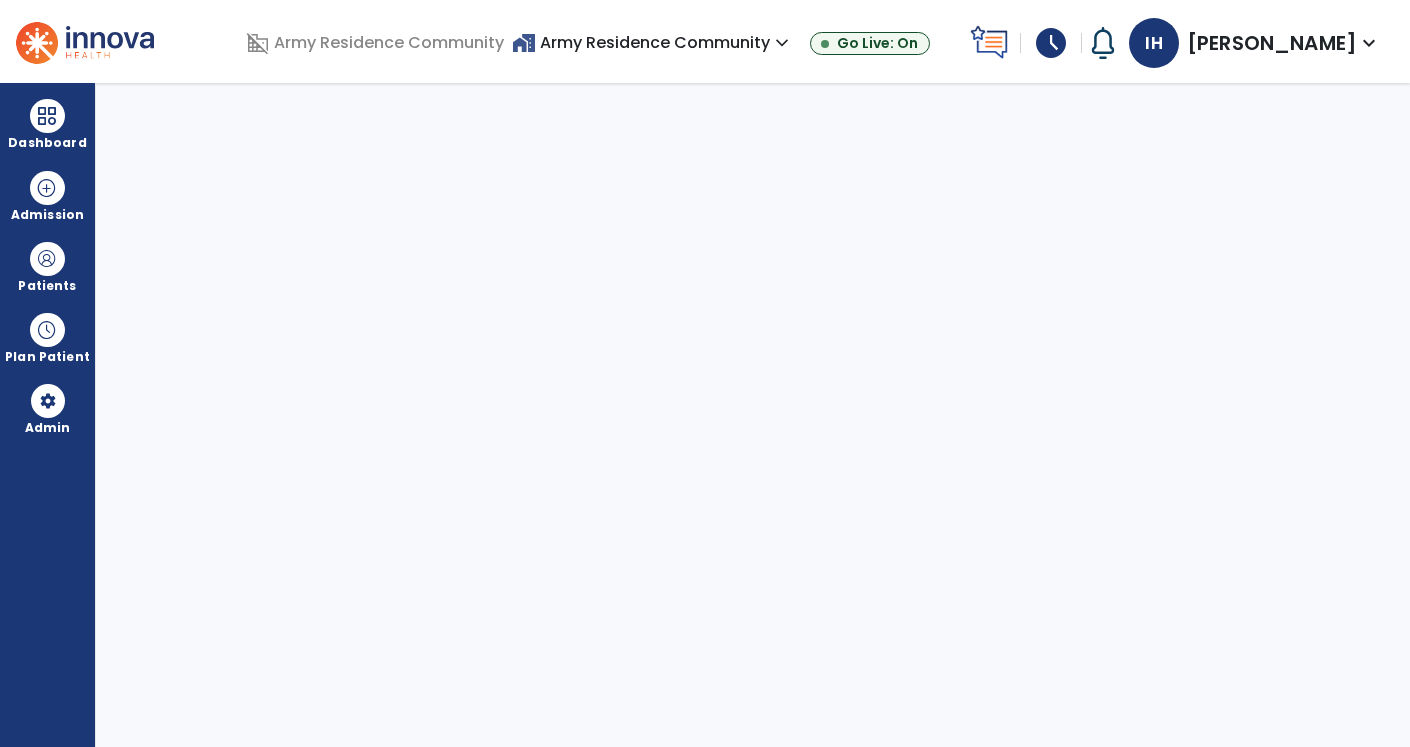 select on "****" 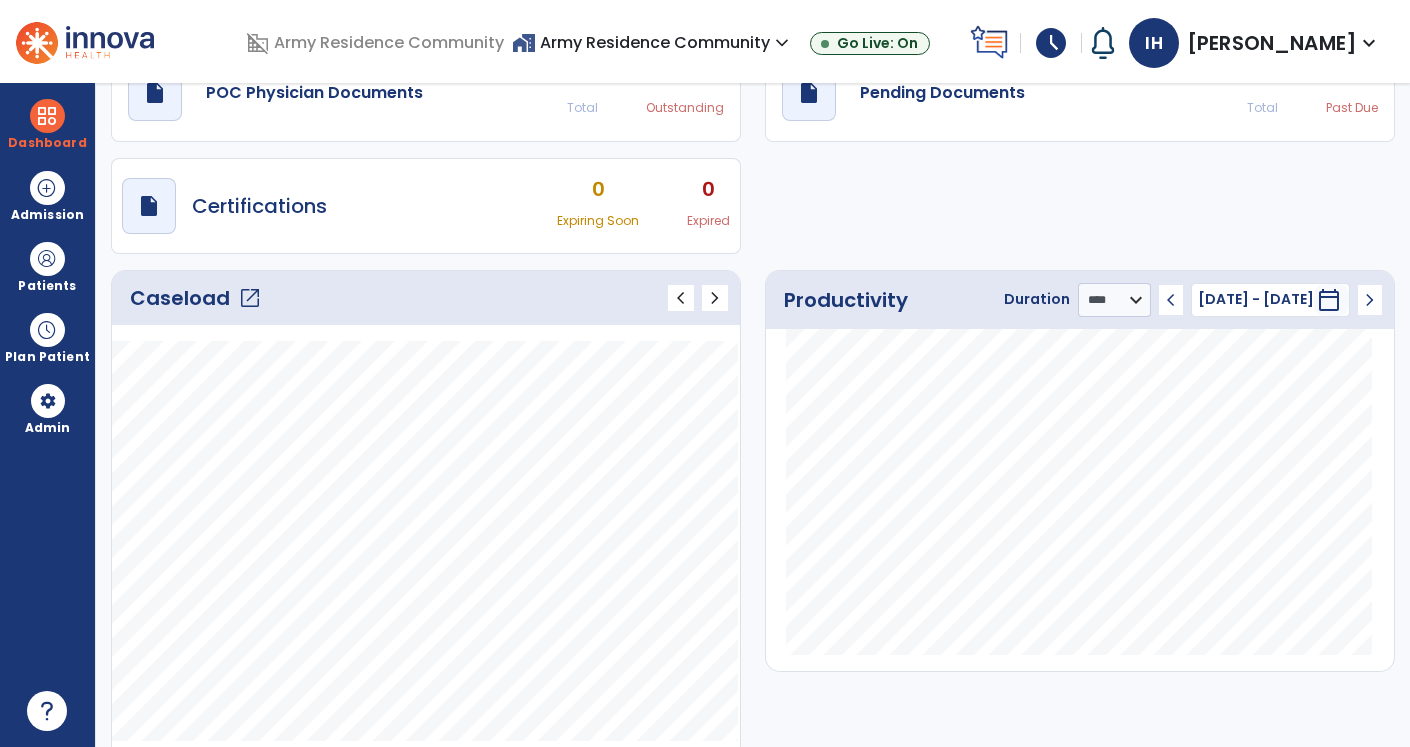 scroll, scrollTop: 0, scrollLeft: 0, axis: both 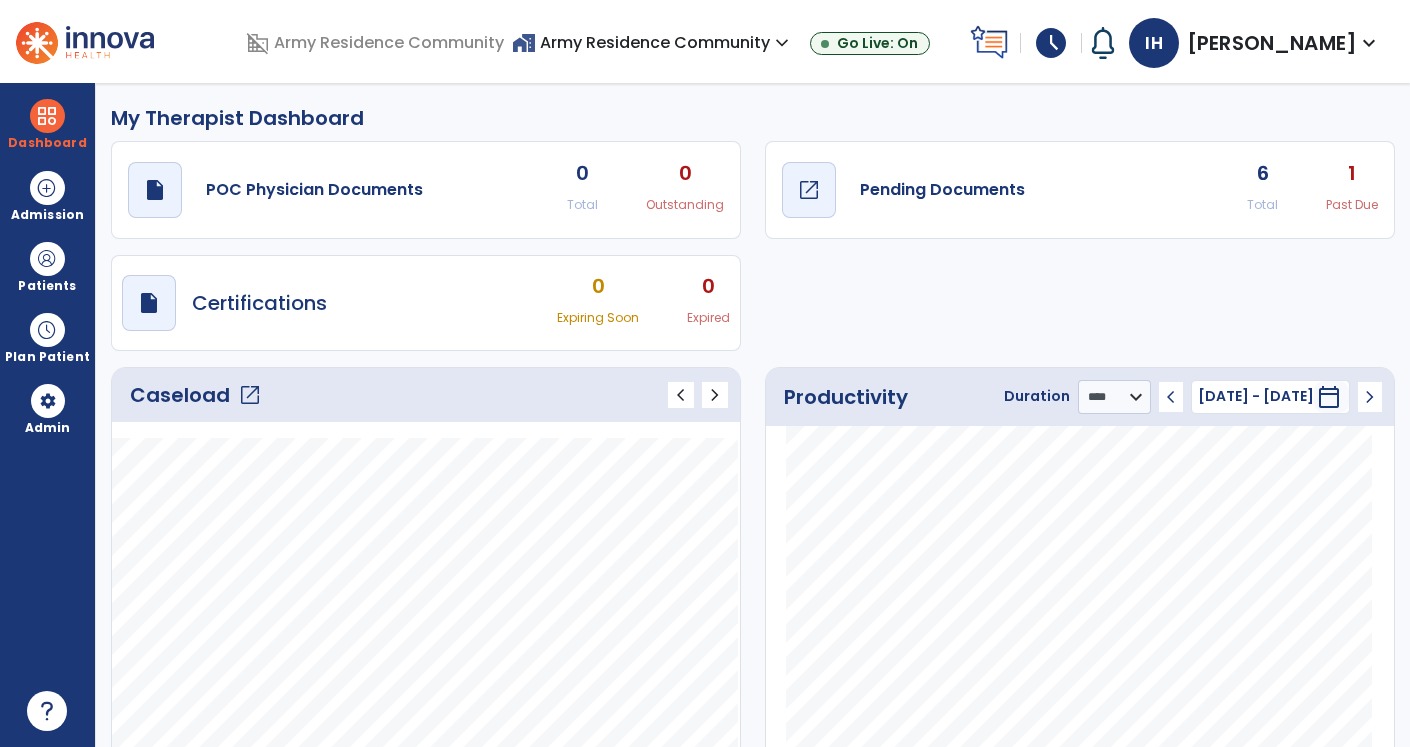 click on "open_in_new" 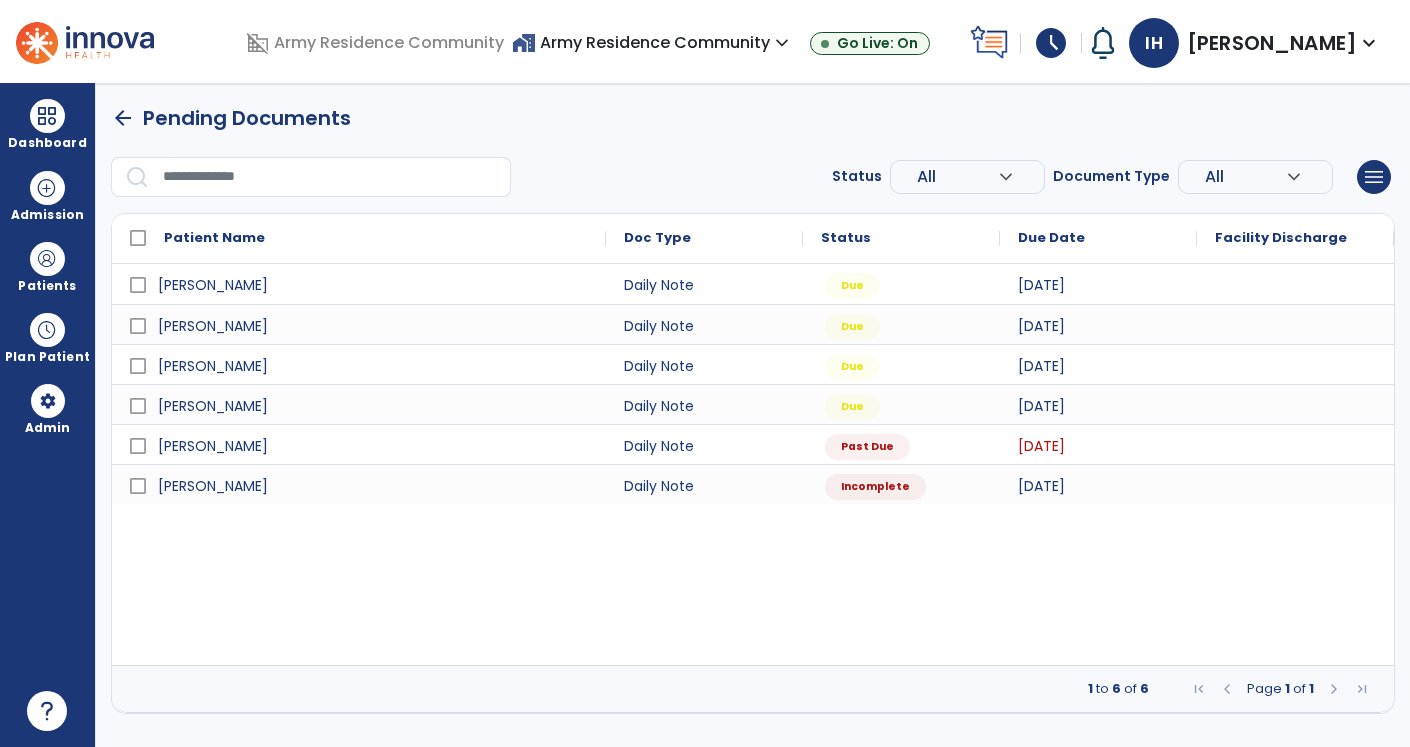 click at bounding box center [1334, 689] 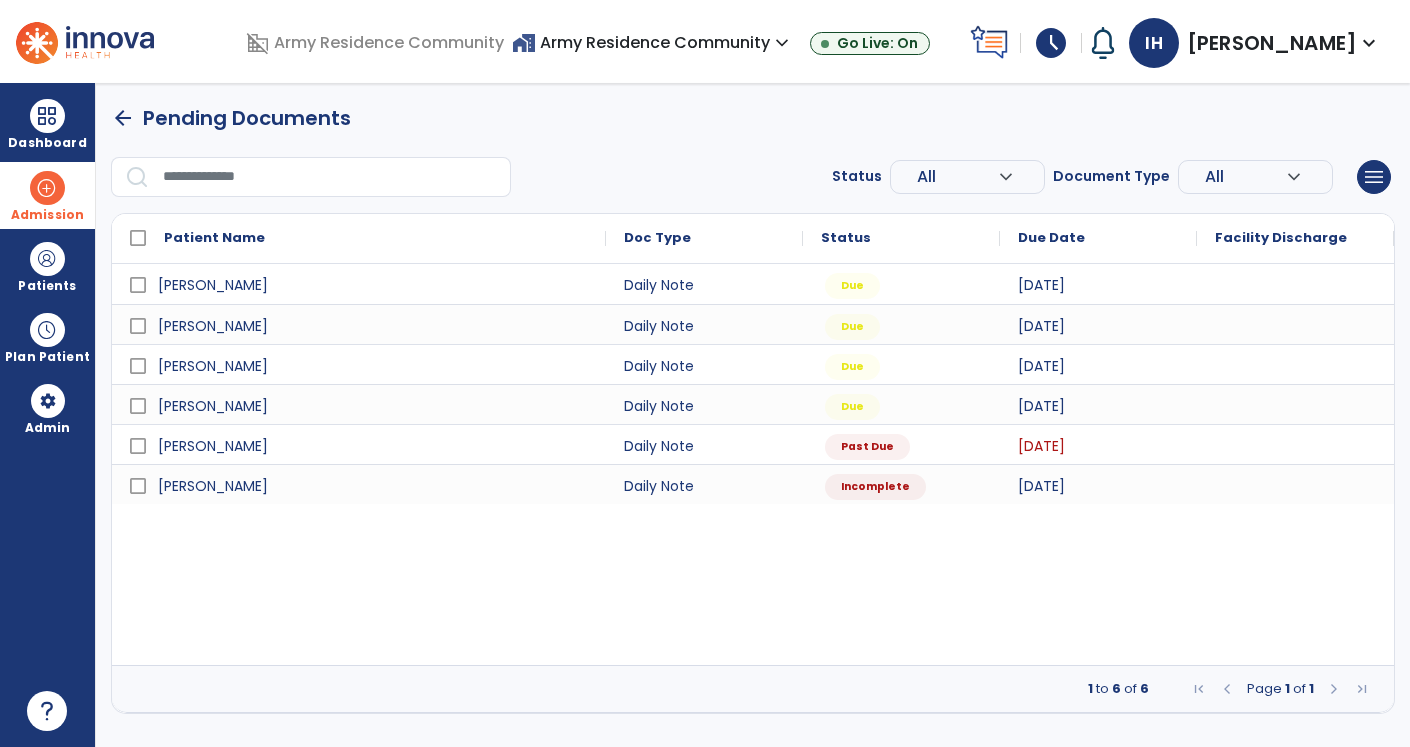 click at bounding box center (47, 188) 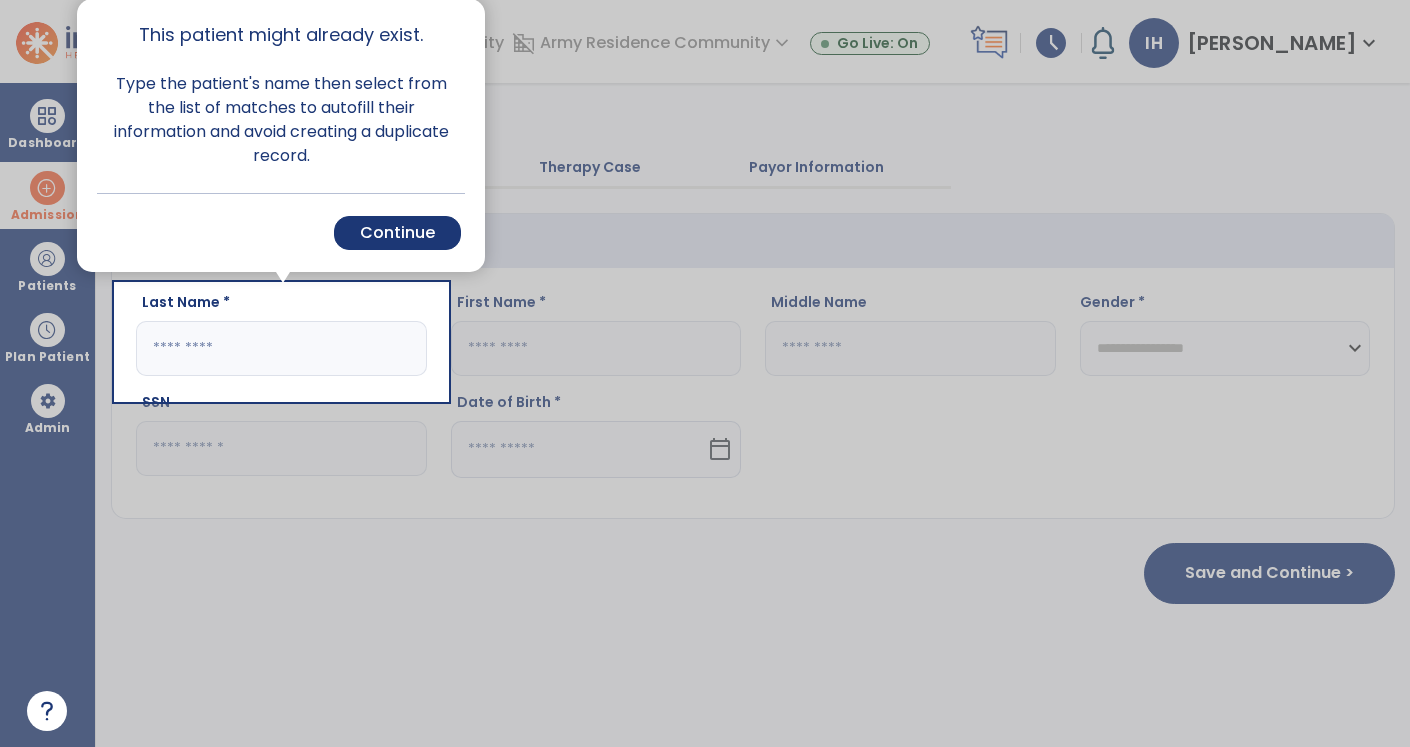 click at bounding box center (58, 373) 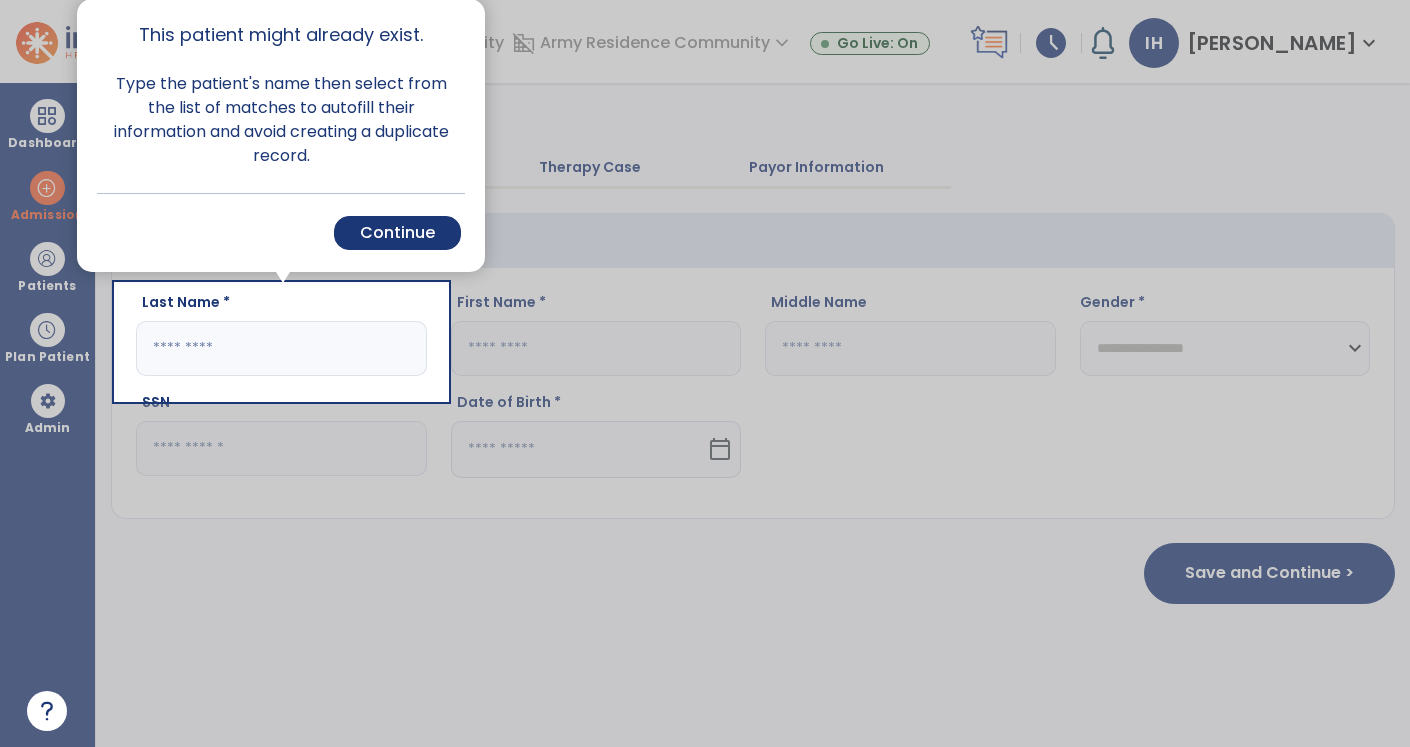 click on "Continue" at bounding box center (397, 233) 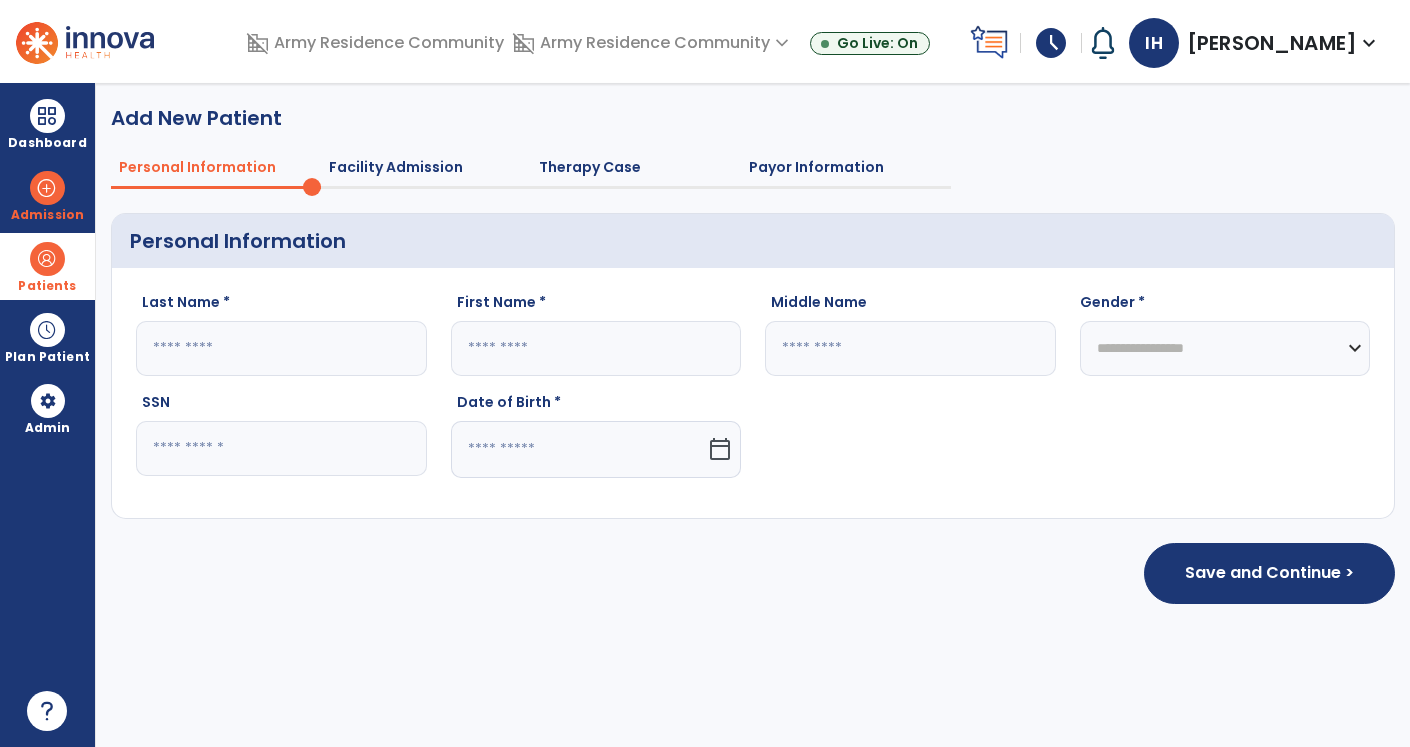 click at bounding box center [47, 259] 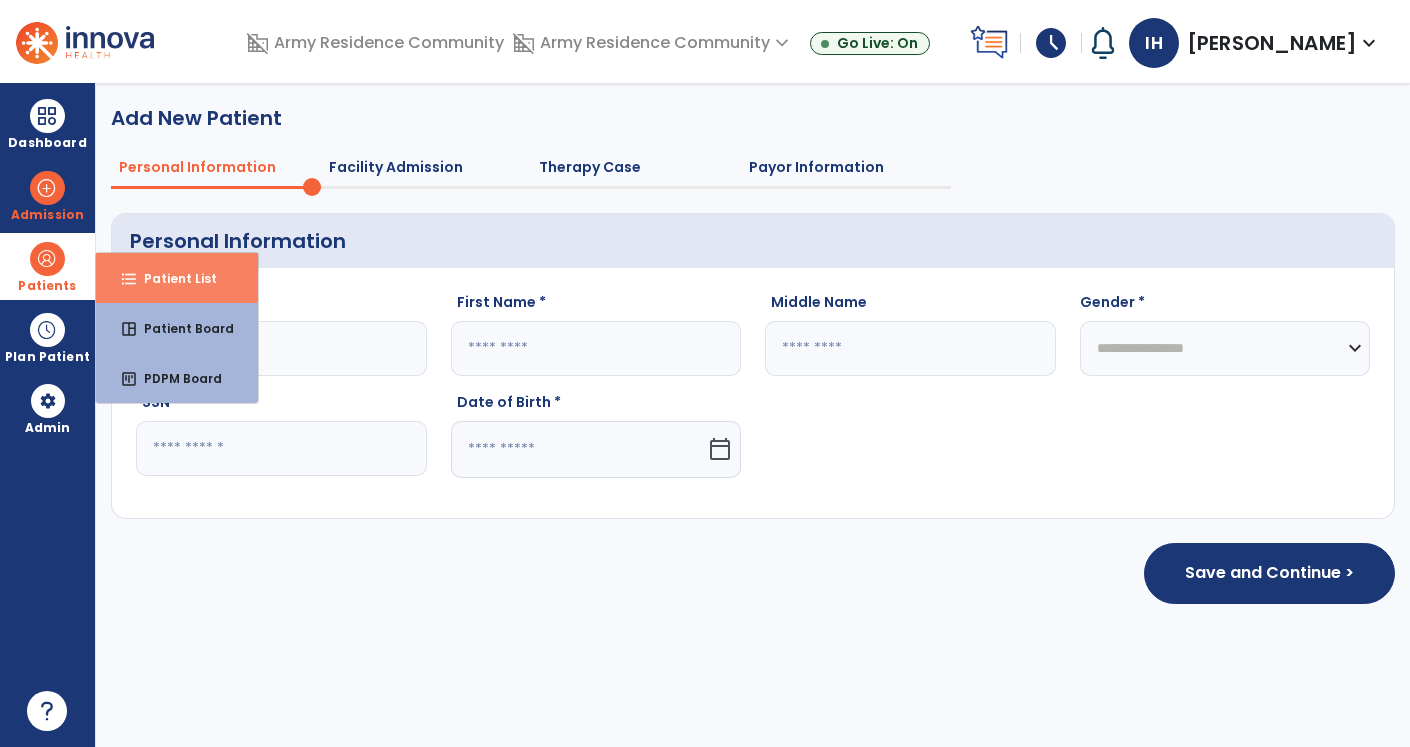 click on "format_list_bulleted  Patient List" at bounding box center (177, 278) 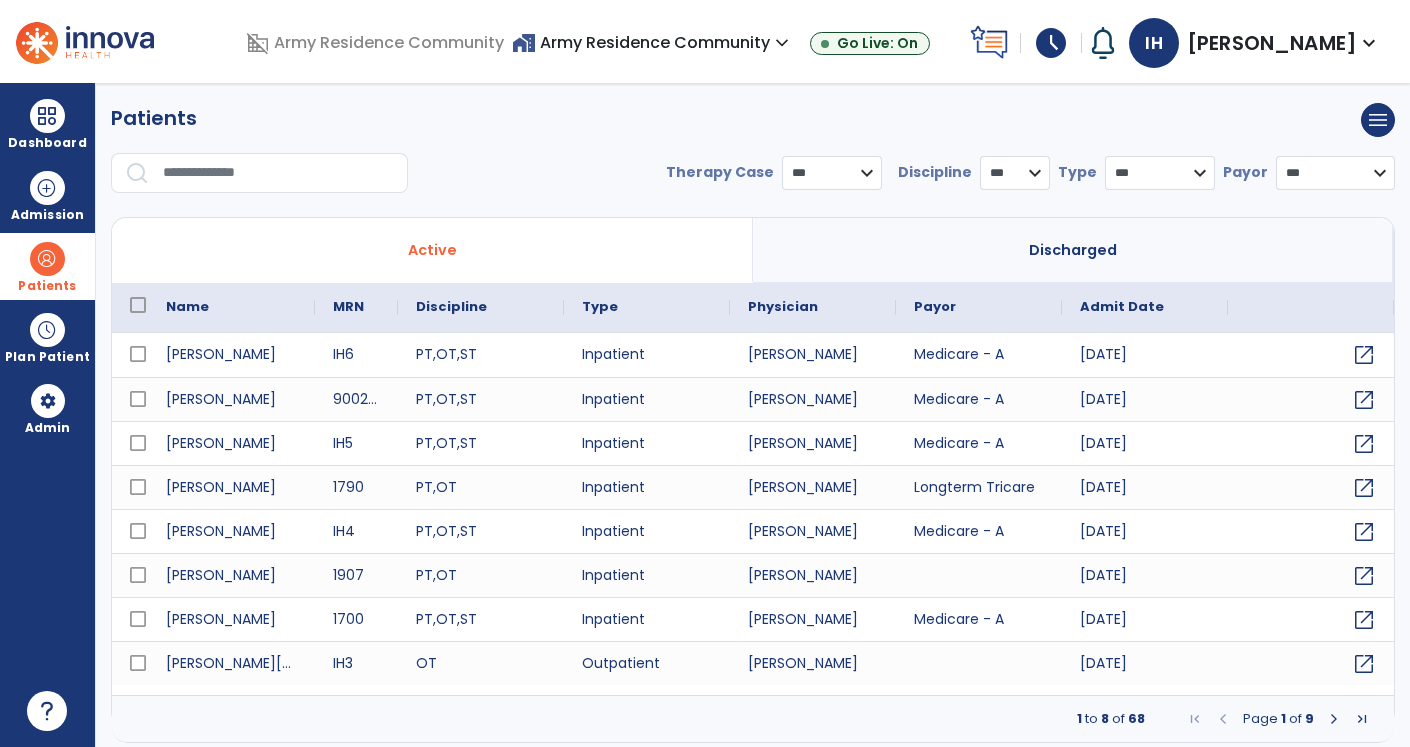 click at bounding box center [137, 172] 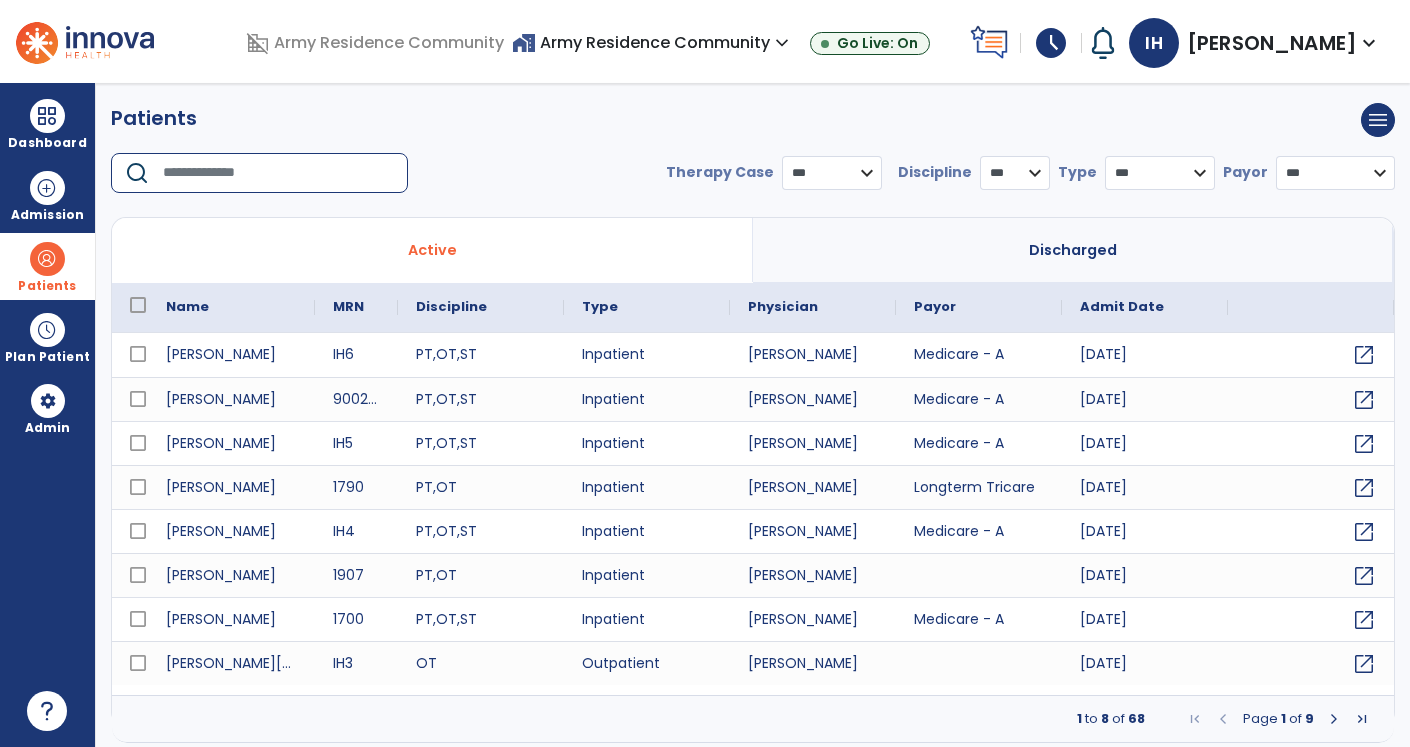 click at bounding box center (278, 173) 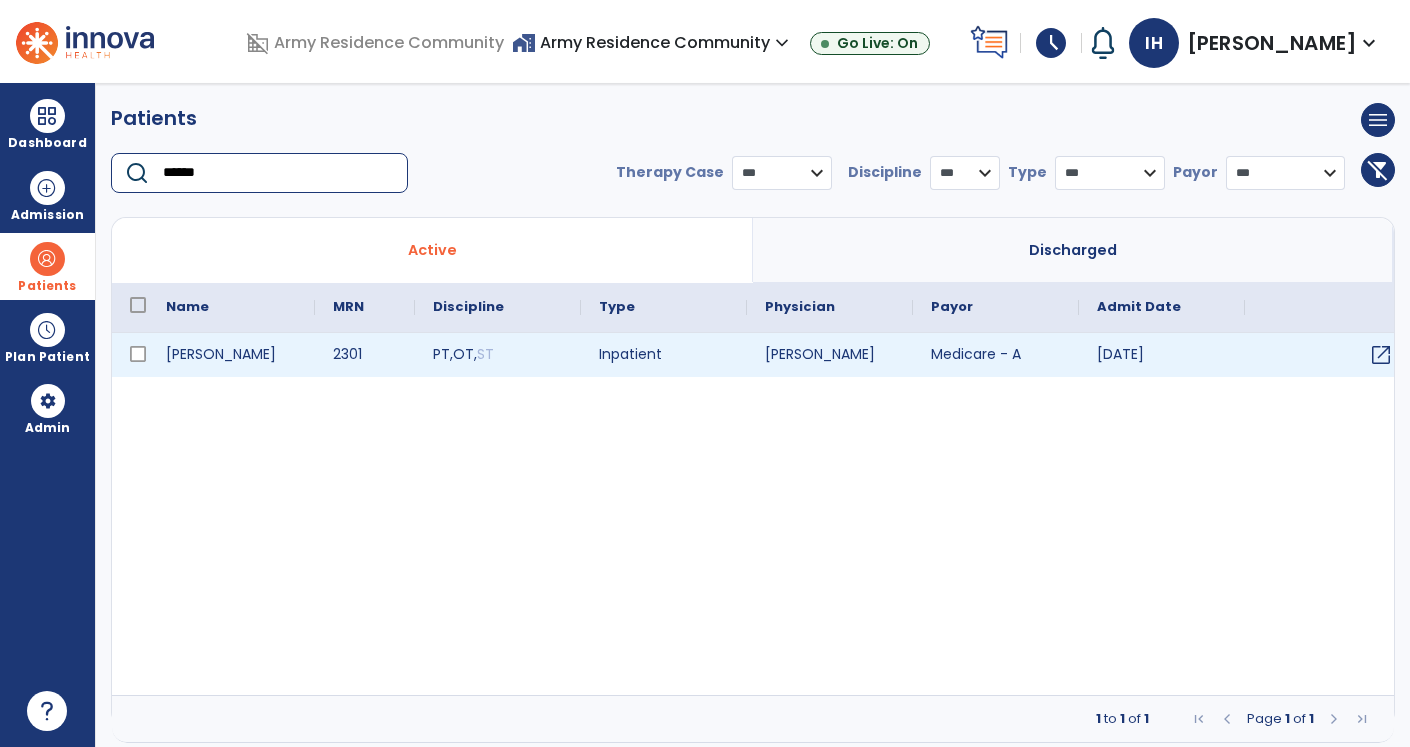 type on "******" 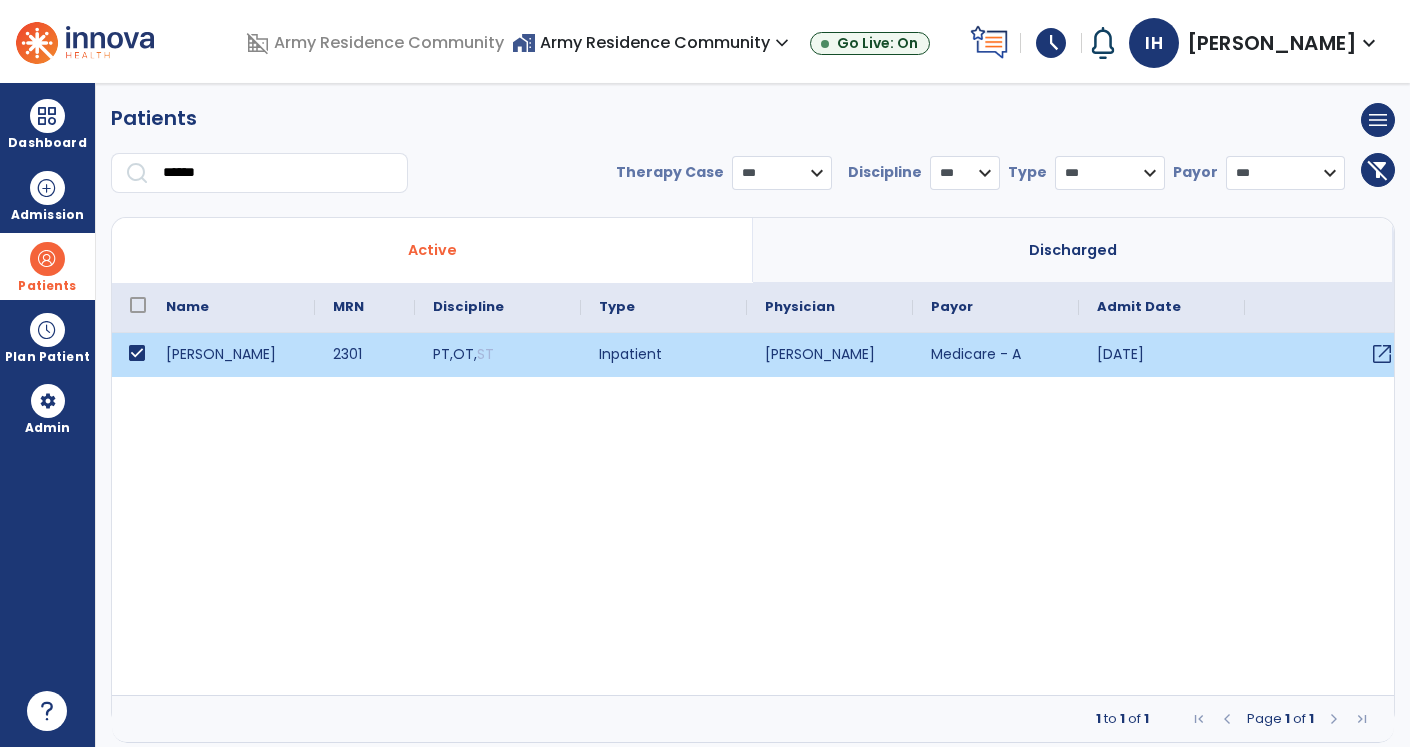 click on "open_in_new" at bounding box center [1382, 354] 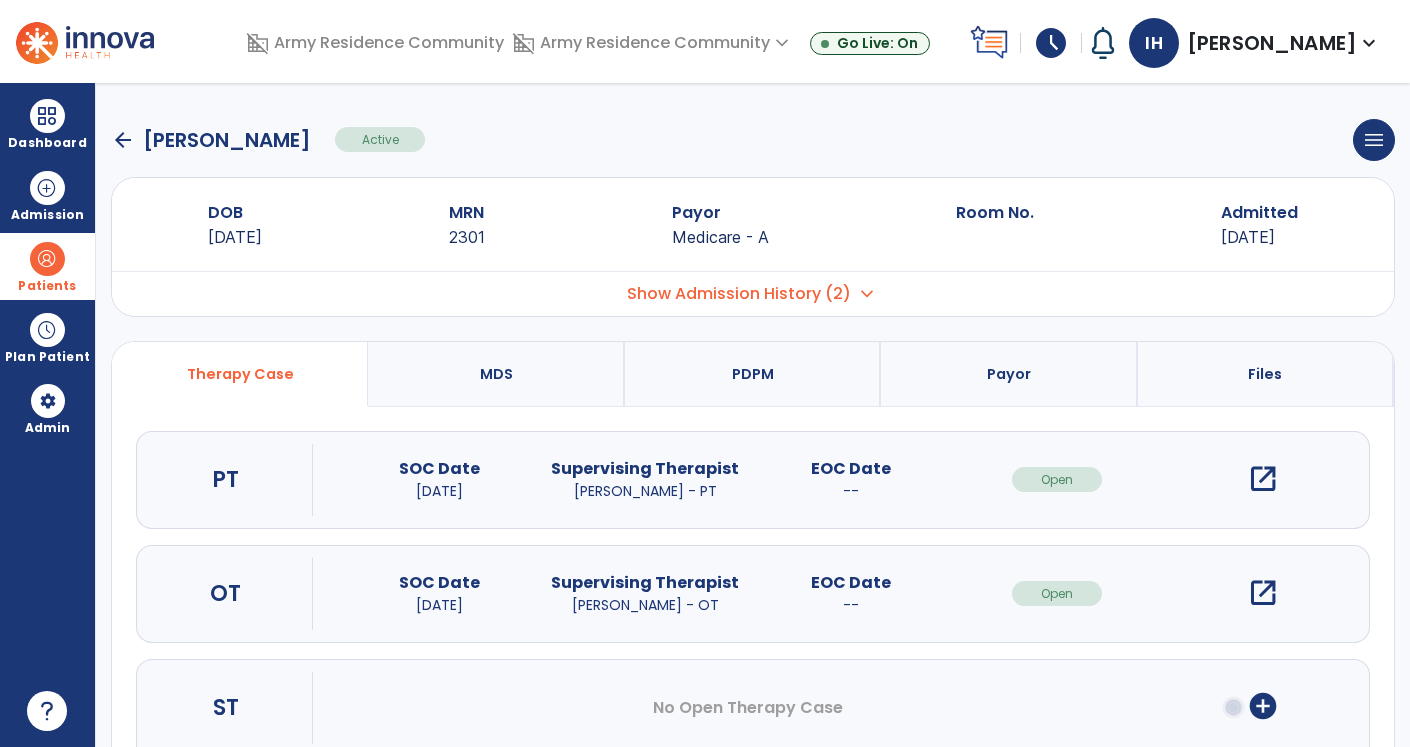 click on "open_in_new" at bounding box center (1263, 593) 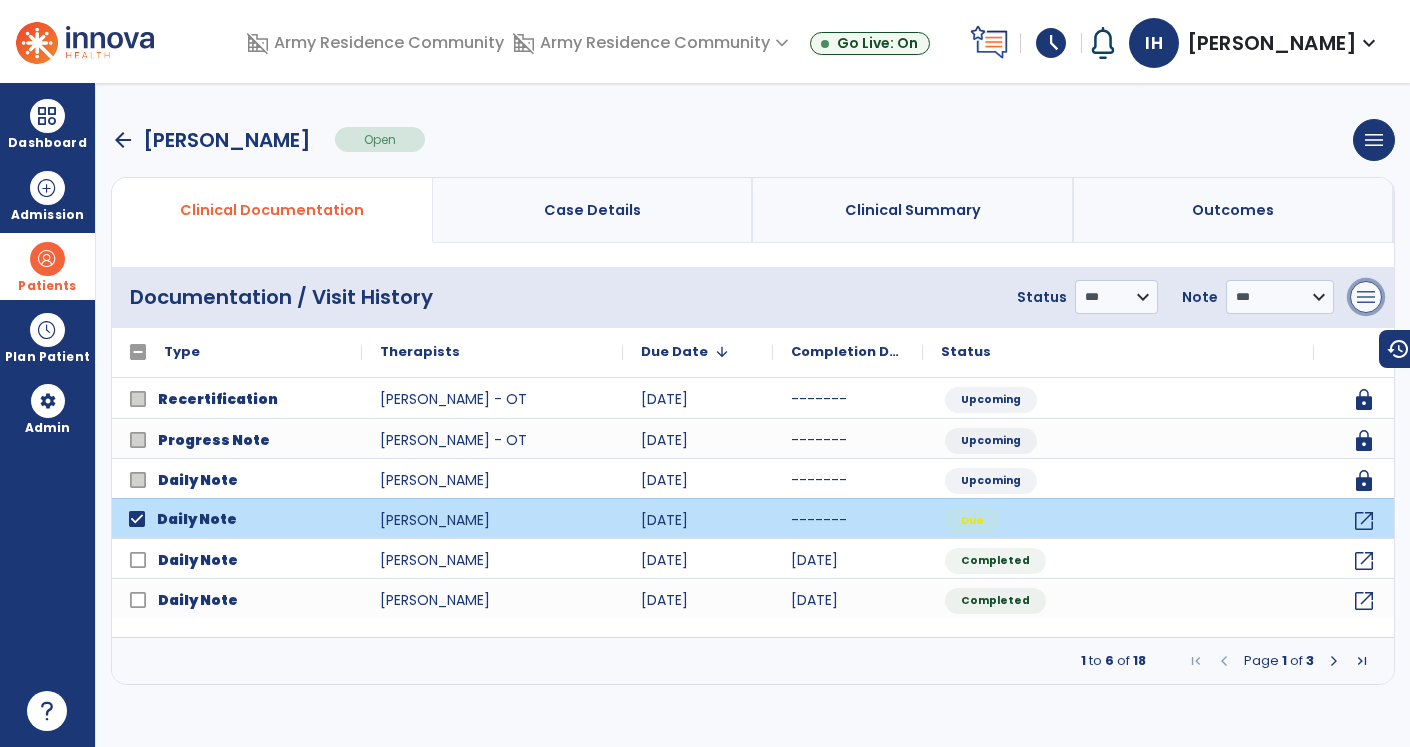 click on "menu" at bounding box center [1366, 297] 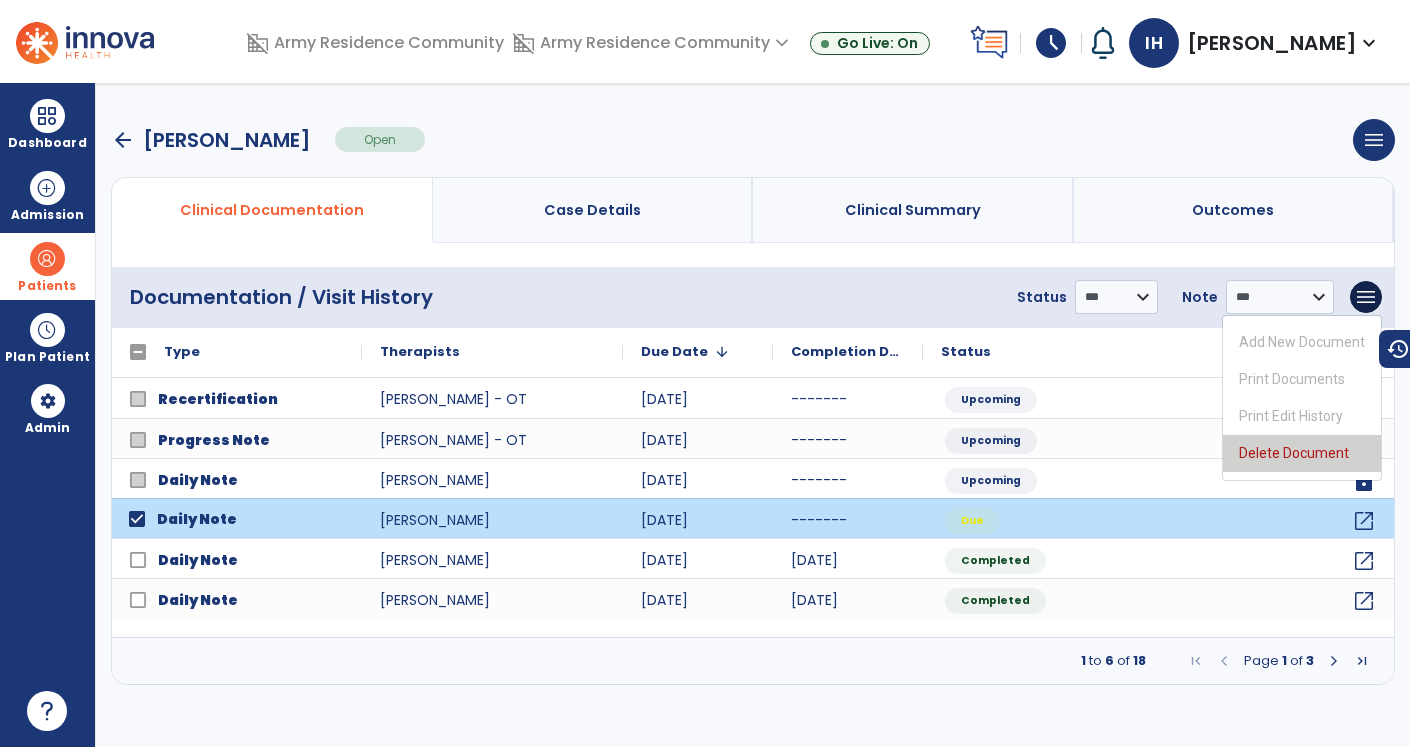 click on "Delete Document" at bounding box center (1302, 453) 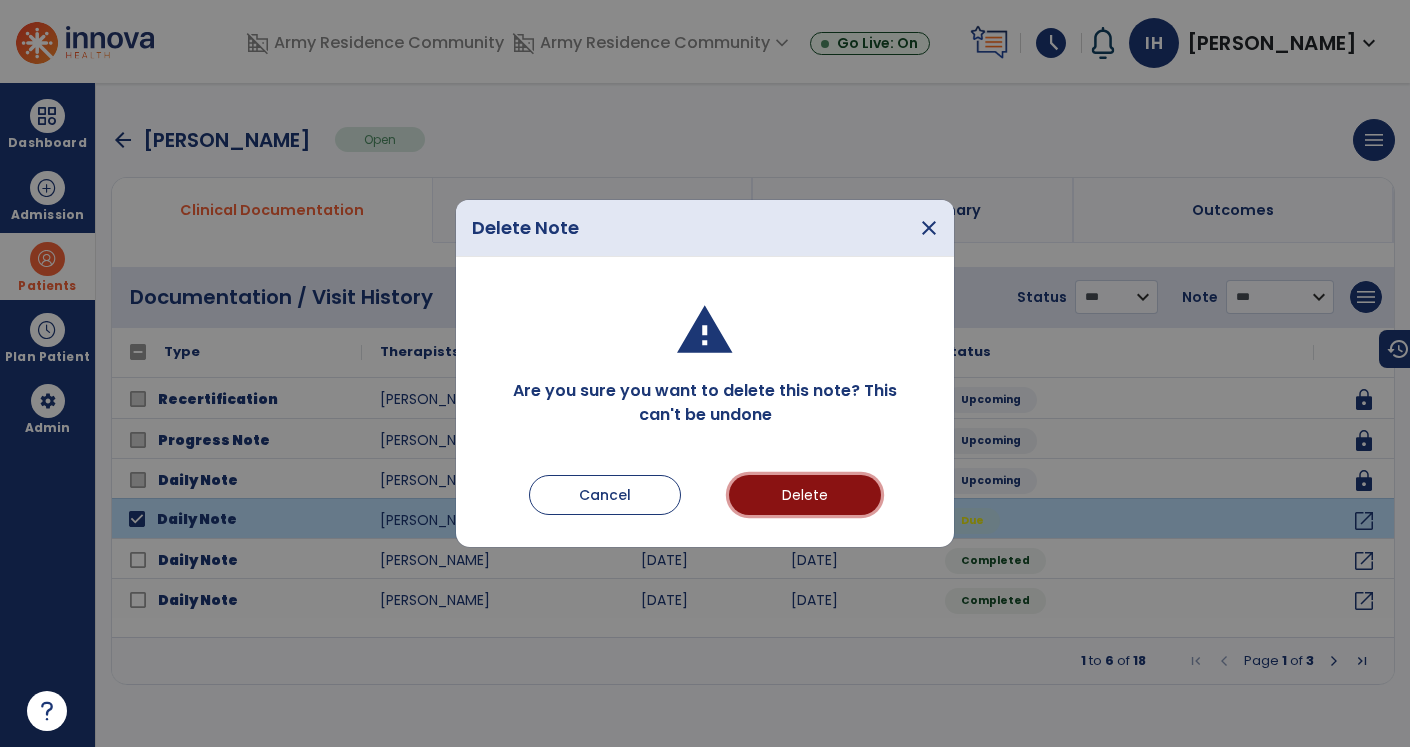 click on "Delete" at bounding box center (805, 495) 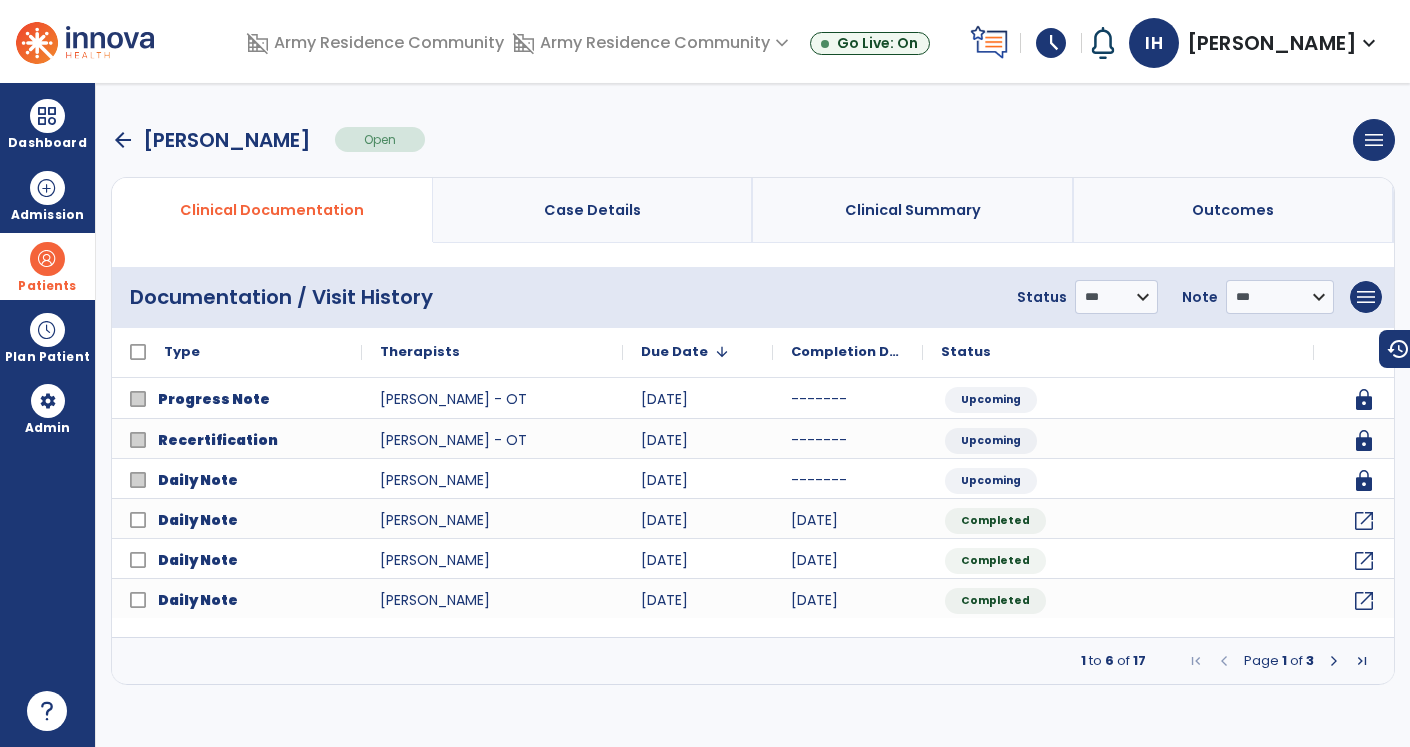 click on "arrow_back" at bounding box center [123, 140] 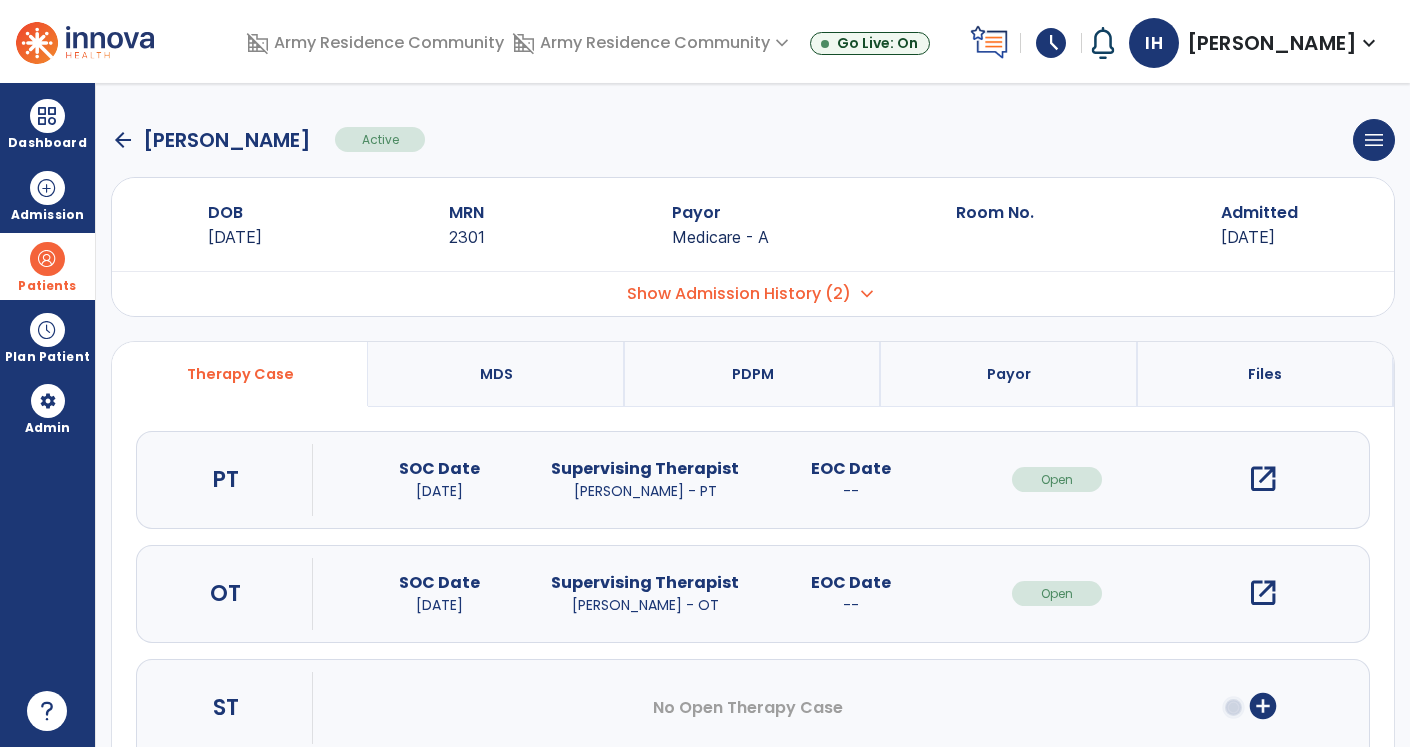 click on "arrow_back" 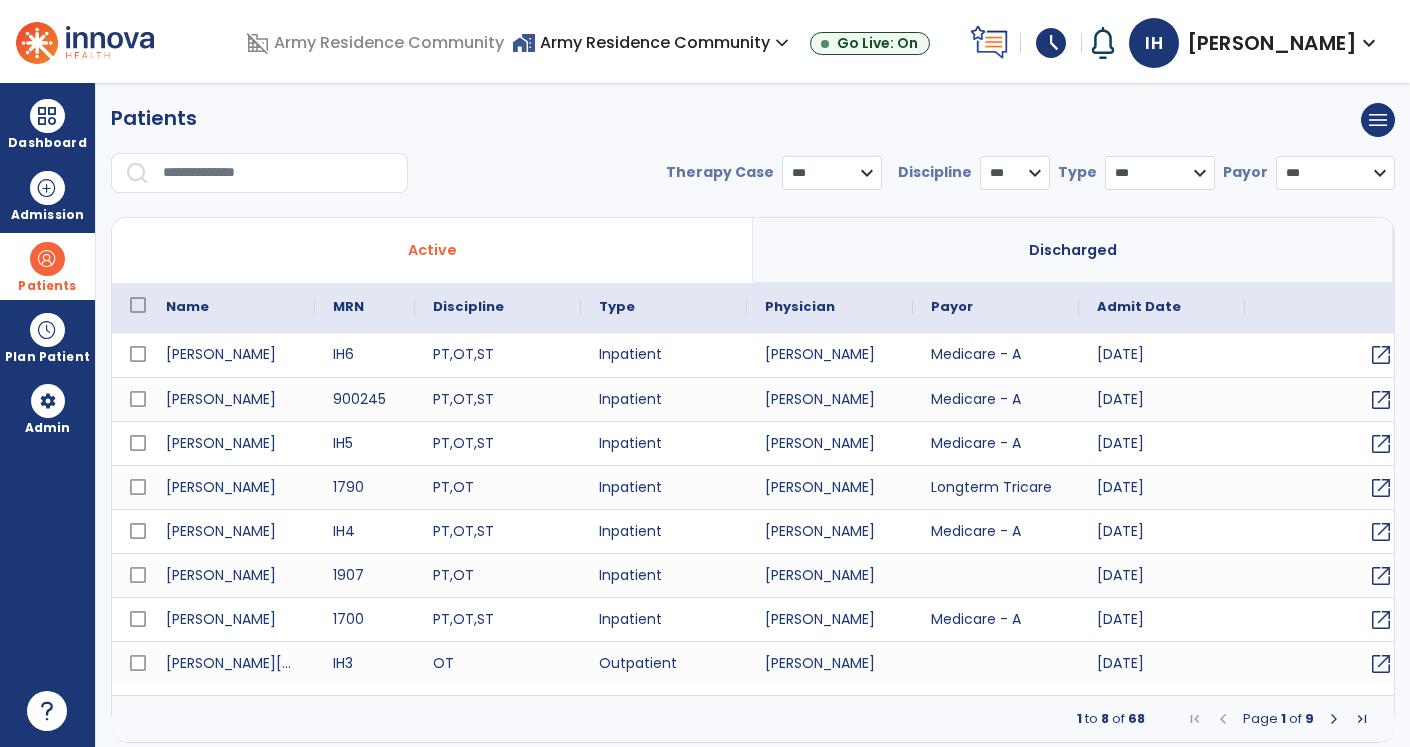 click on "Patients" at bounding box center [47, 266] 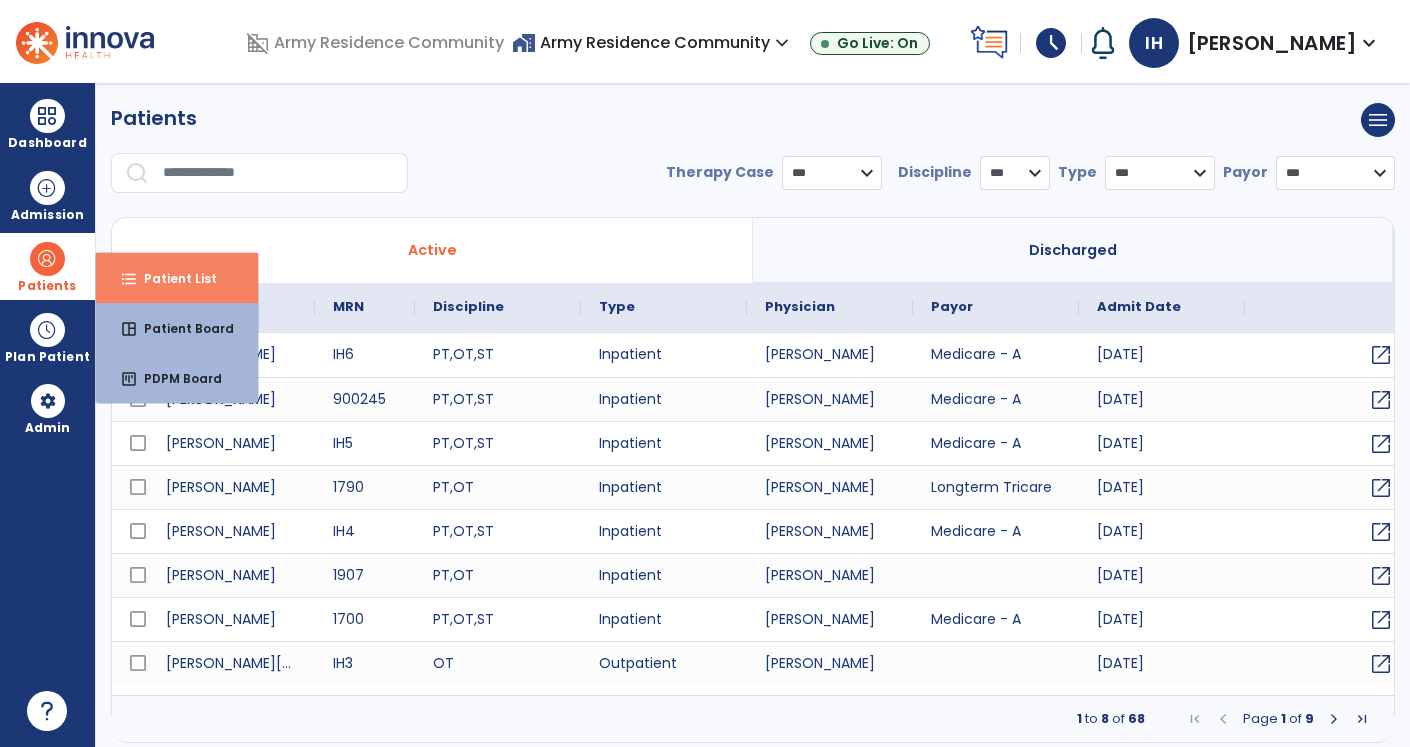 click on "format_list_bulleted  Patient List" at bounding box center [177, 278] 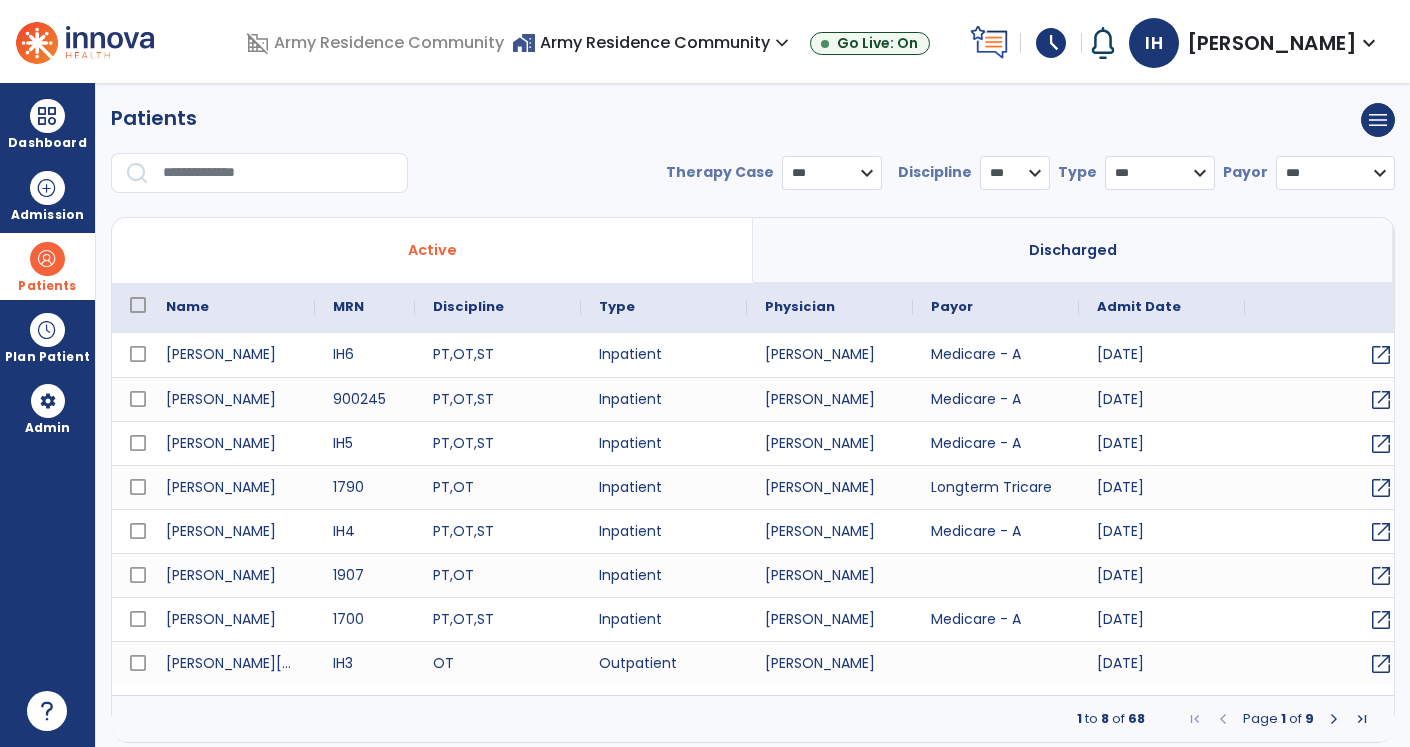 click at bounding box center (1334, 719) 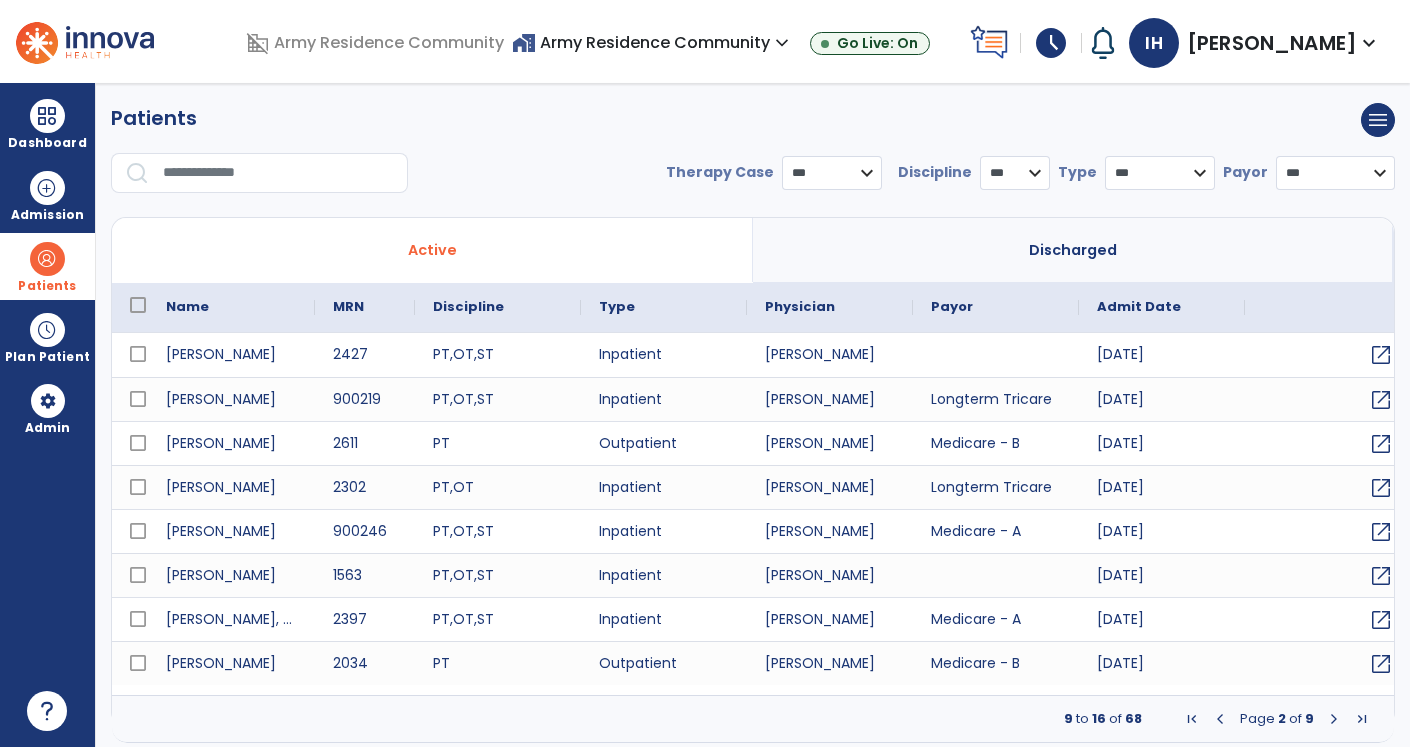 click at bounding box center (1334, 719) 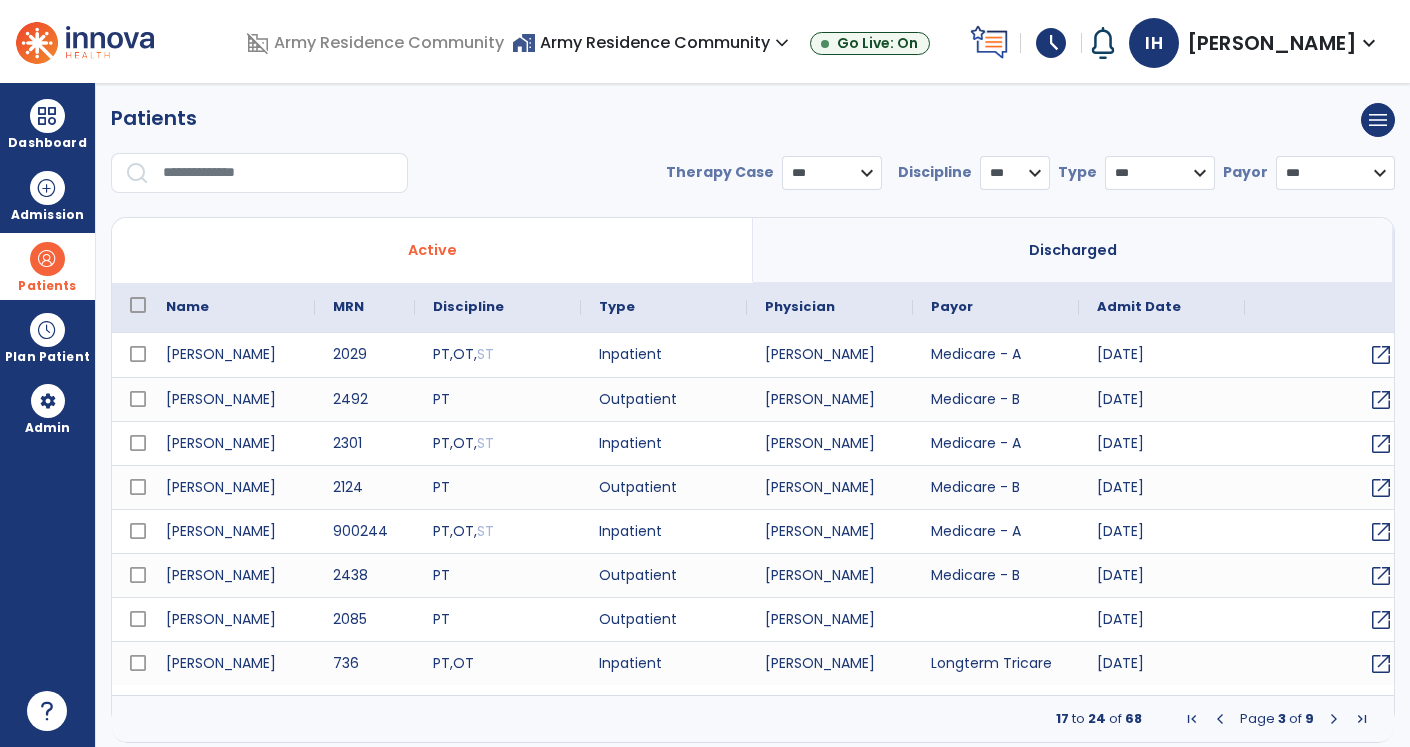 click at bounding box center (1334, 719) 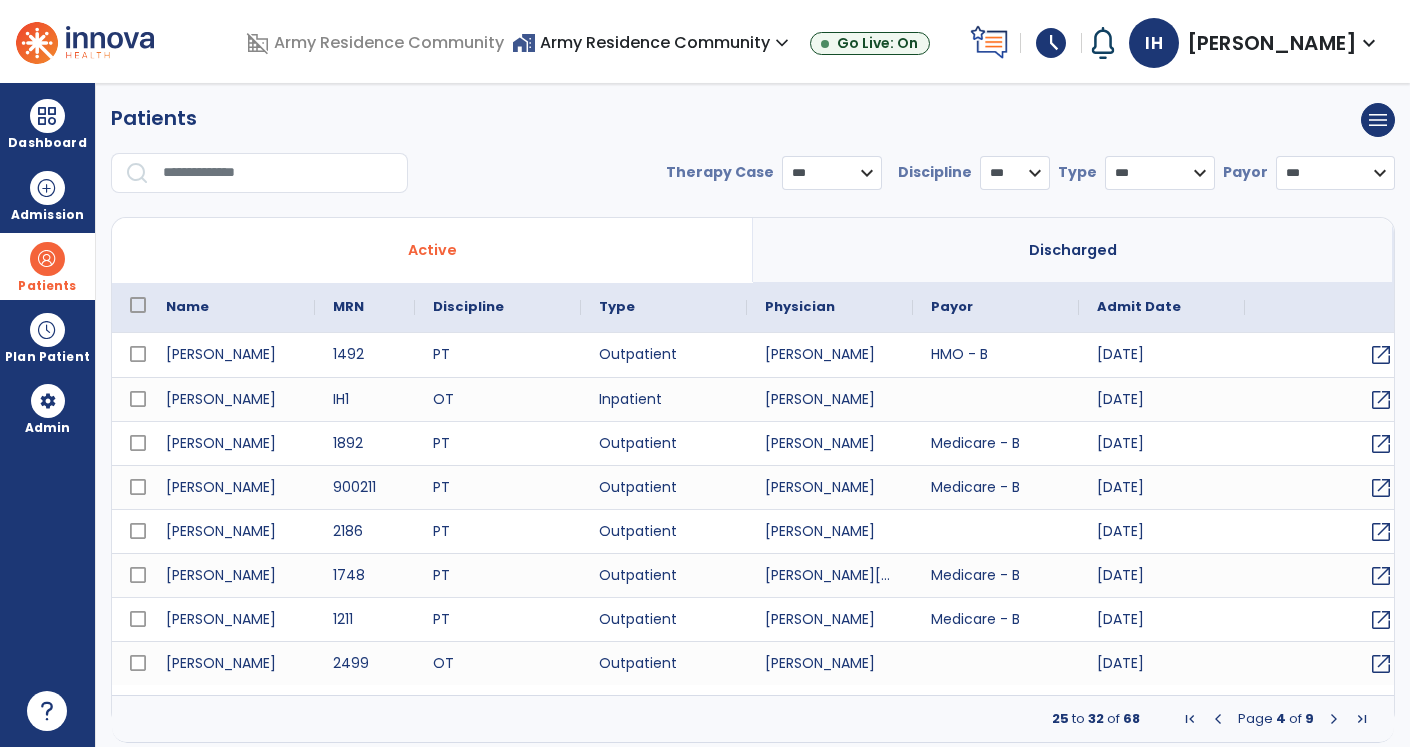 click at bounding box center (1334, 719) 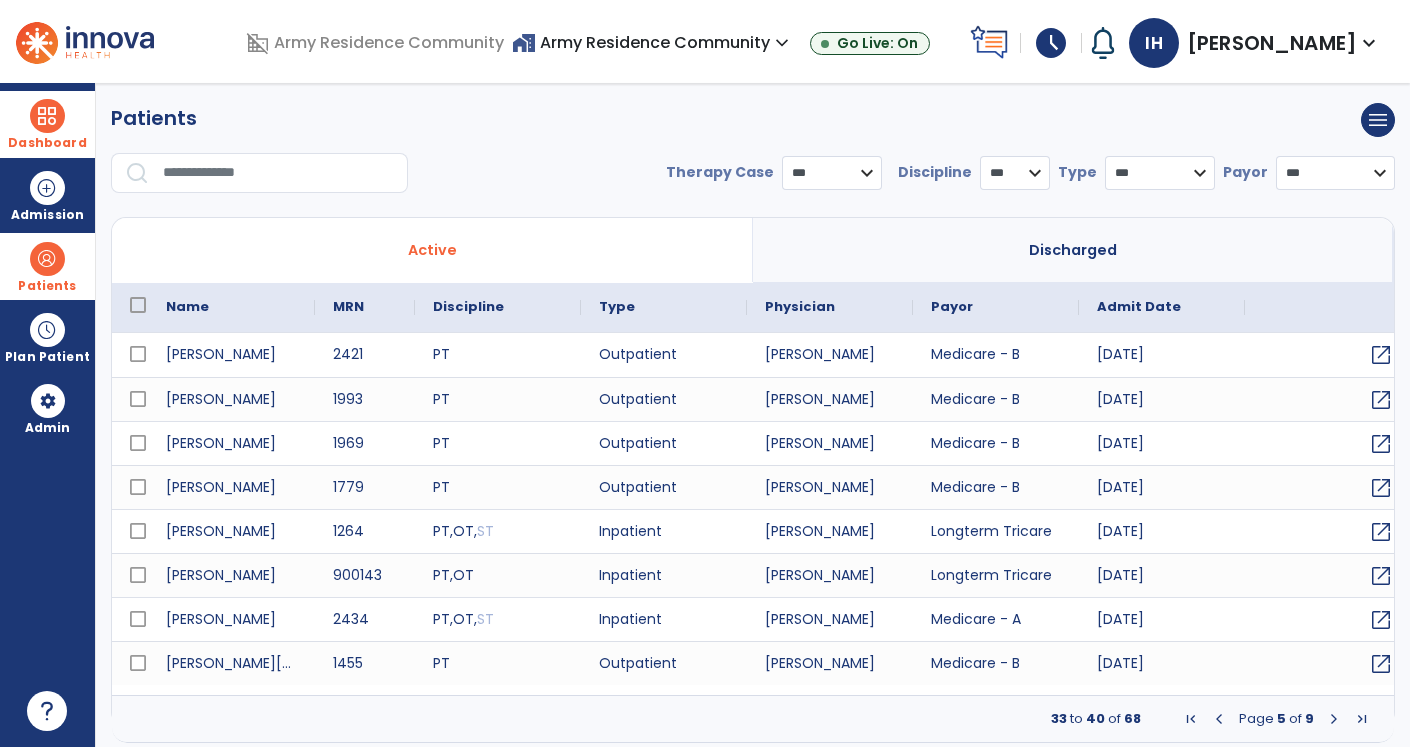 click on "Dashboard" at bounding box center [47, 124] 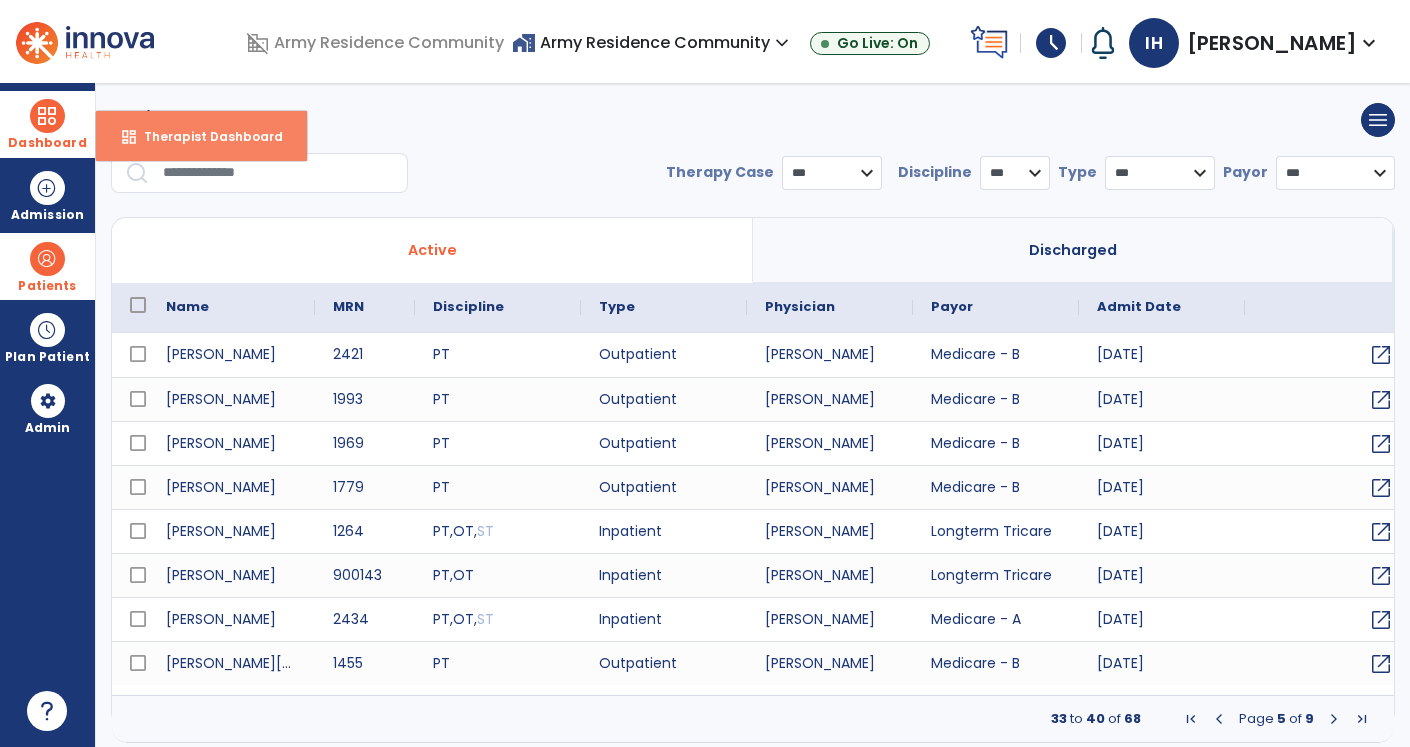click on "dashboard" at bounding box center (129, 137) 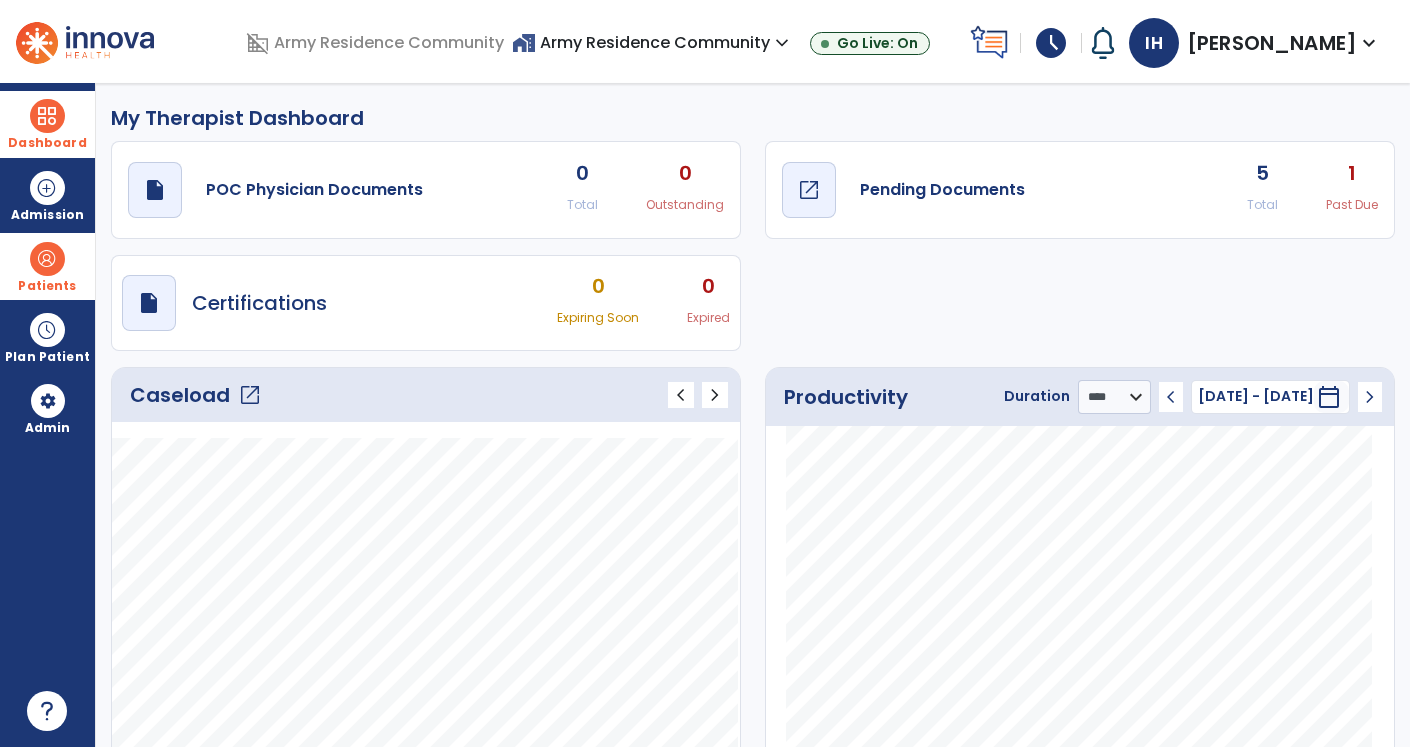 click on "open_in_new" 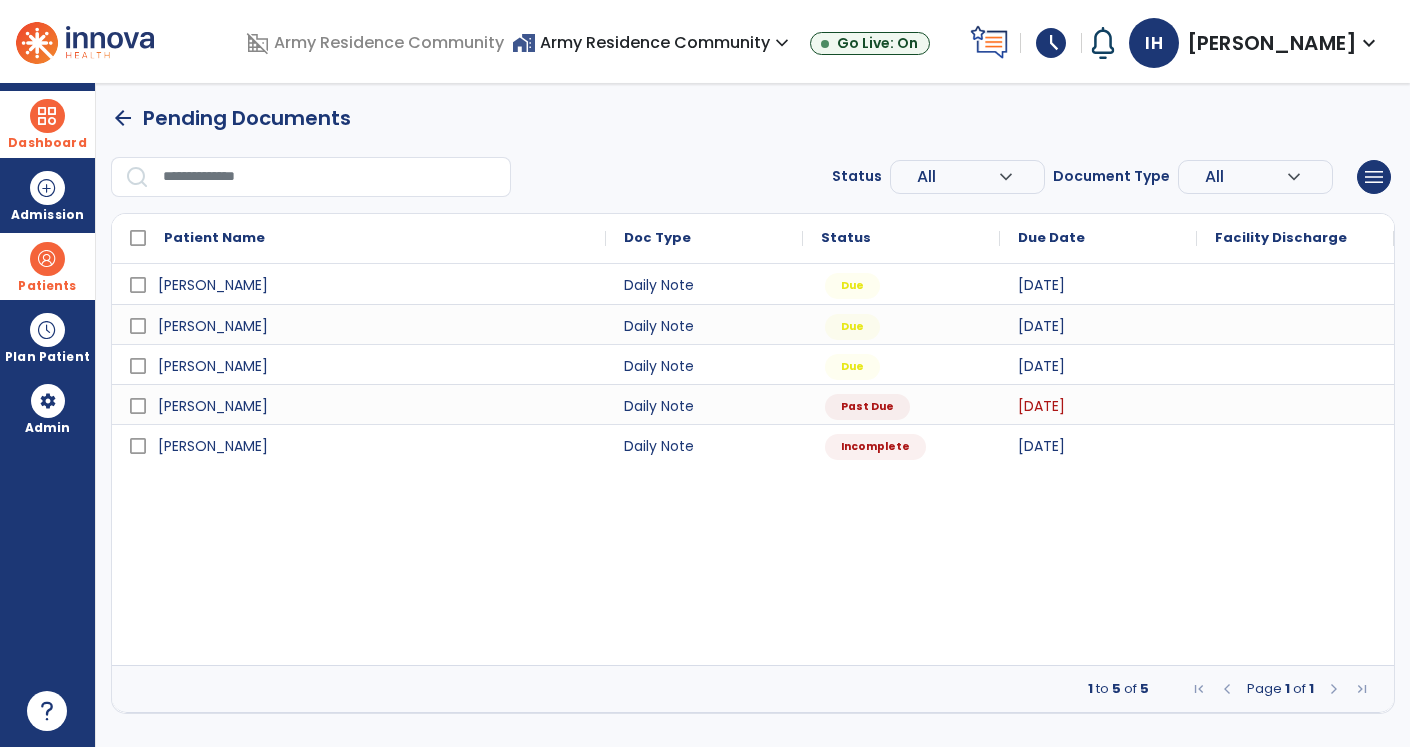 click at bounding box center [47, 259] 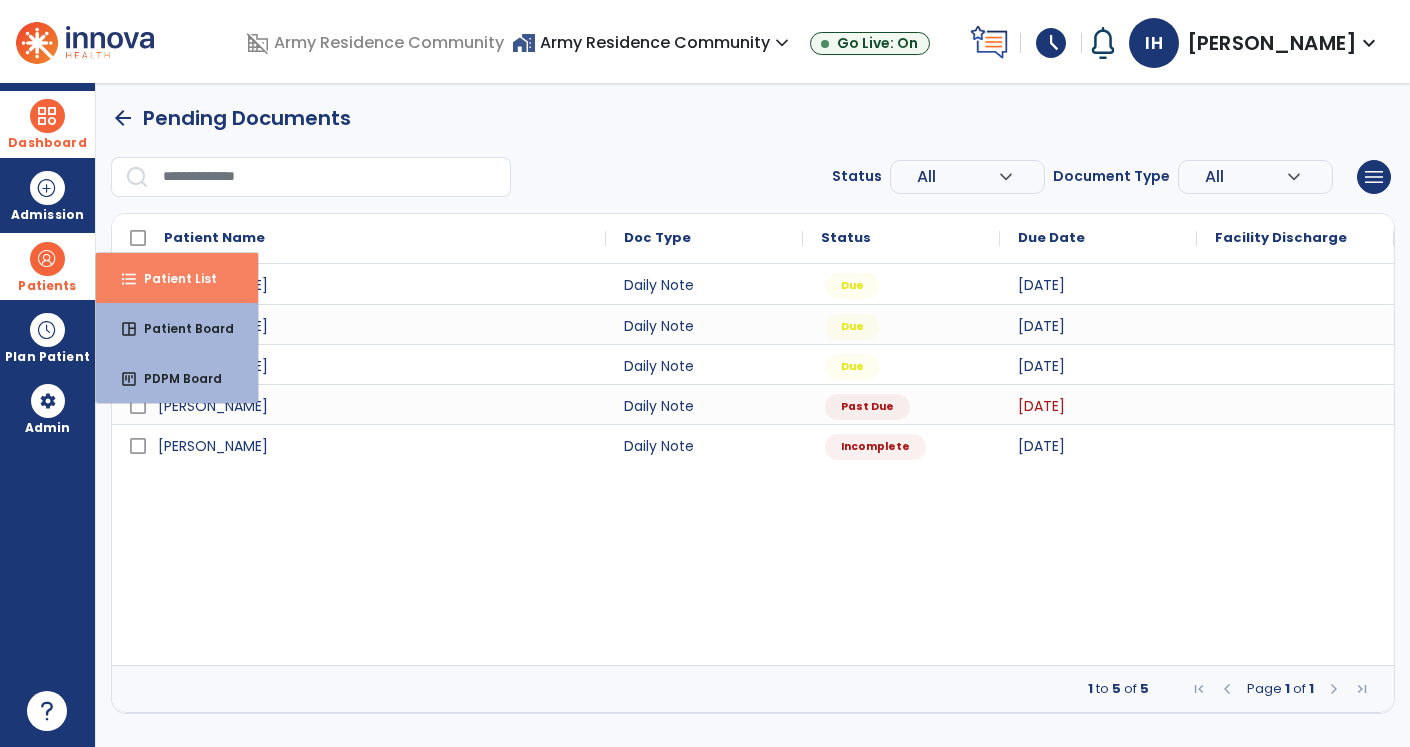 click on "format_list_bulleted  Patient List" at bounding box center [177, 278] 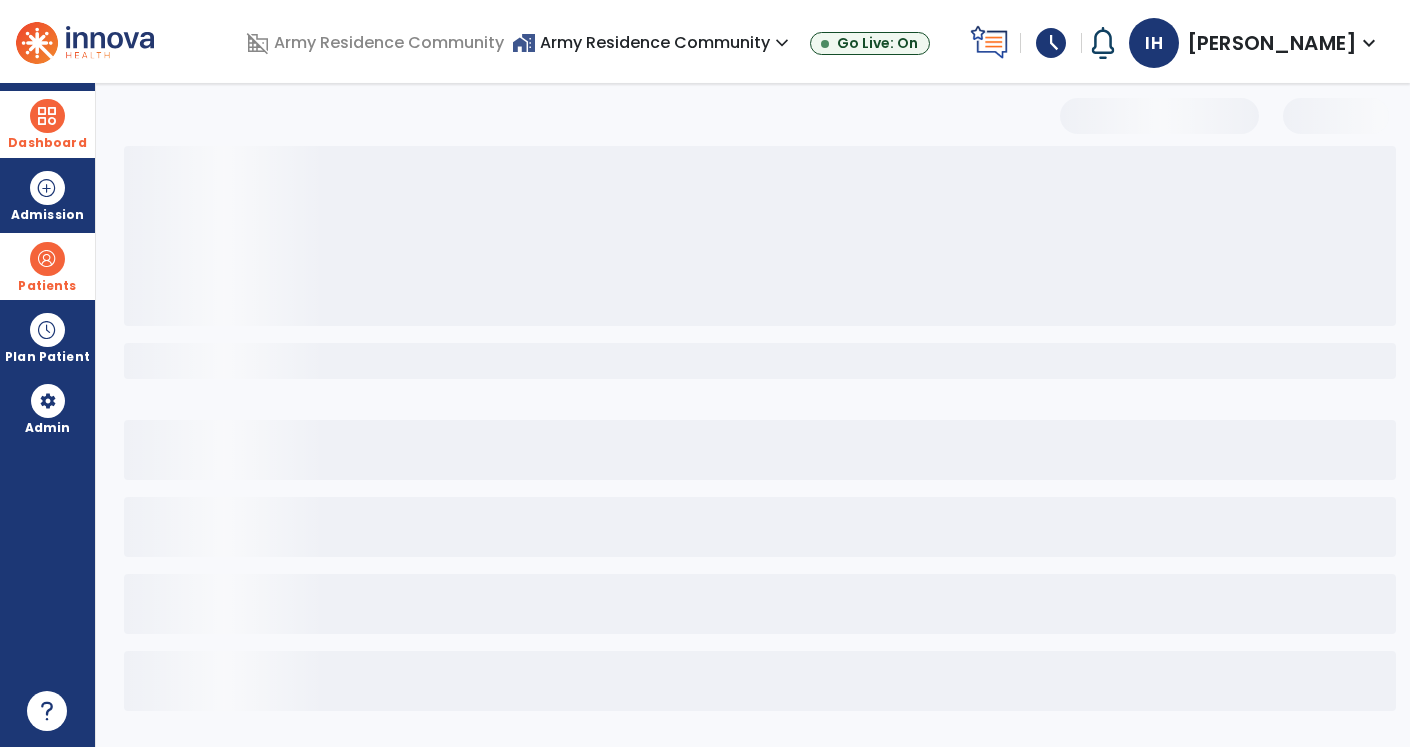select on "***" 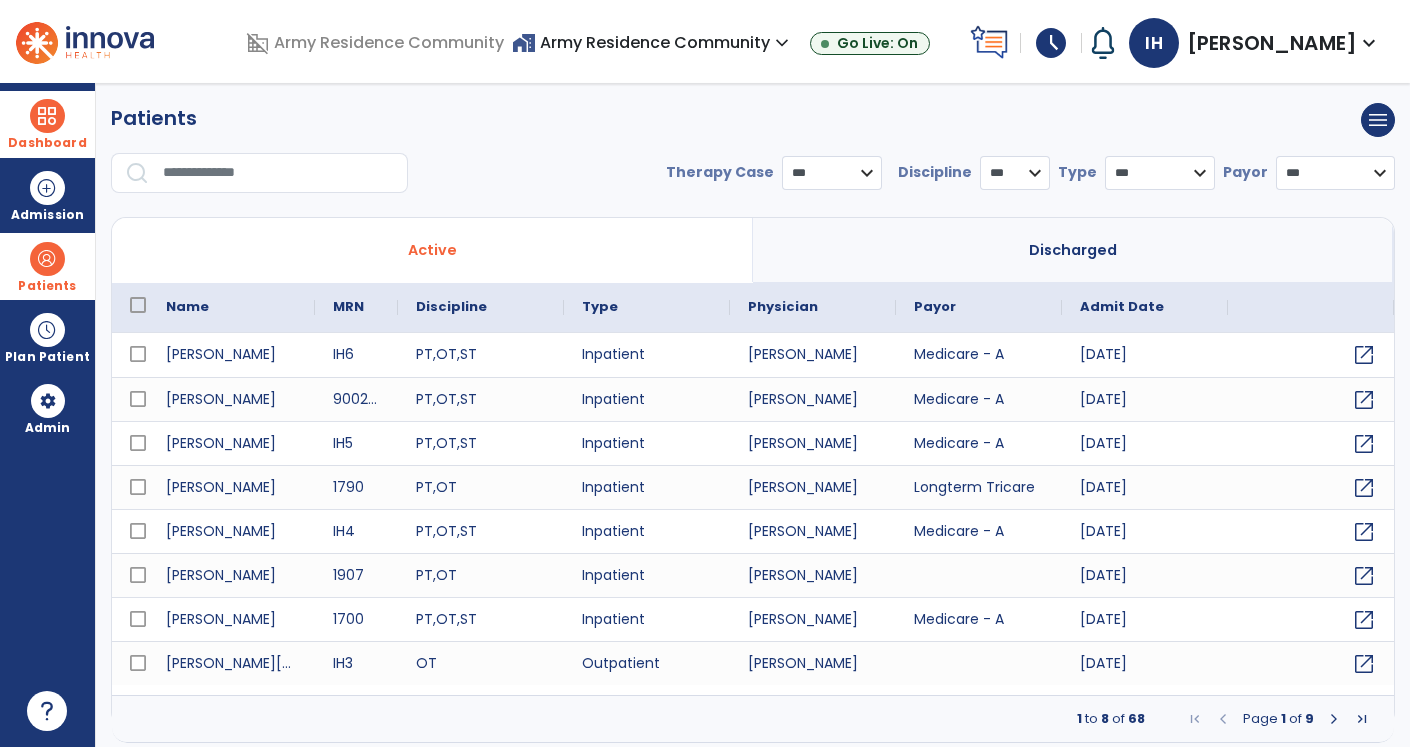click at bounding box center (278, 173) 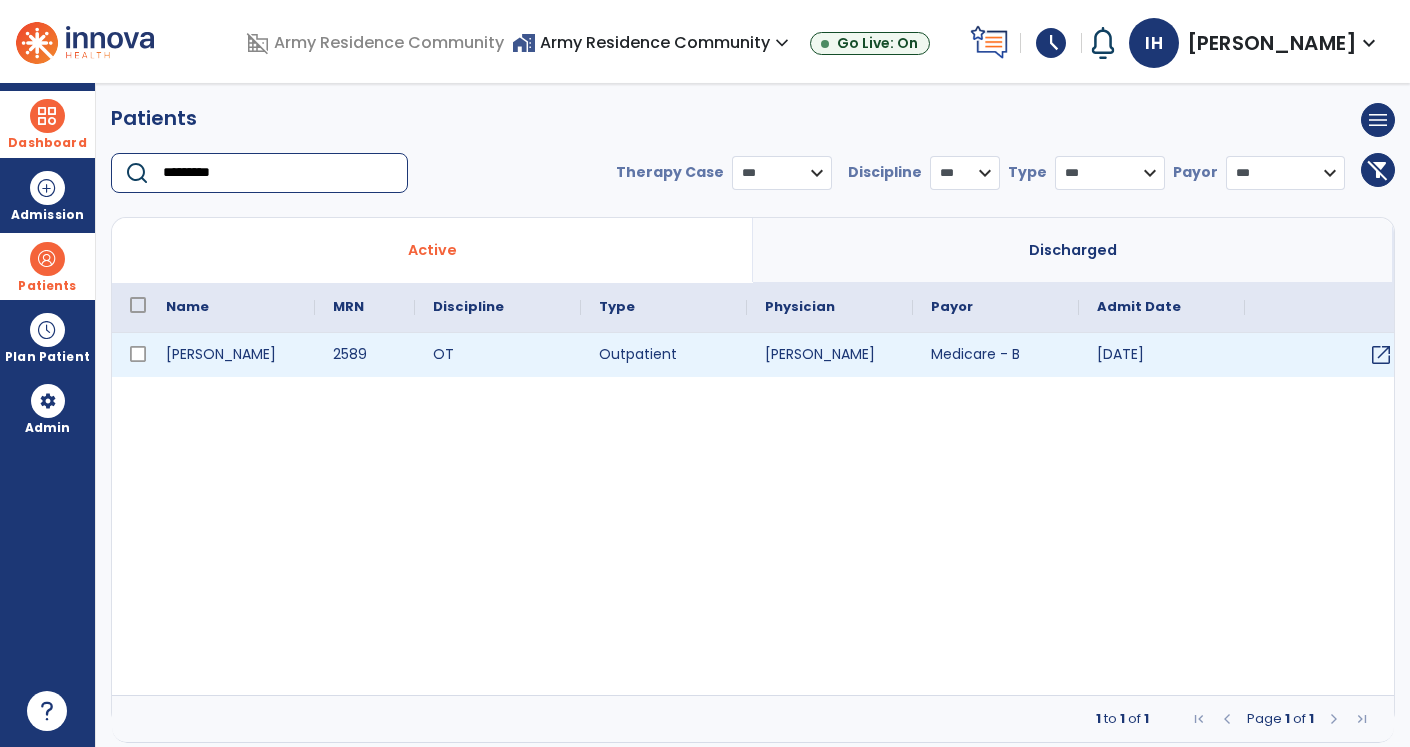 type on "*********" 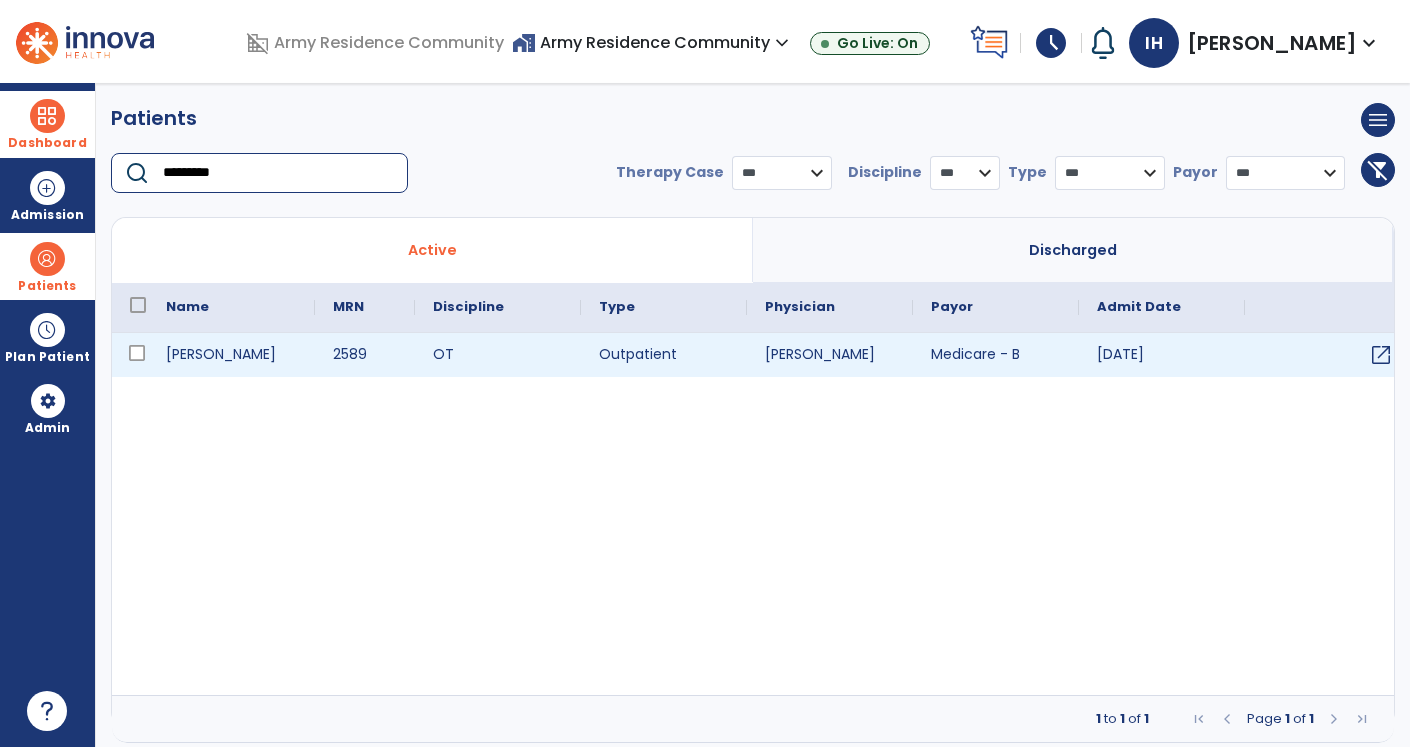 click at bounding box center [130, 355] 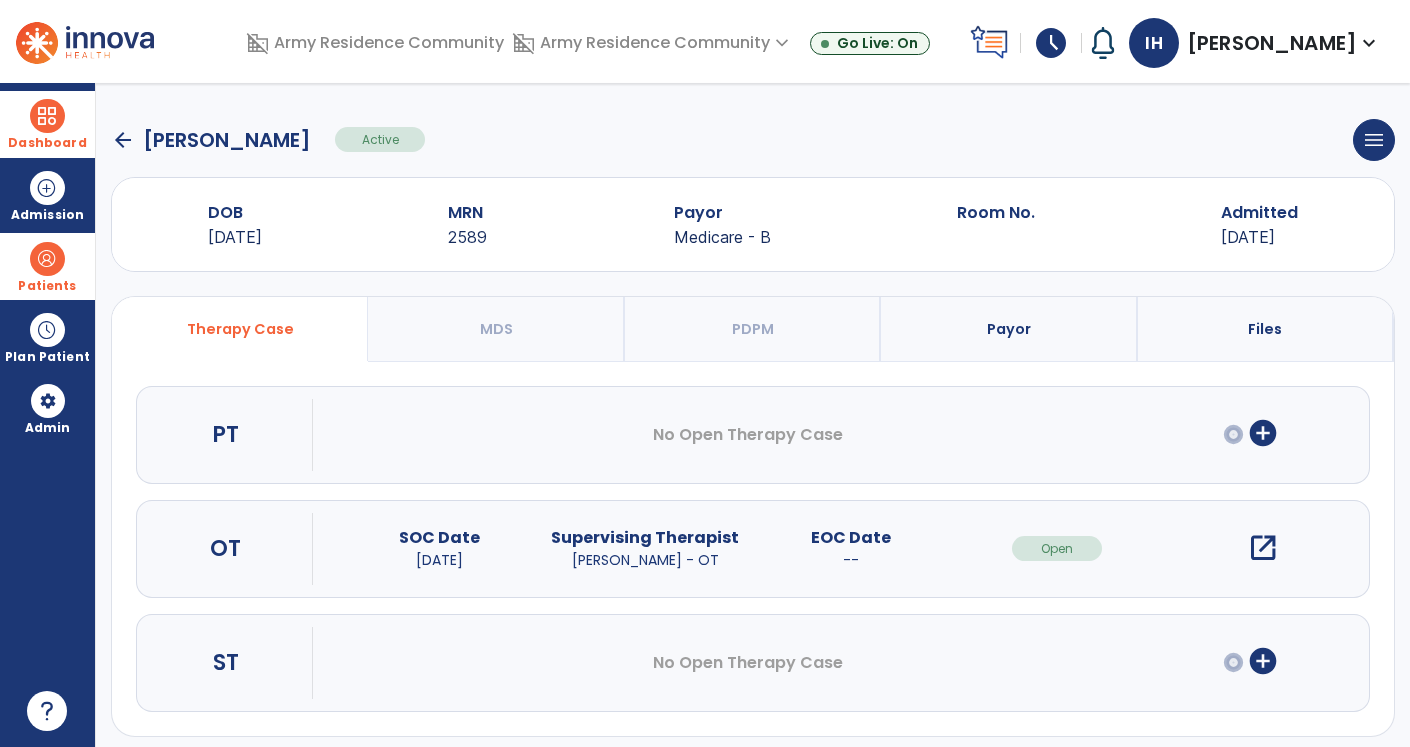 click on "open_in_new" at bounding box center [1263, 548] 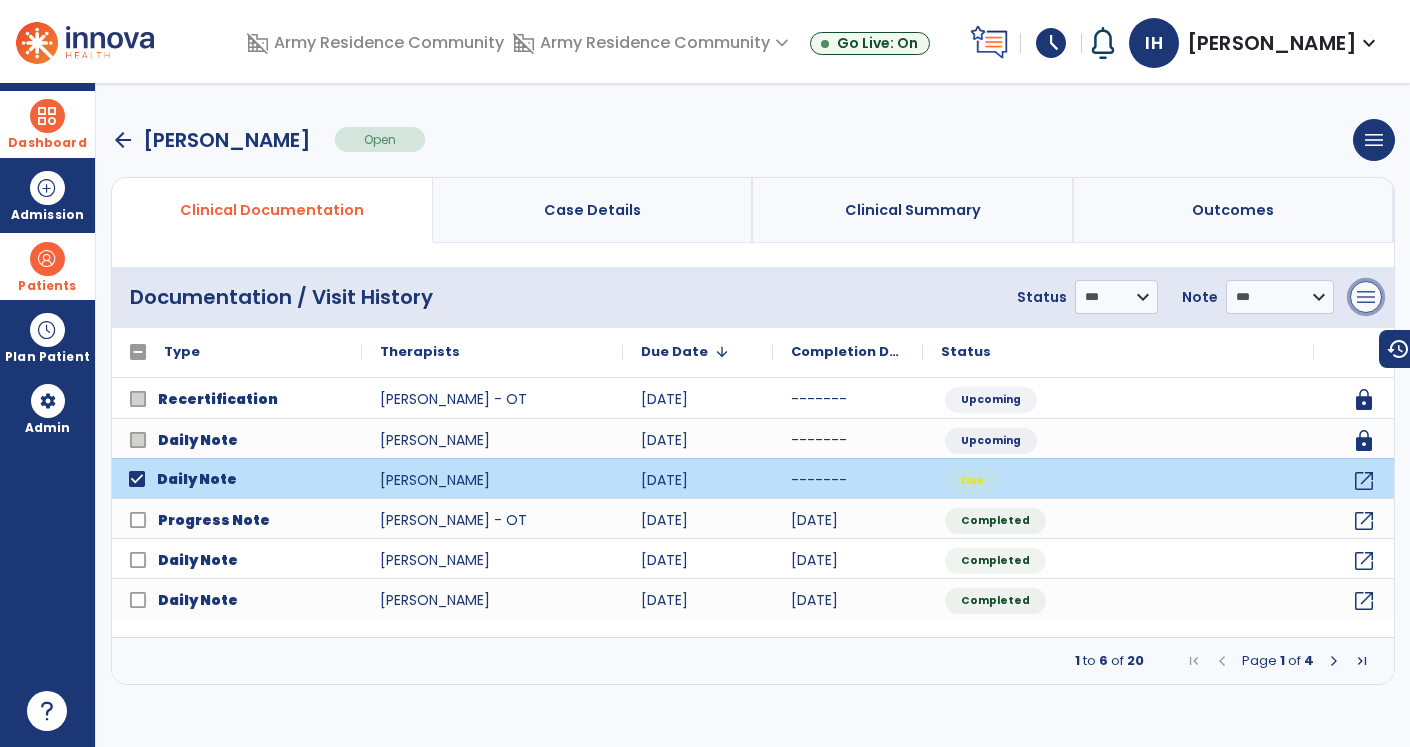 click on "menu" at bounding box center (1366, 297) 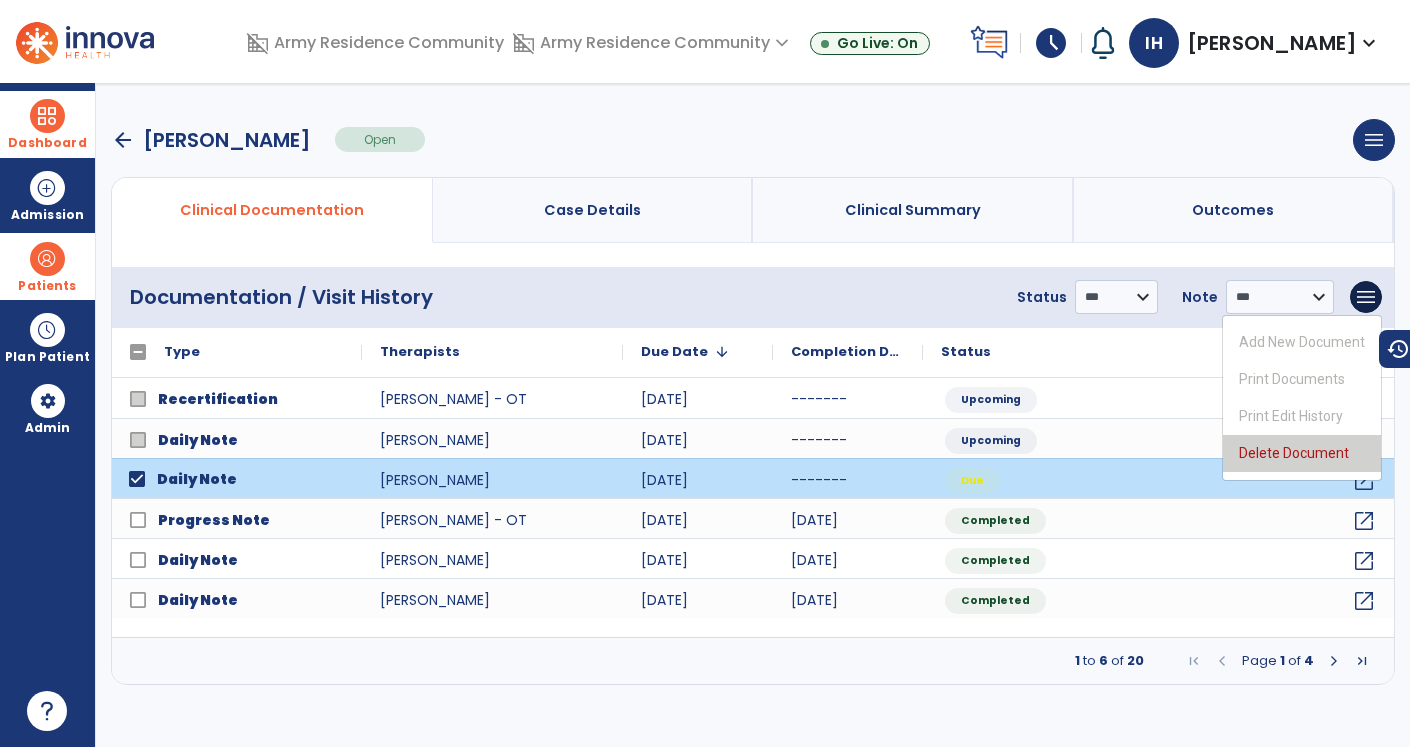click on "Delete Document" at bounding box center (1302, 453) 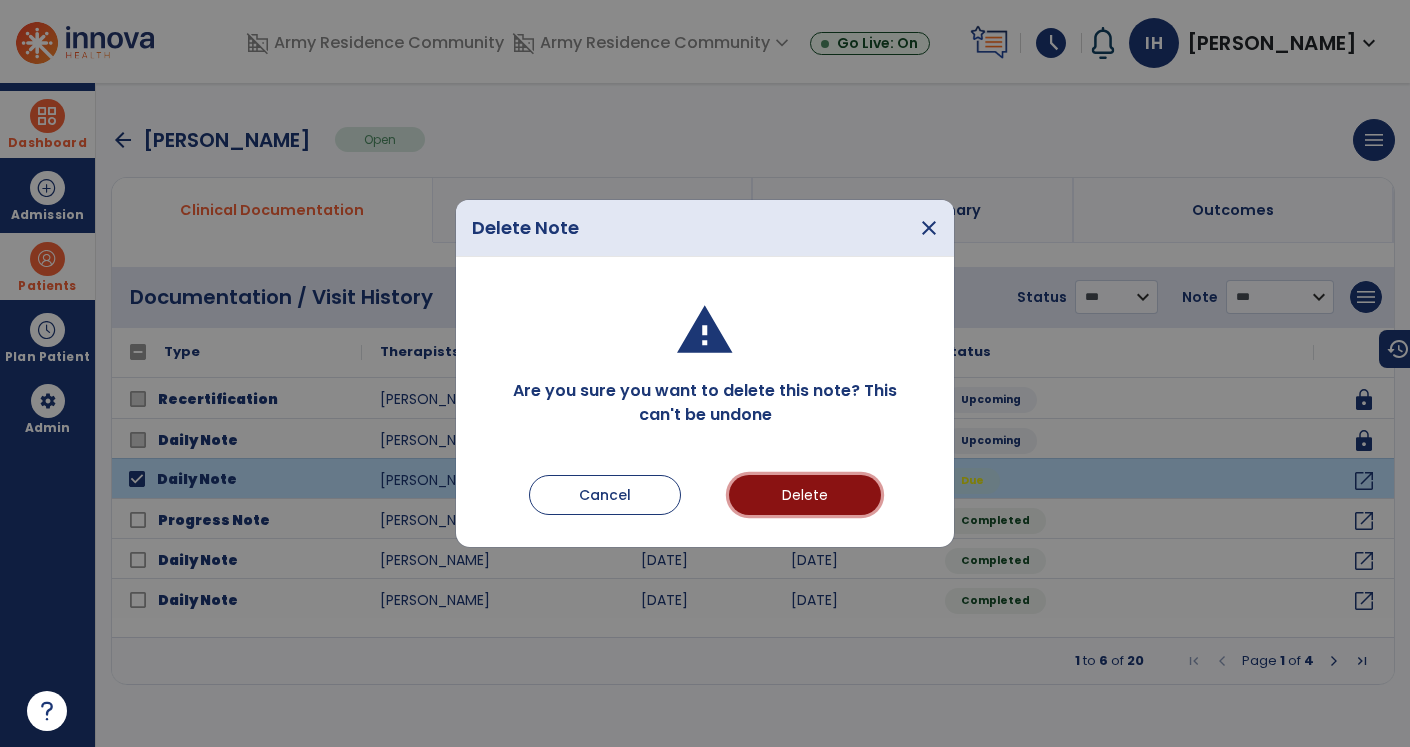 click on "Delete" at bounding box center (805, 495) 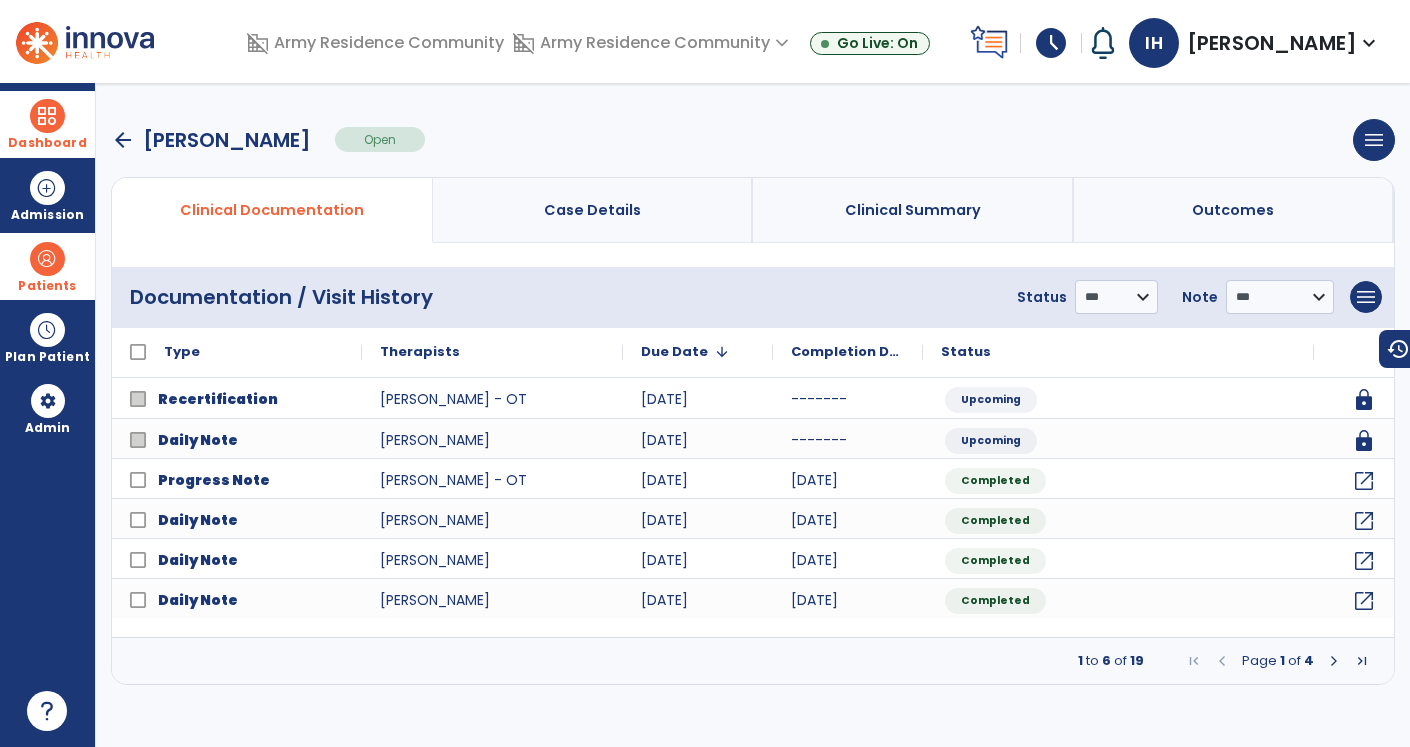 click at bounding box center [1334, 661] 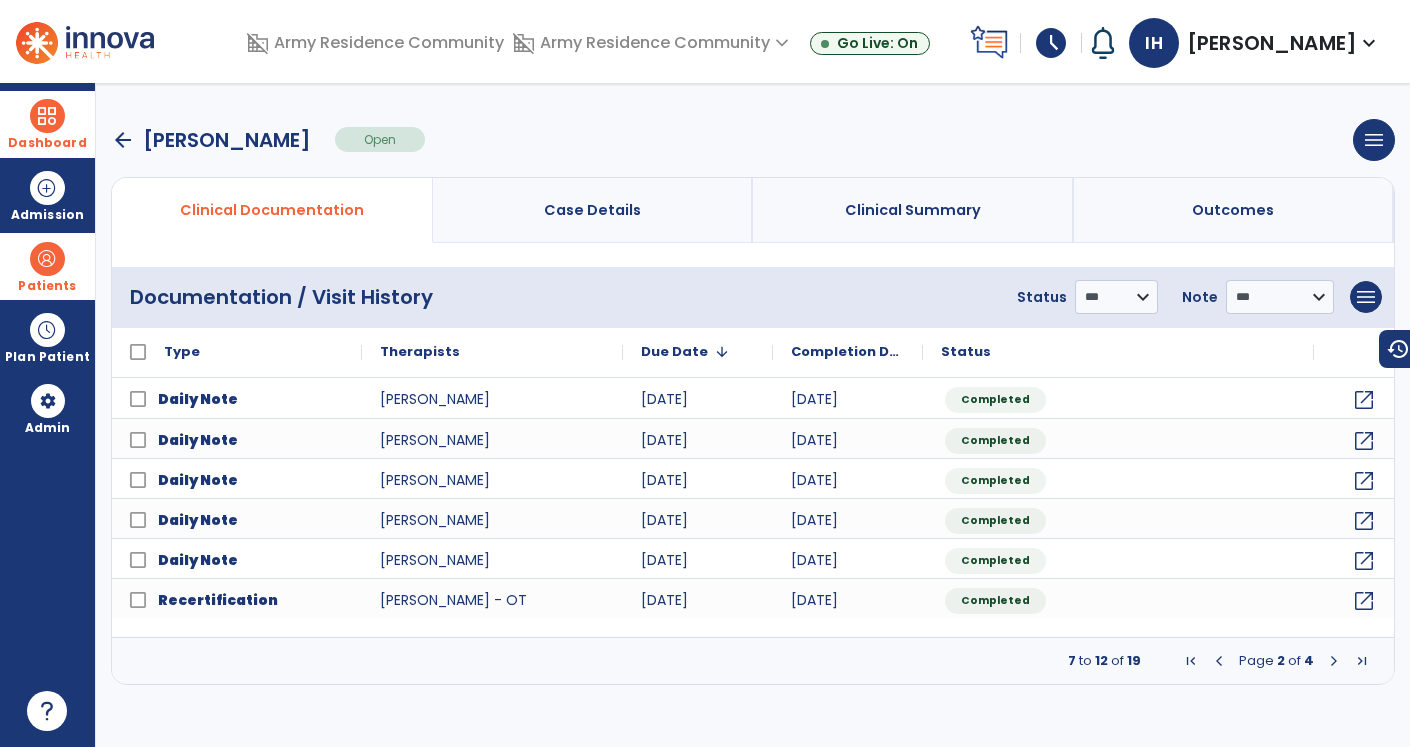 click at bounding box center [1334, 661] 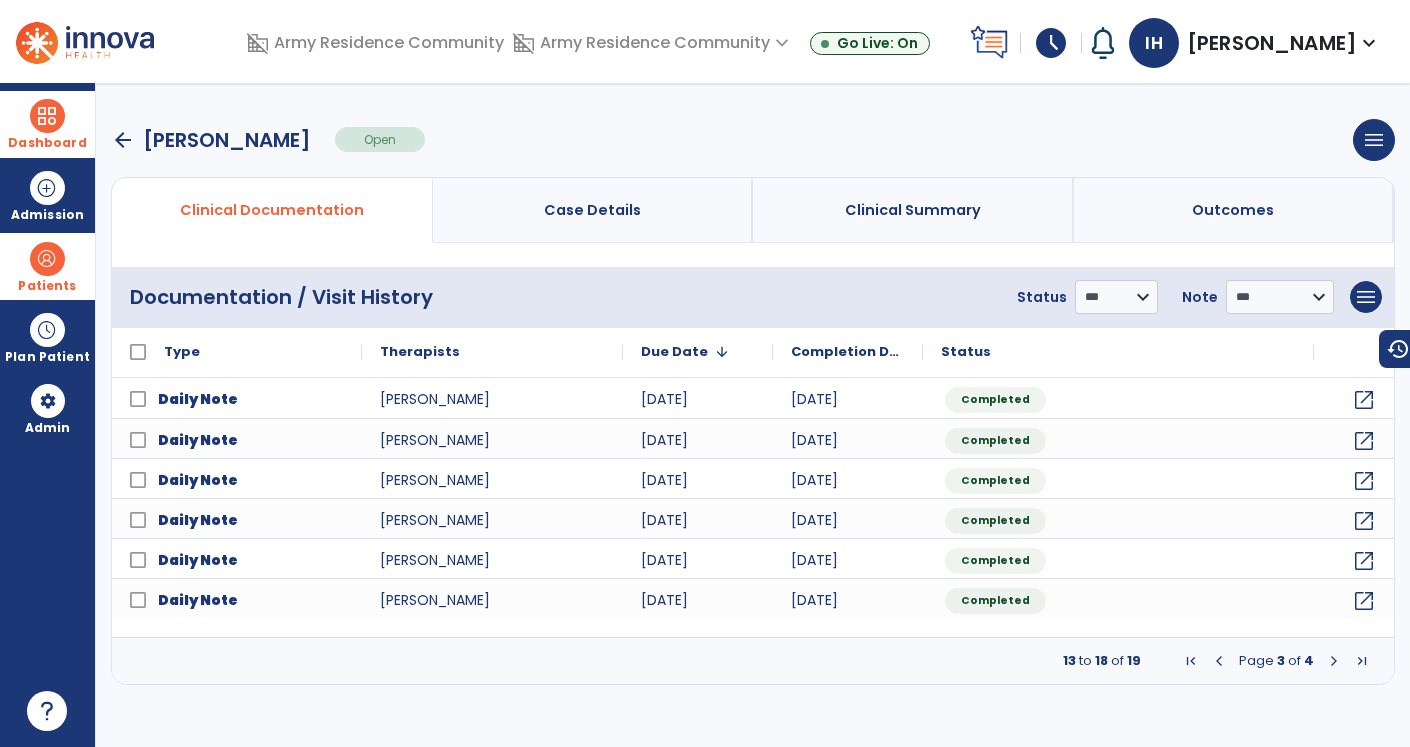 click at bounding box center (1219, 661) 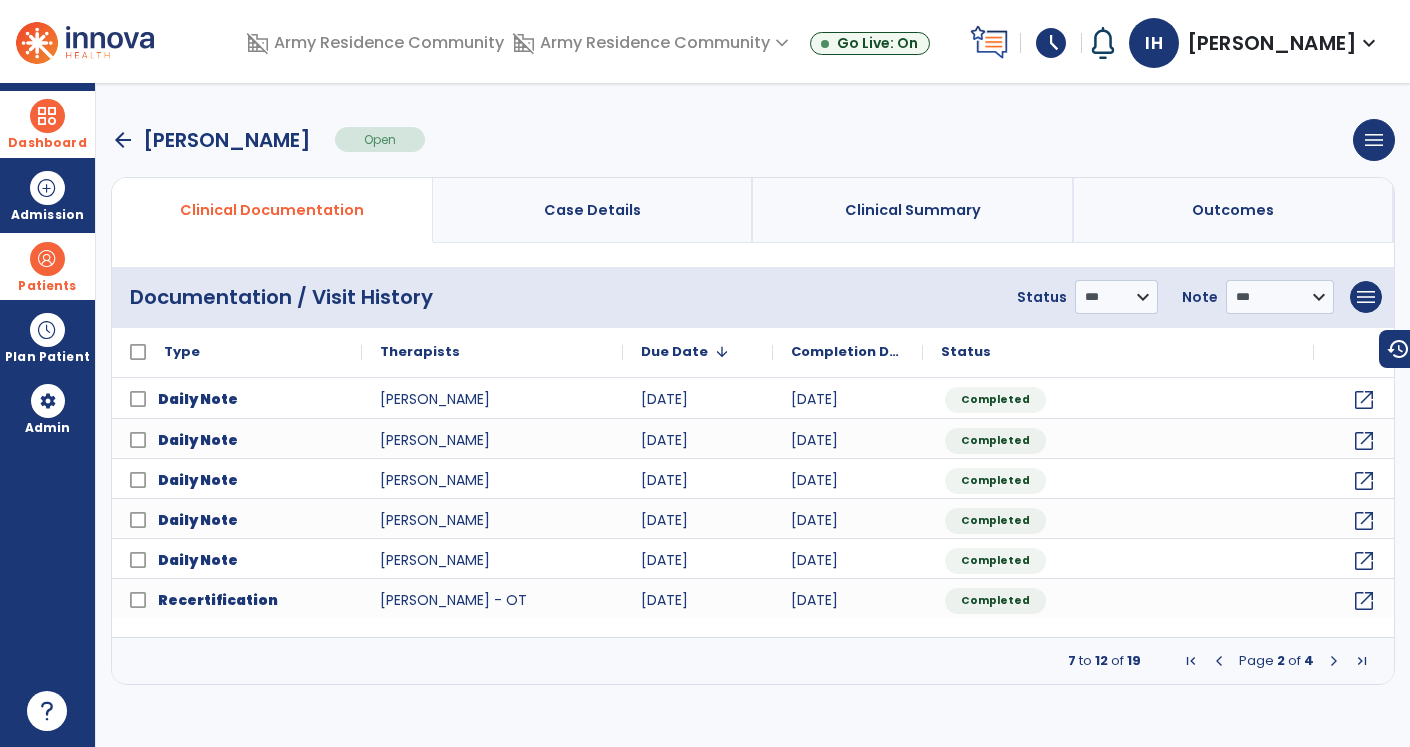 click at bounding box center [1219, 661] 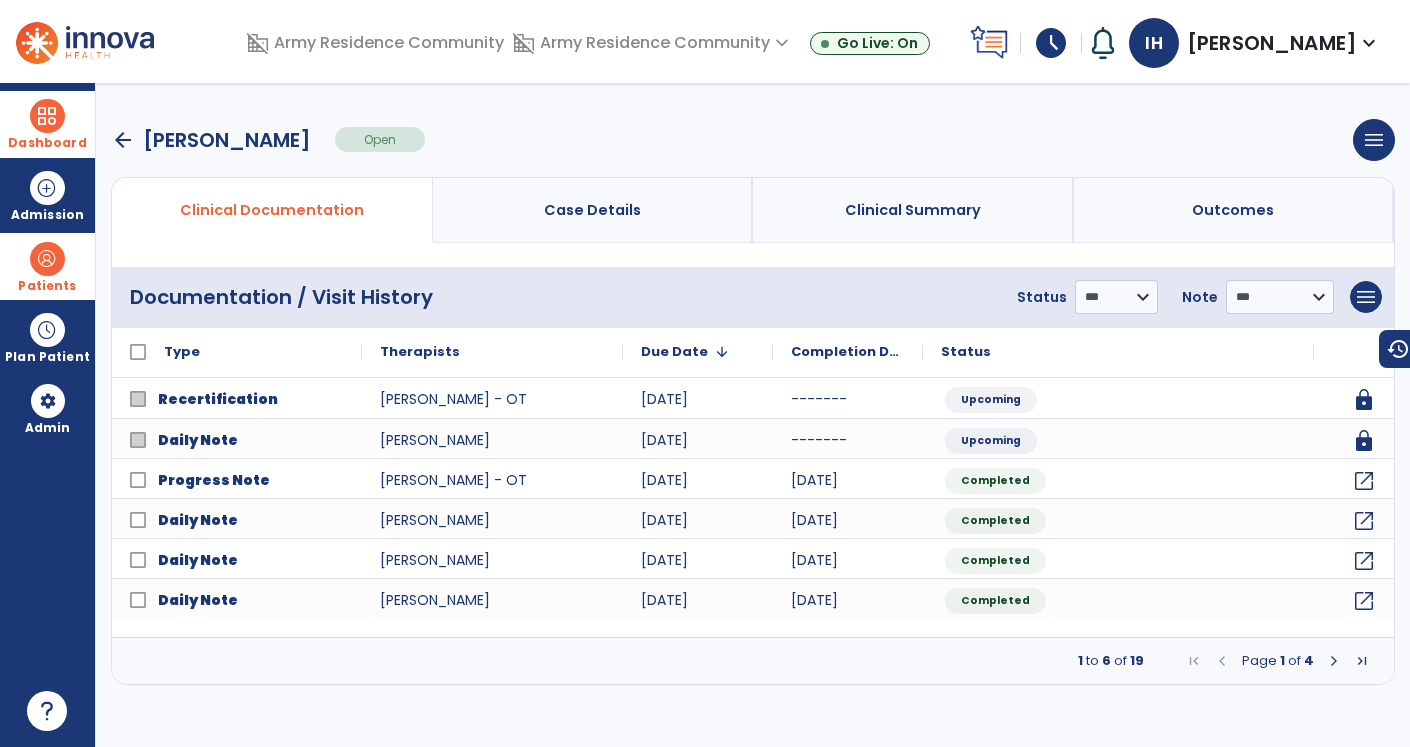click at bounding box center [1334, 661] 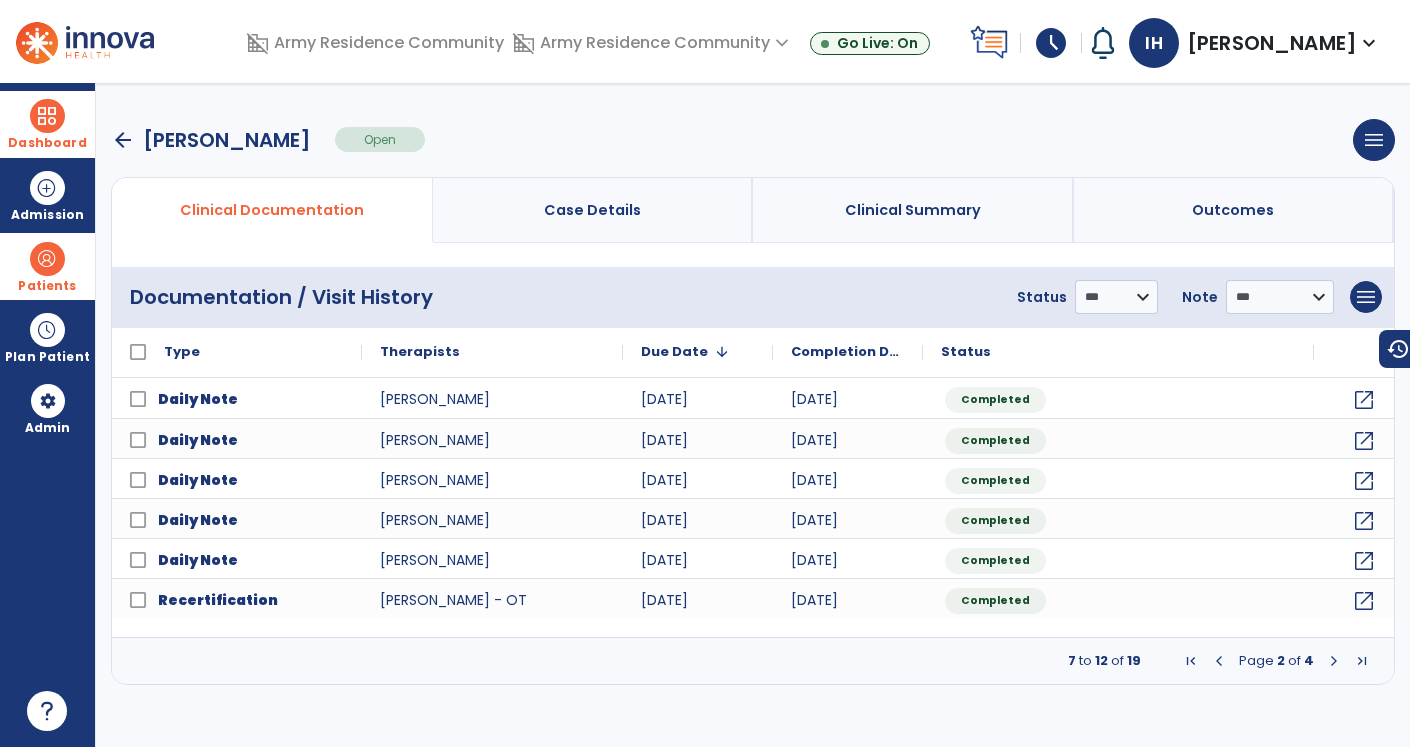 click at bounding box center [1334, 661] 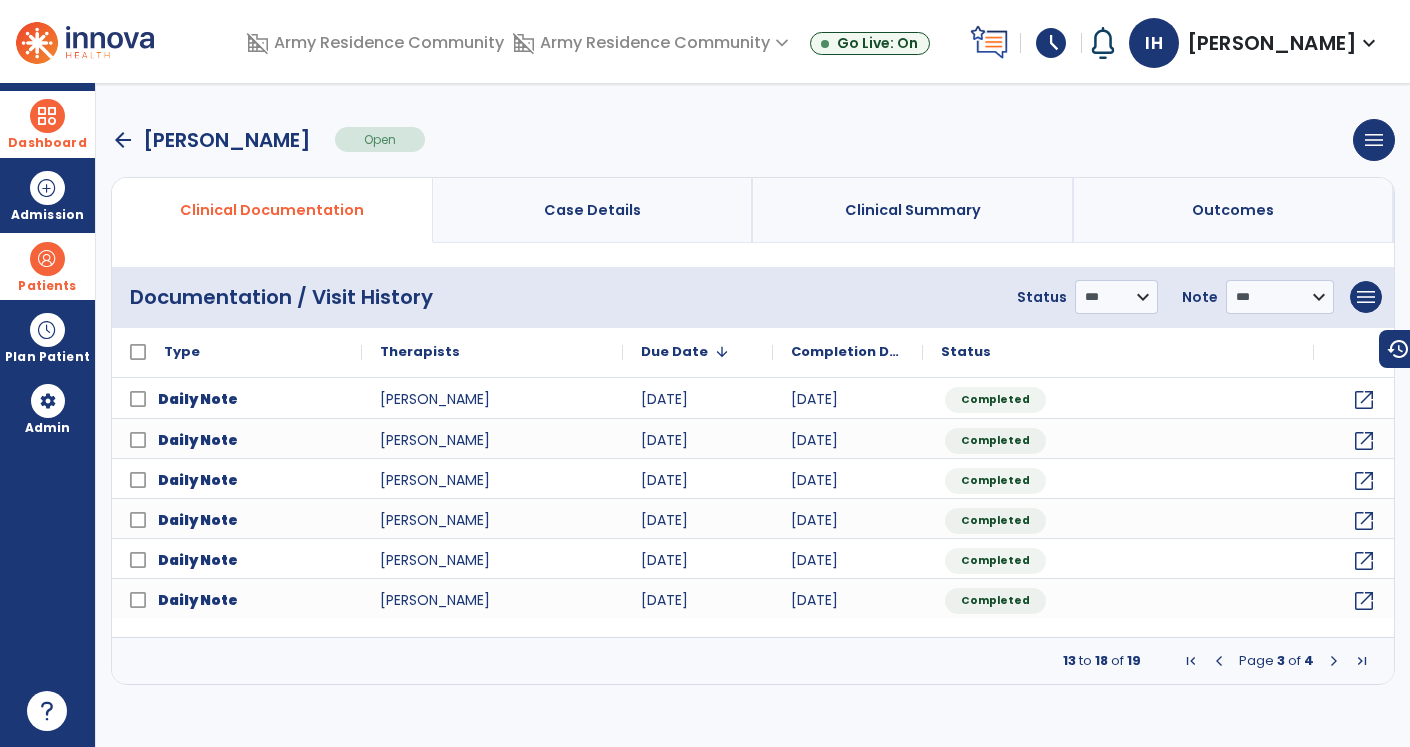 click at bounding box center (1219, 661) 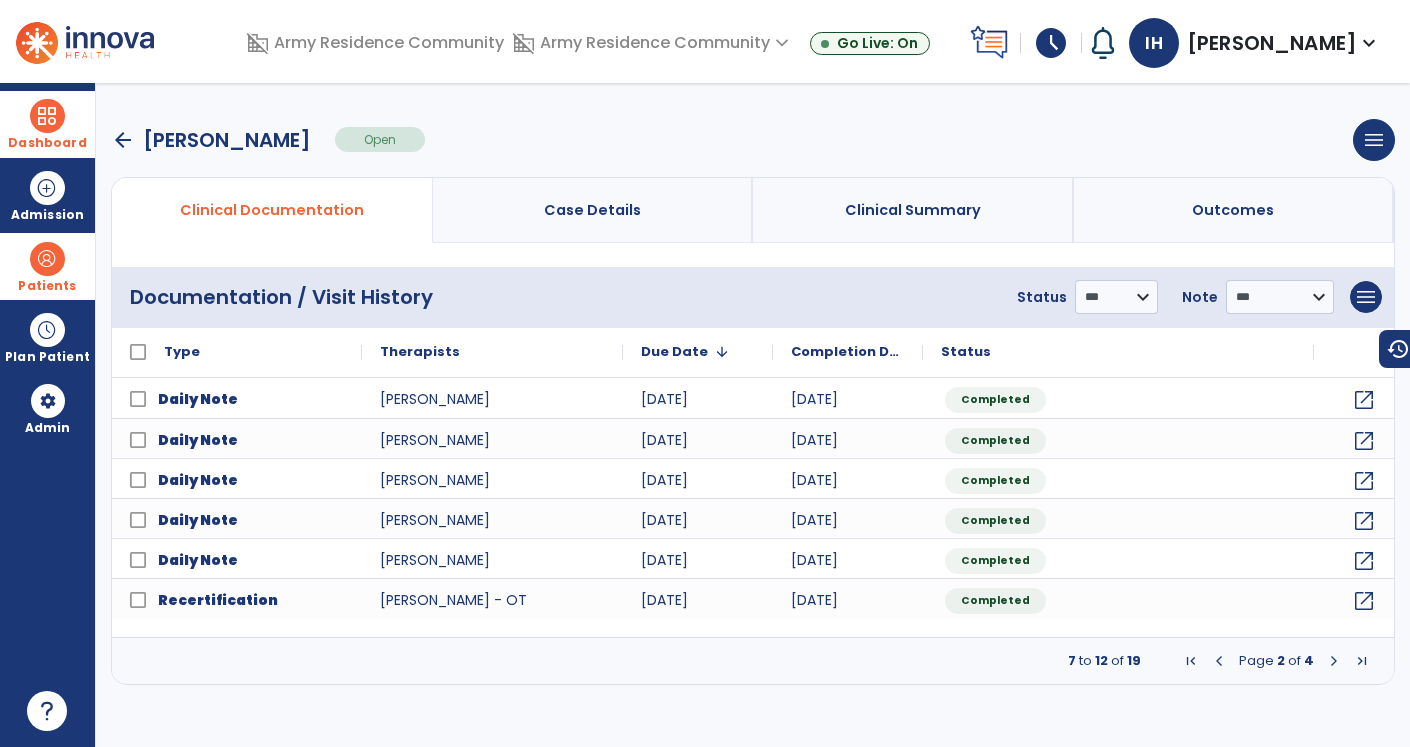 click at bounding box center (1219, 661) 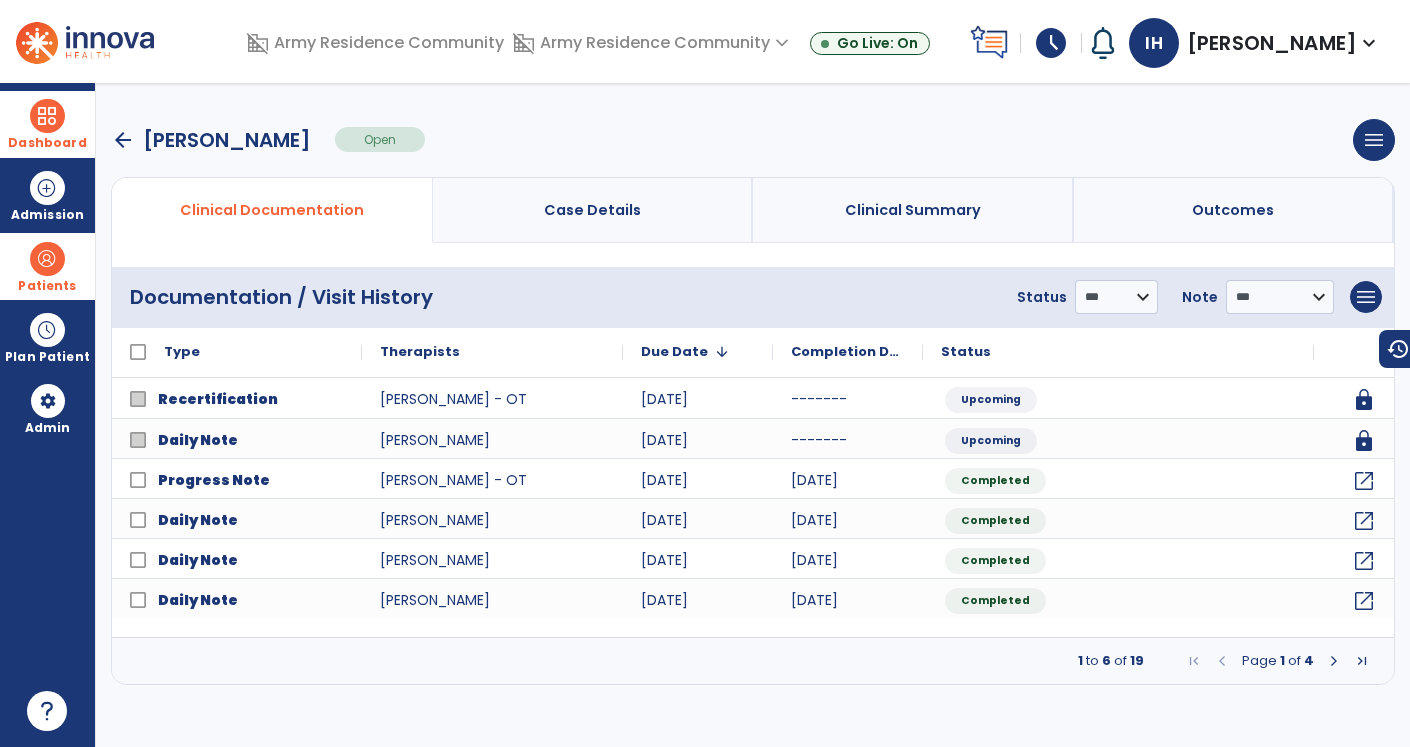 click on "arrow_back" at bounding box center [123, 140] 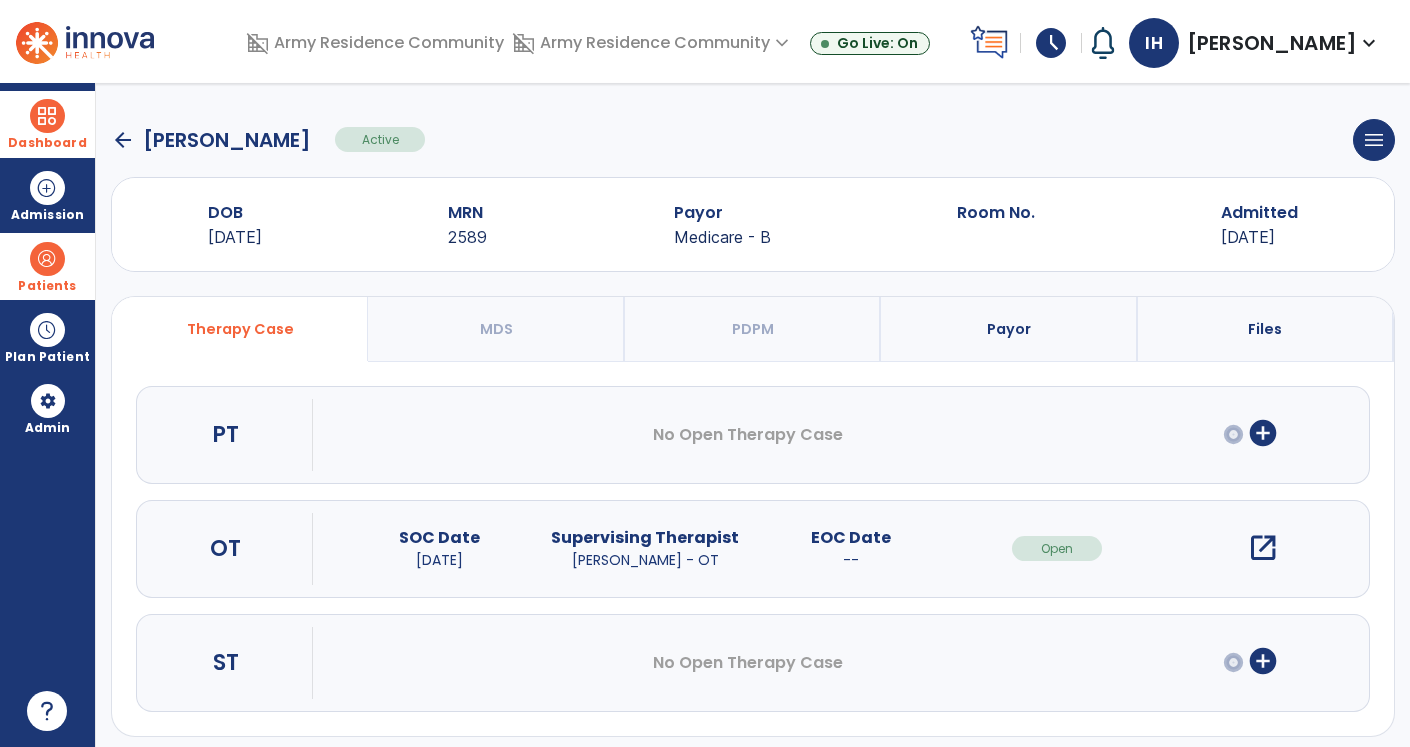 click on "arrow_back" 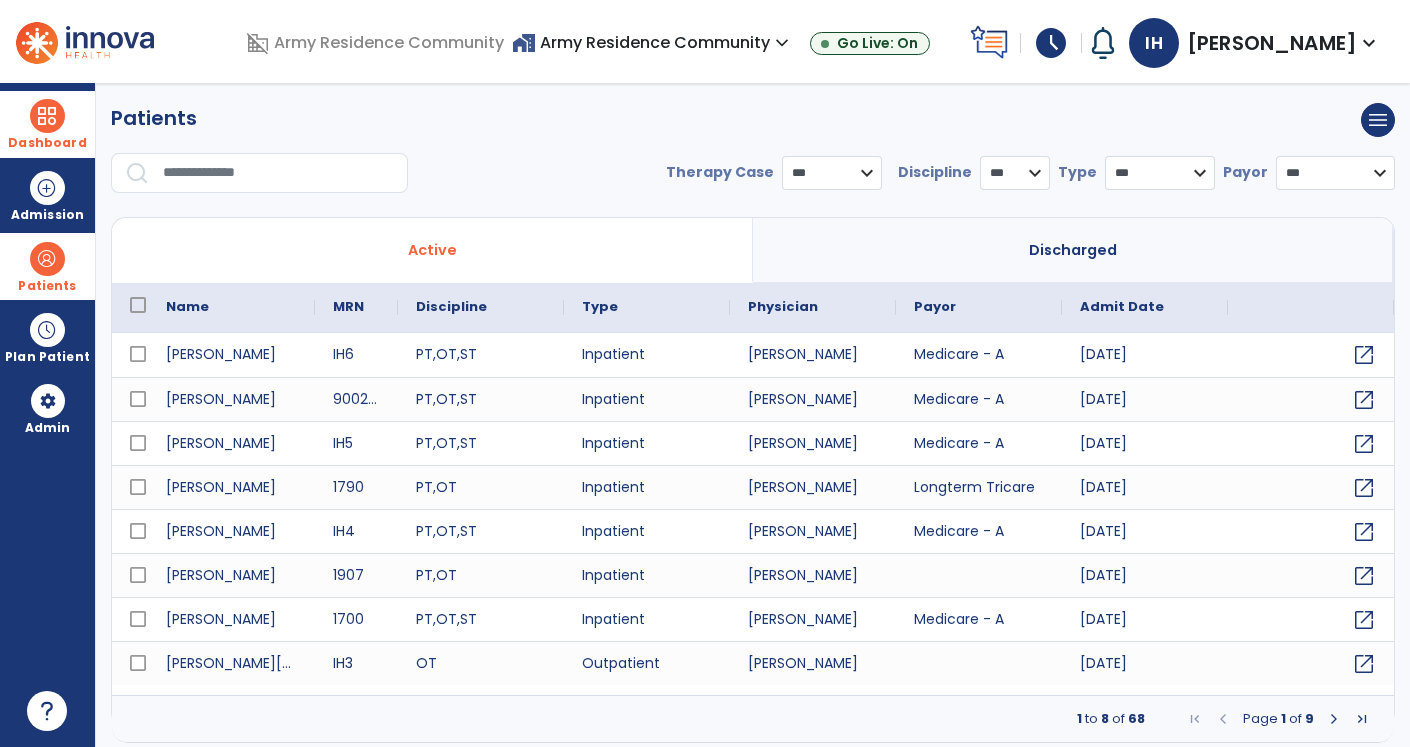 click on "Dashboard" at bounding box center [47, 143] 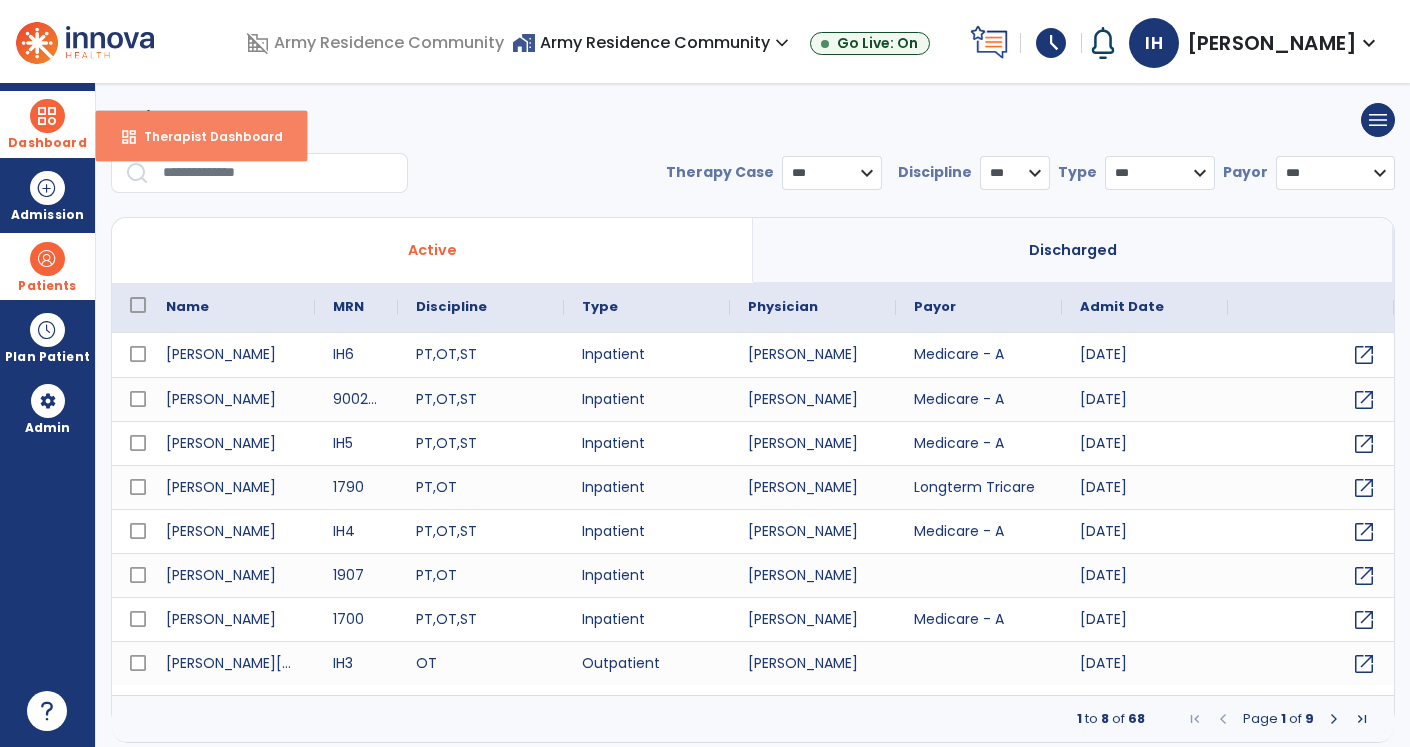 click on "dashboard  Therapist Dashboard" at bounding box center (201, 136) 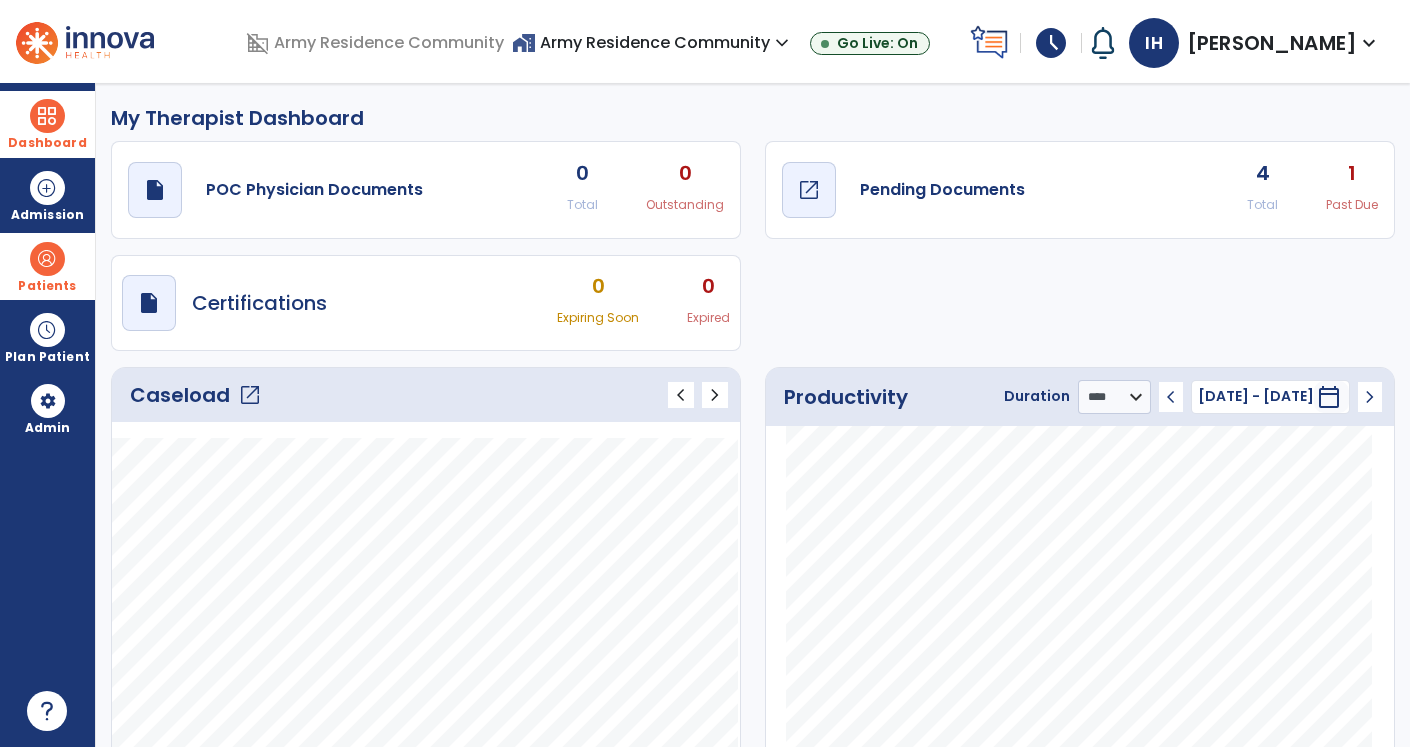 click on "open_in_new" 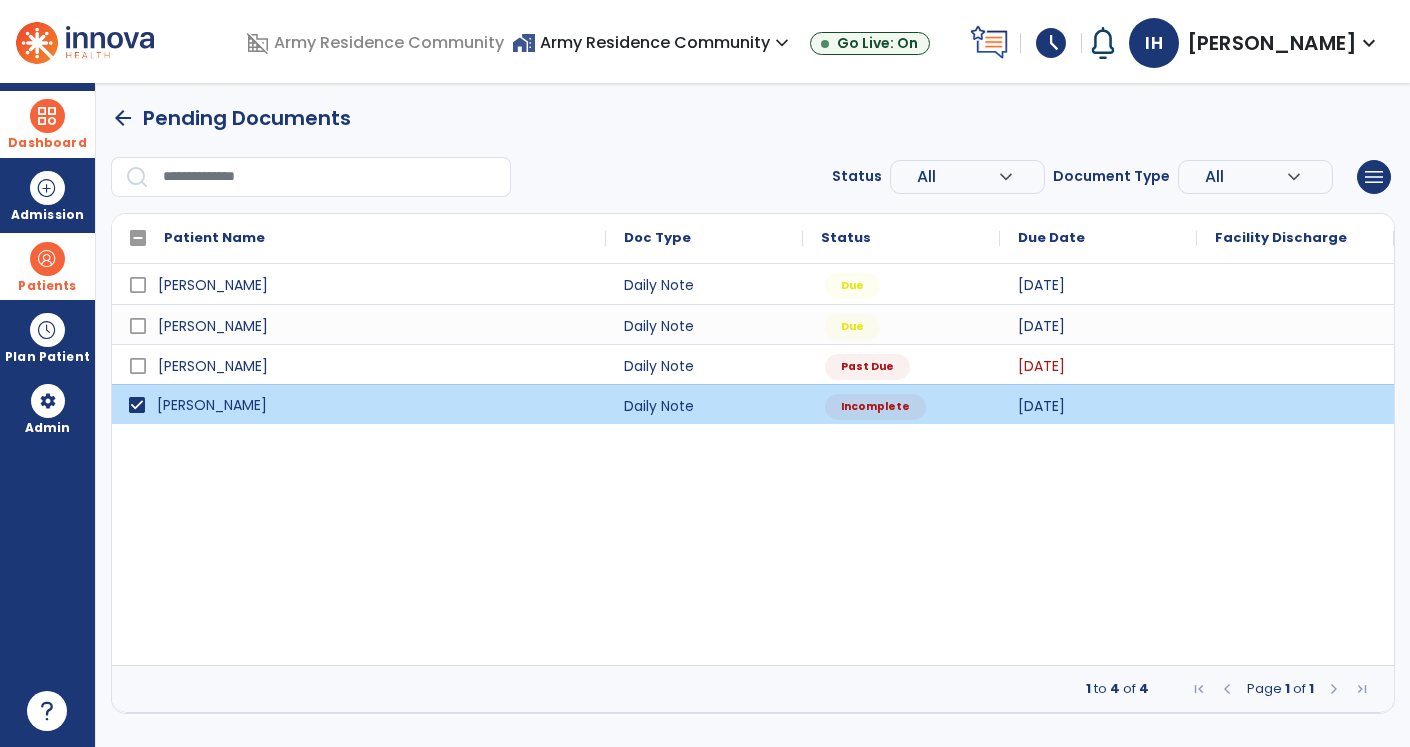click on "[PERSON_NAME]" at bounding box center [373, 405] 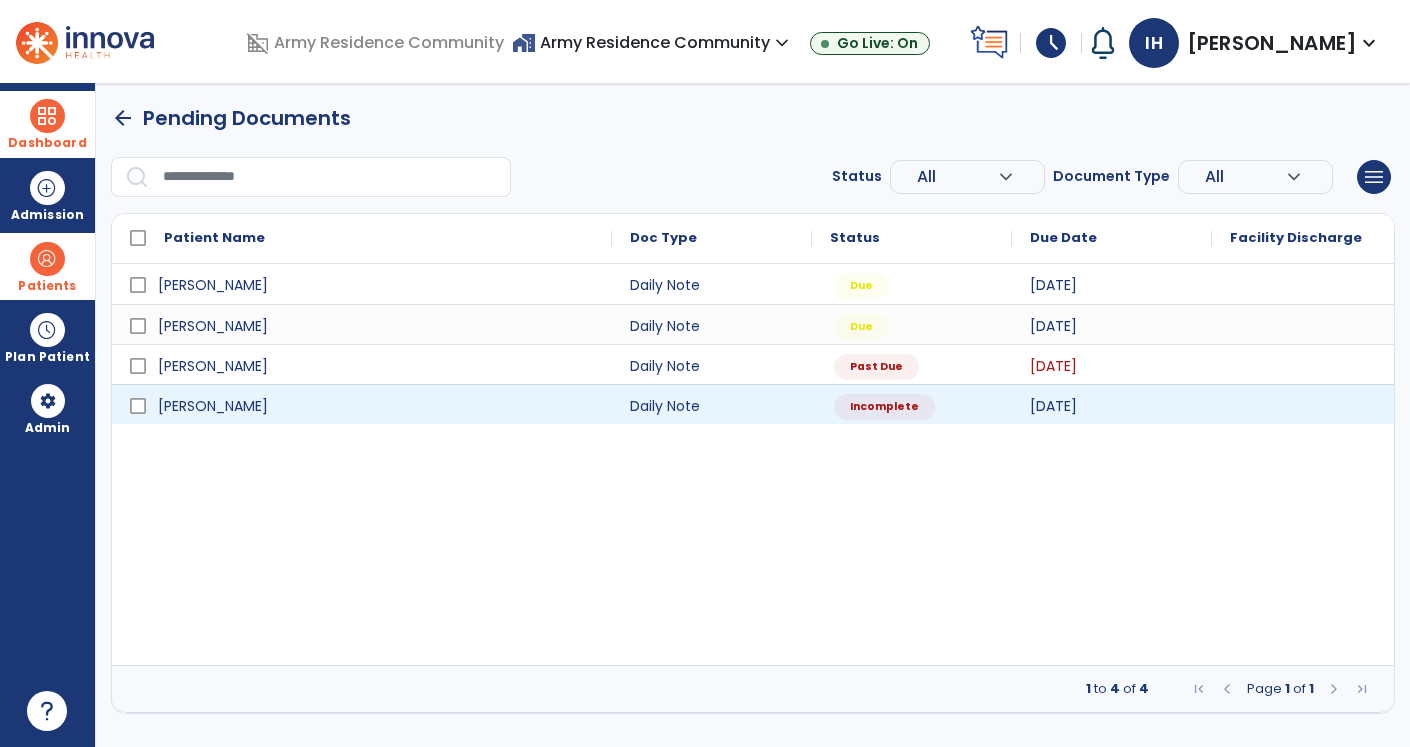 select on "*" 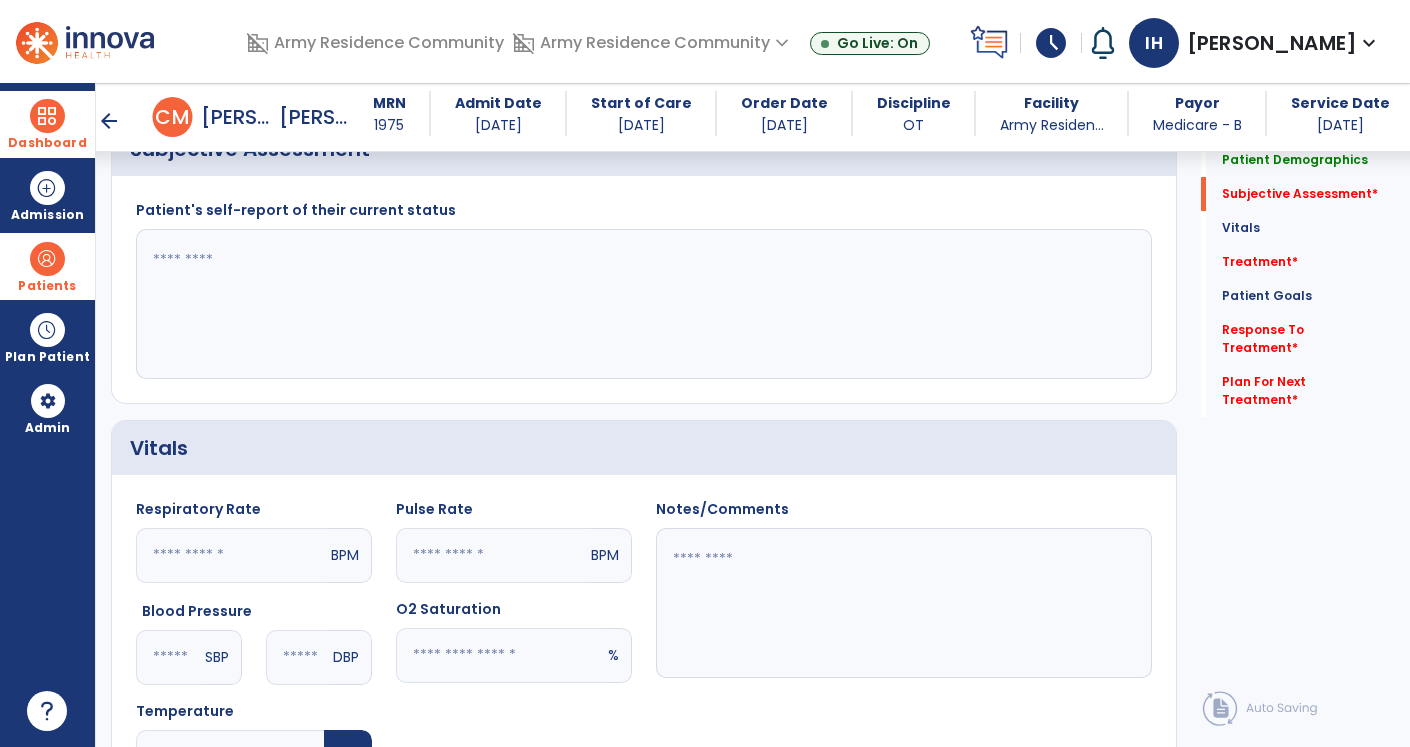 scroll, scrollTop: 400, scrollLeft: 0, axis: vertical 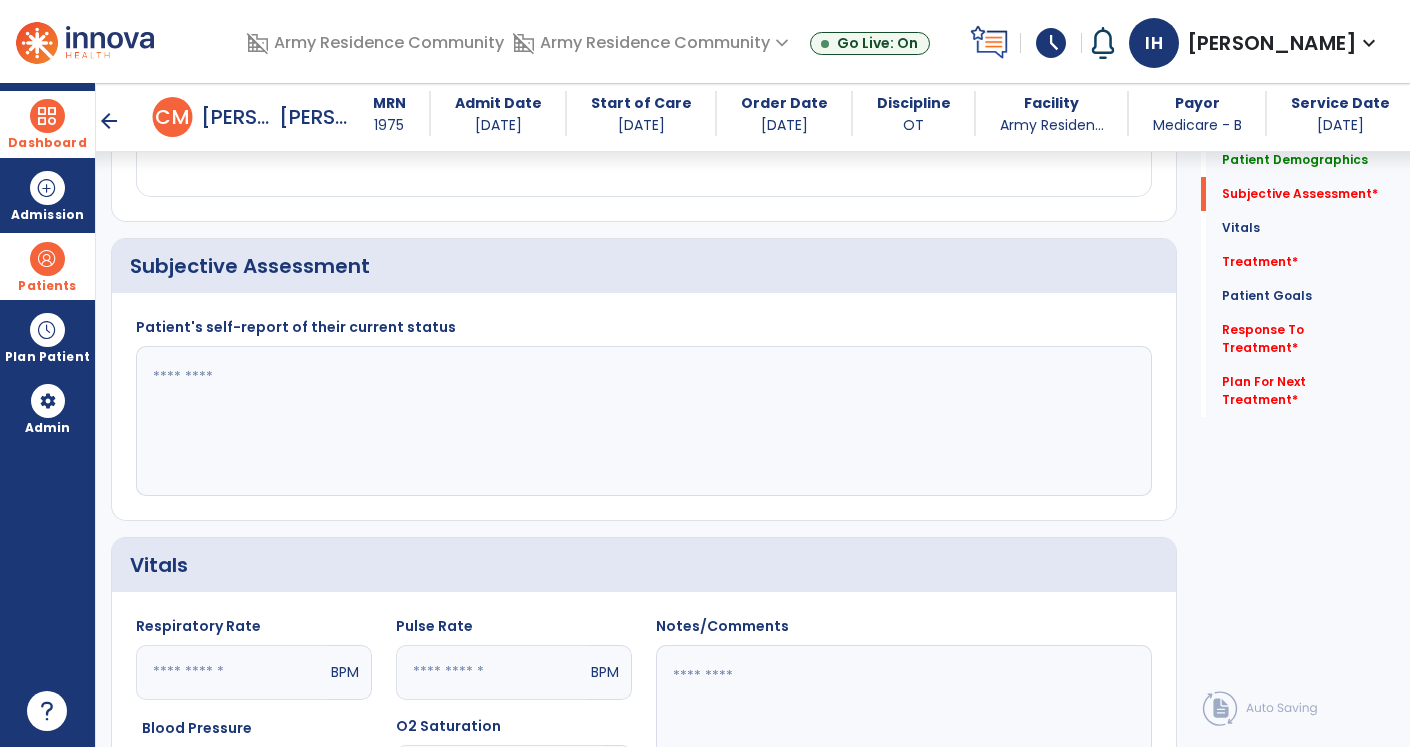 click 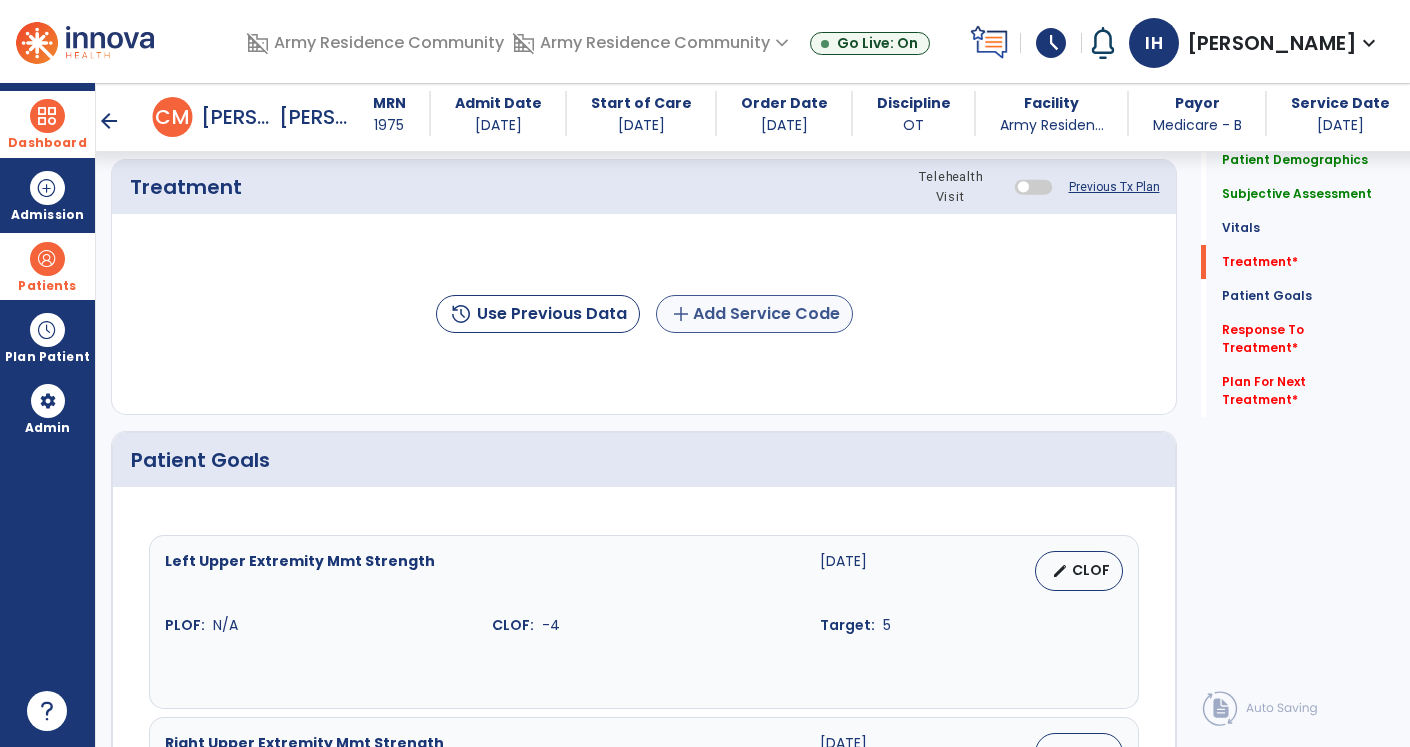 type on "**********" 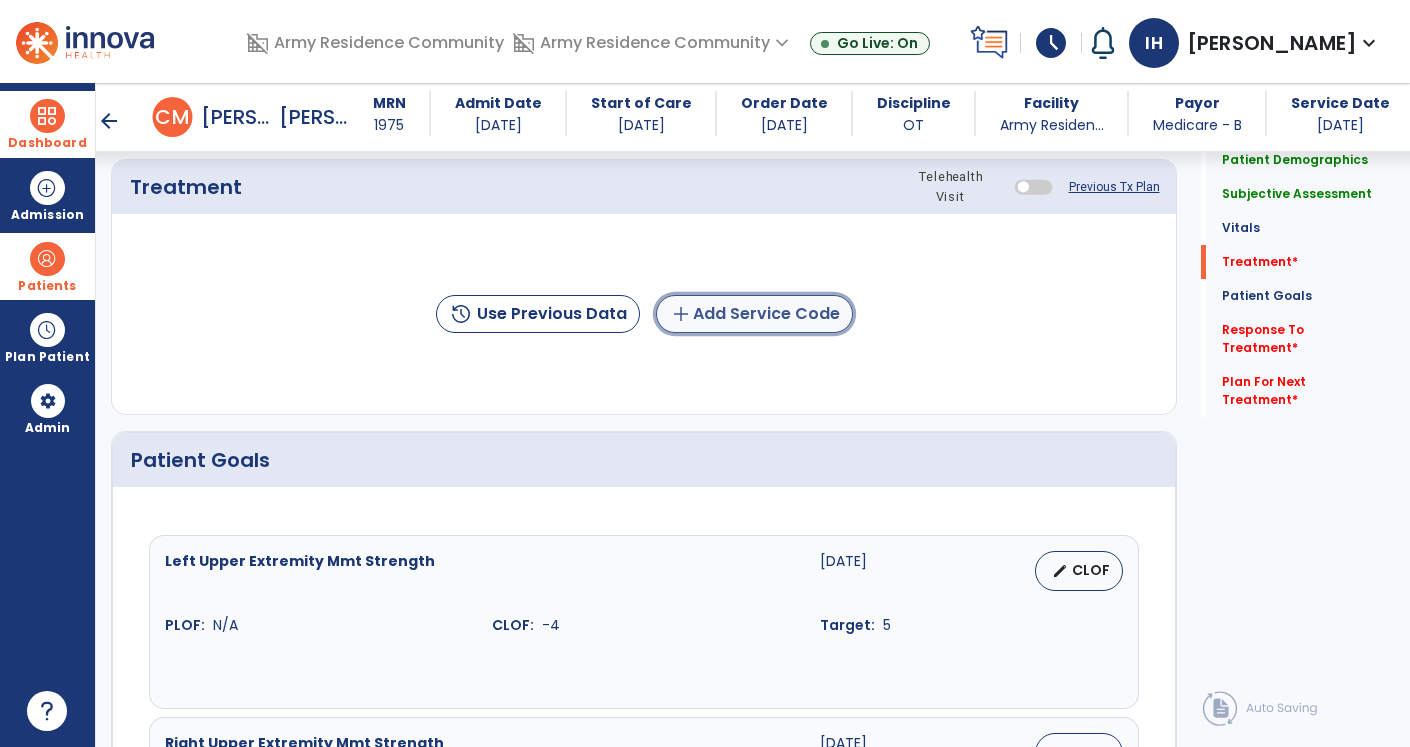 click on "add  Add Service Code" 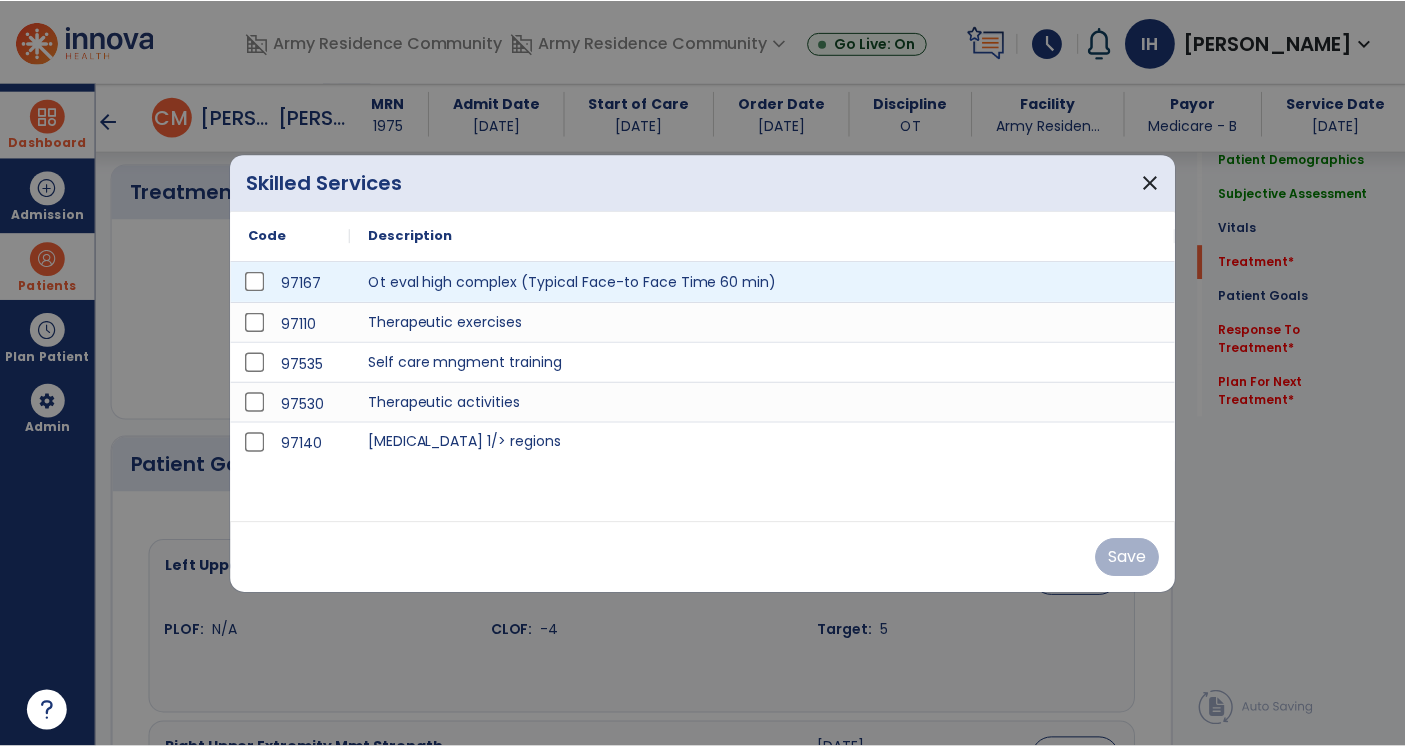 scroll, scrollTop: 1200, scrollLeft: 0, axis: vertical 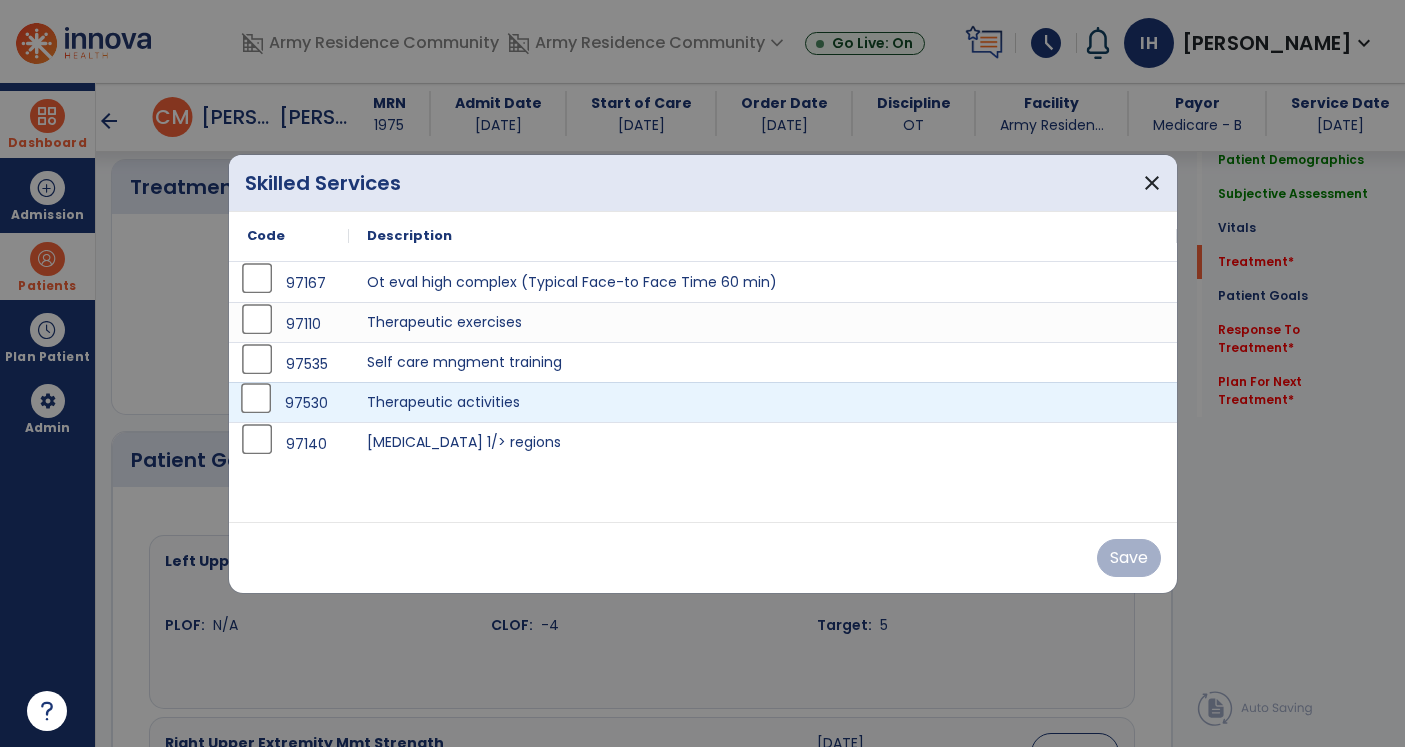 click on "97530" at bounding box center [289, 402] 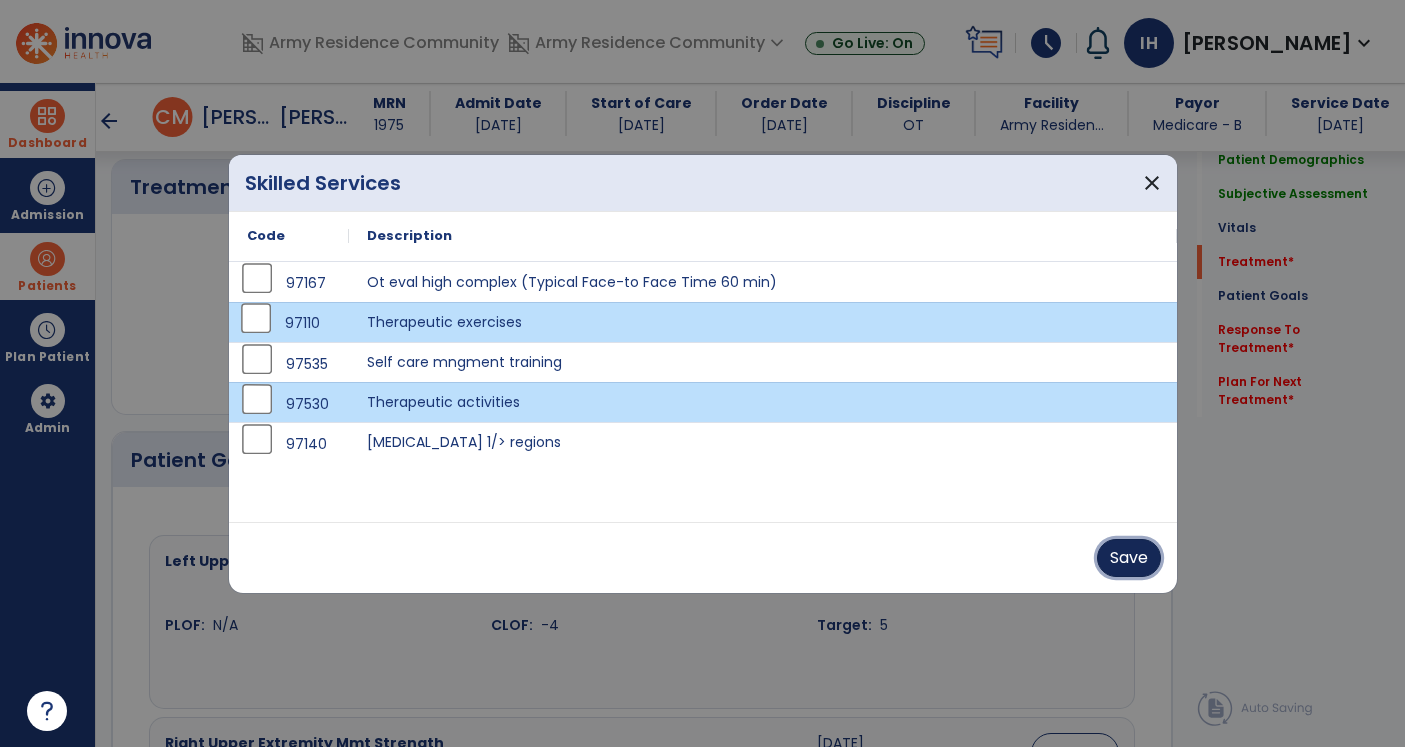 click on "Save" at bounding box center [1129, 558] 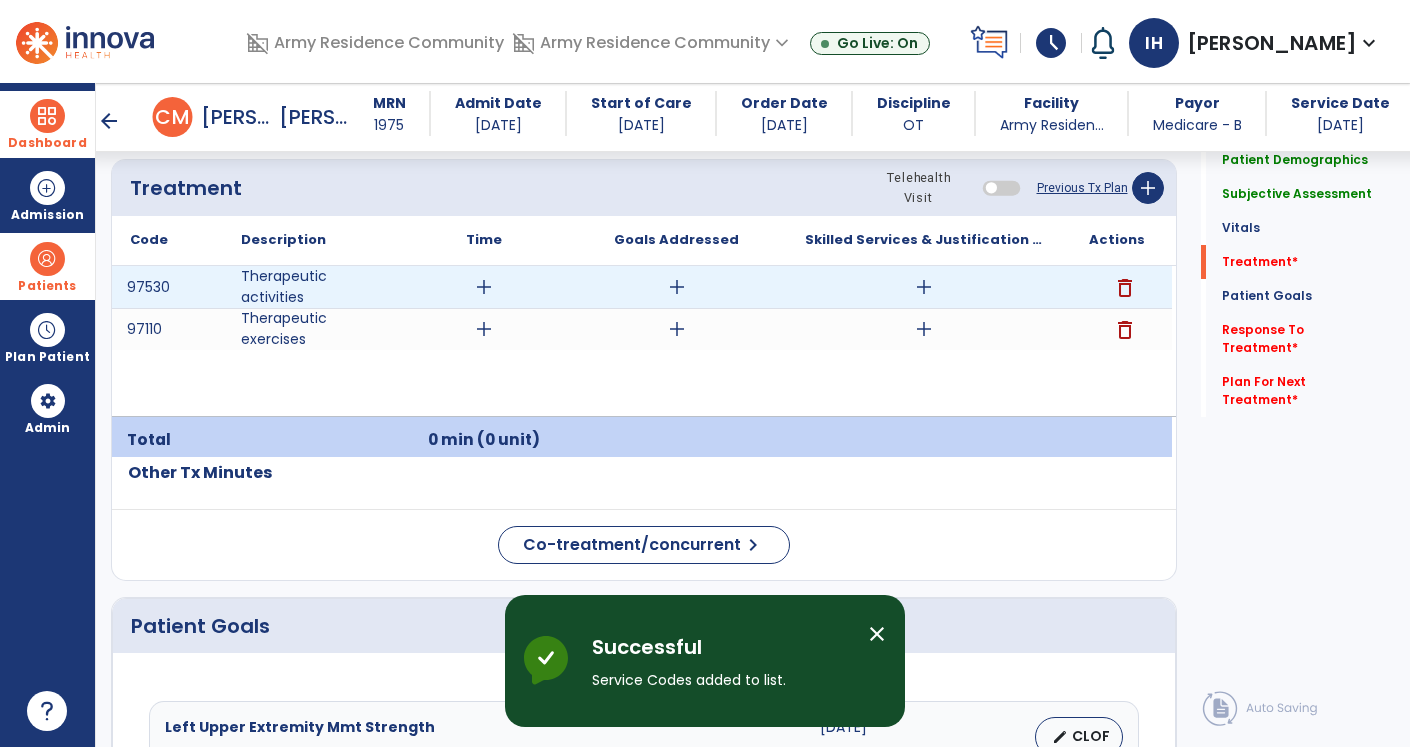 click on "add" at bounding box center [484, 287] 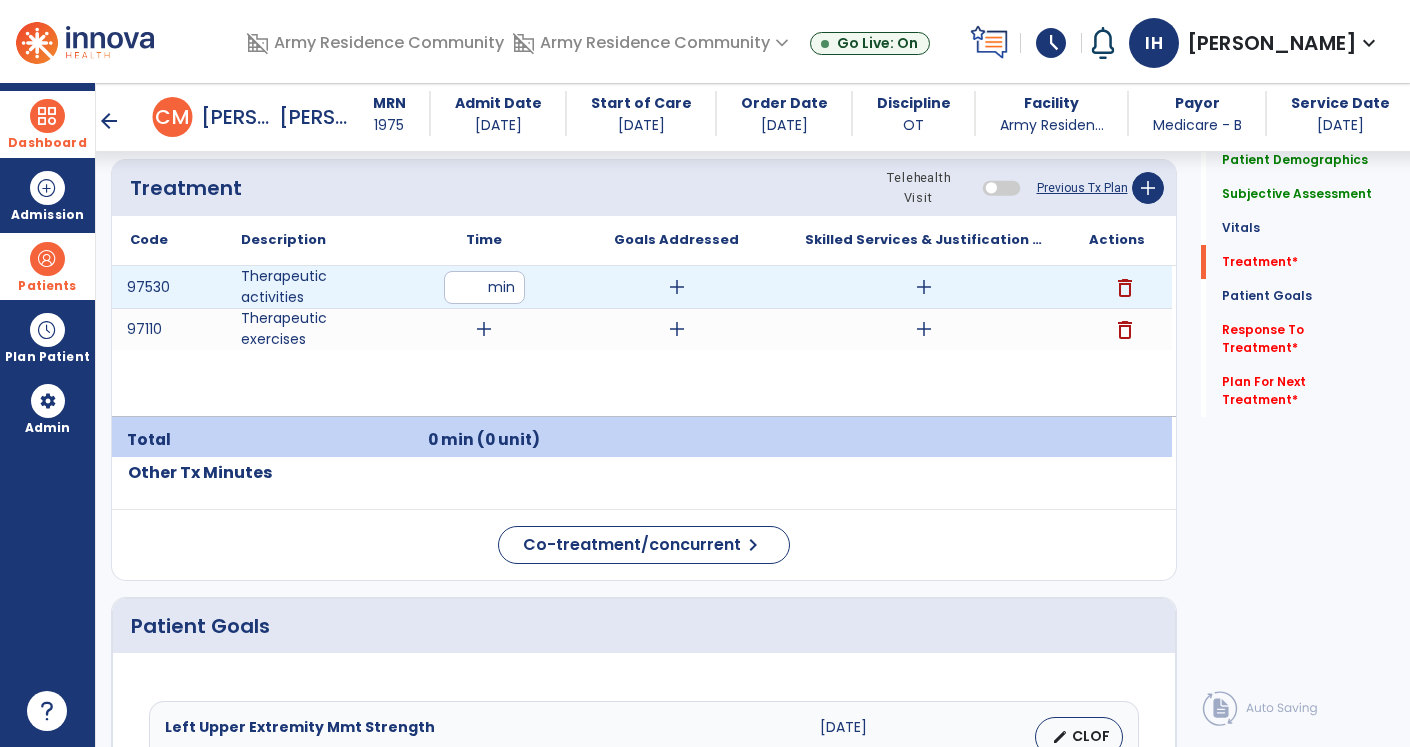 type on "**" 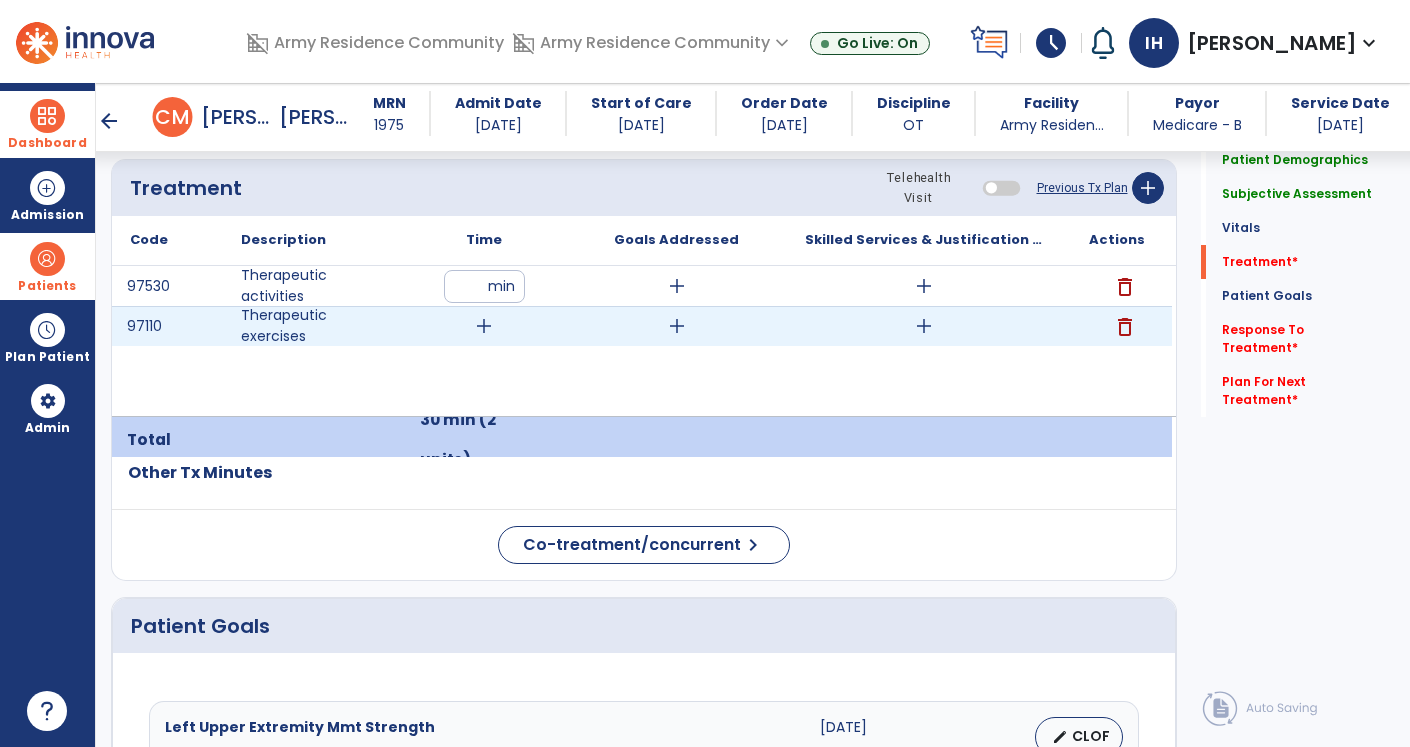 click on "add" at bounding box center (484, 326) 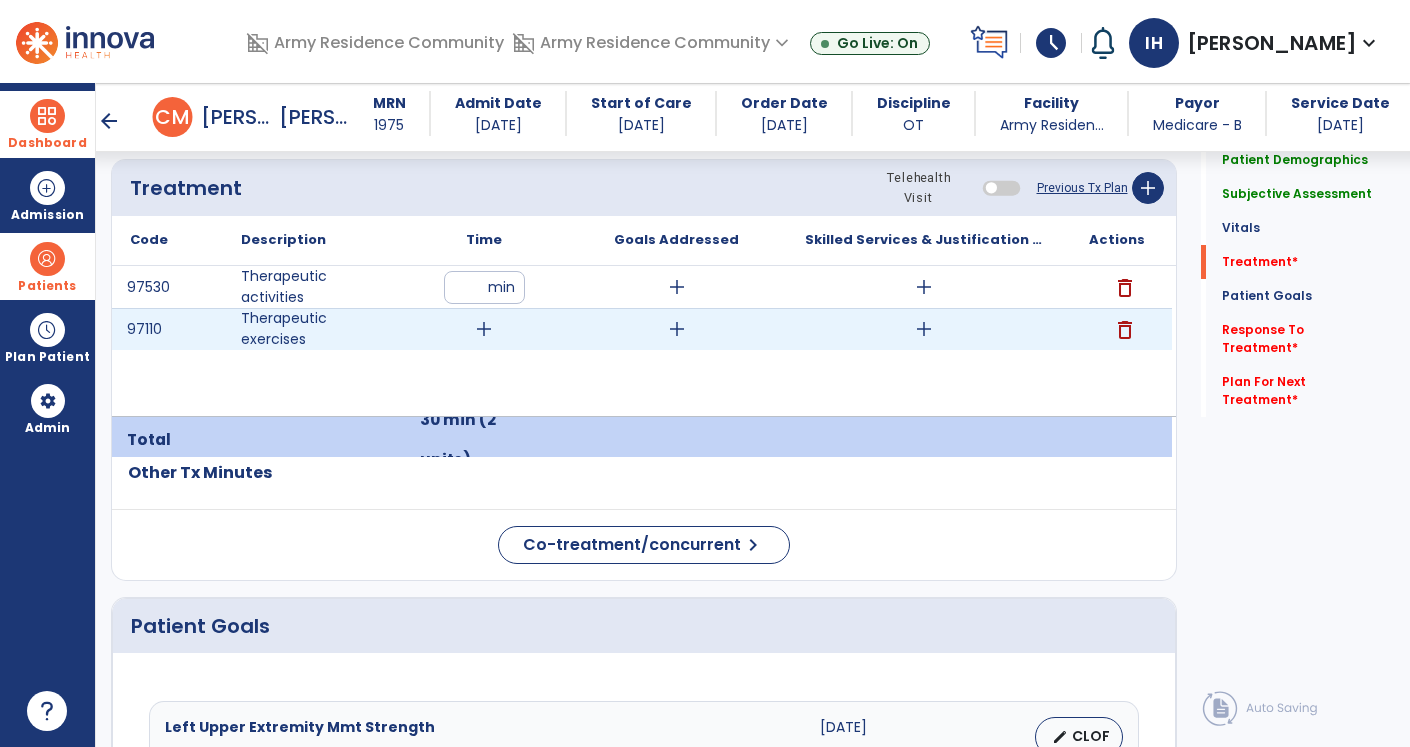 click on "add" at bounding box center [484, 329] 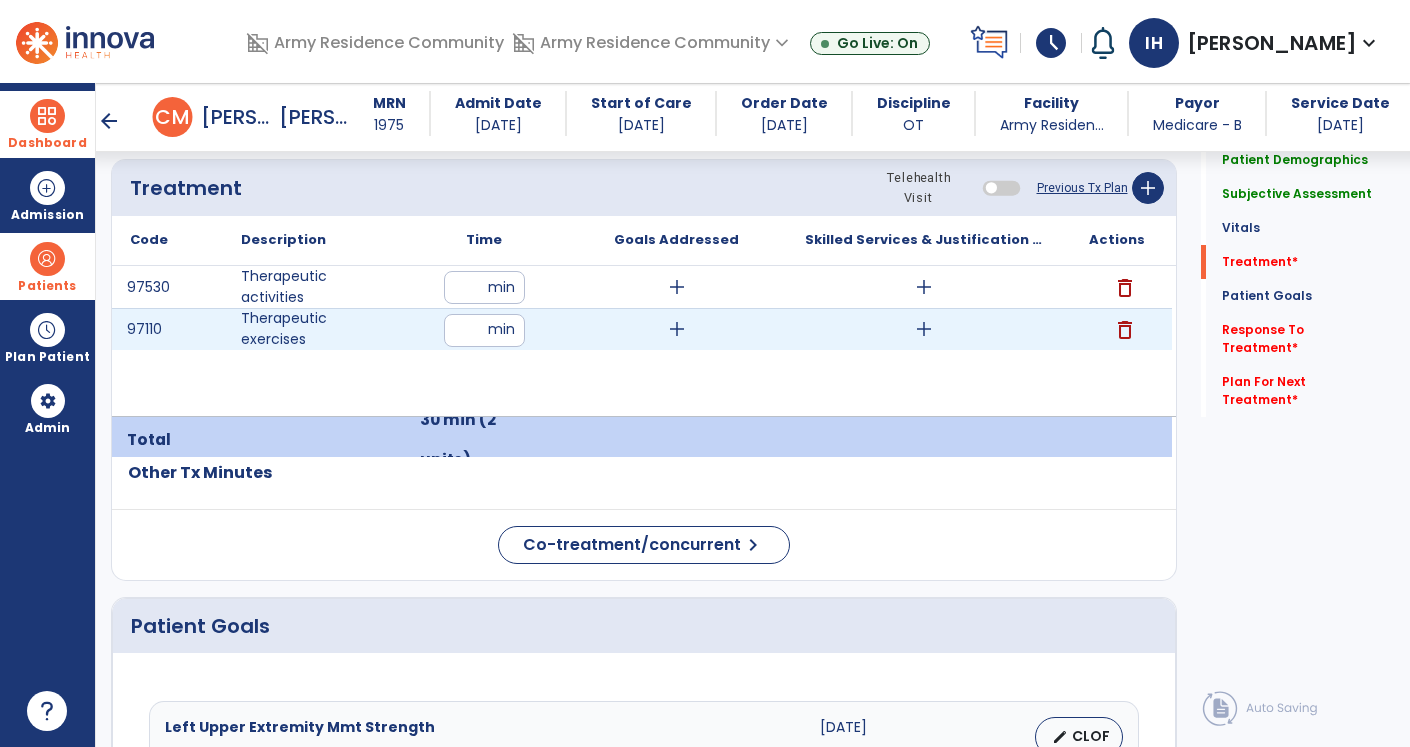 type on "**" 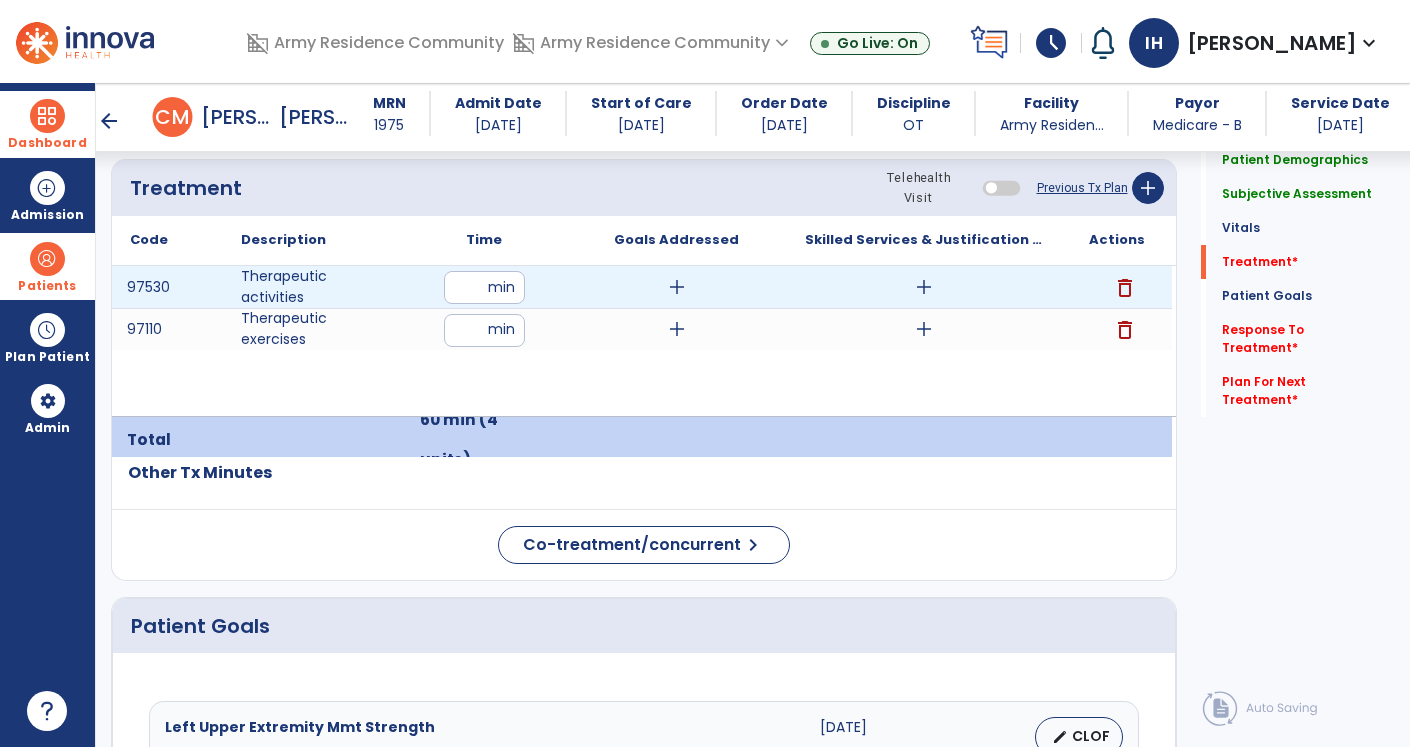 click on "add" at bounding box center (677, 287) 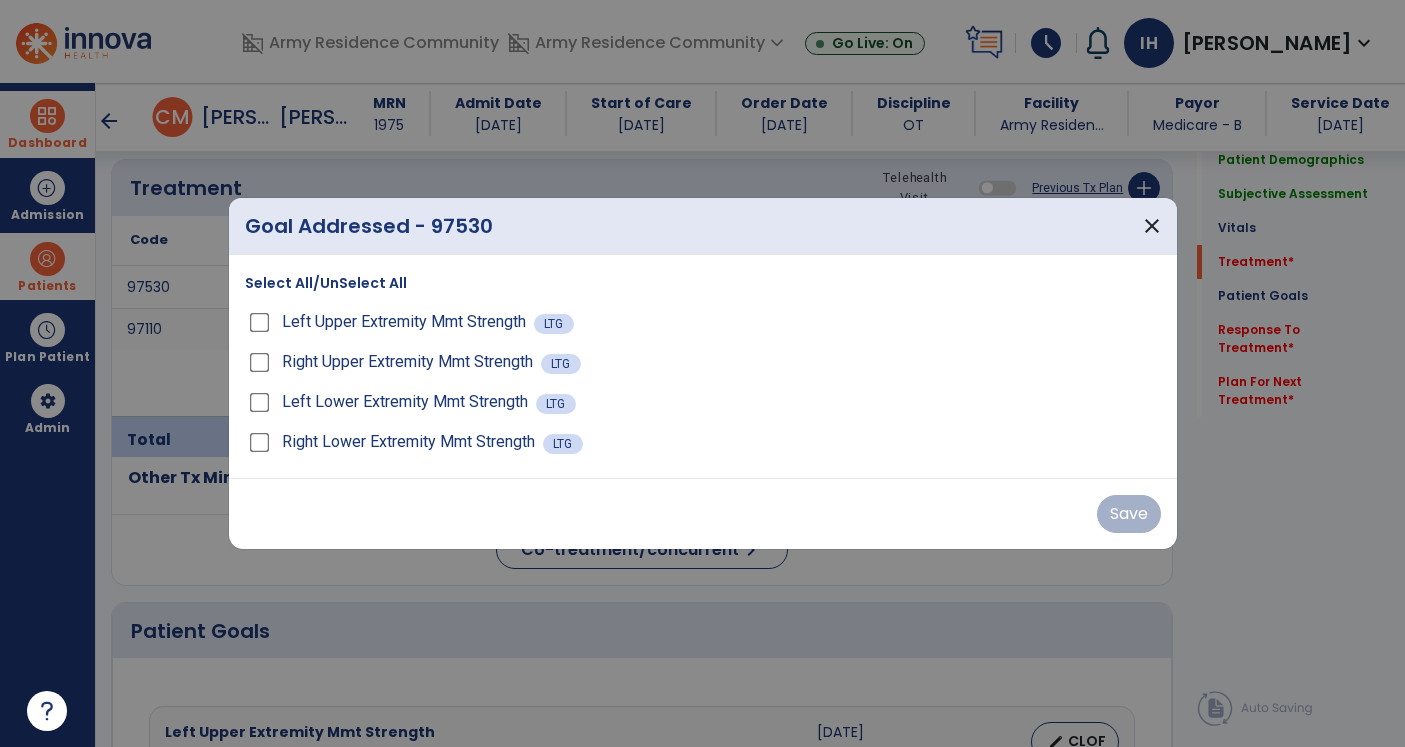 scroll, scrollTop: 1200, scrollLeft: 0, axis: vertical 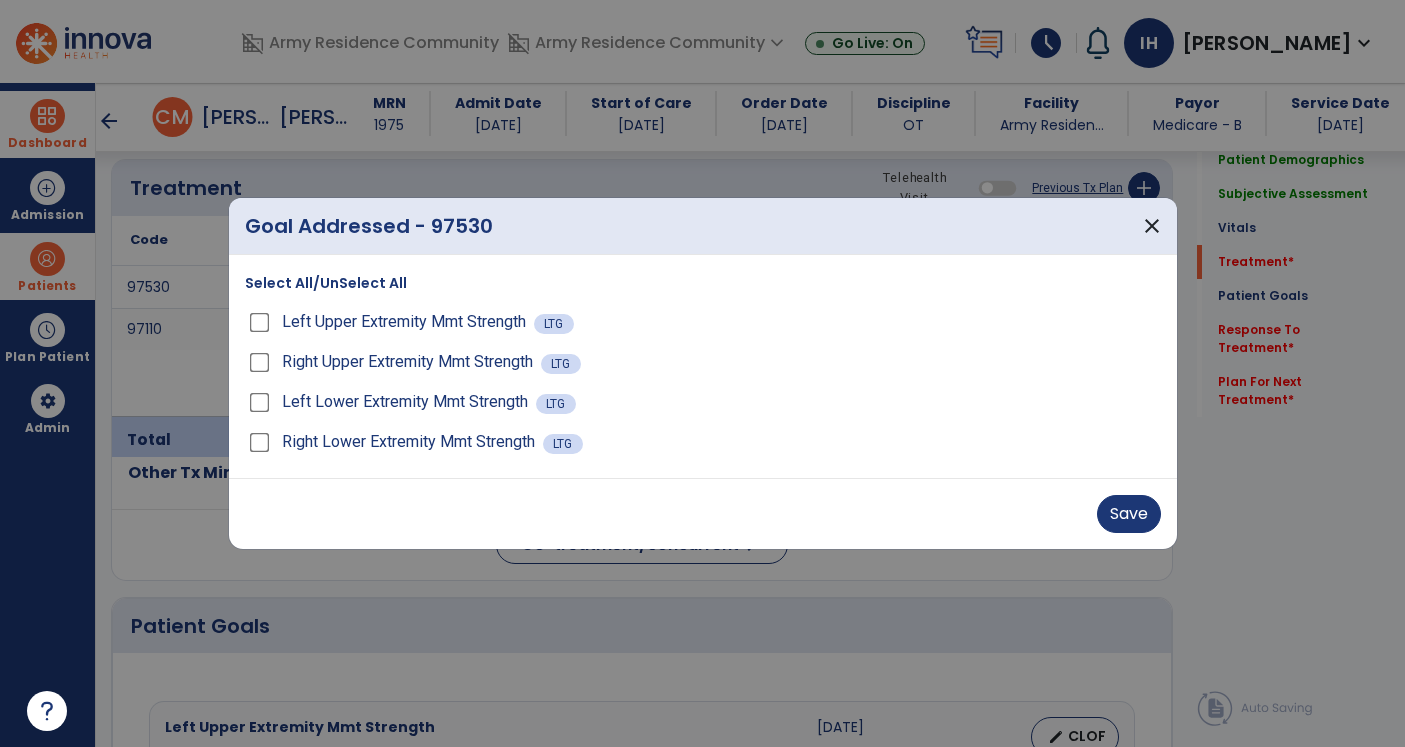 click on "Left Lower Extremity Mmt Strength" at bounding box center [390, 402] 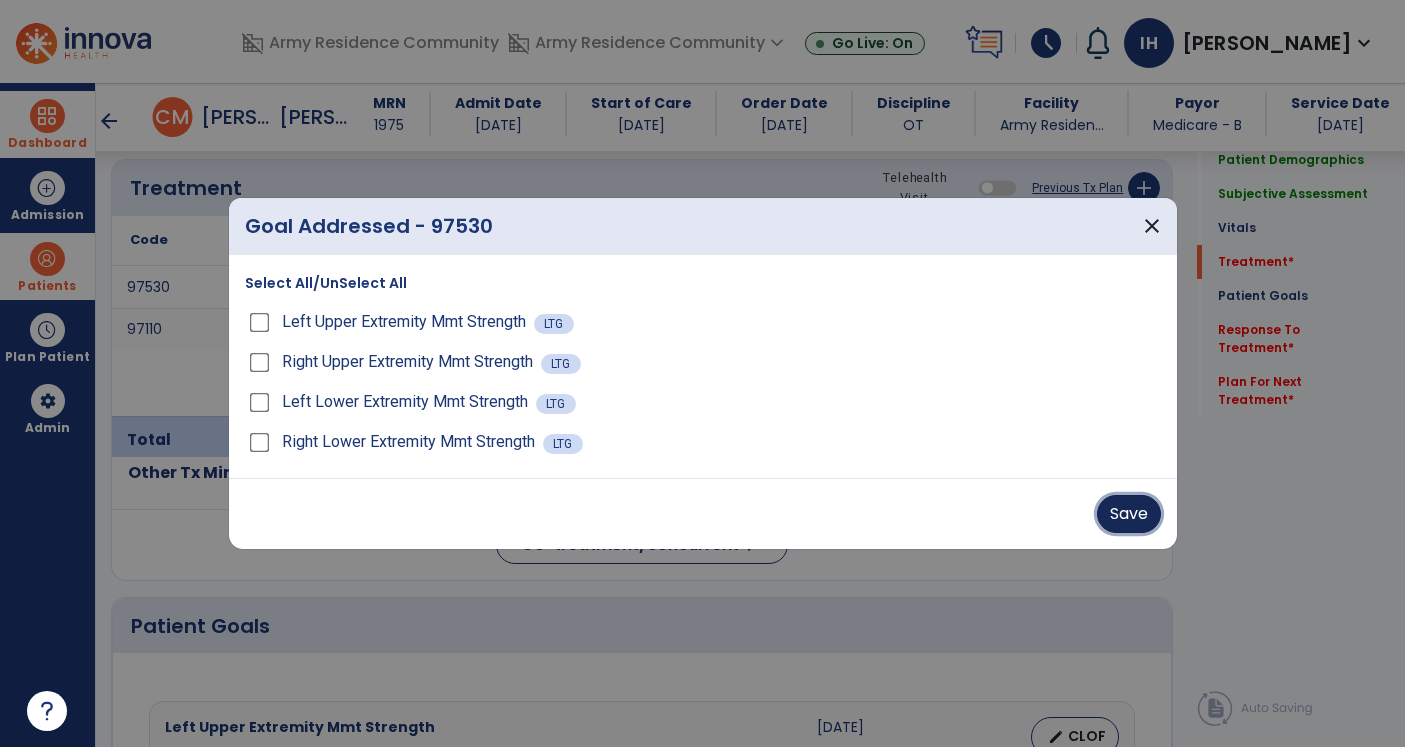 click on "Save" at bounding box center [1129, 514] 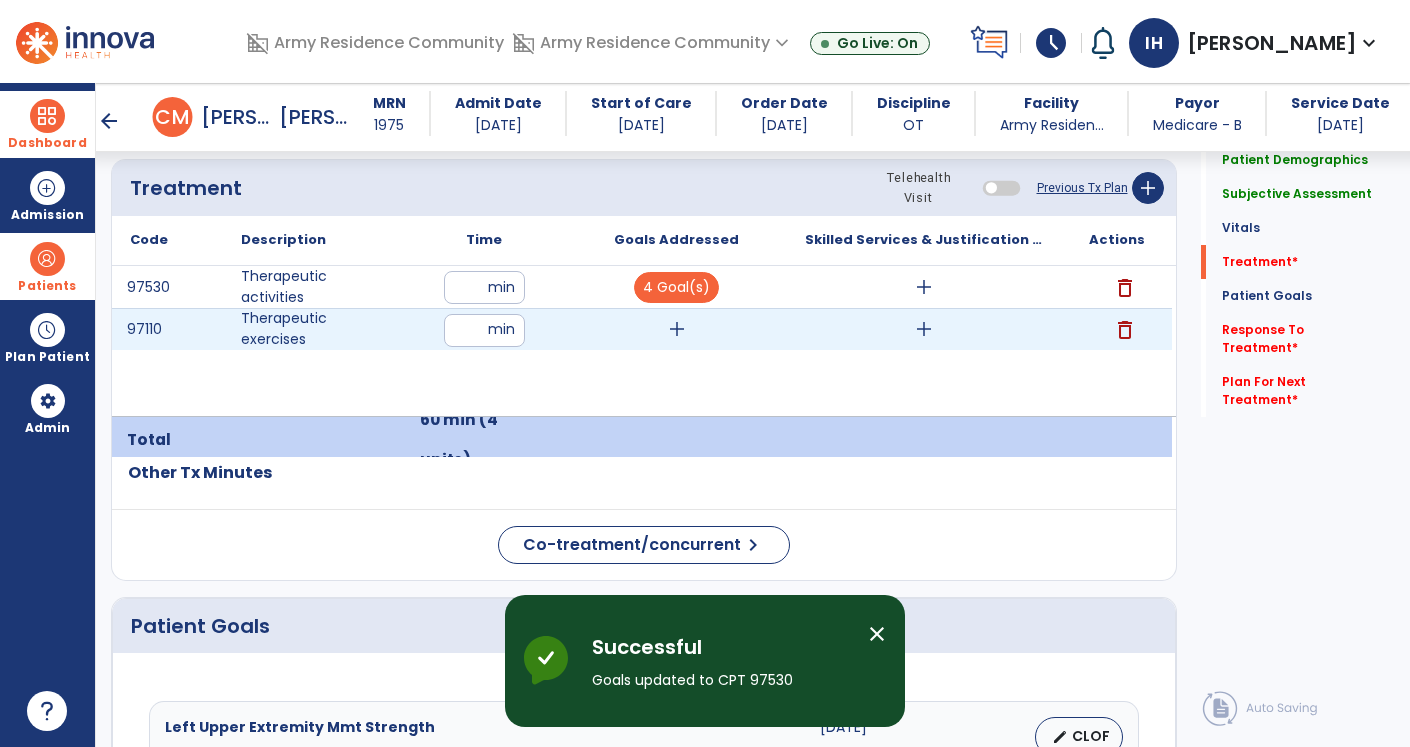 click on "add" at bounding box center (677, 329) 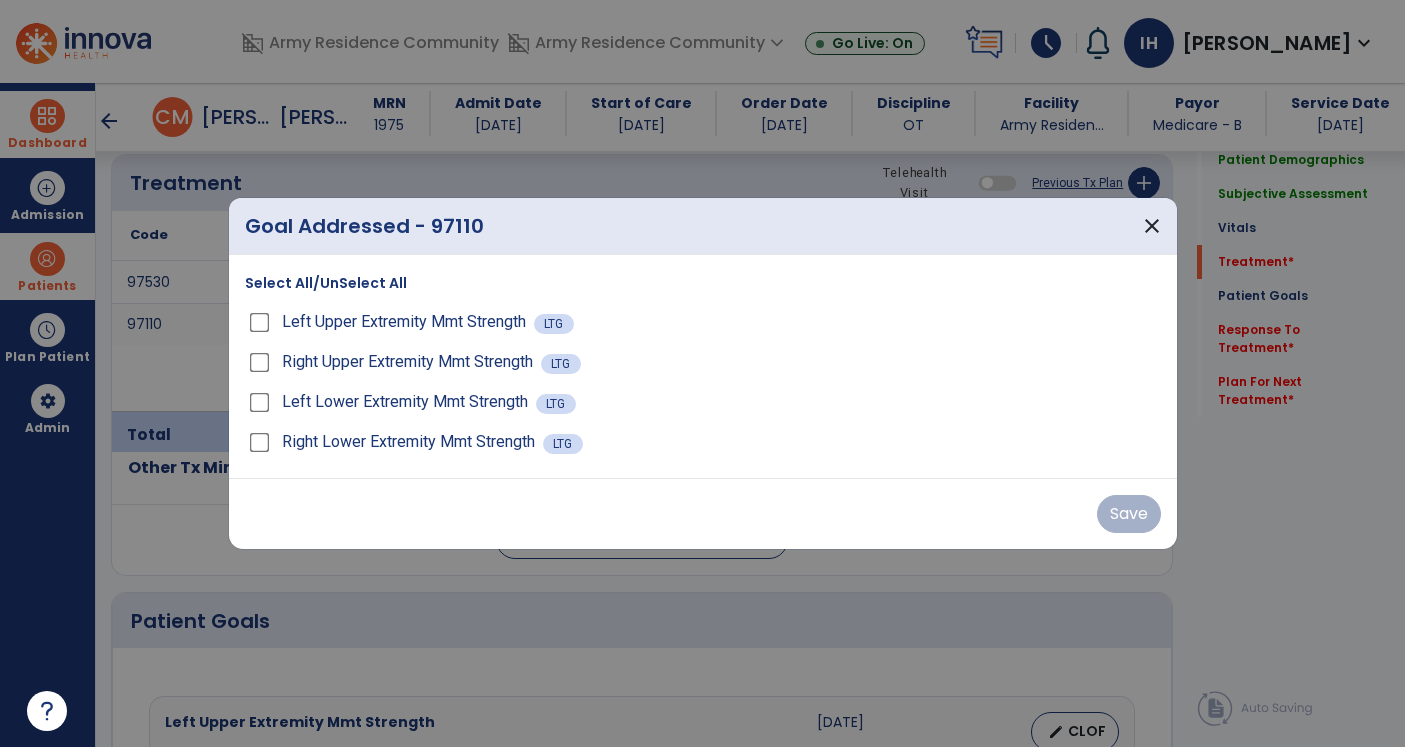 scroll, scrollTop: 1200, scrollLeft: 0, axis: vertical 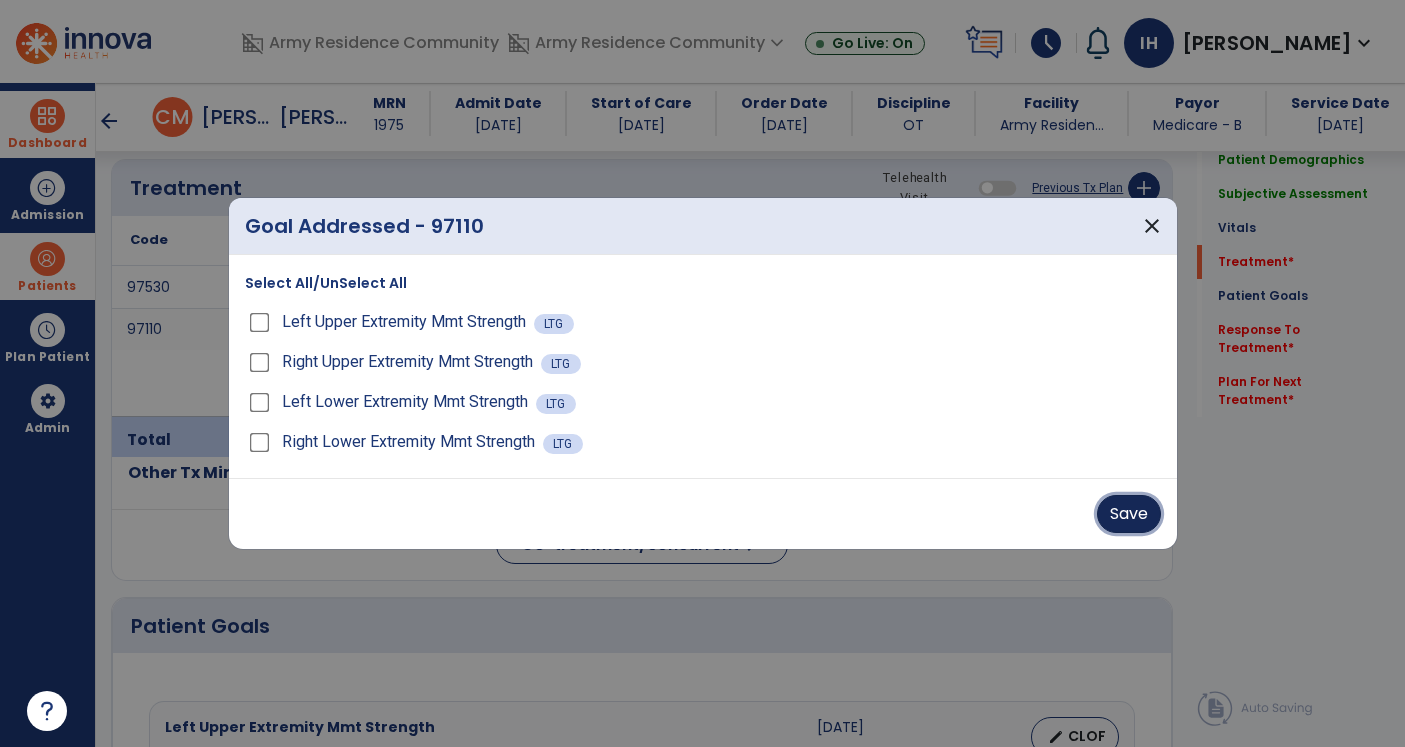 click on "Save" at bounding box center [1129, 514] 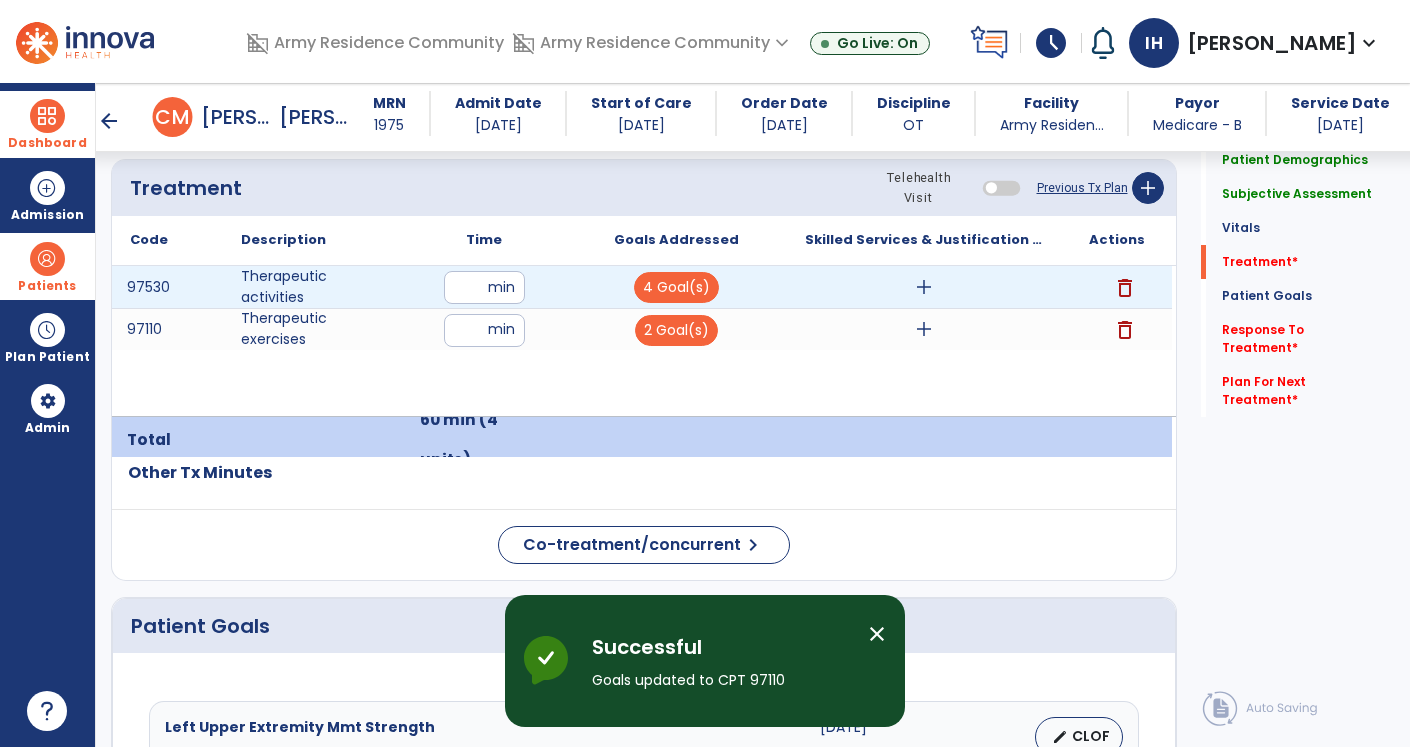 click on "add" at bounding box center (924, 287) 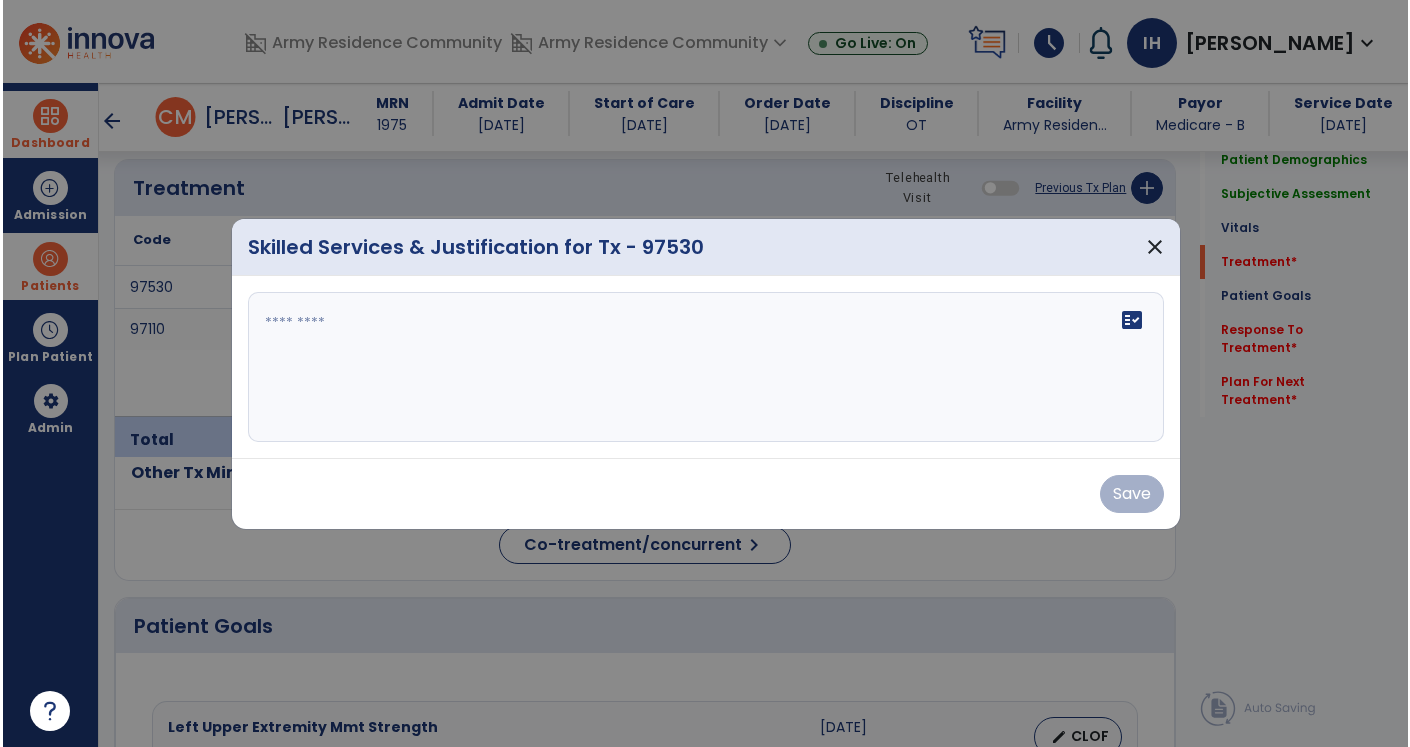 scroll, scrollTop: 1200, scrollLeft: 0, axis: vertical 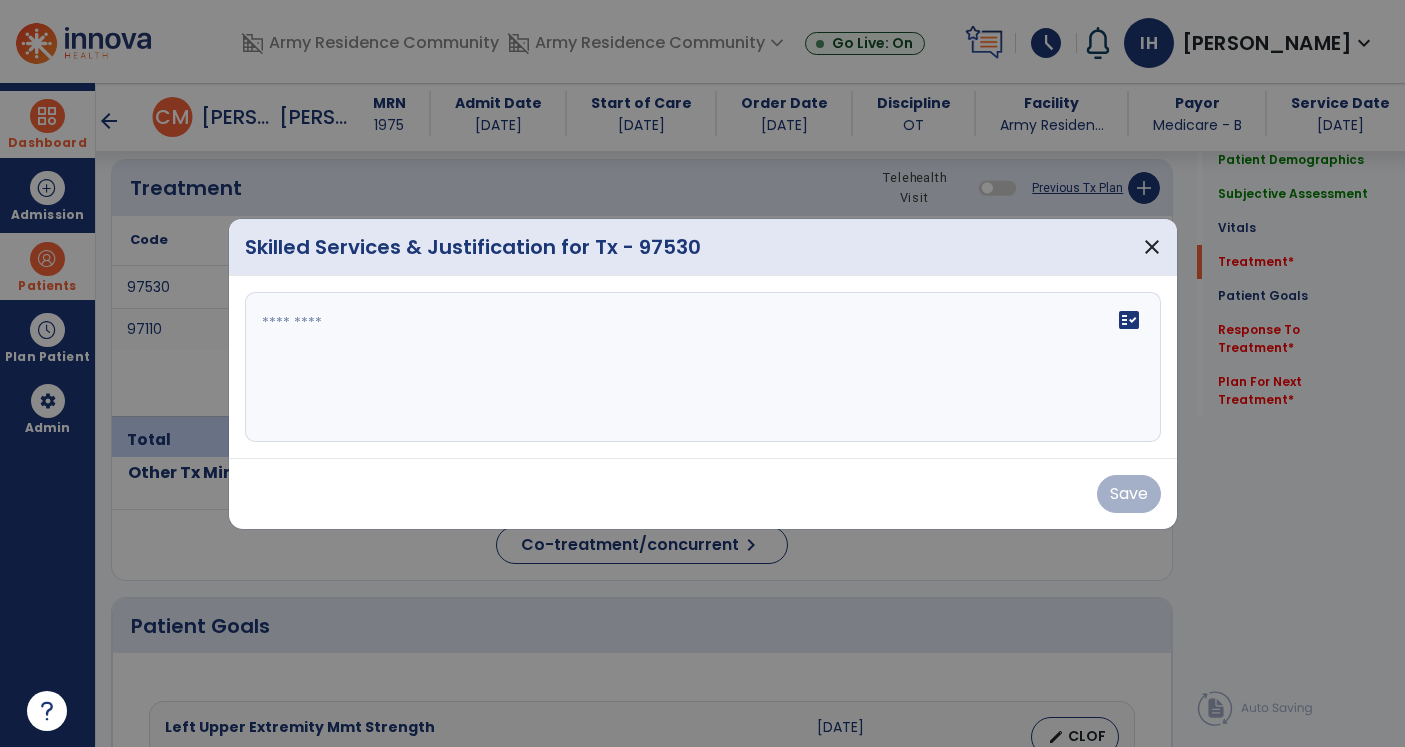 click on "fact_check" at bounding box center (703, 367) 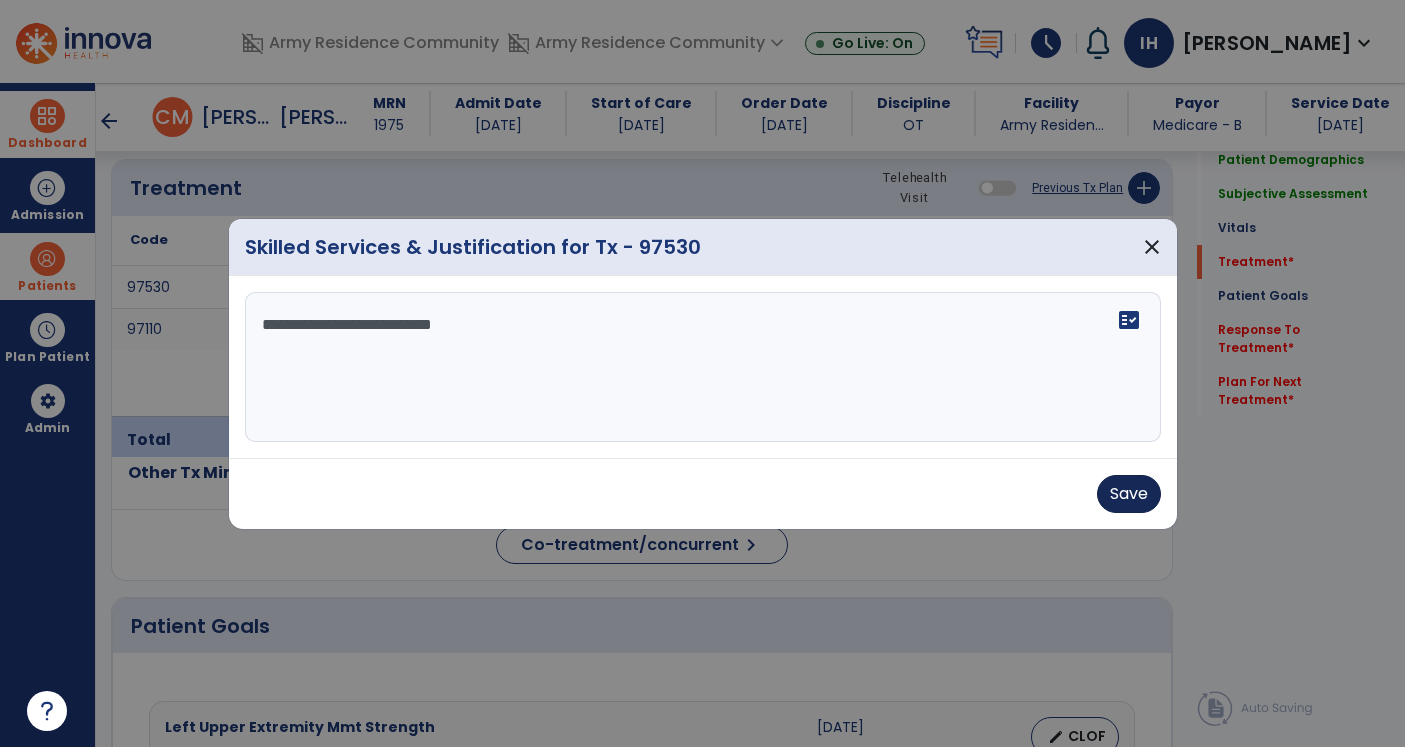 type on "**********" 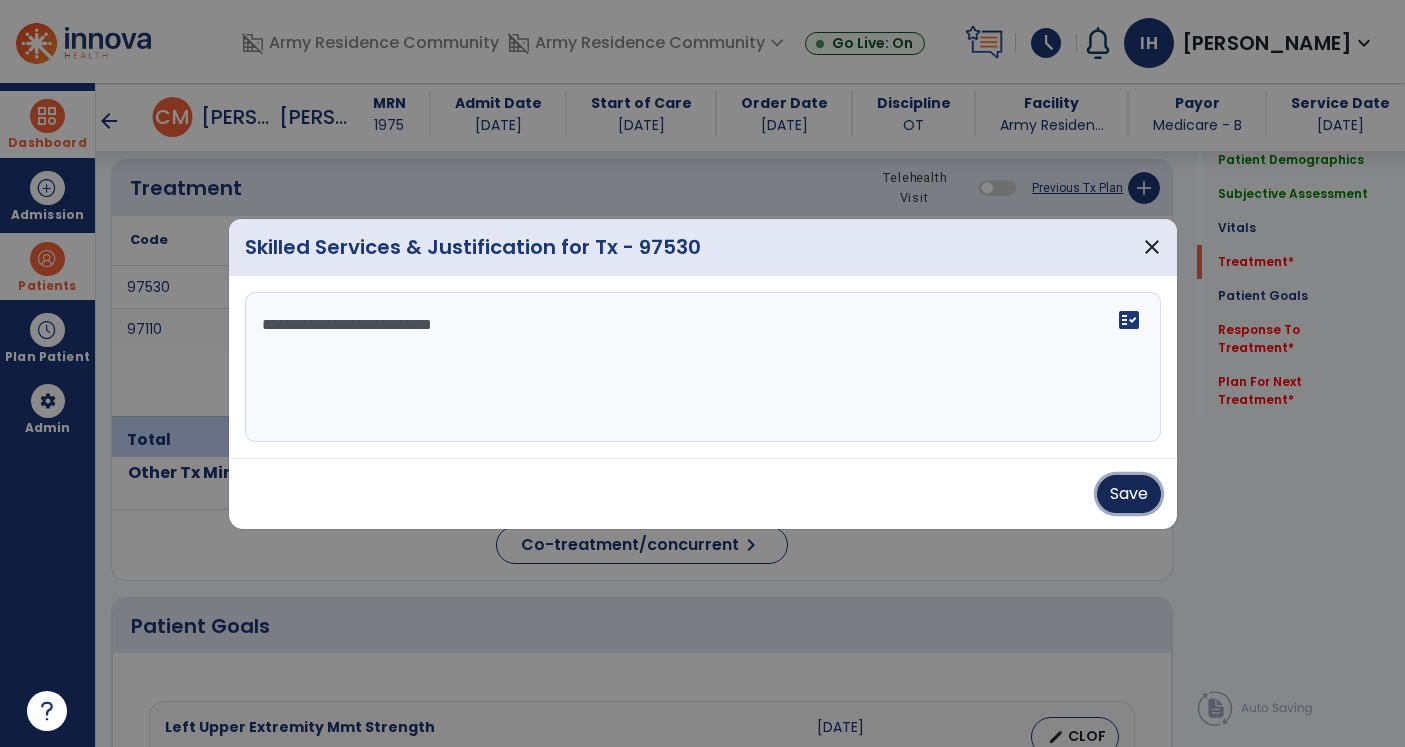click on "Save" at bounding box center (1129, 494) 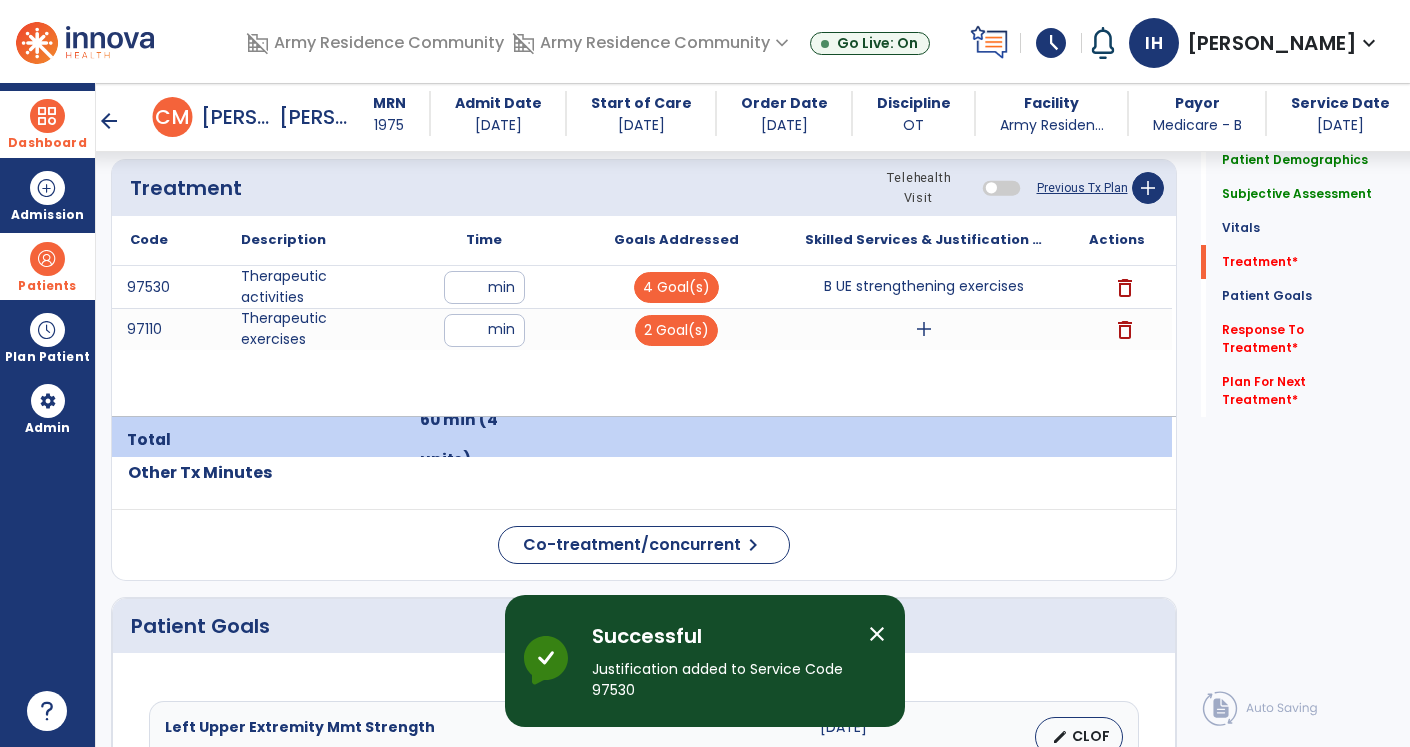click on "arrow_back" at bounding box center [109, 121] 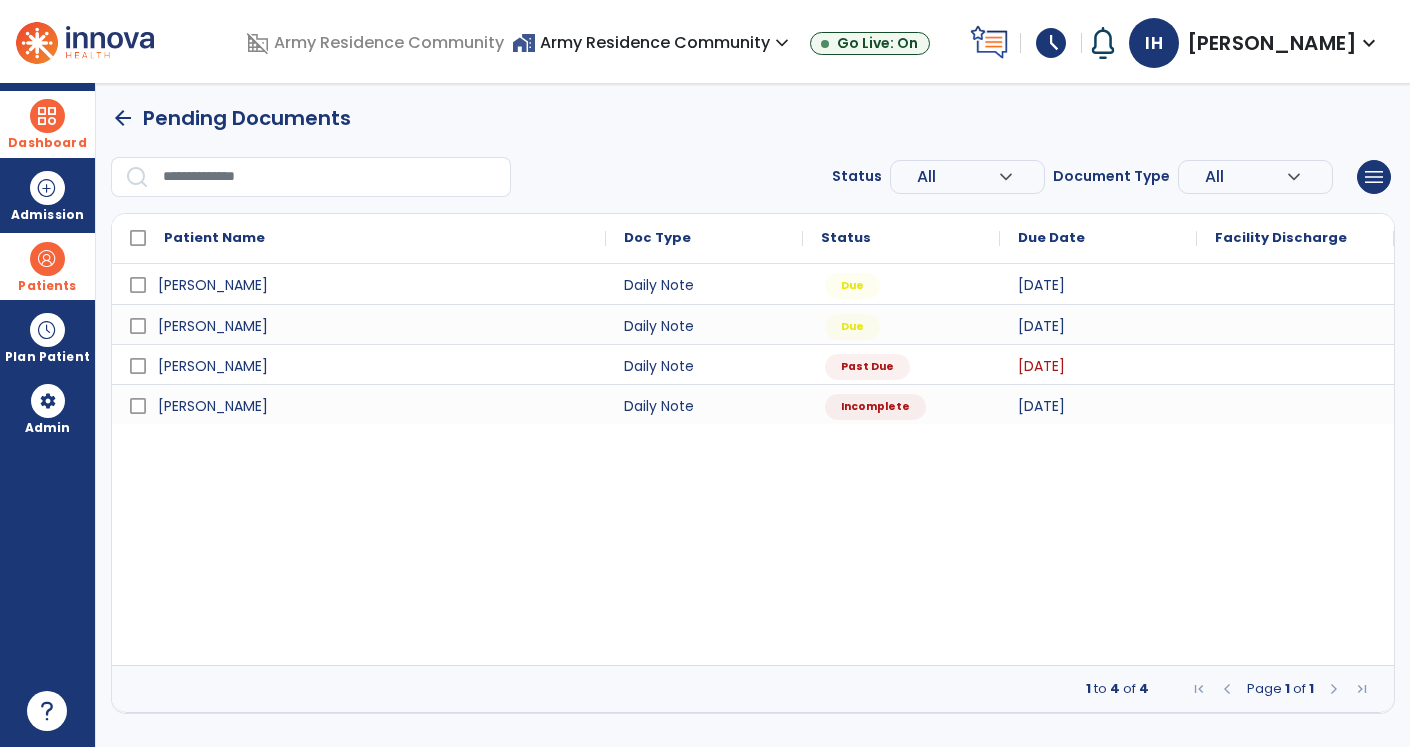 click at bounding box center (47, 259) 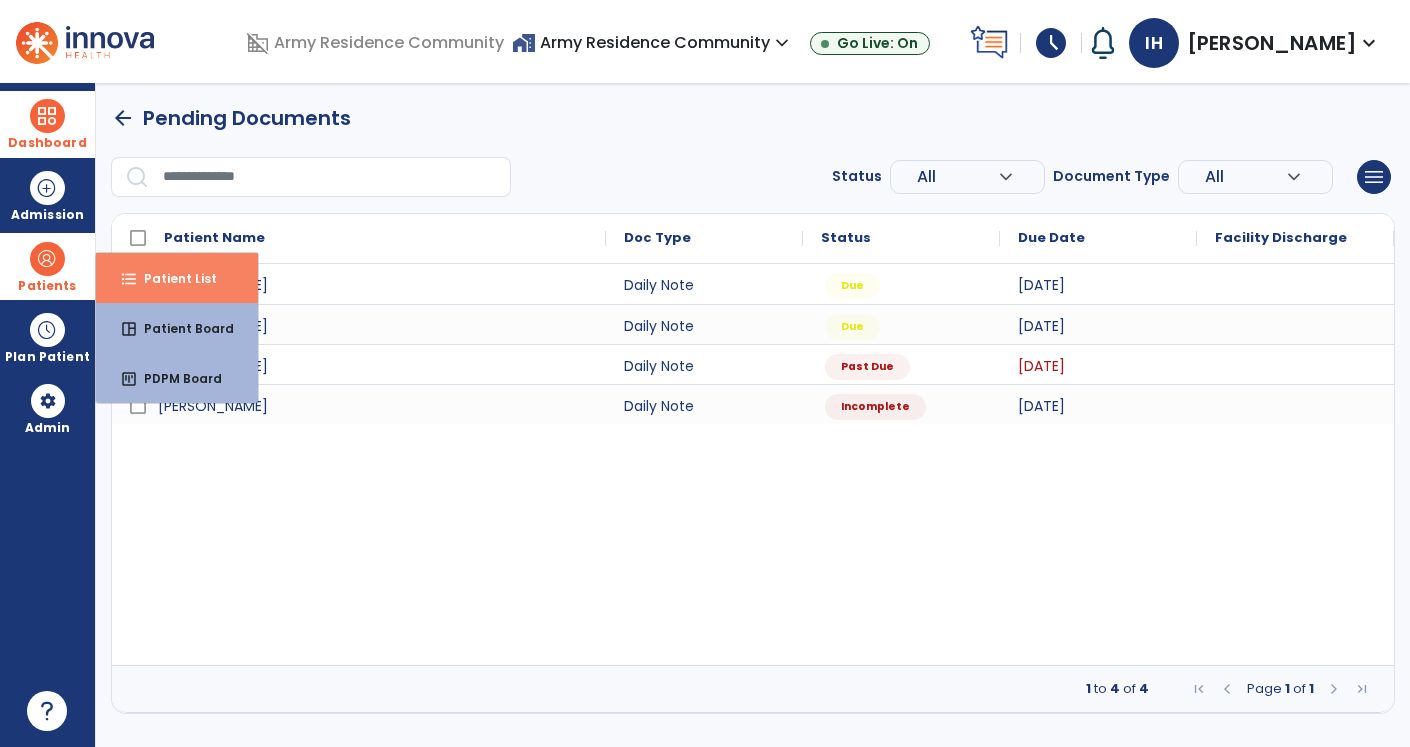 click on "format_list_bulleted  Patient List" at bounding box center (177, 278) 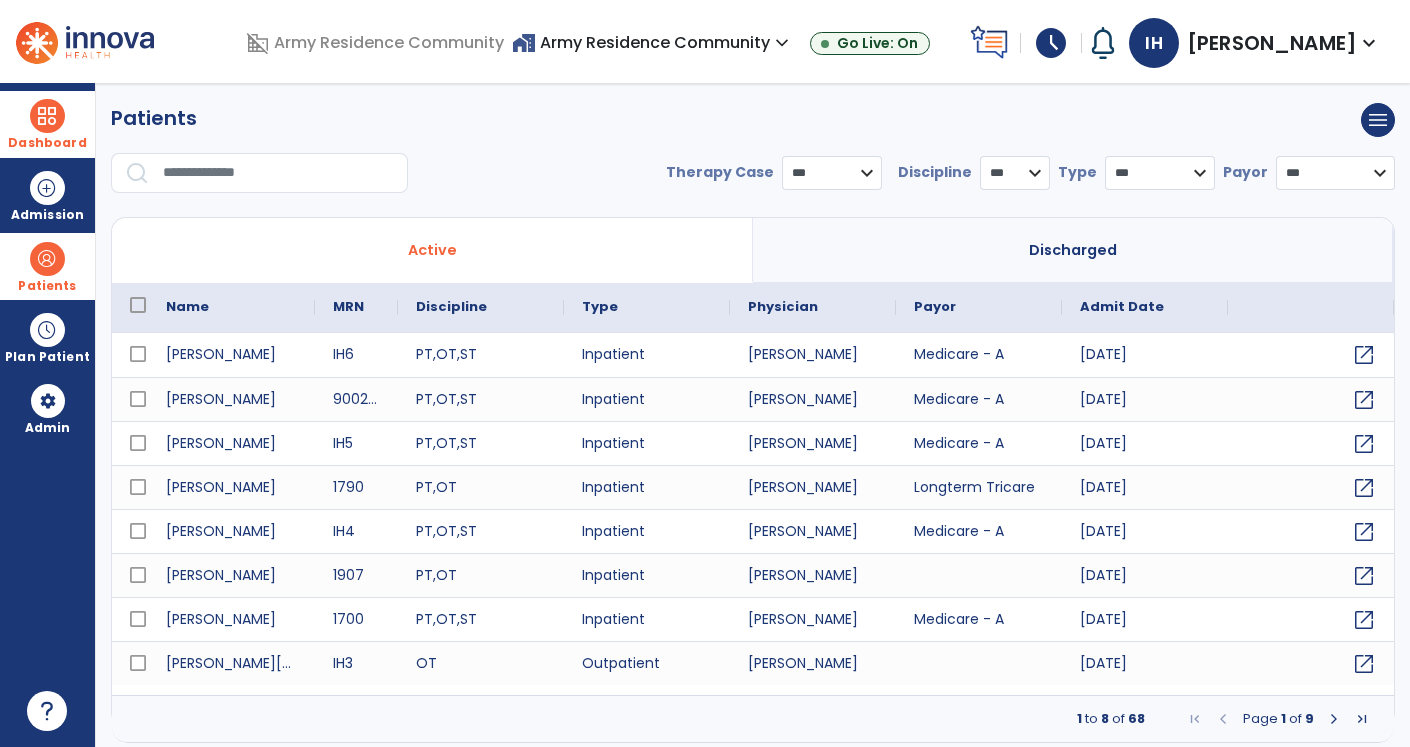 click at bounding box center (1334, 719) 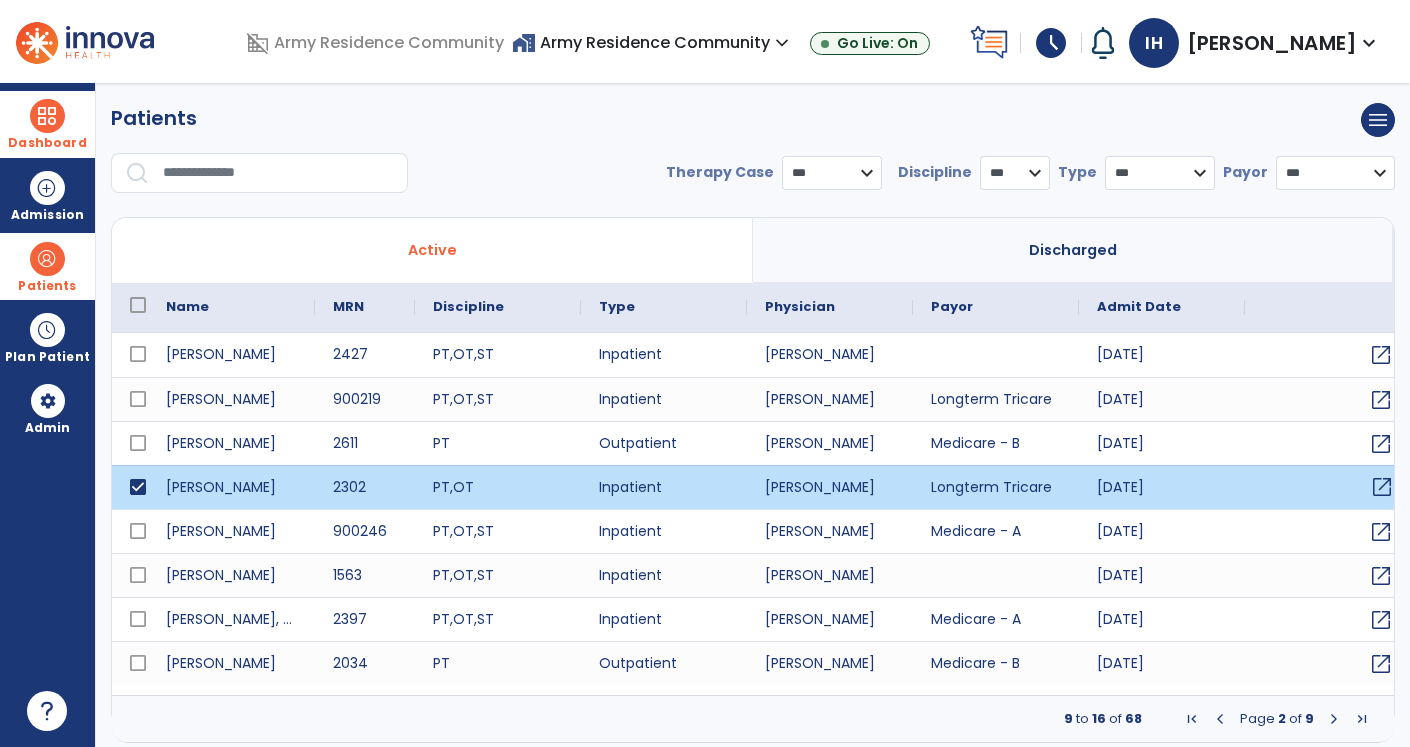 click on "open_in_new" at bounding box center [1382, 487] 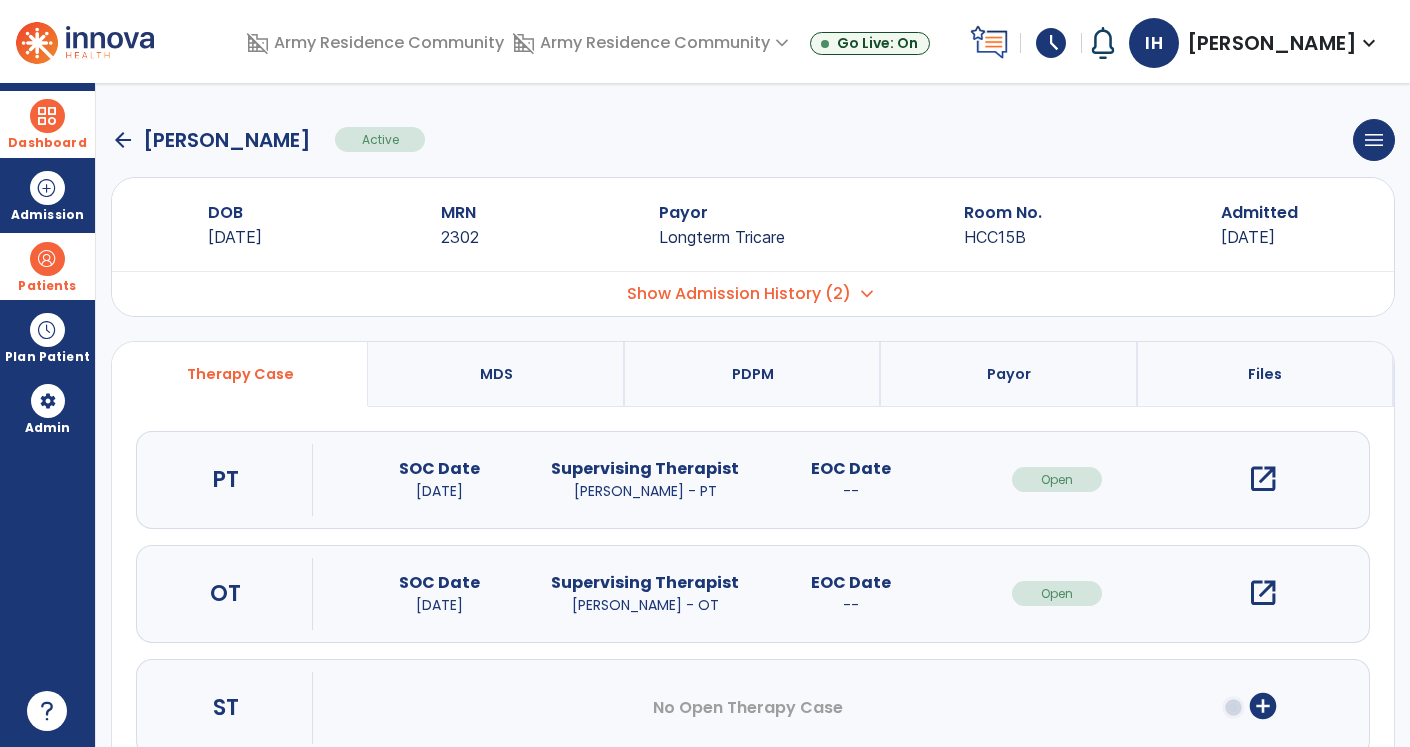 click on "open_in_new" at bounding box center (1263, 593) 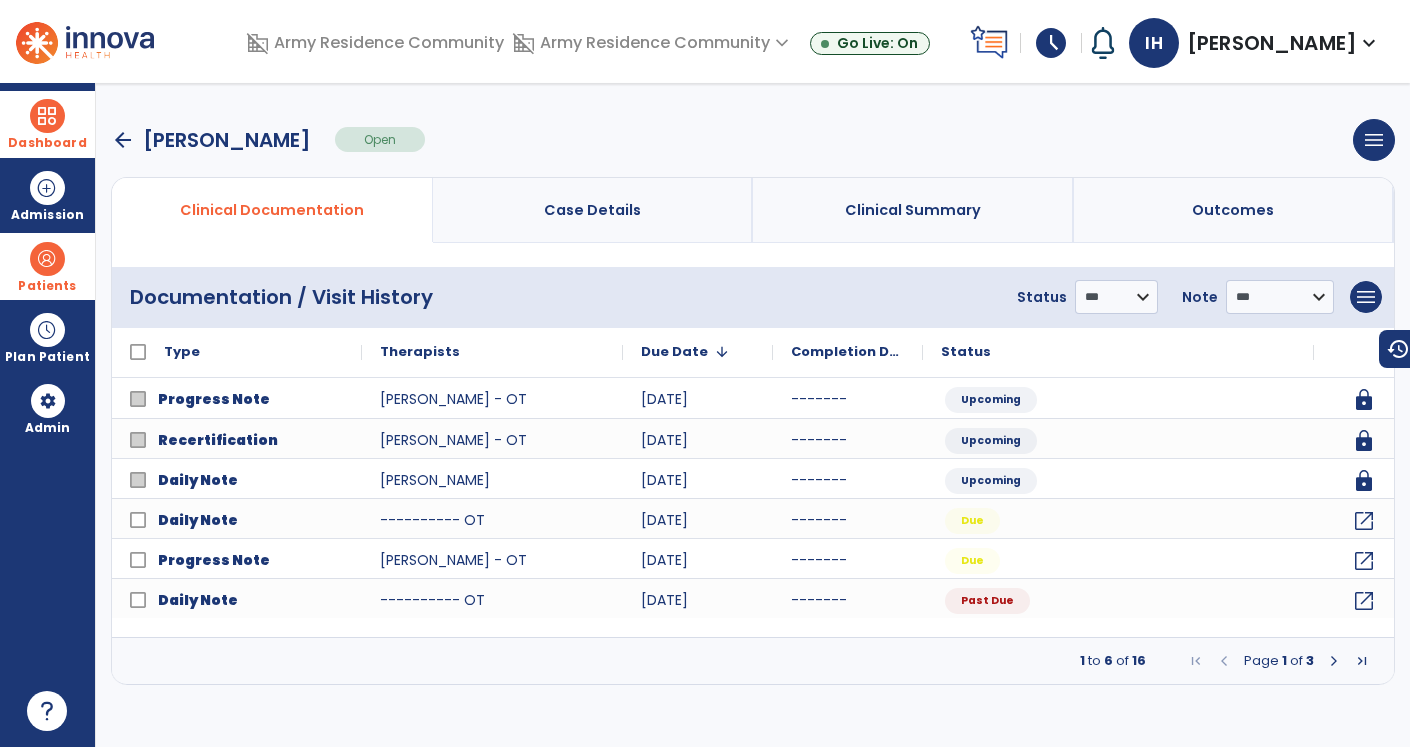 click at bounding box center [1334, 661] 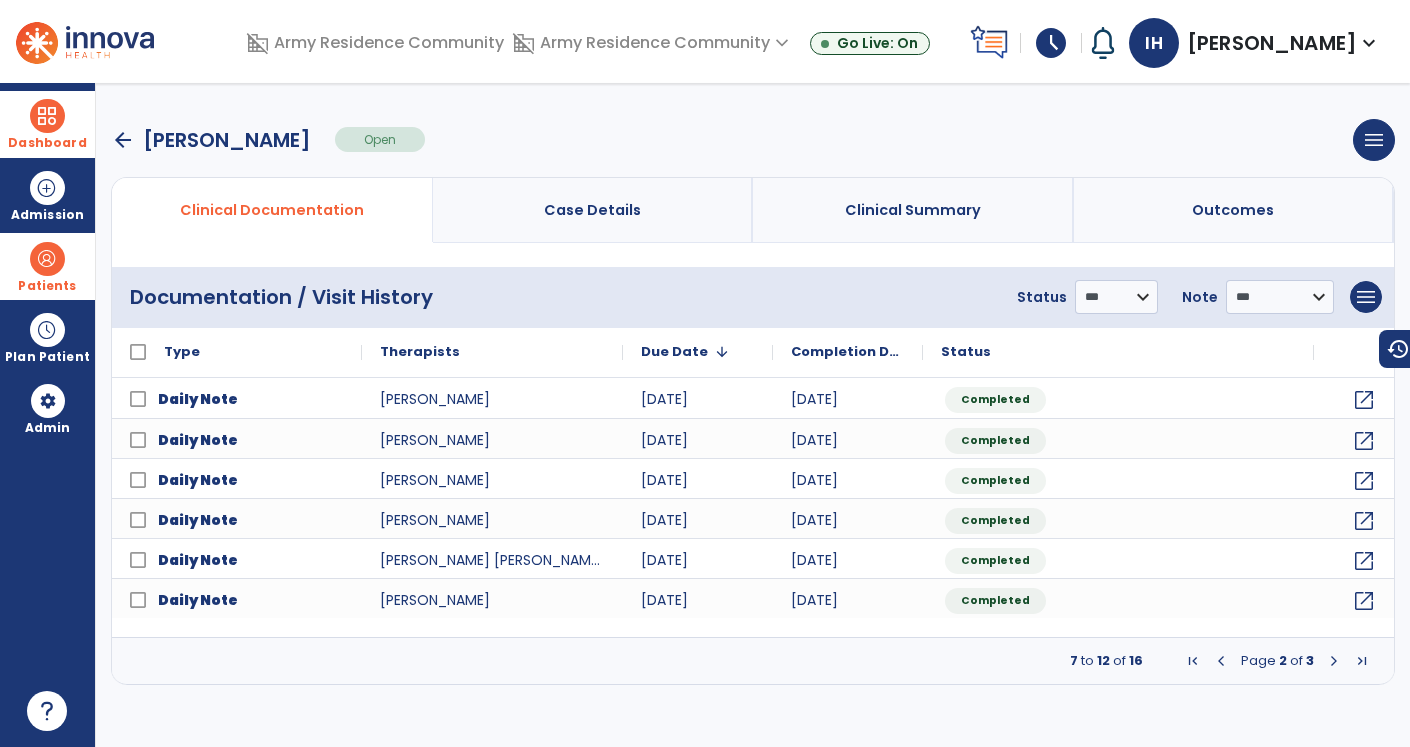 click at bounding box center (1221, 661) 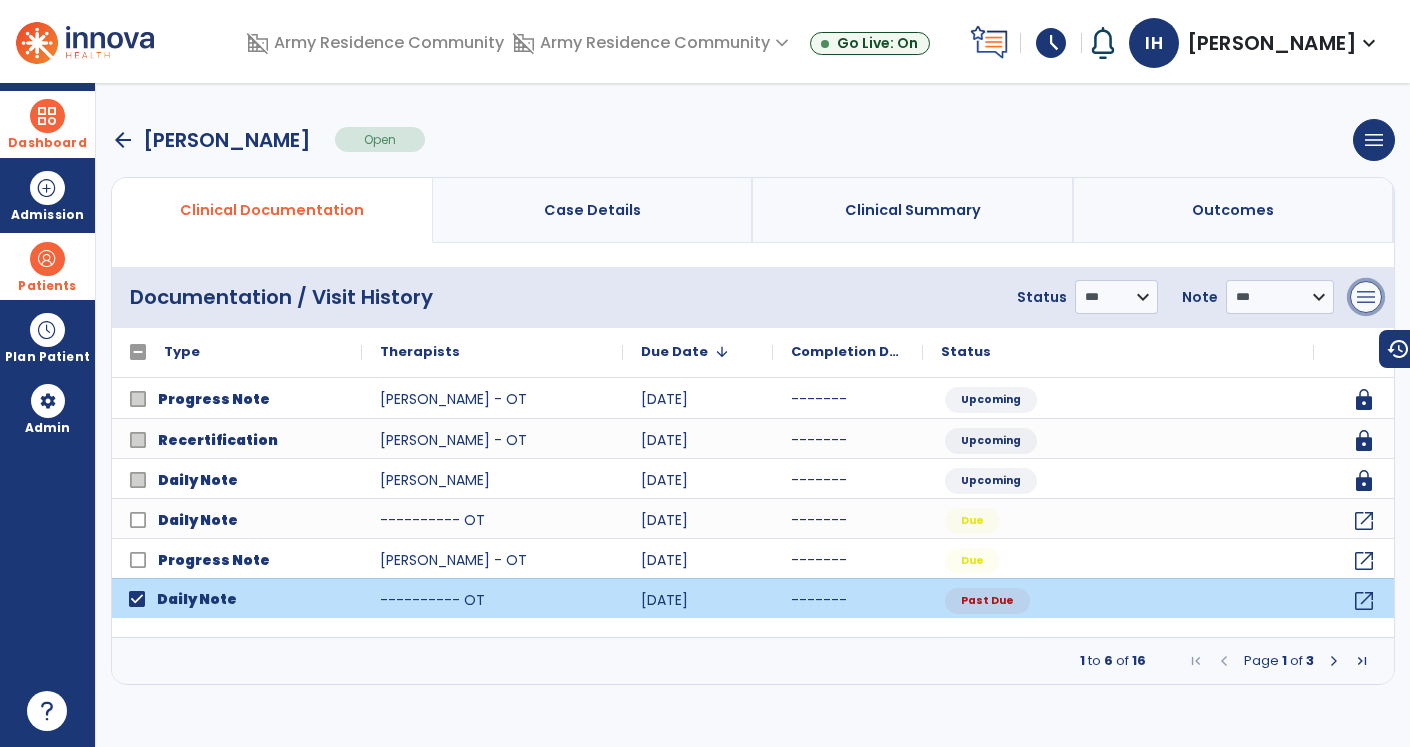 click on "menu" at bounding box center (1366, 297) 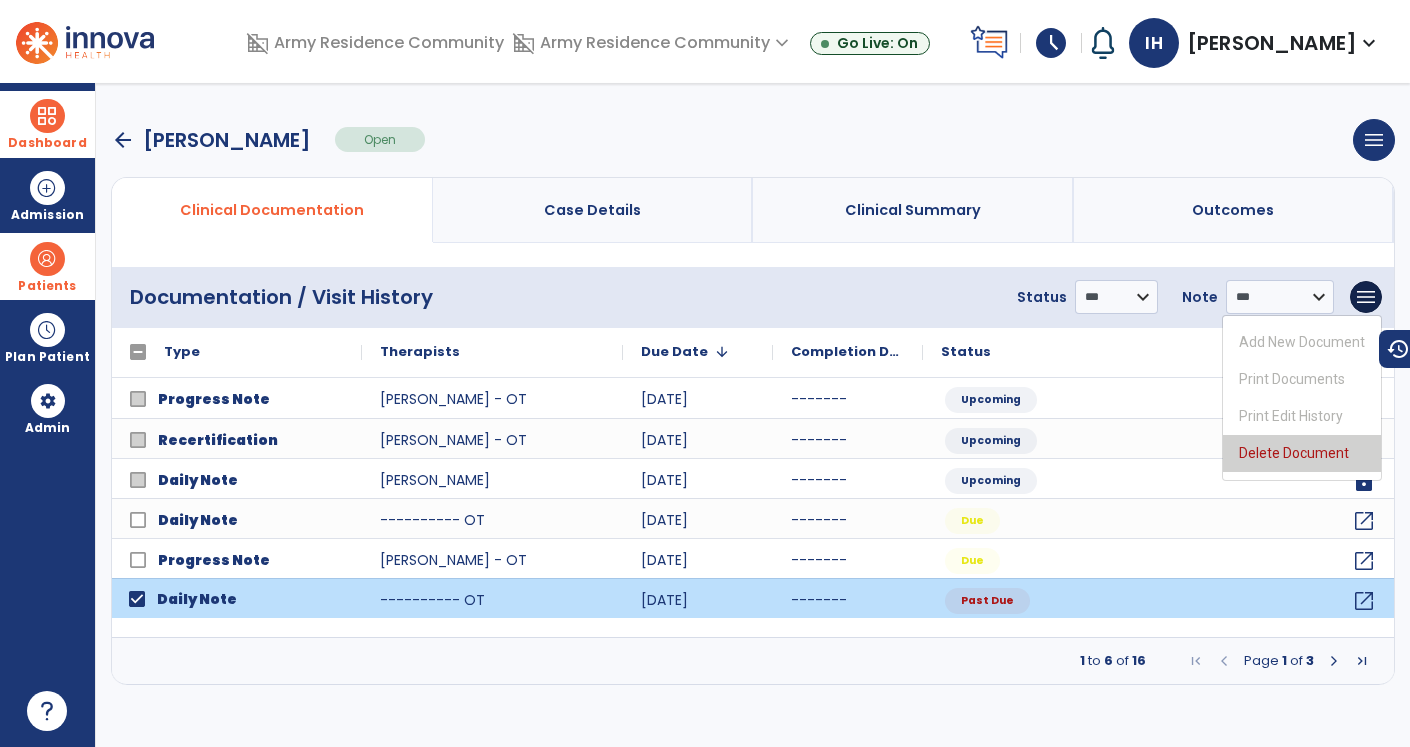 click on "Delete Document" at bounding box center (1302, 453) 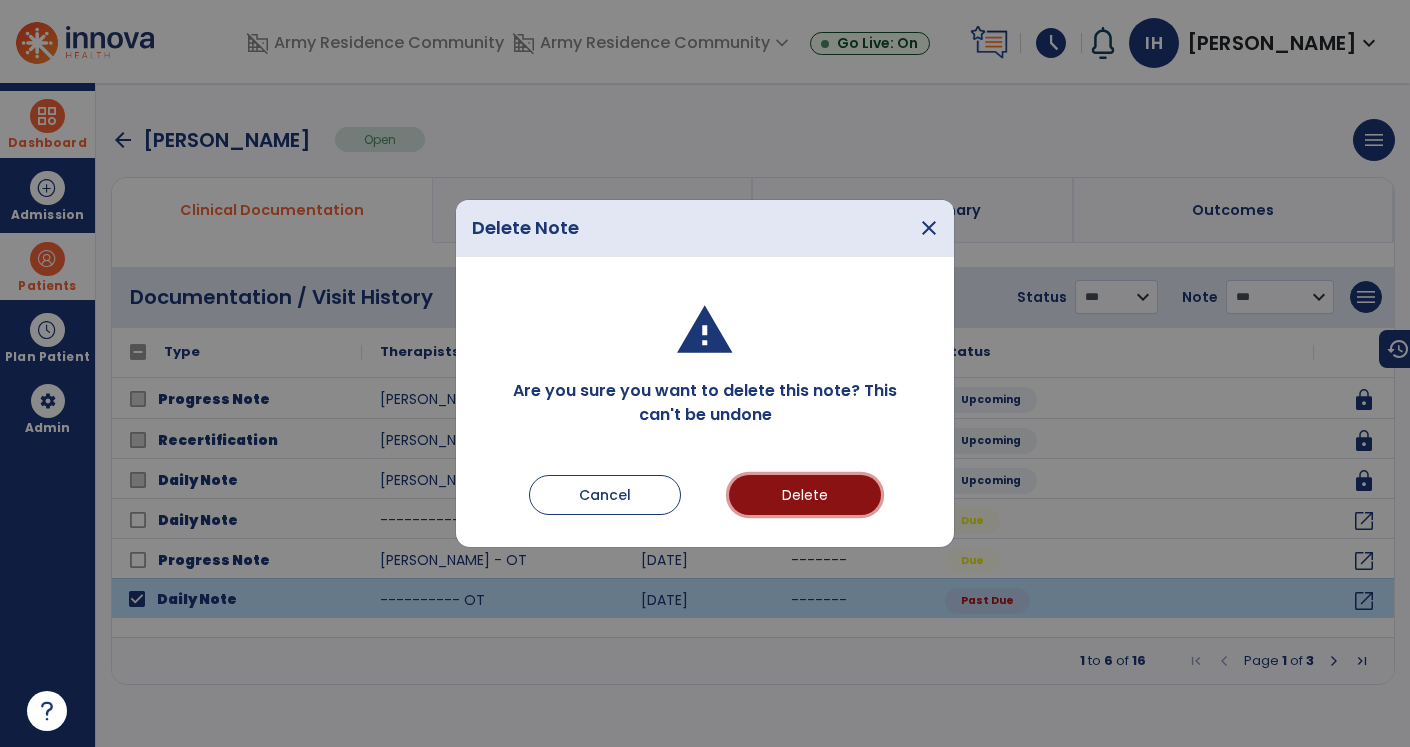 click on "Delete" at bounding box center (805, 495) 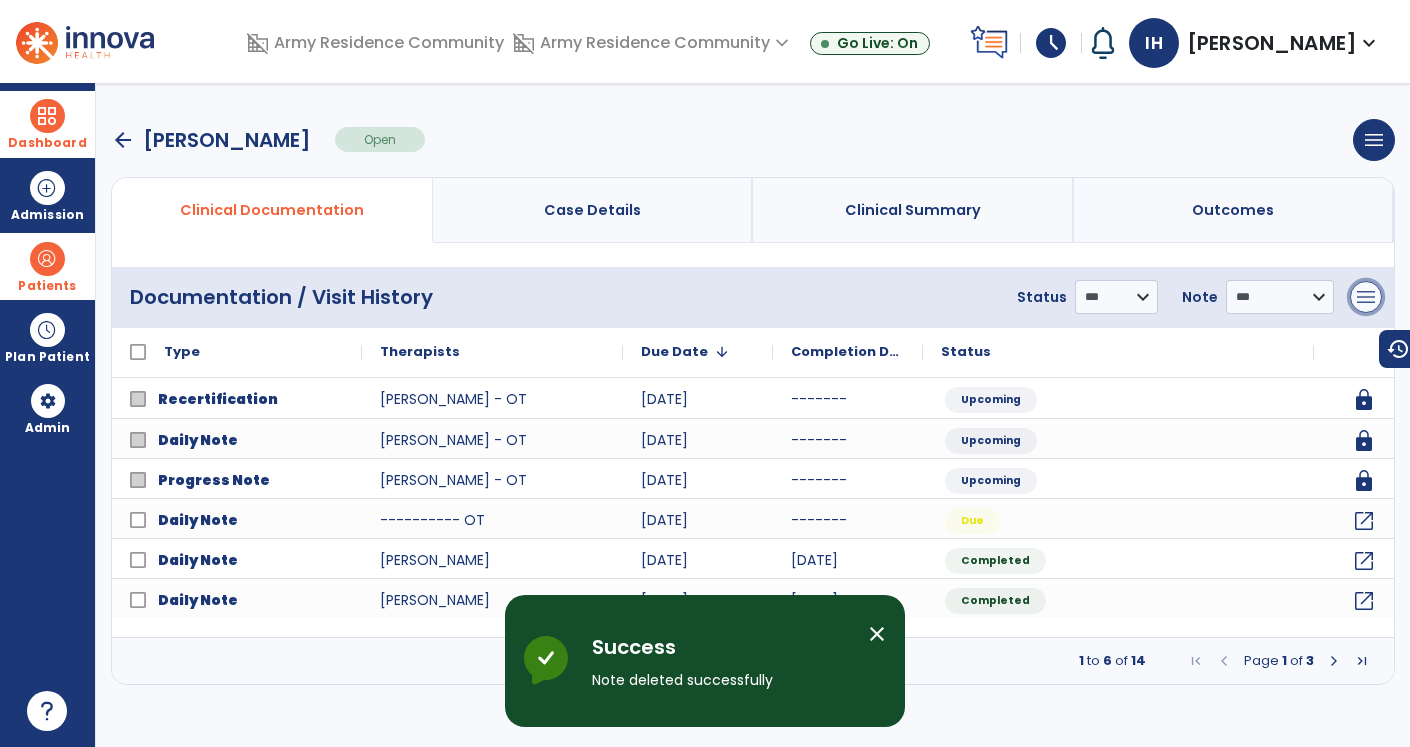 click on "menu" at bounding box center (1366, 297) 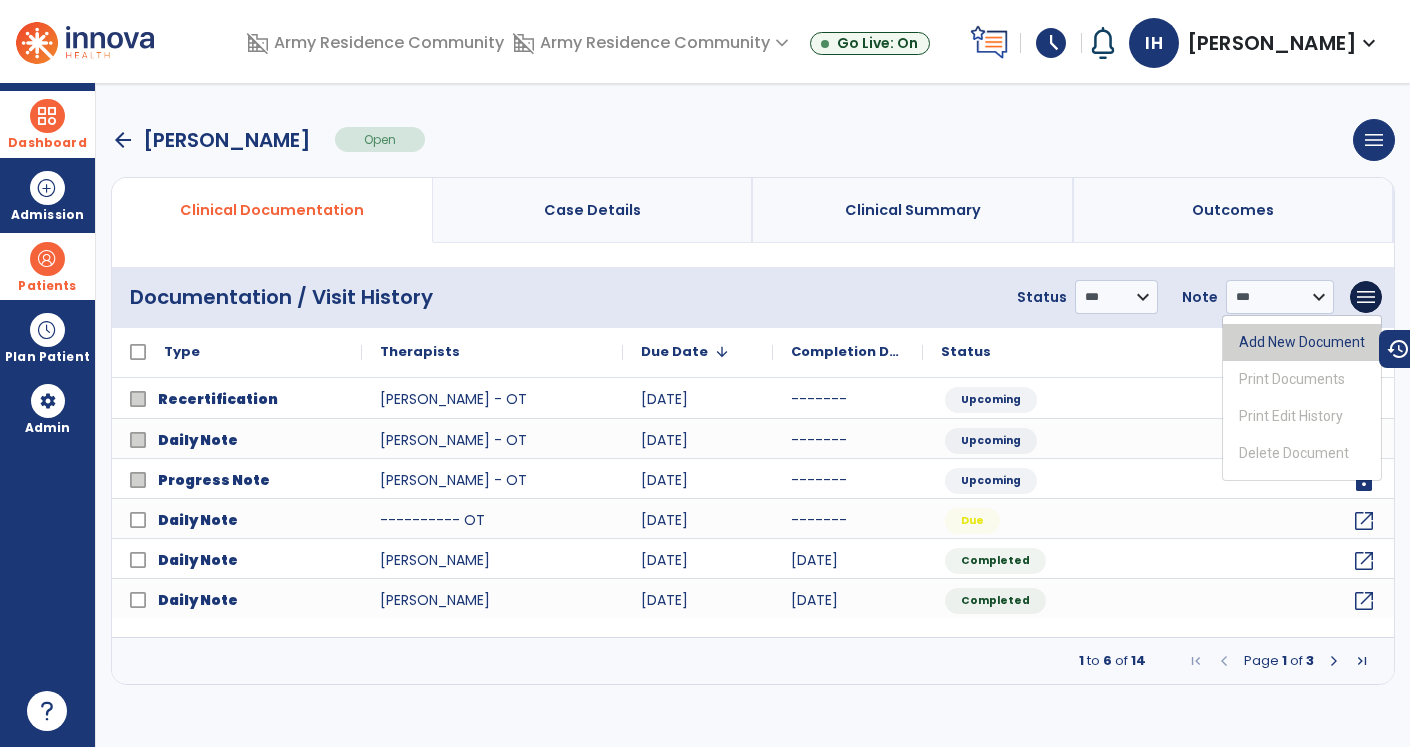 click on "Add New Document" at bounding box center (1302, 342) 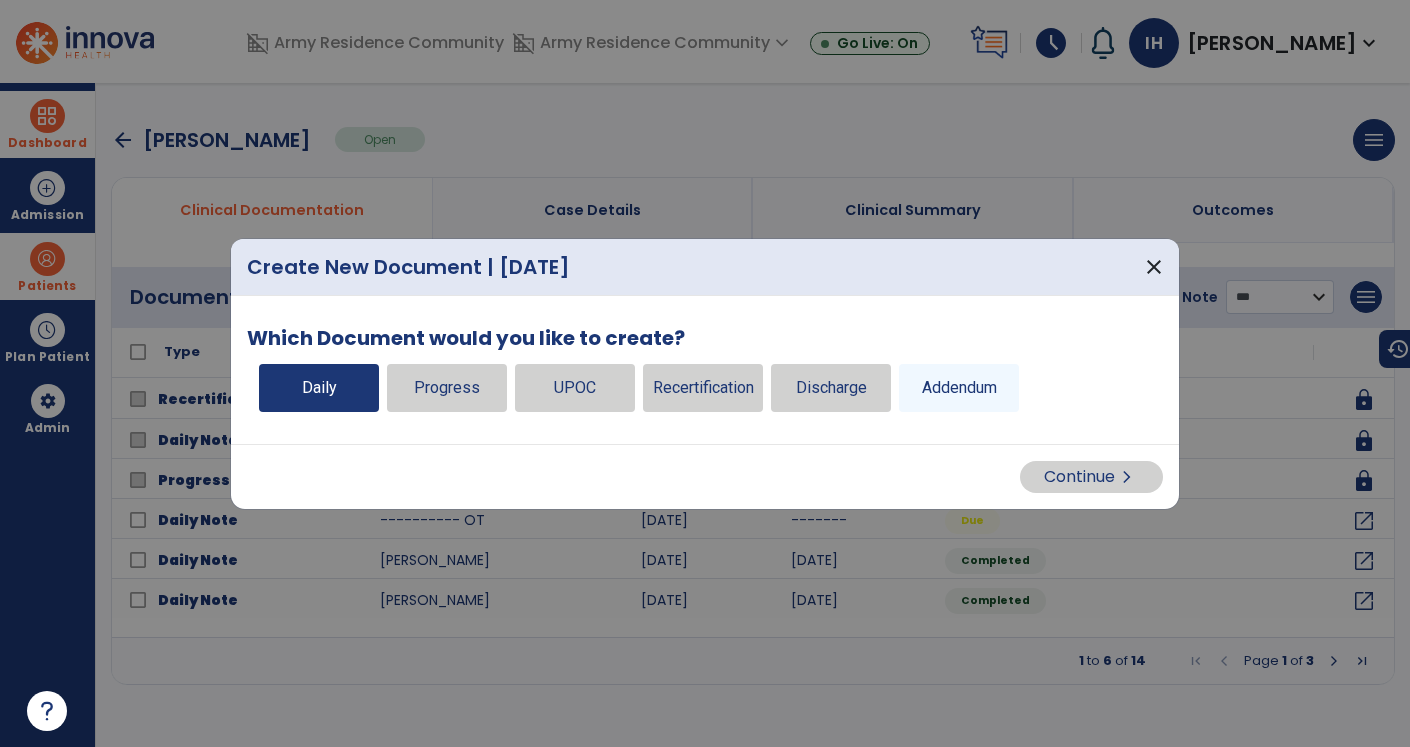 click on "Daily" at bounding box center [319, 388] 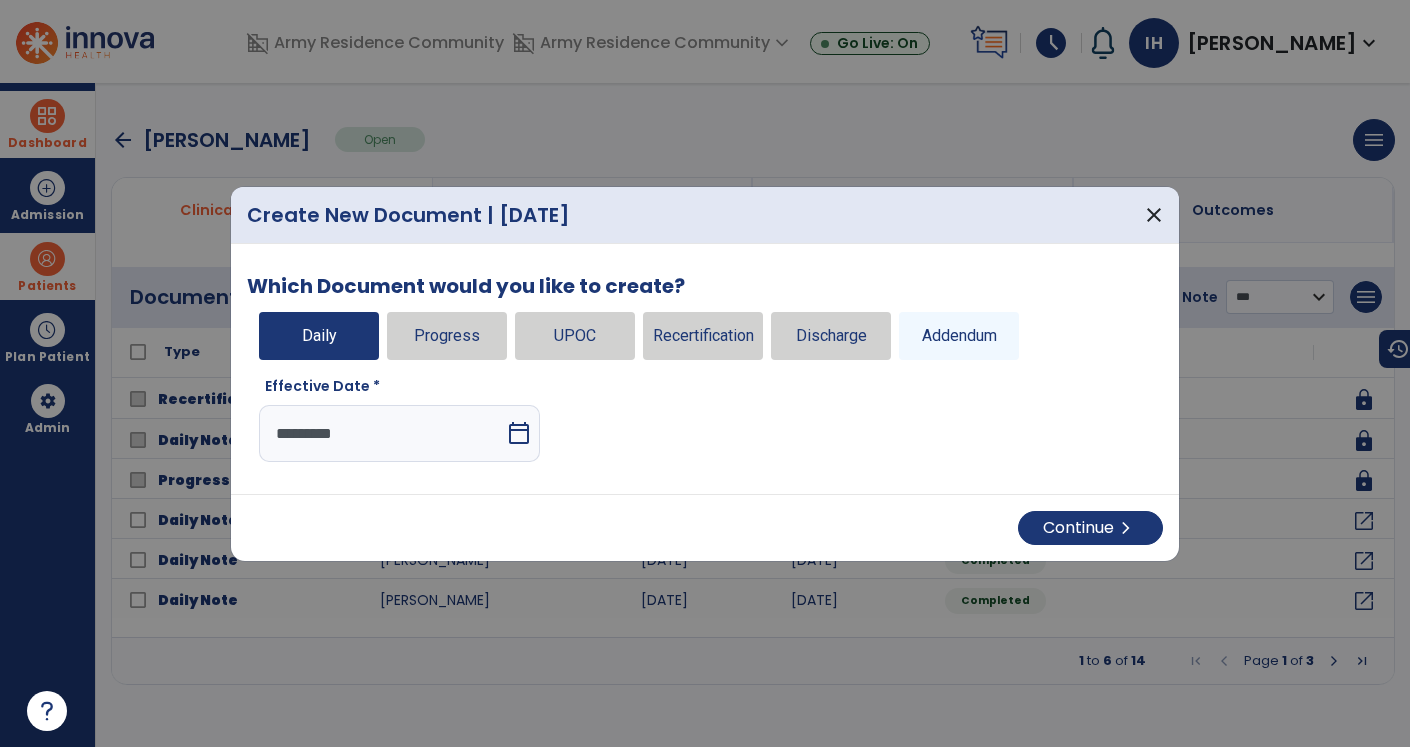 click on "calendar_today" at bounding box center (519, 433) 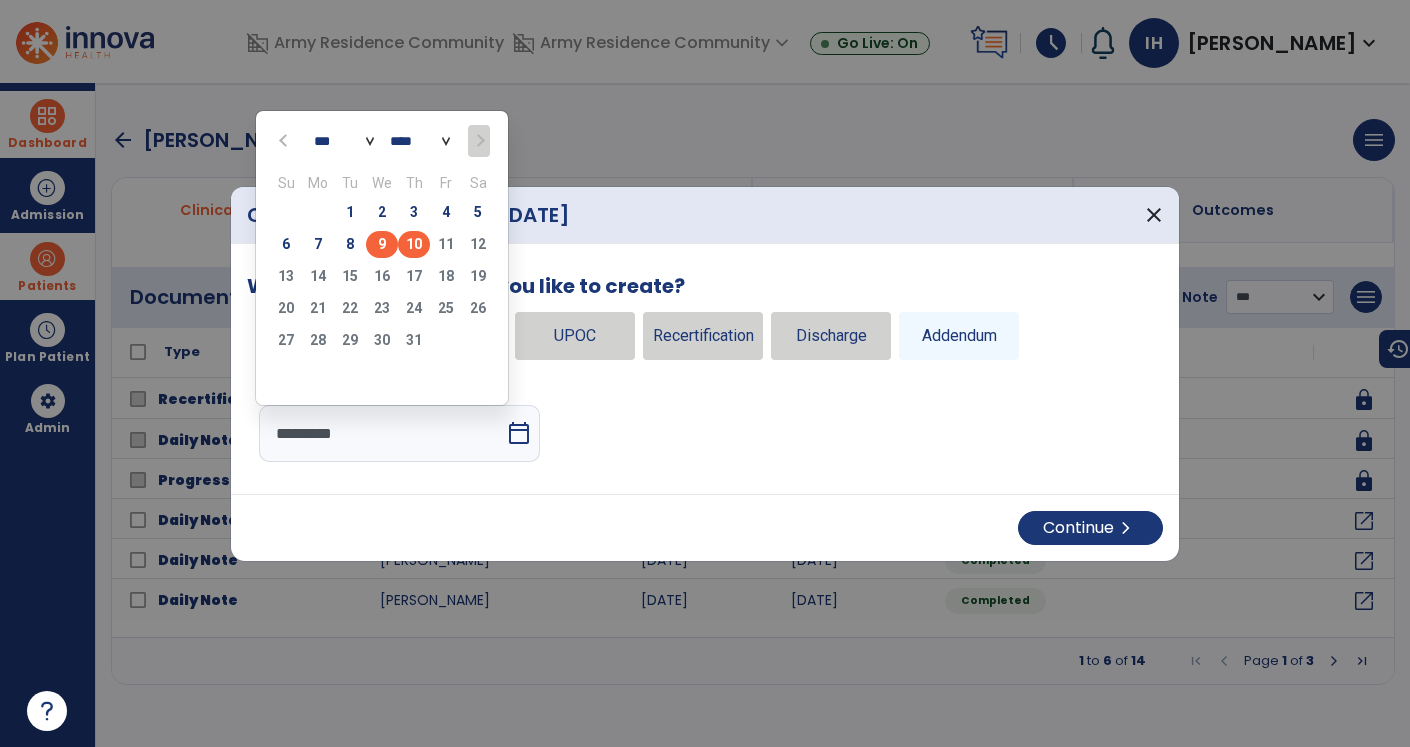 click on "9" 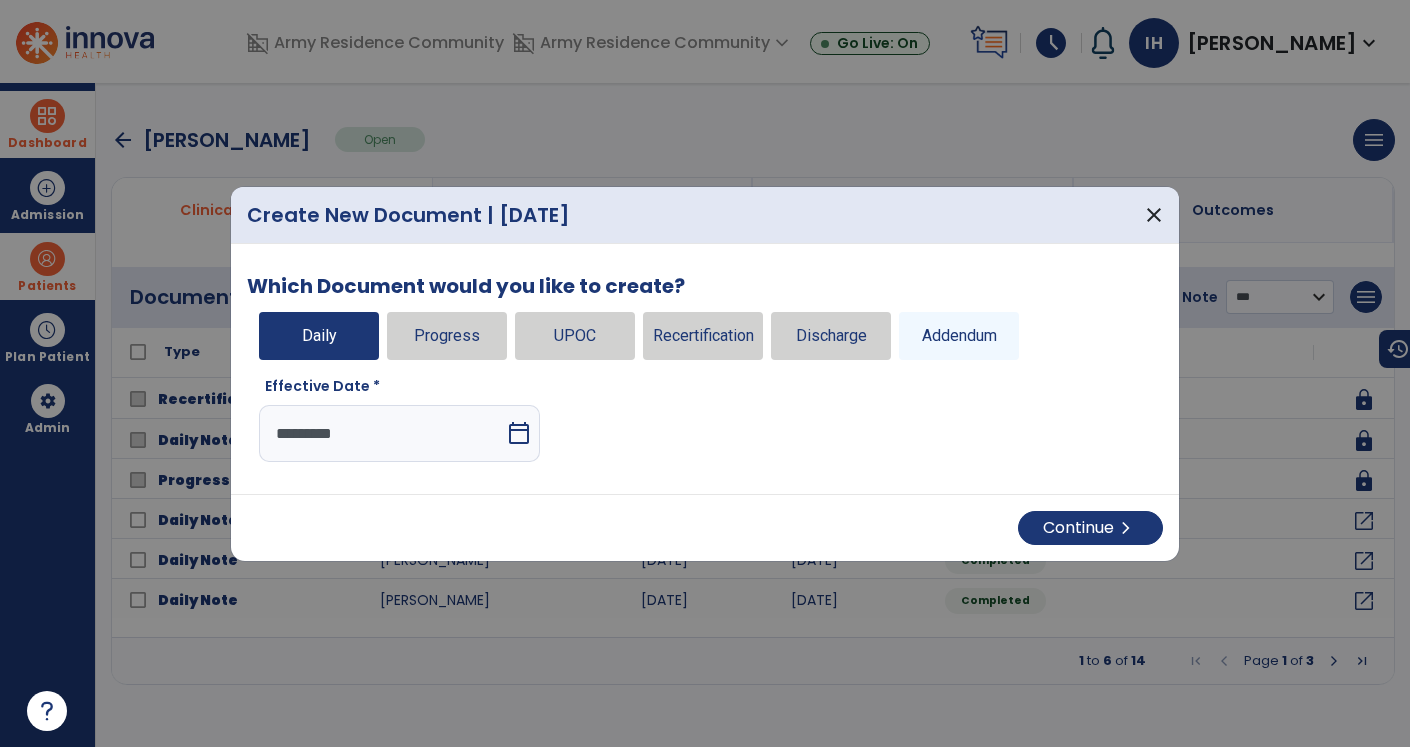 type on "********" 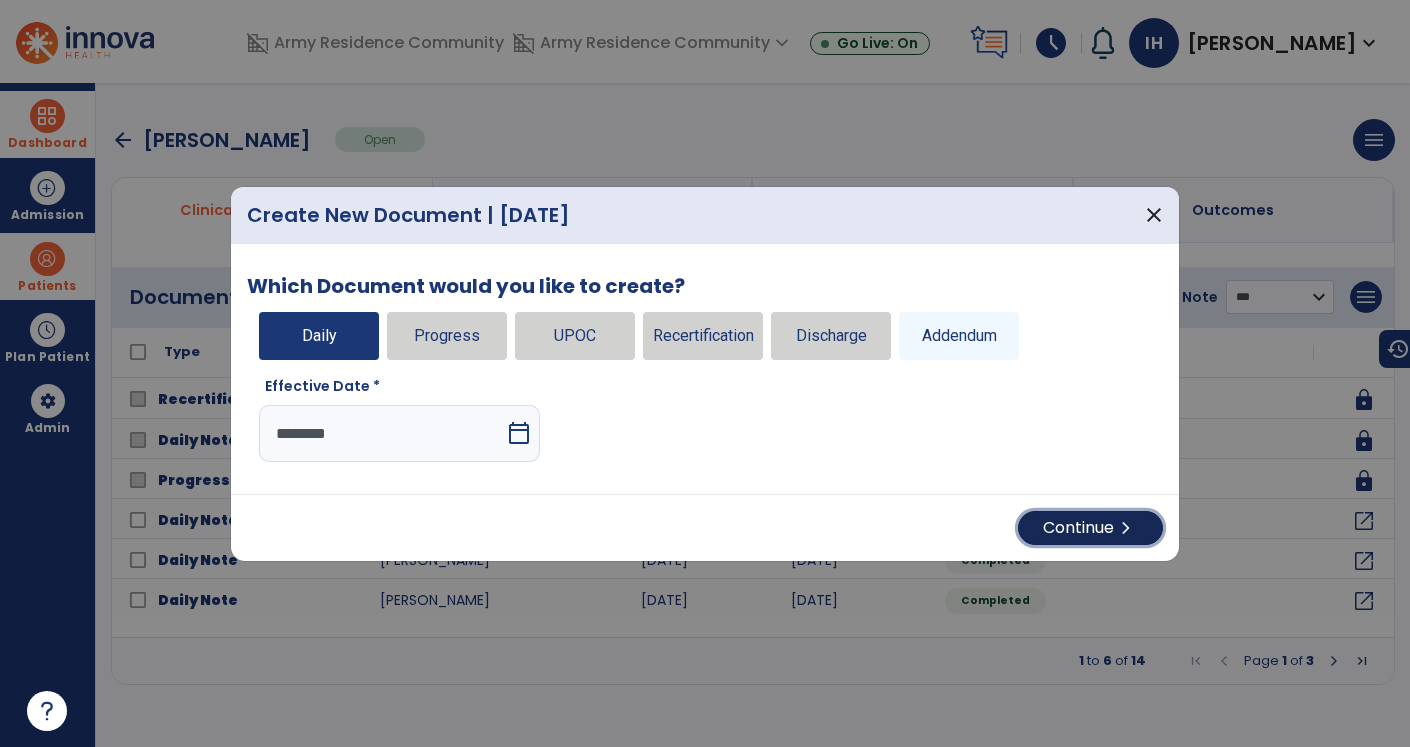 click on "Continue   chevron_right" at bounding box center (1090, 528) 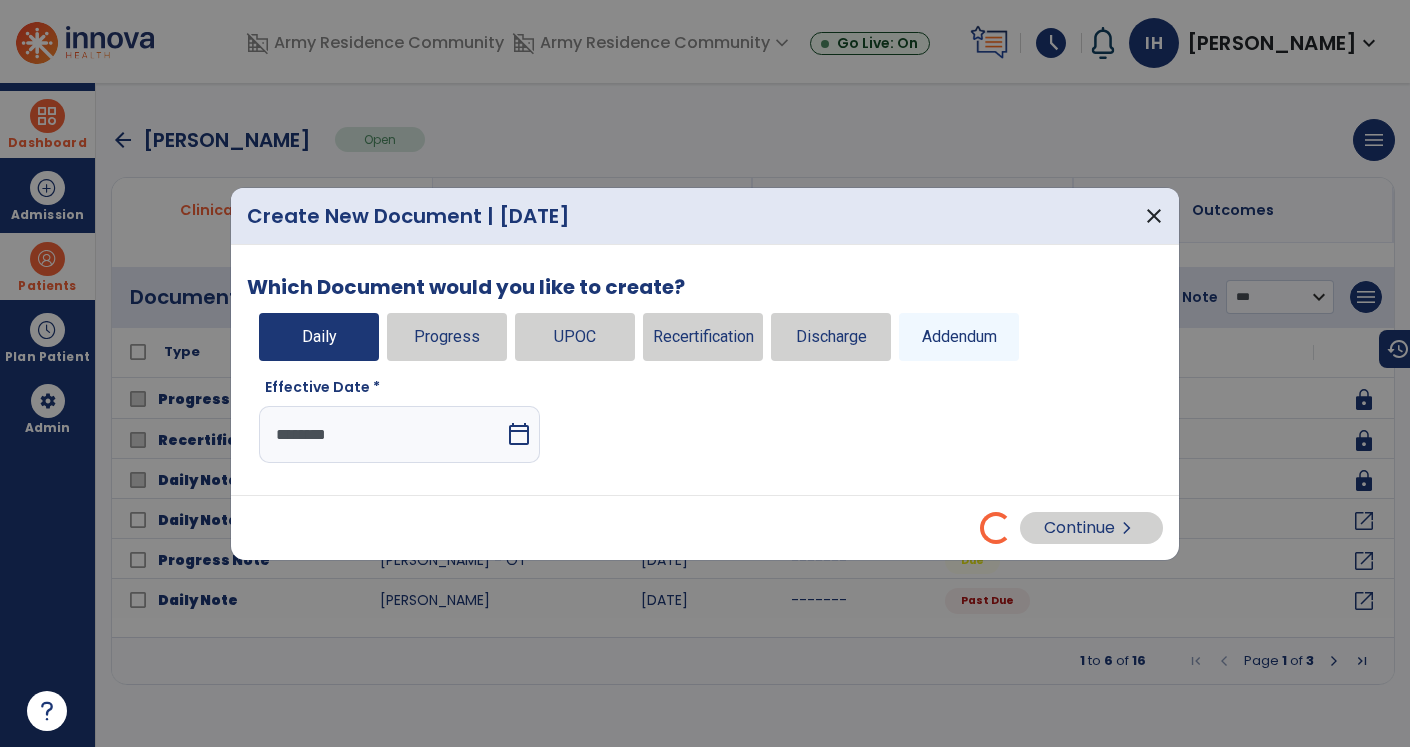 select on "*" 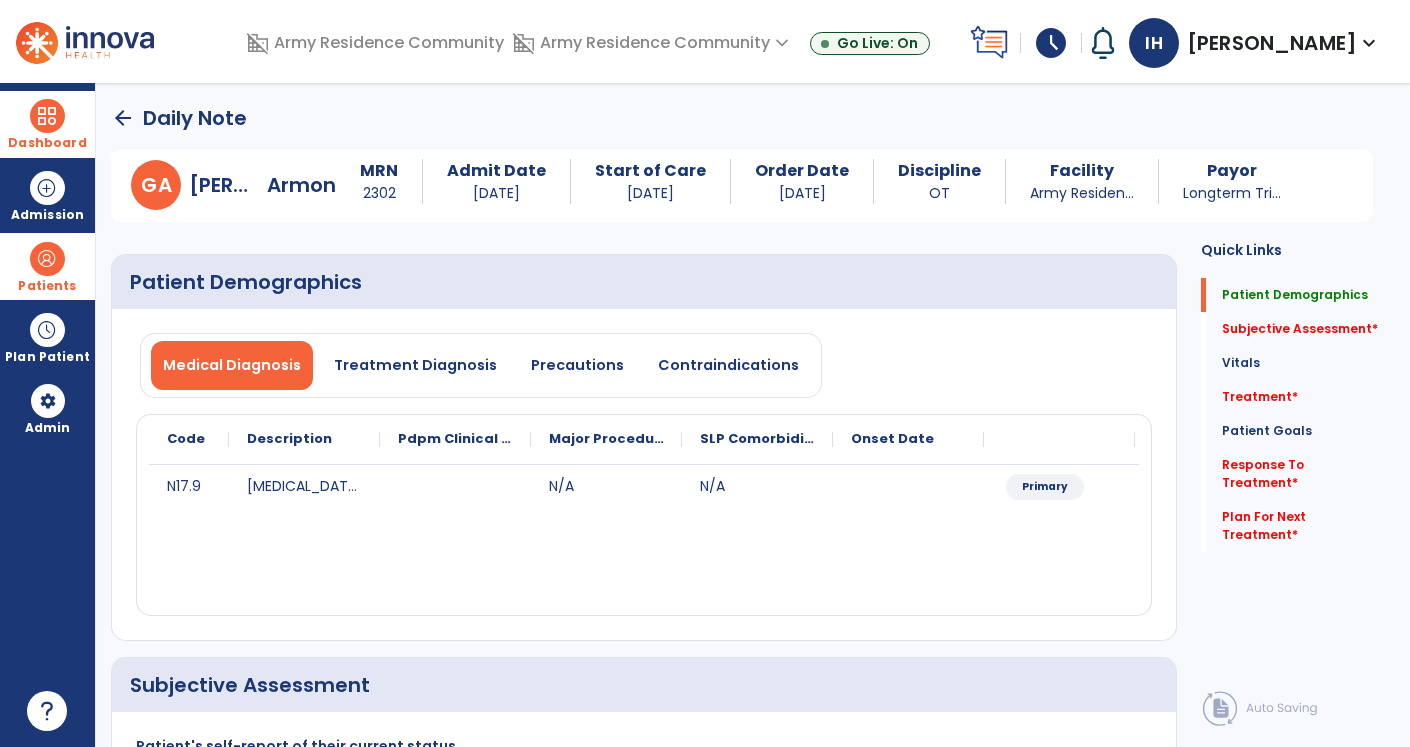 click on "arrow_back" 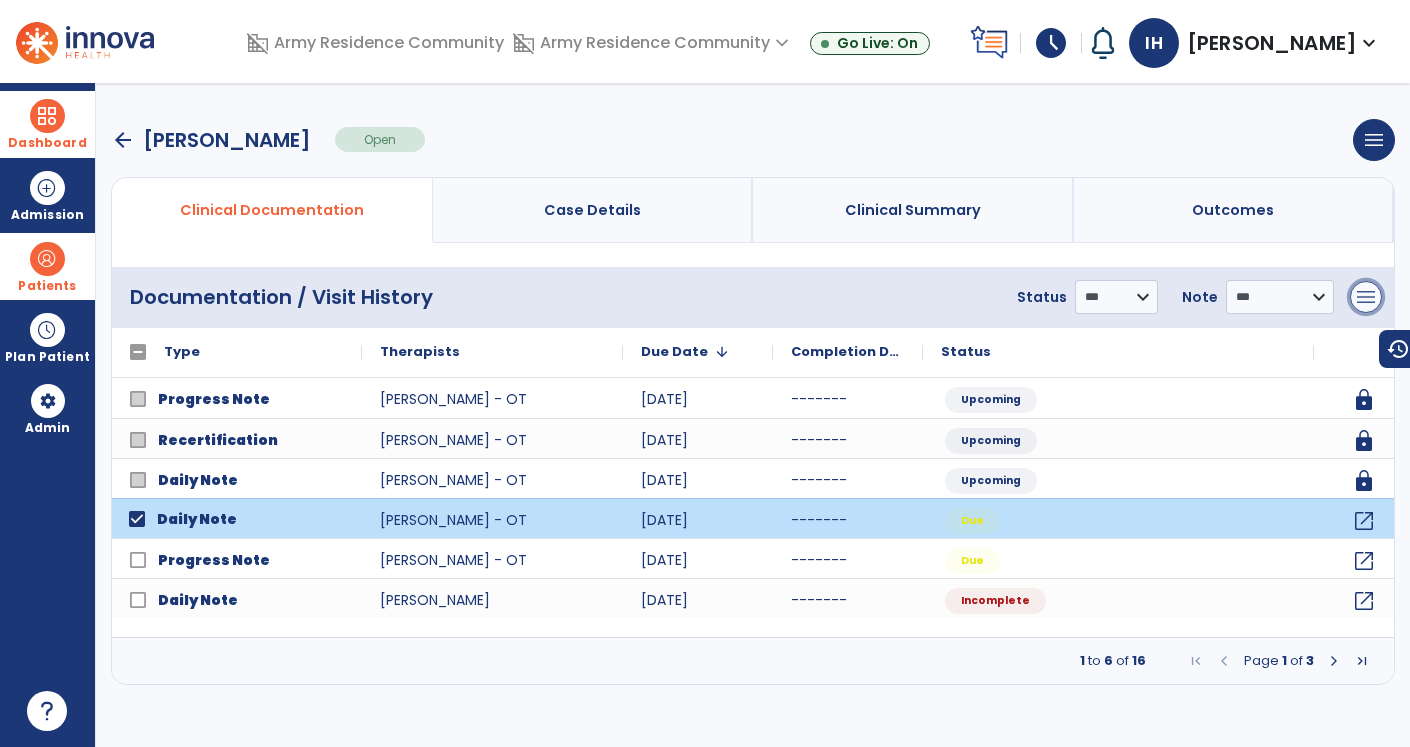 click on "menu" at bounding box center [1366, 297] 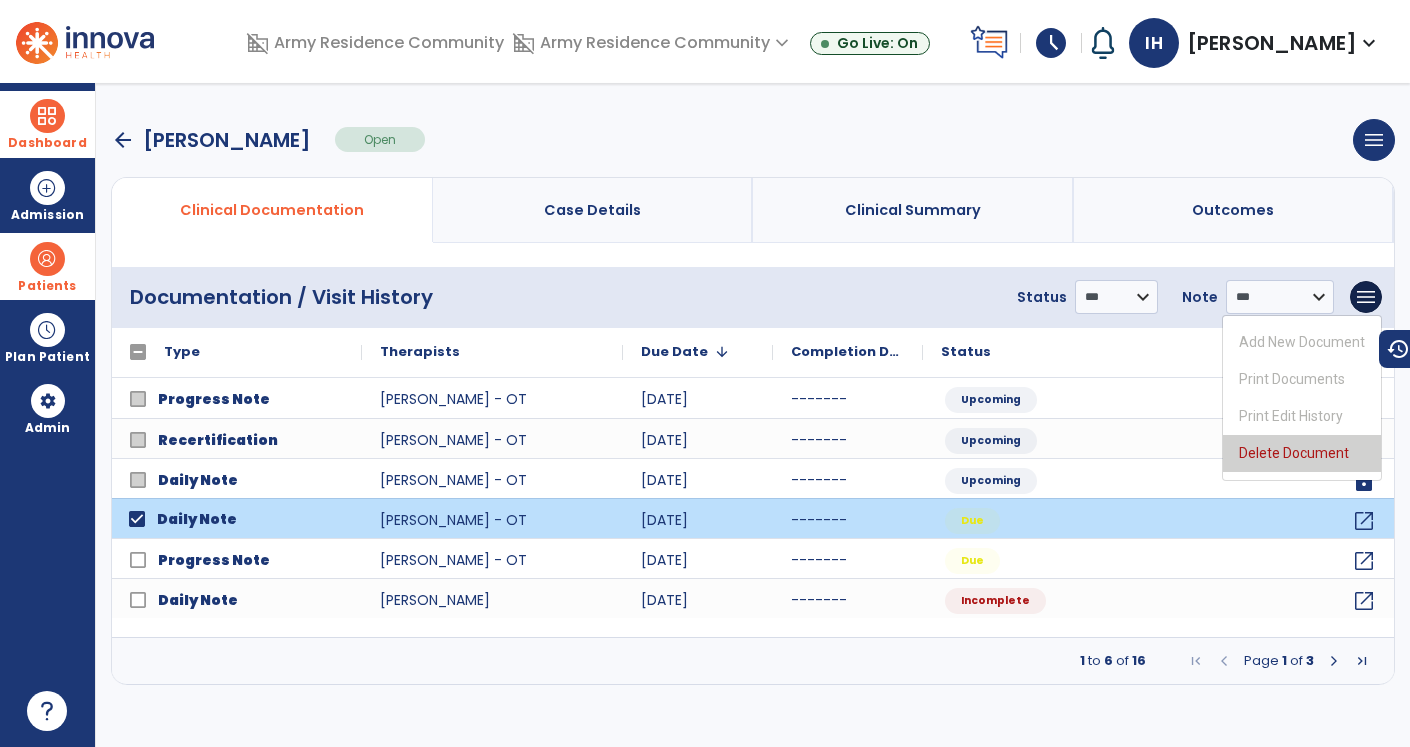 click on "Delete Document" at bounding box center (1302, 453) 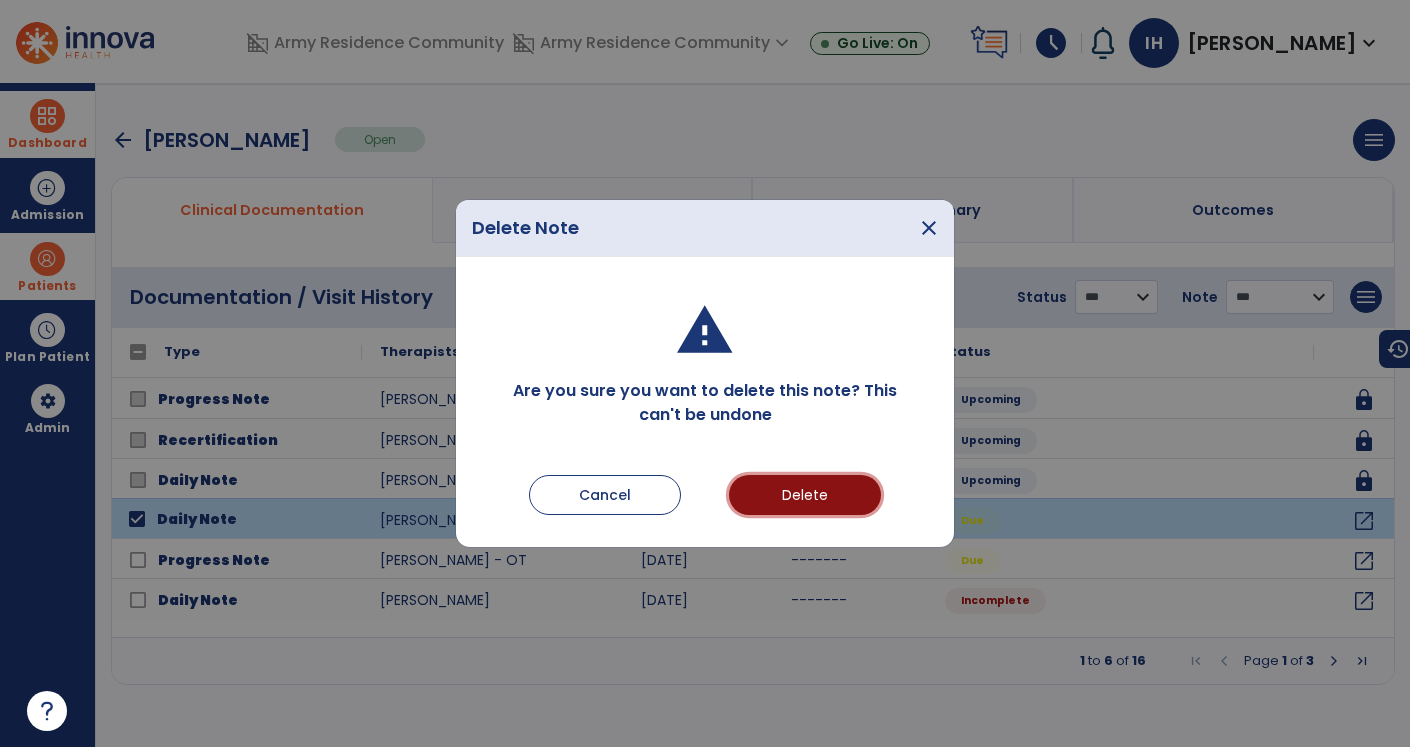 click on "Delete" at bounding box center [805, 495] 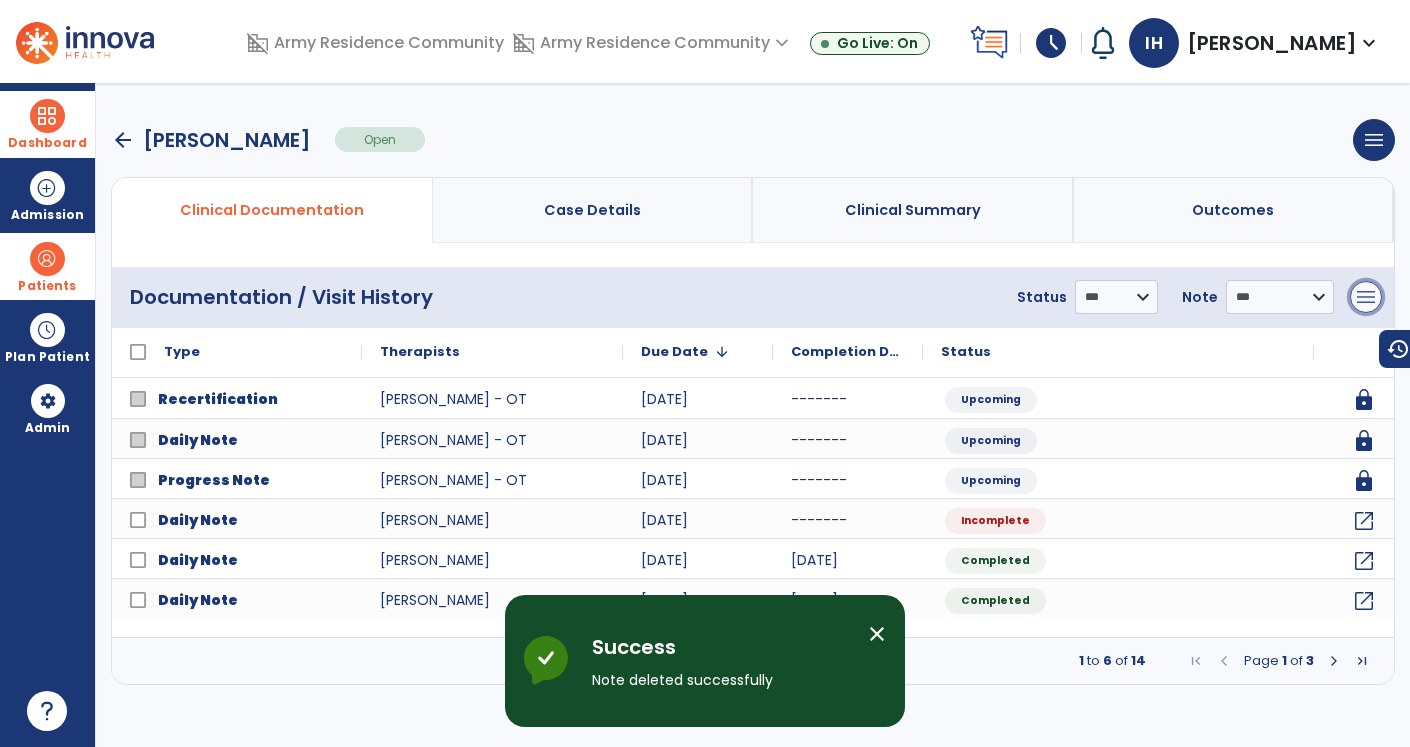click on "menu" at bounding box center (1366, 297) 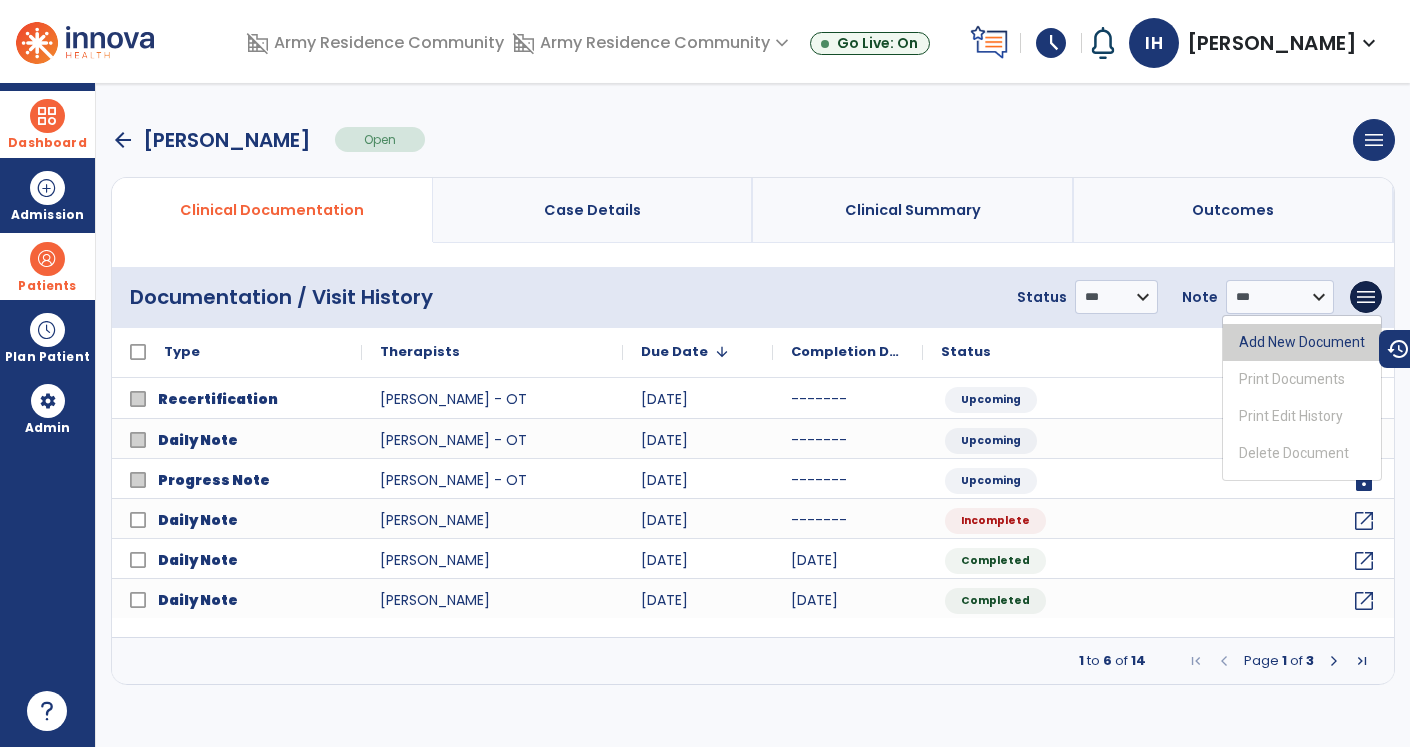 click on "Add New Document" at bounding box center (1302, 342) 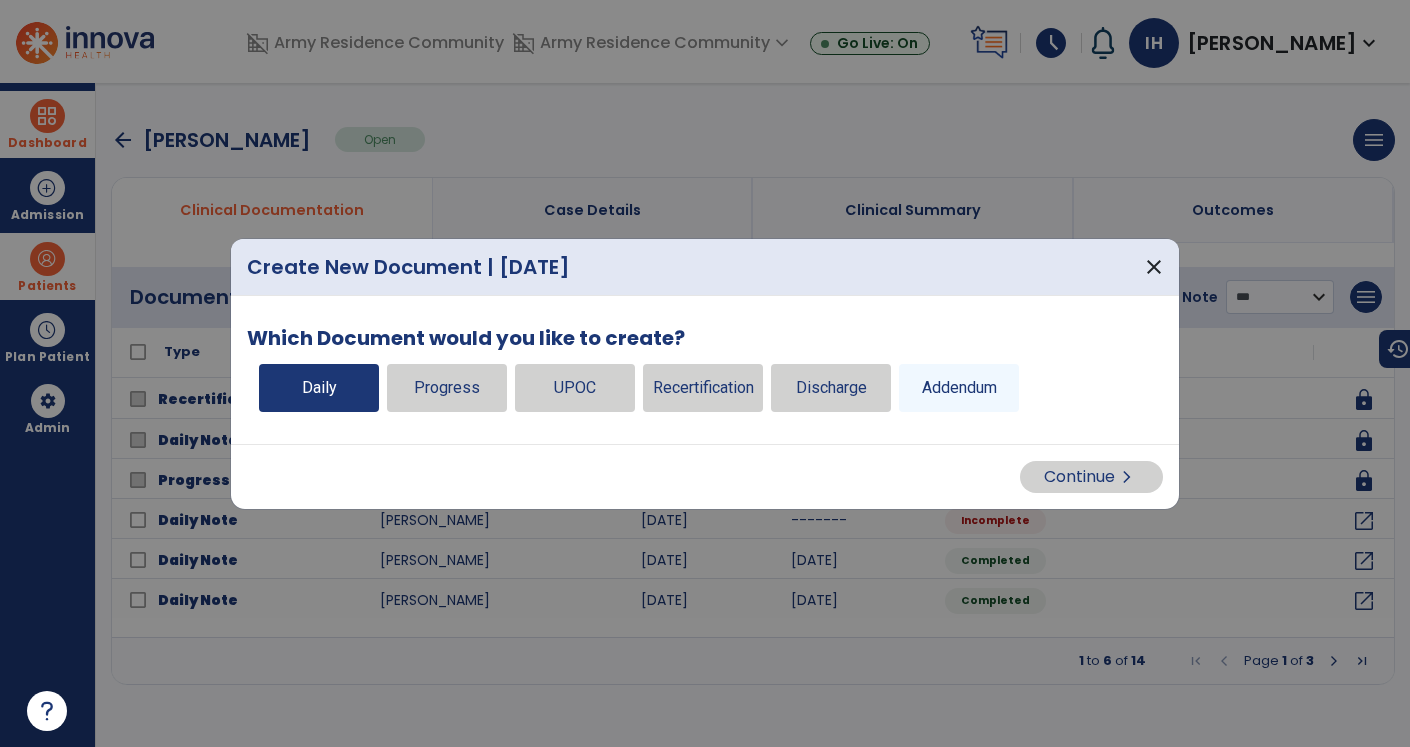 click on "Daily" at bounding box center (319, 388) 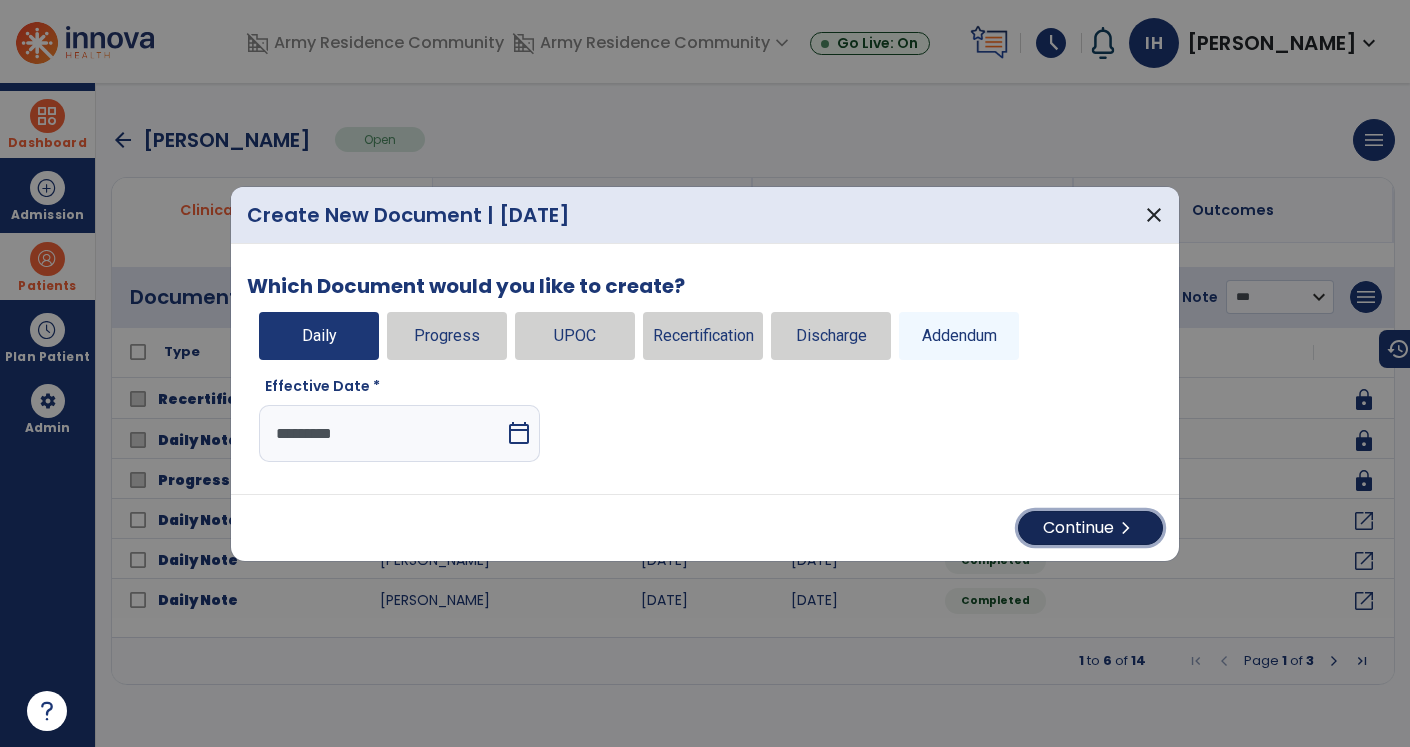 click on "Continue   chevron_right" at bounding box center [1090, 528] 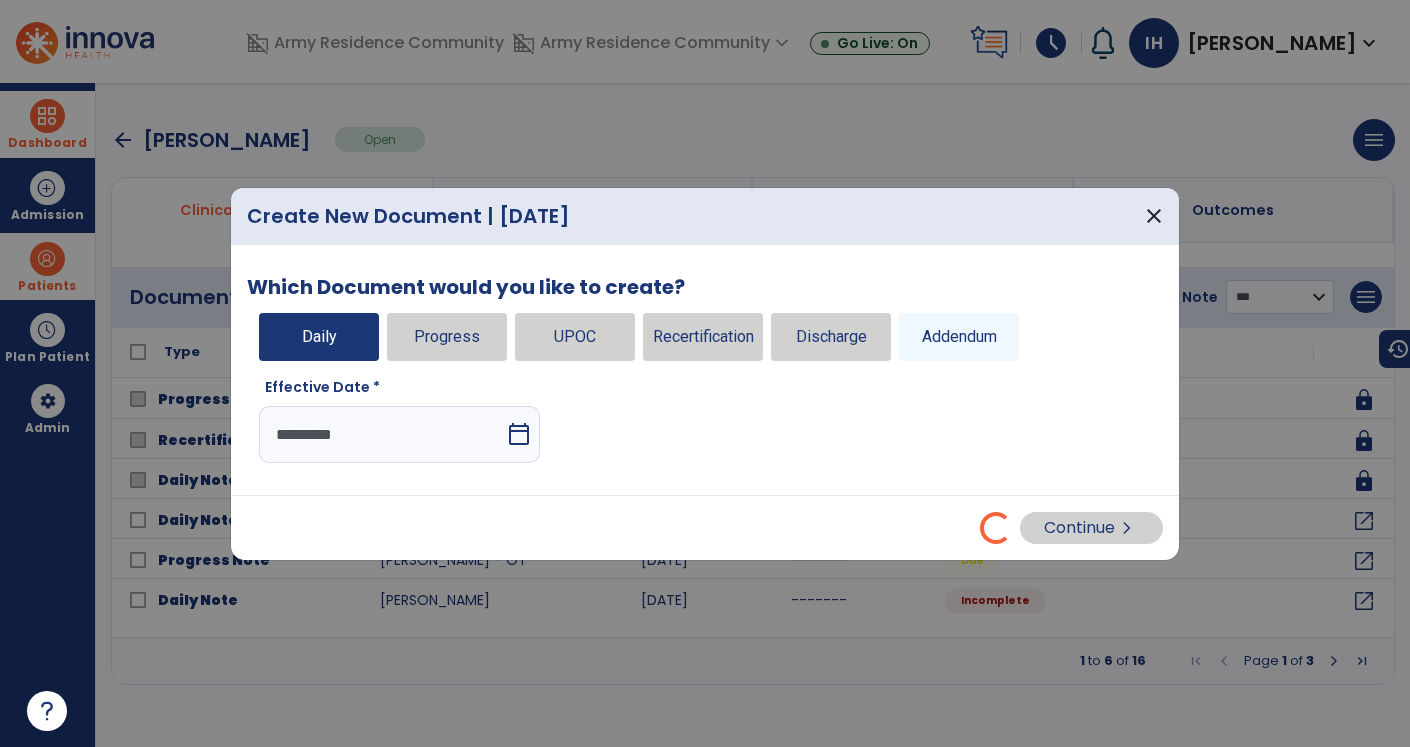 select on "*" 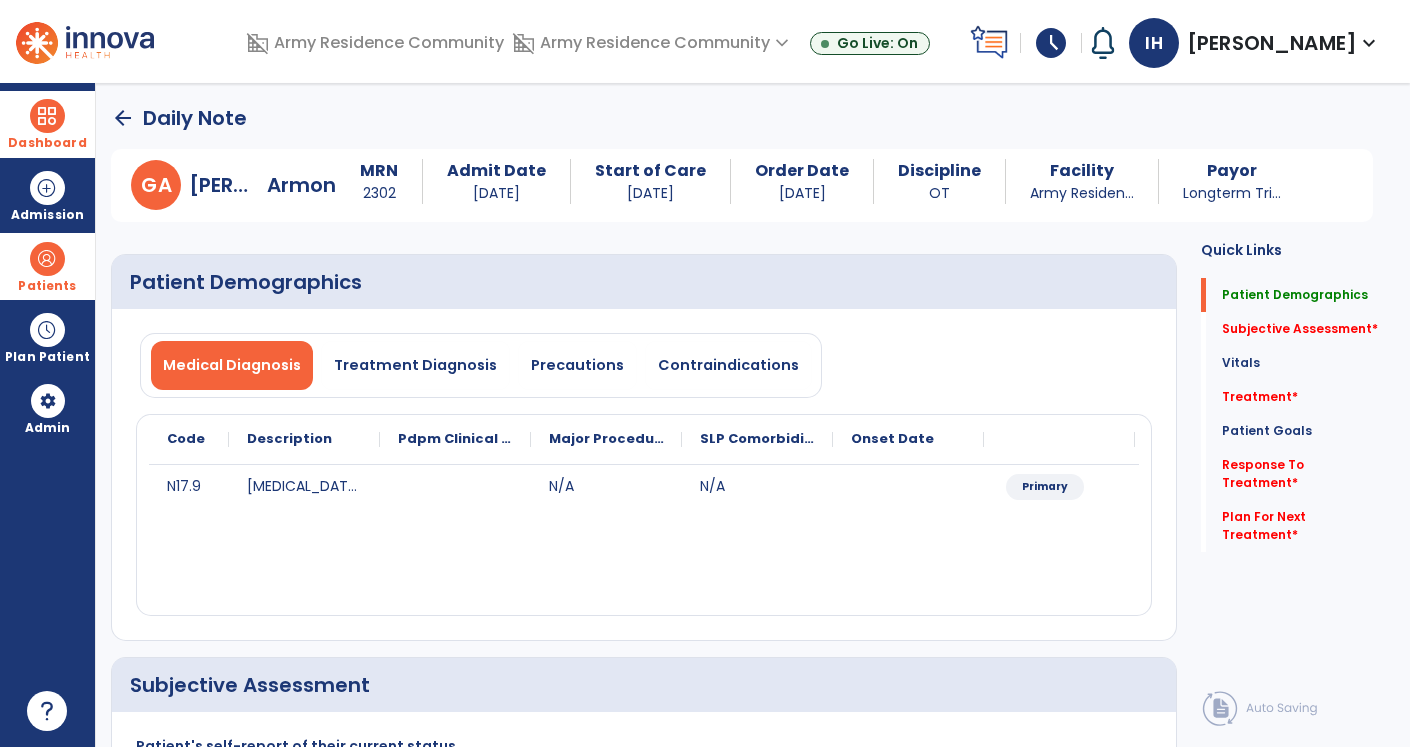 click on "arrow_back" 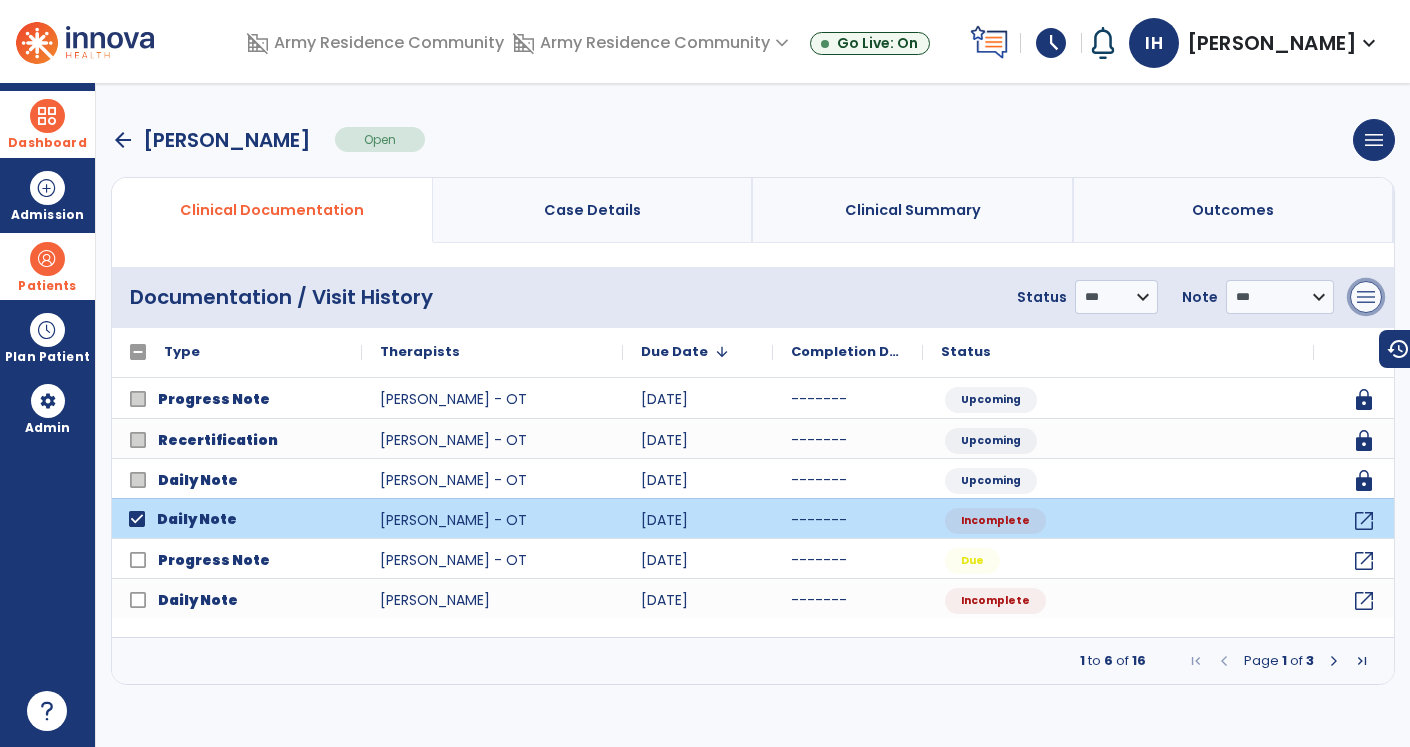 click on "menu" at bounding box center [1366, 297] 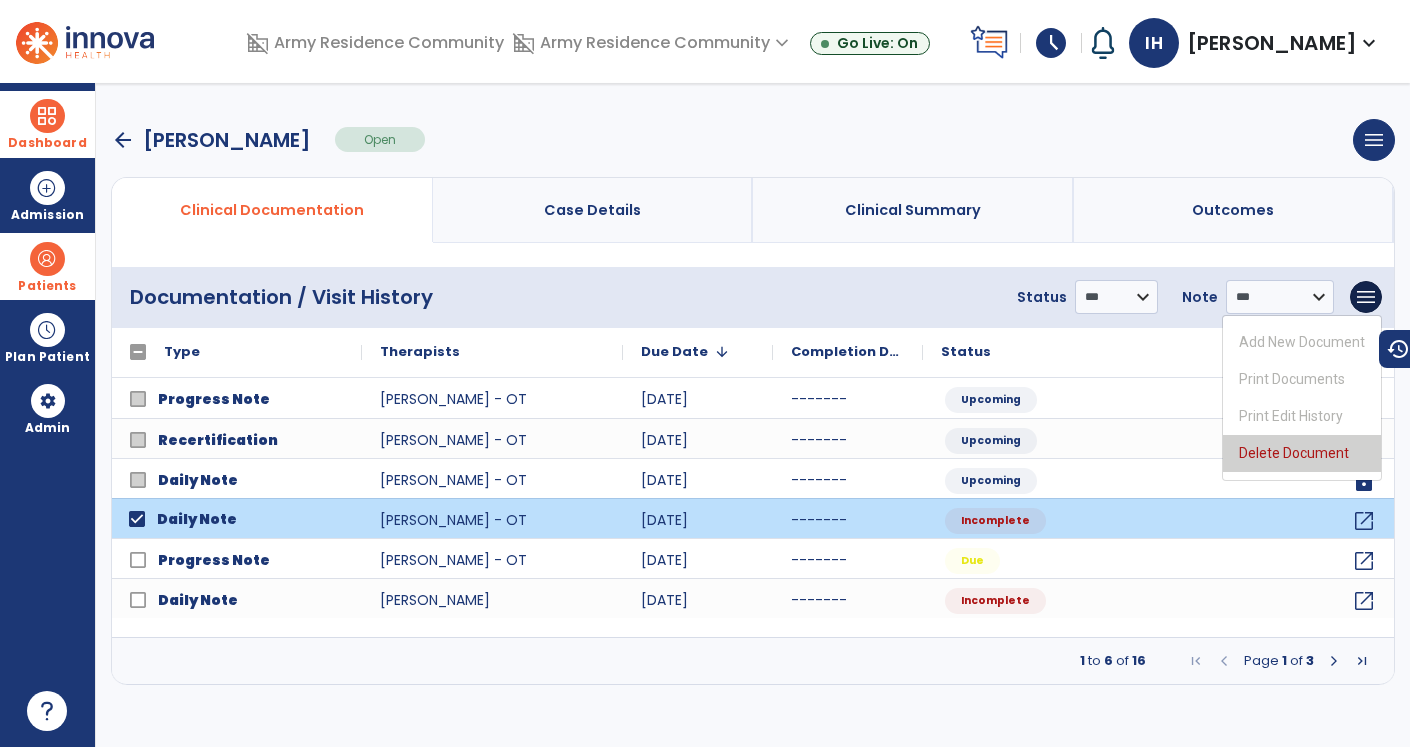 click on "Delete Document" at bounding box center (1302, 453) 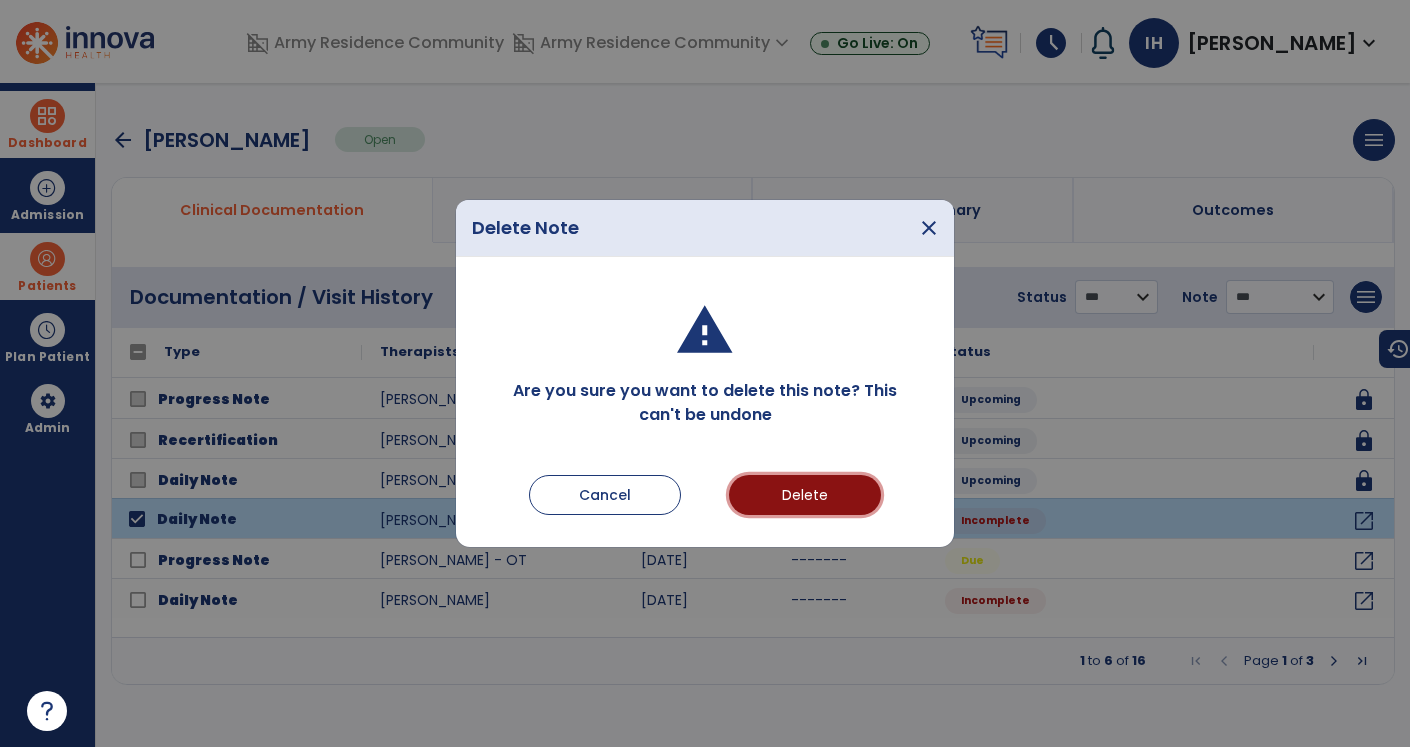 click on "Delete" at bounding box center (805, 495) 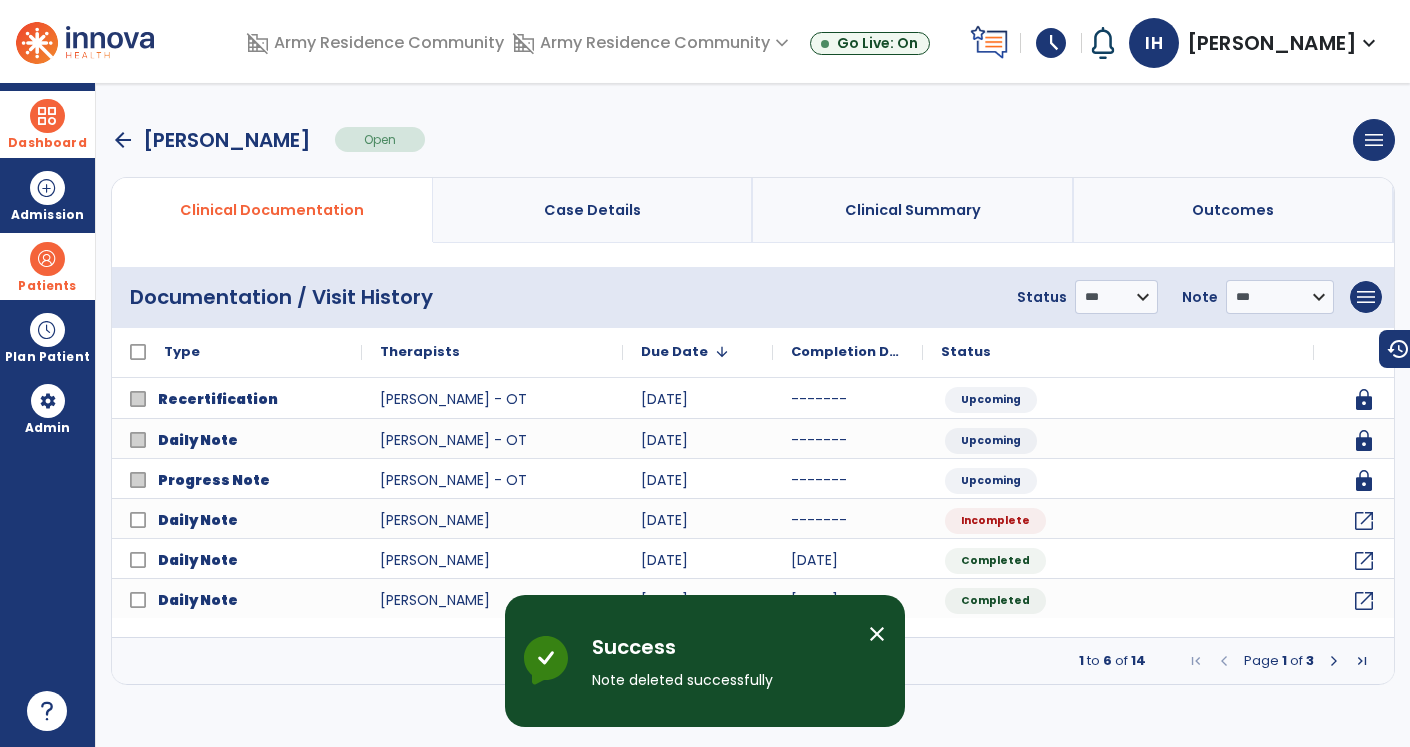click on "close" at bounding box center (877, 634) 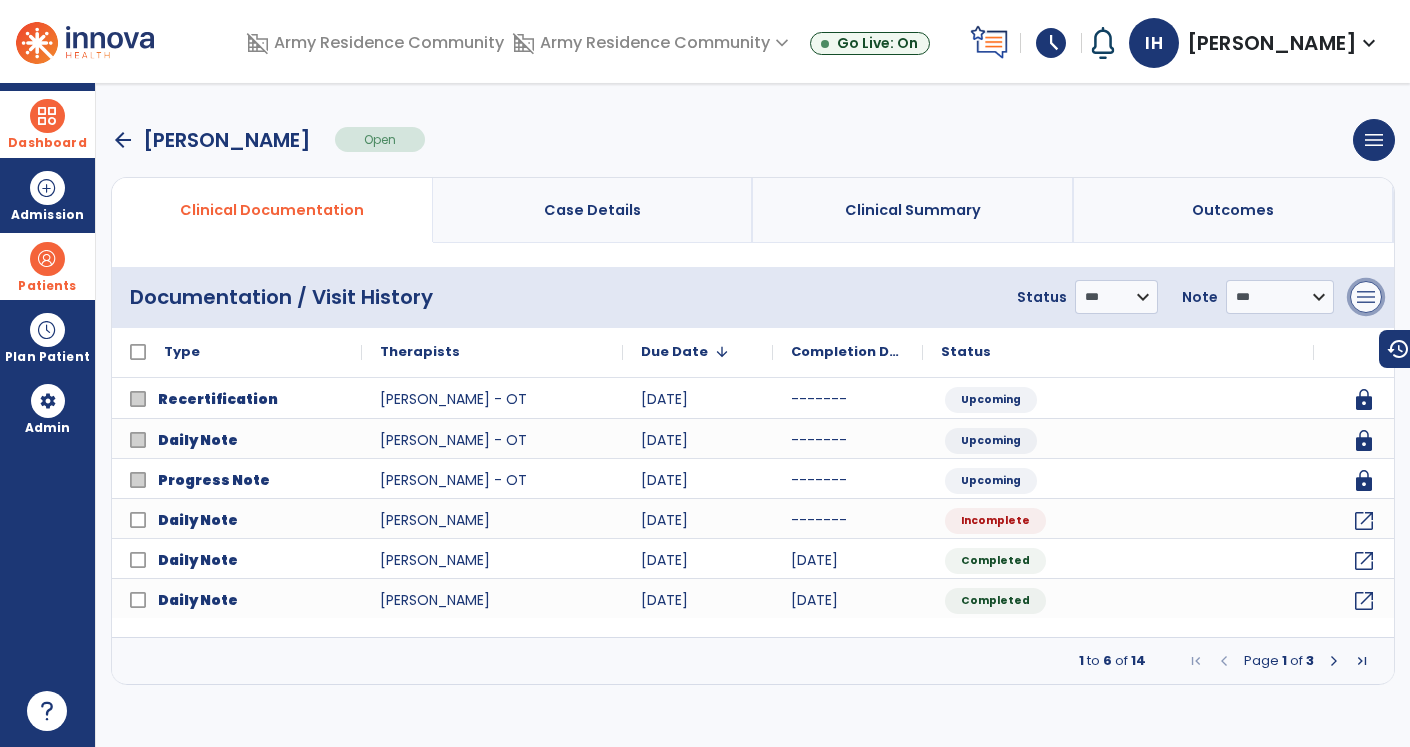 click on "menu" at bounding box center [1366, 297] 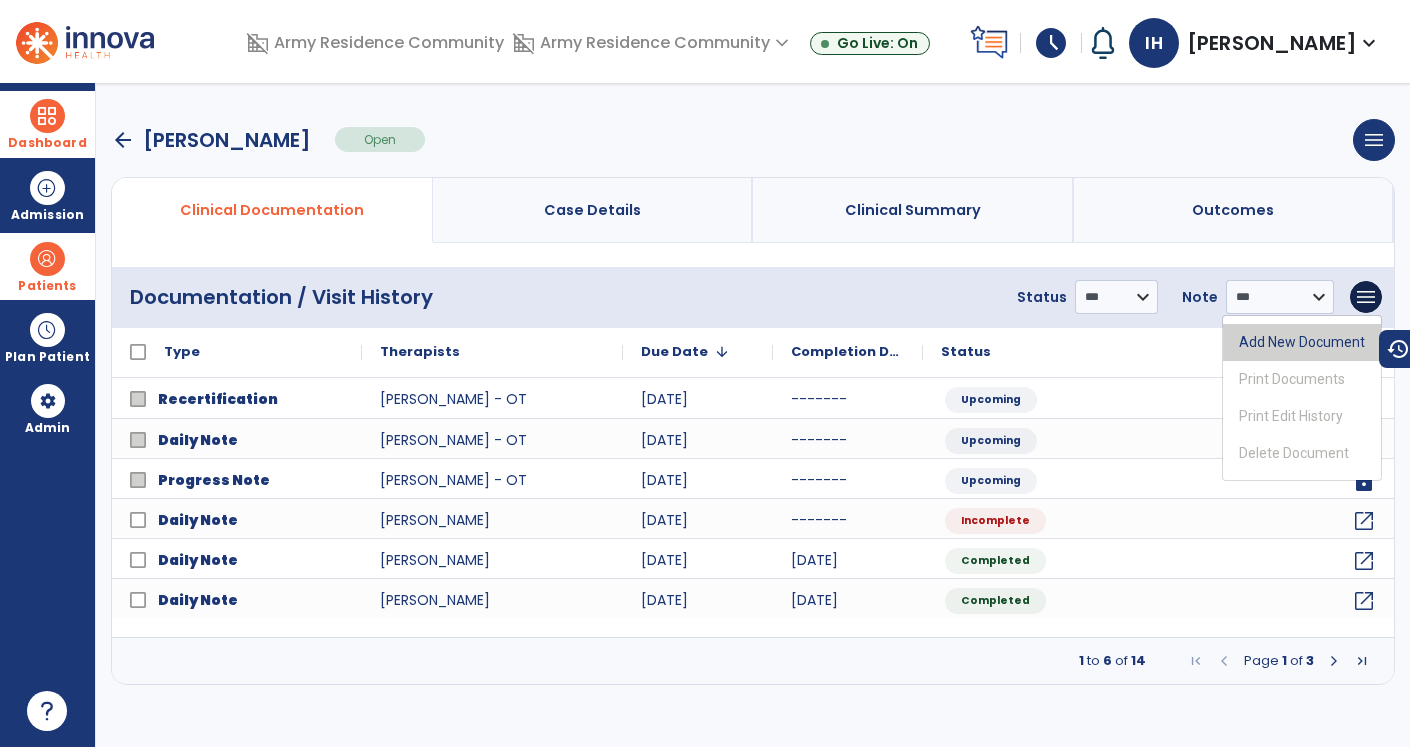 click on "Add New Document" at bounding box center [1302, 342] 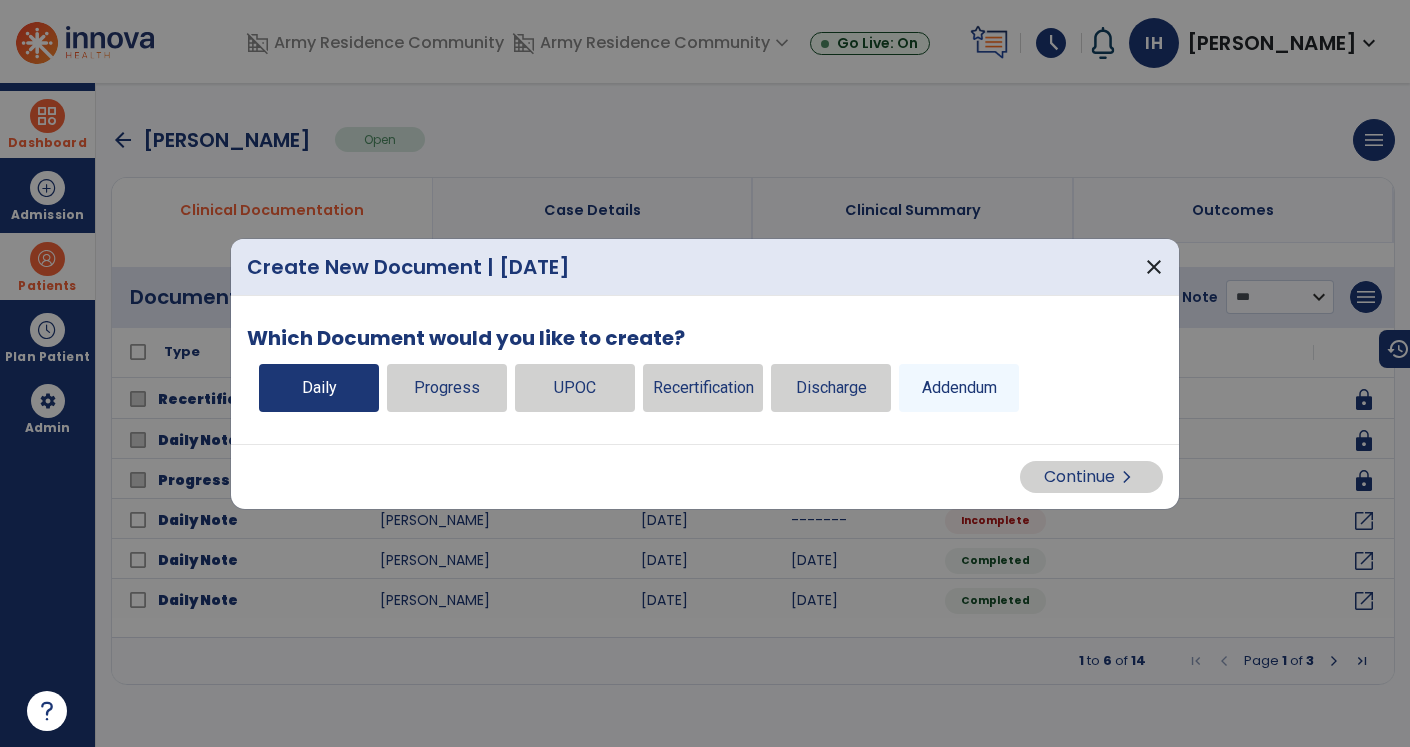 click on "Daily" at bounding box center (319, 388) 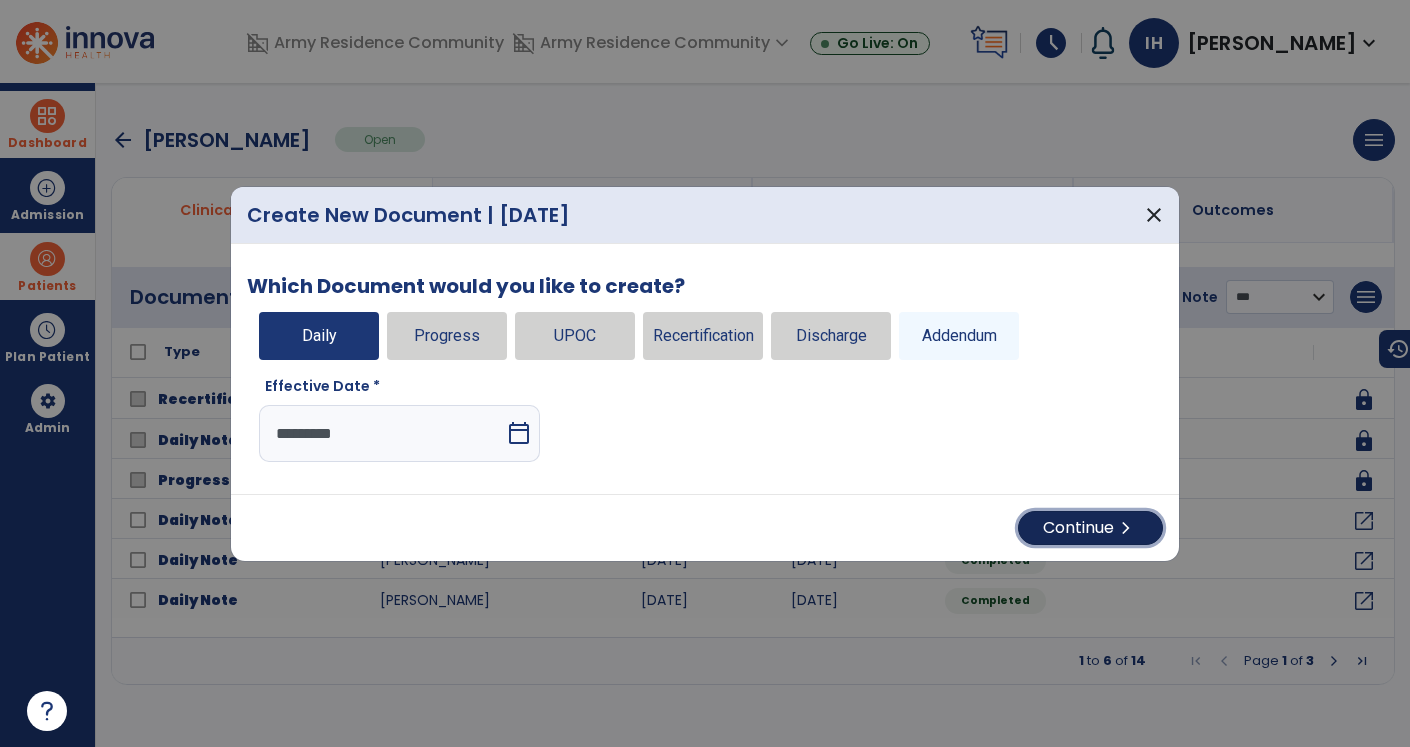click on "Continue   chevron_right" at bounding box center (1090, 528) 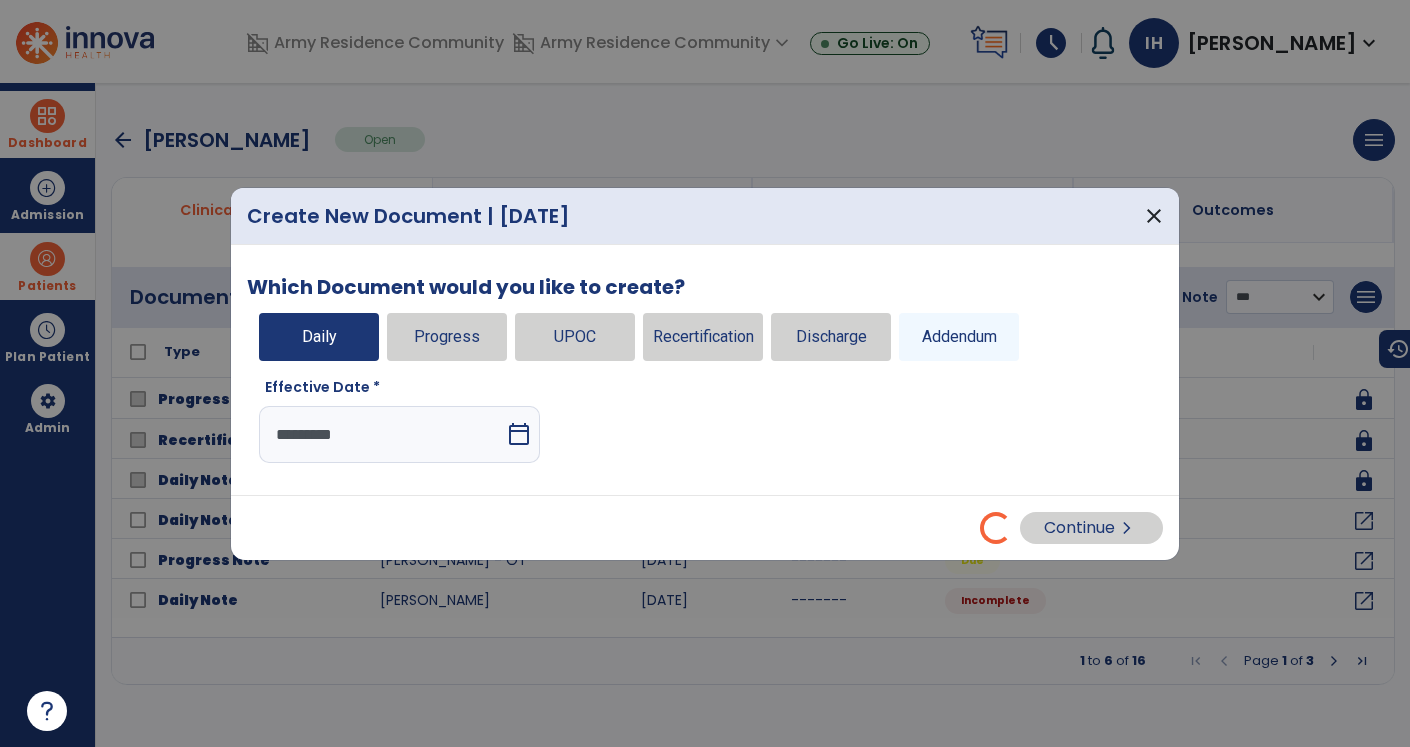 select on "*" 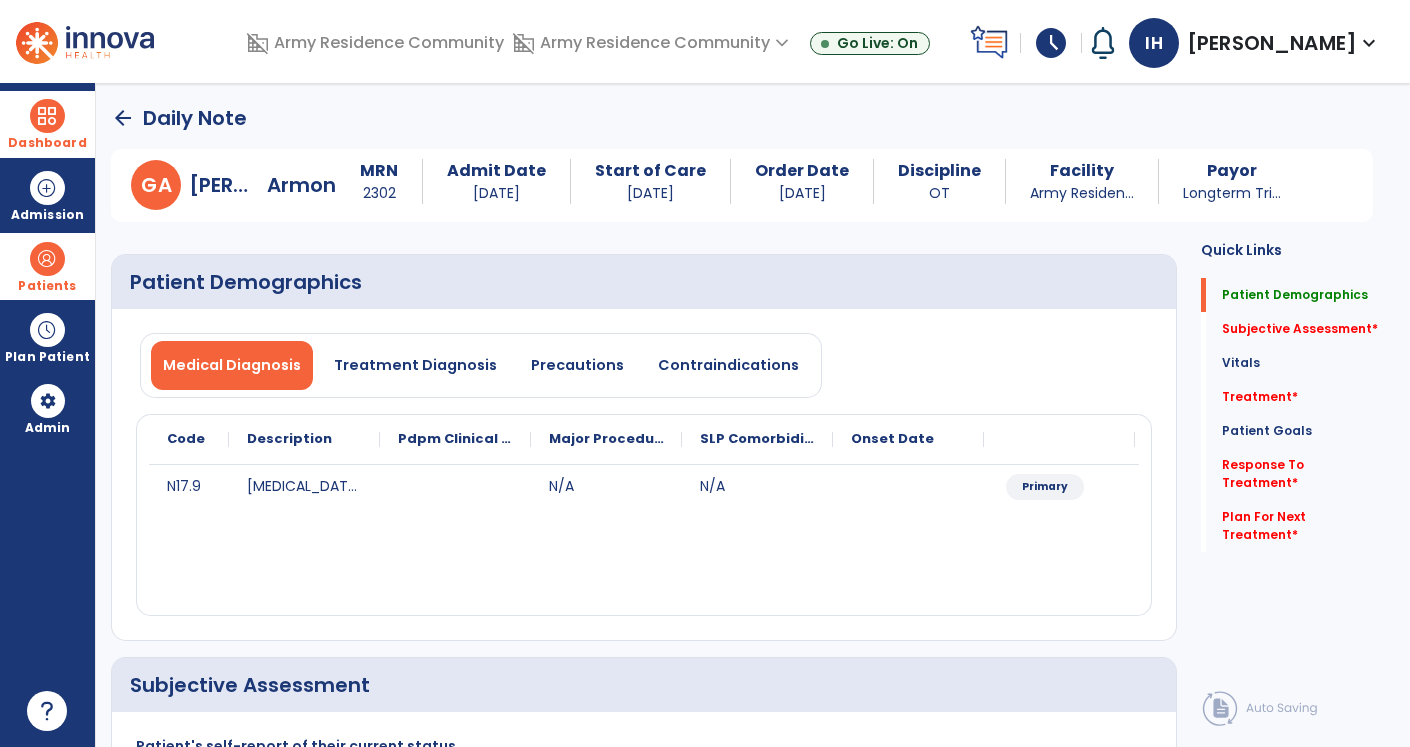 click on "arrow_back" 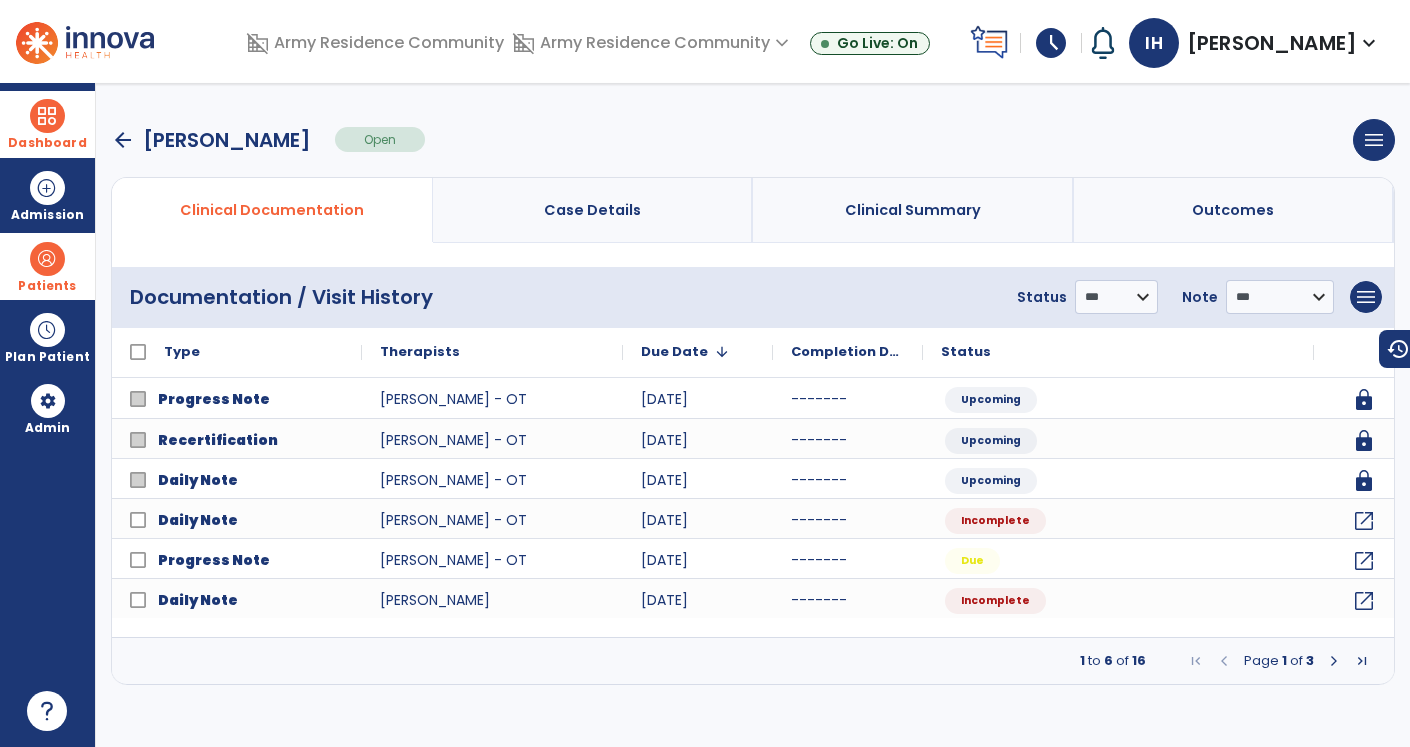 click on "arrow_back" at bounding box center (123, 140) 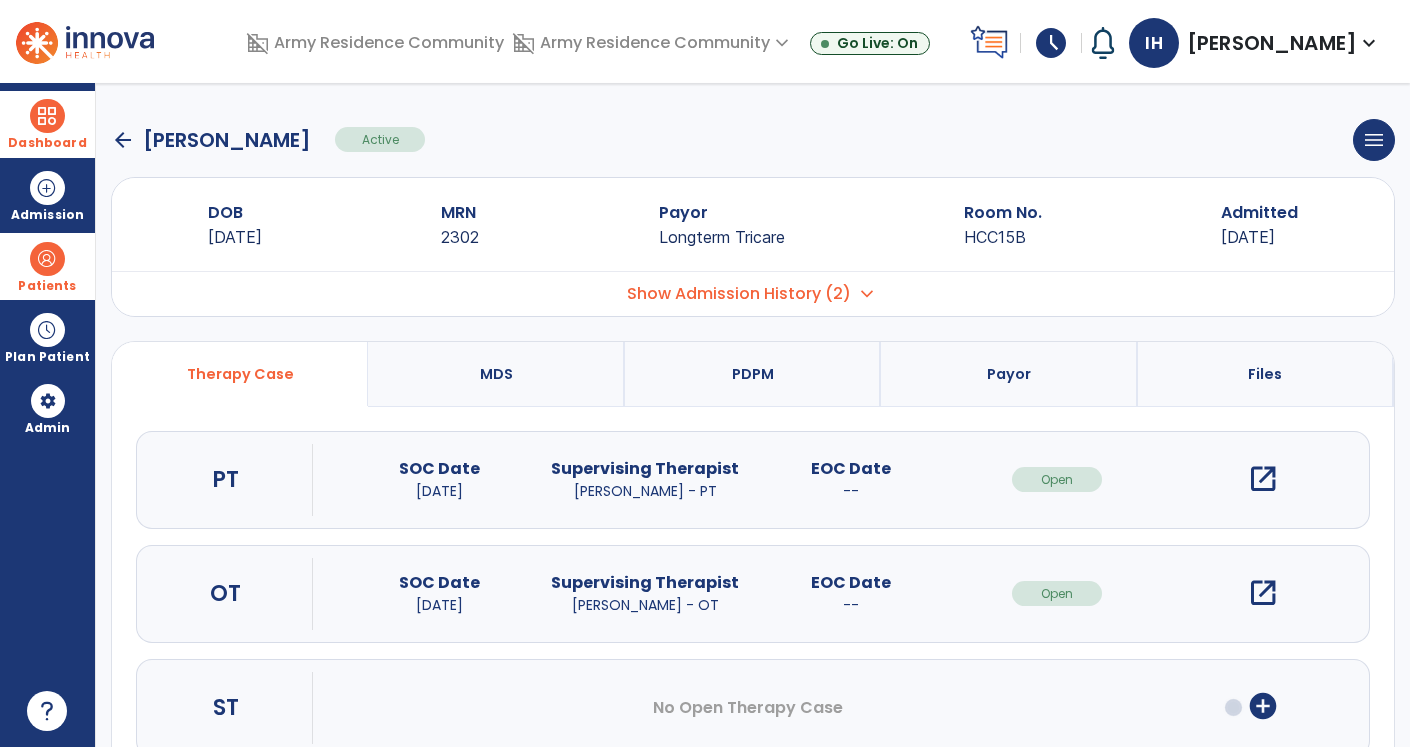 click on "arrow_back" 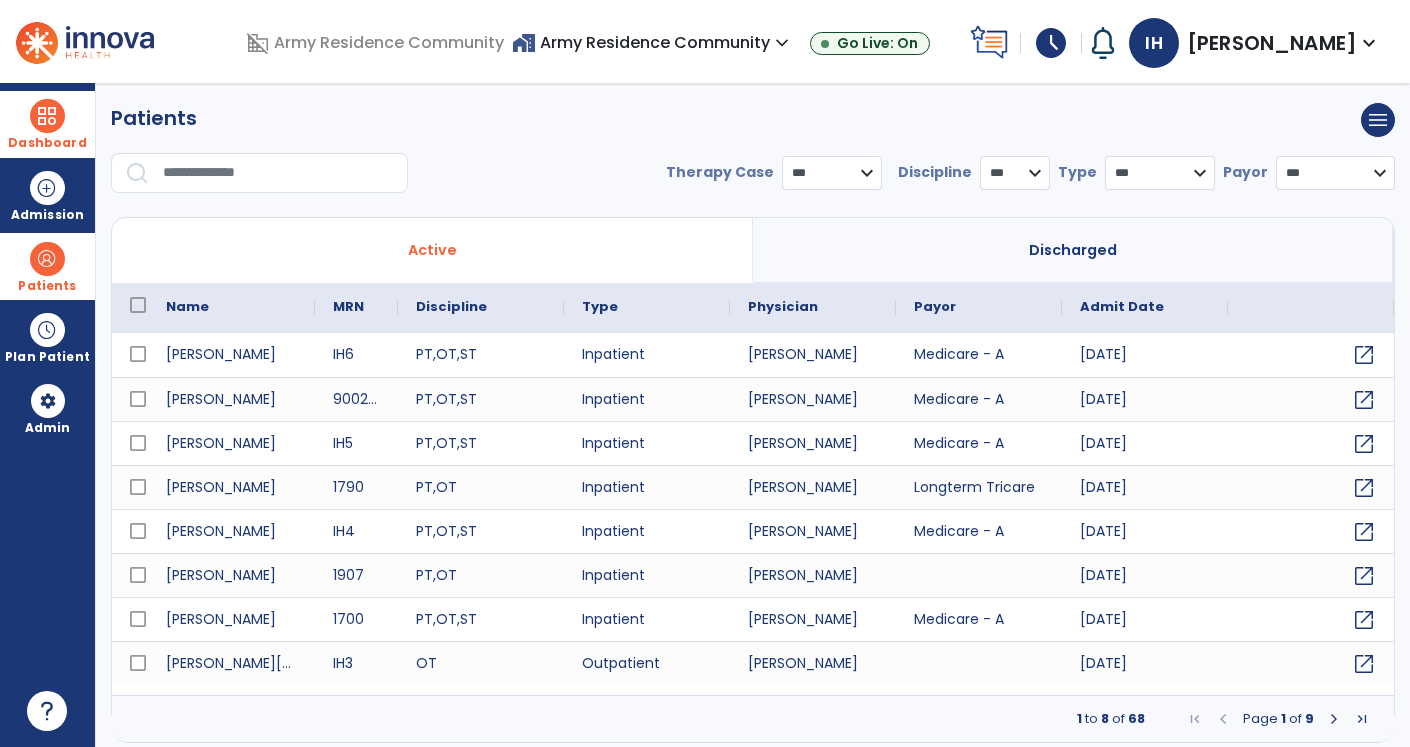 click at bounding box center [1334, 719] 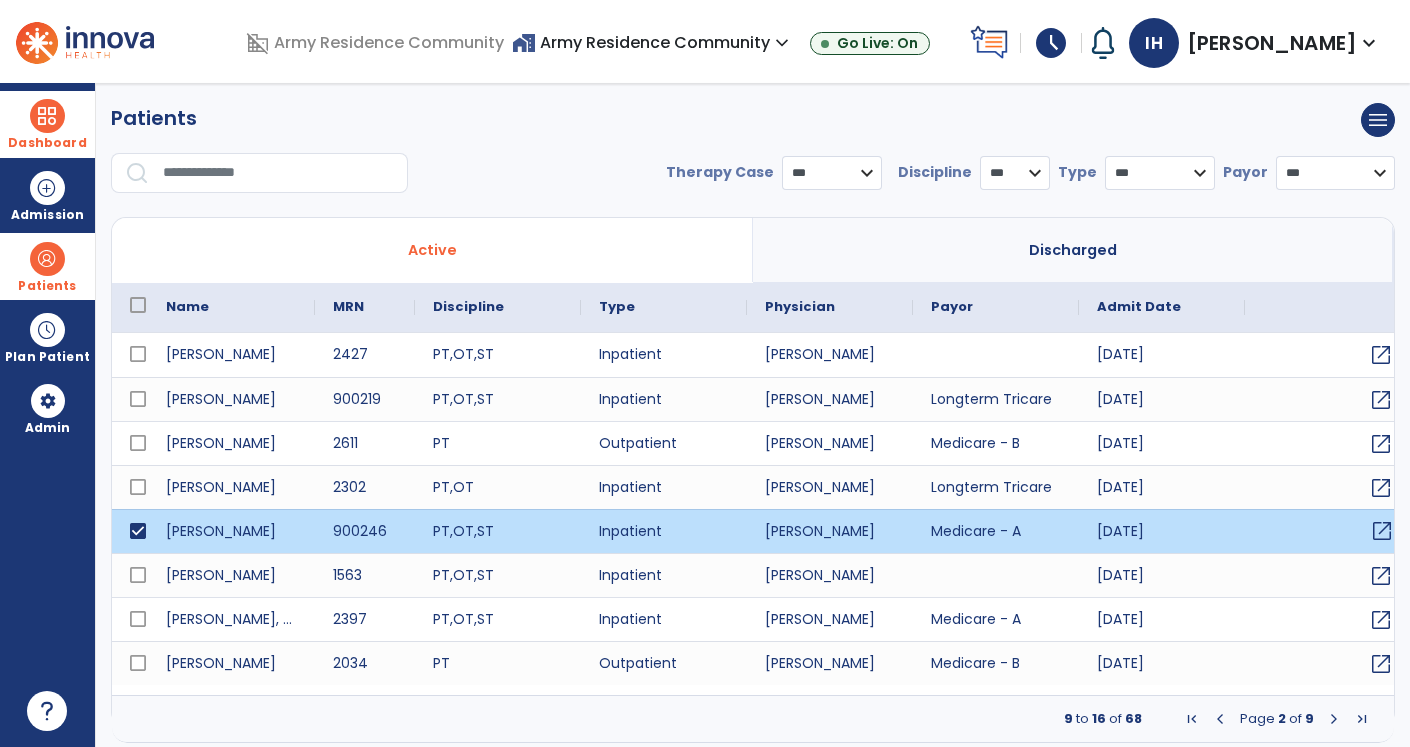 click on "open_in_new" at bounding box center (1382, 531) 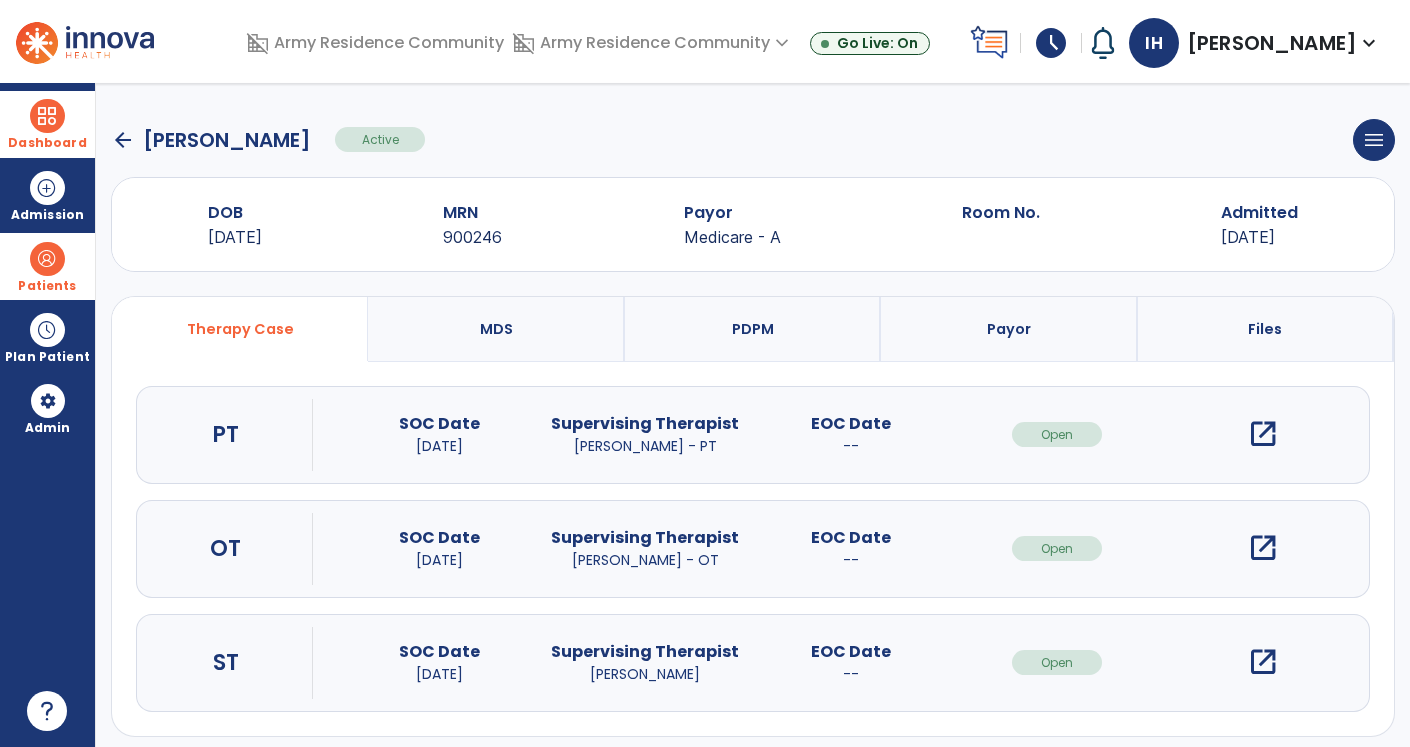 click on "open_in_new" at bounding box center [1263, 548] 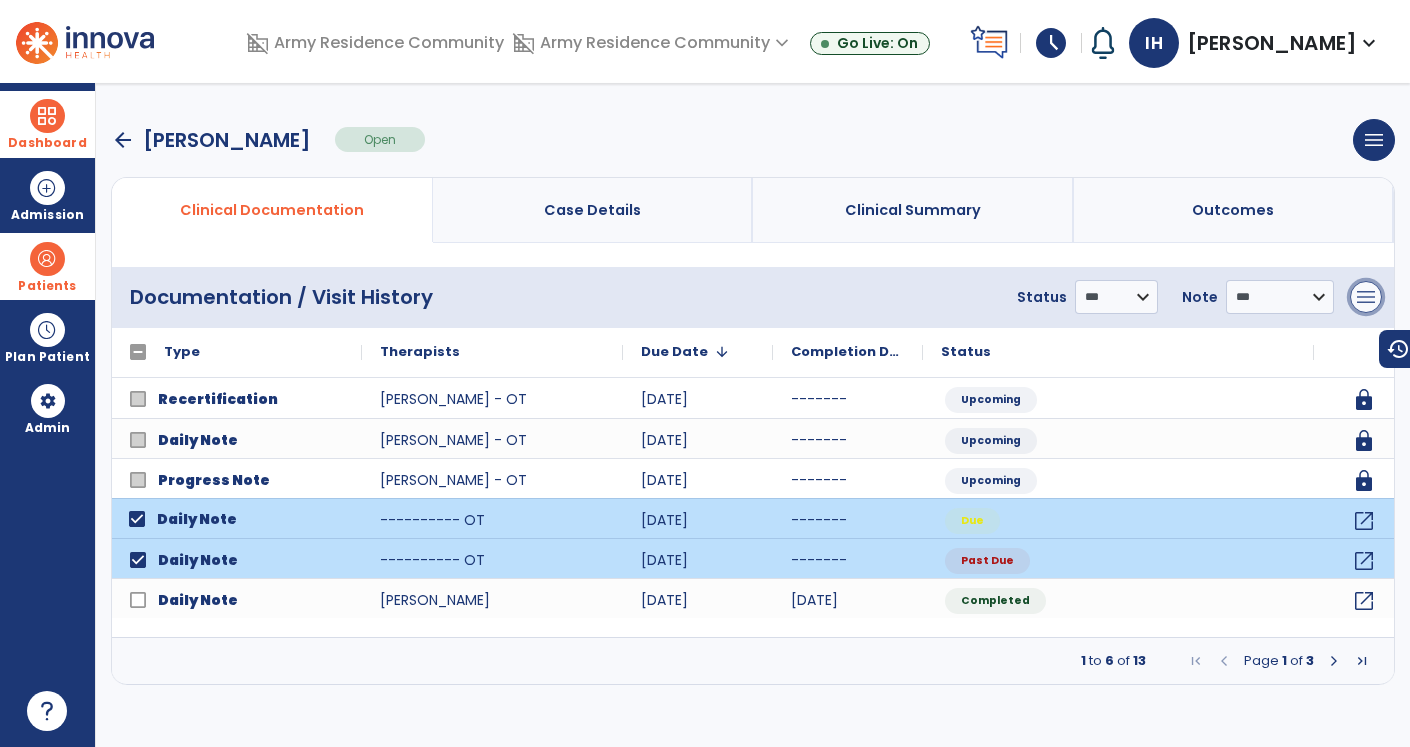click on "menu" at bounding box center [1366, 297] 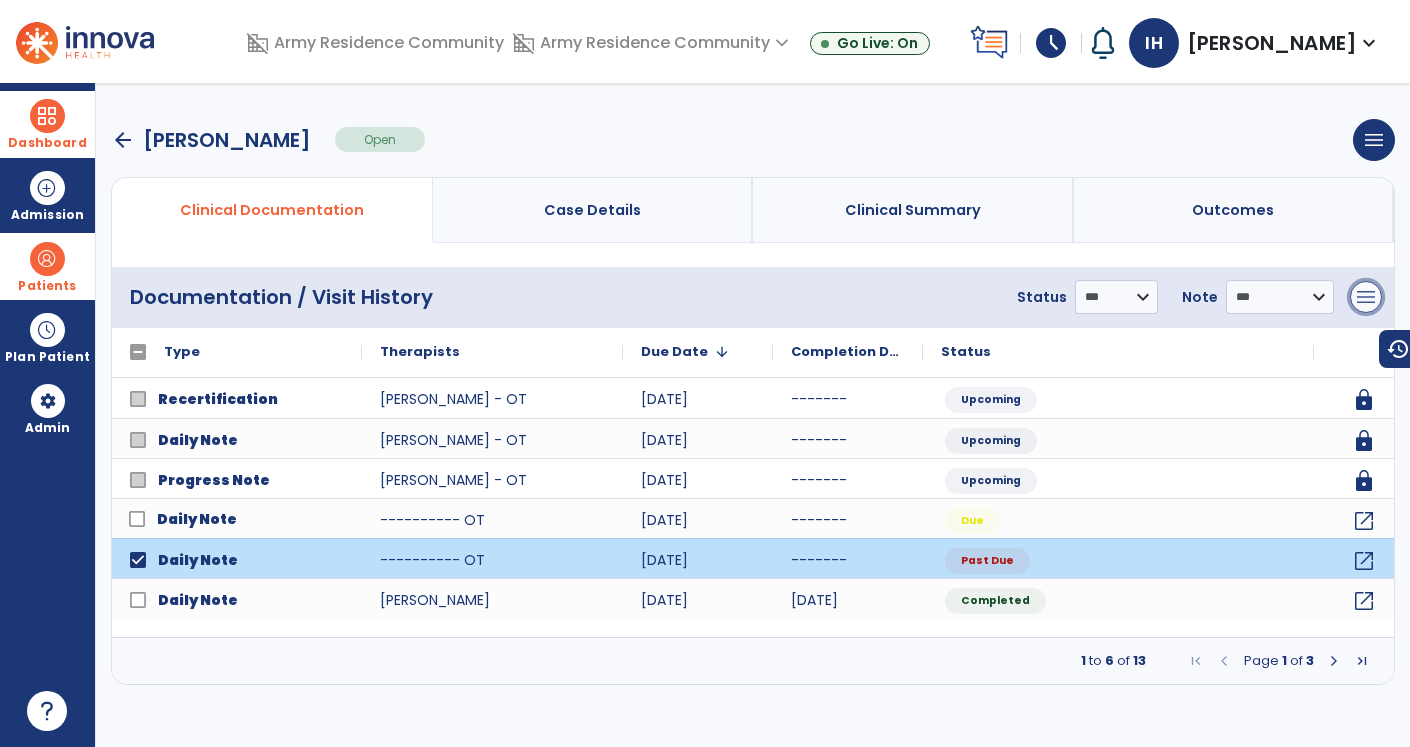 click on "menu" at bounding box center (1366, 297) 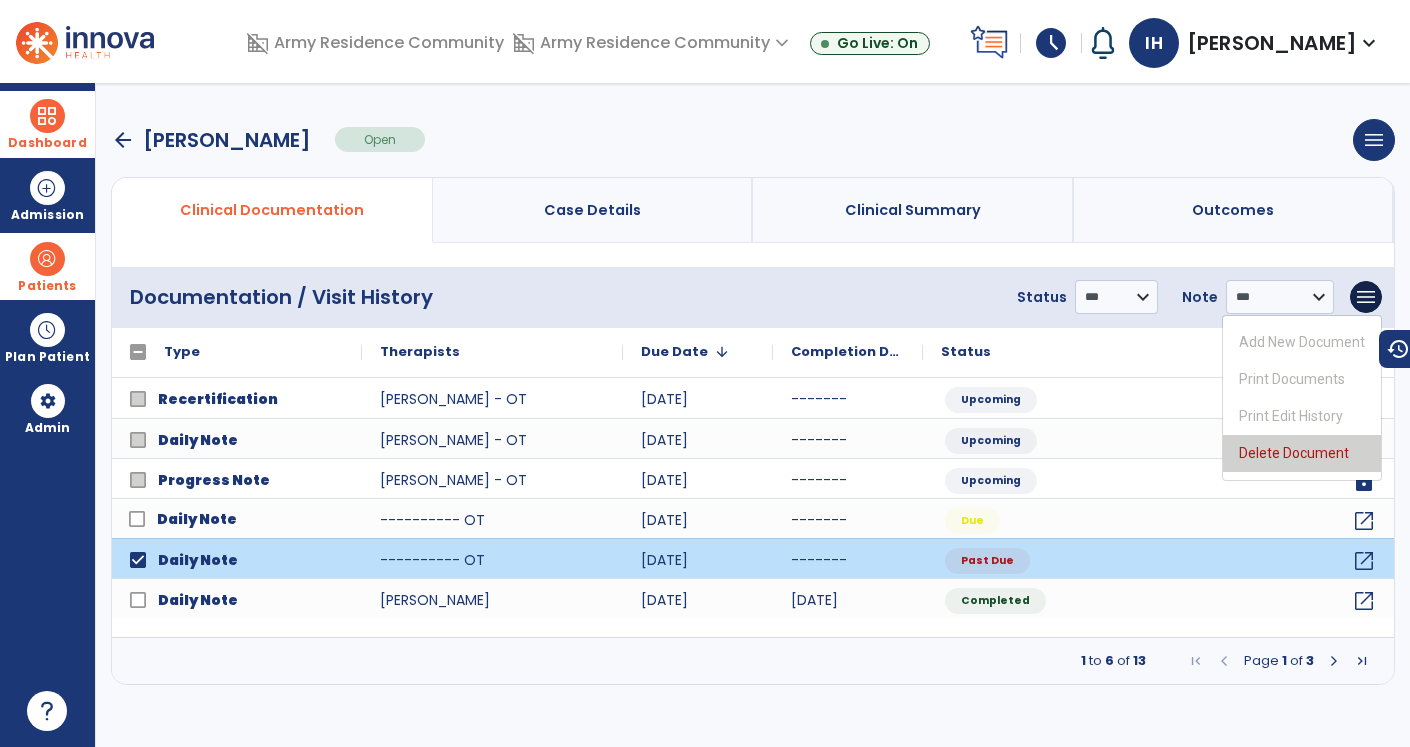 click on "Delete Document" at bounding box center [1302, 453] 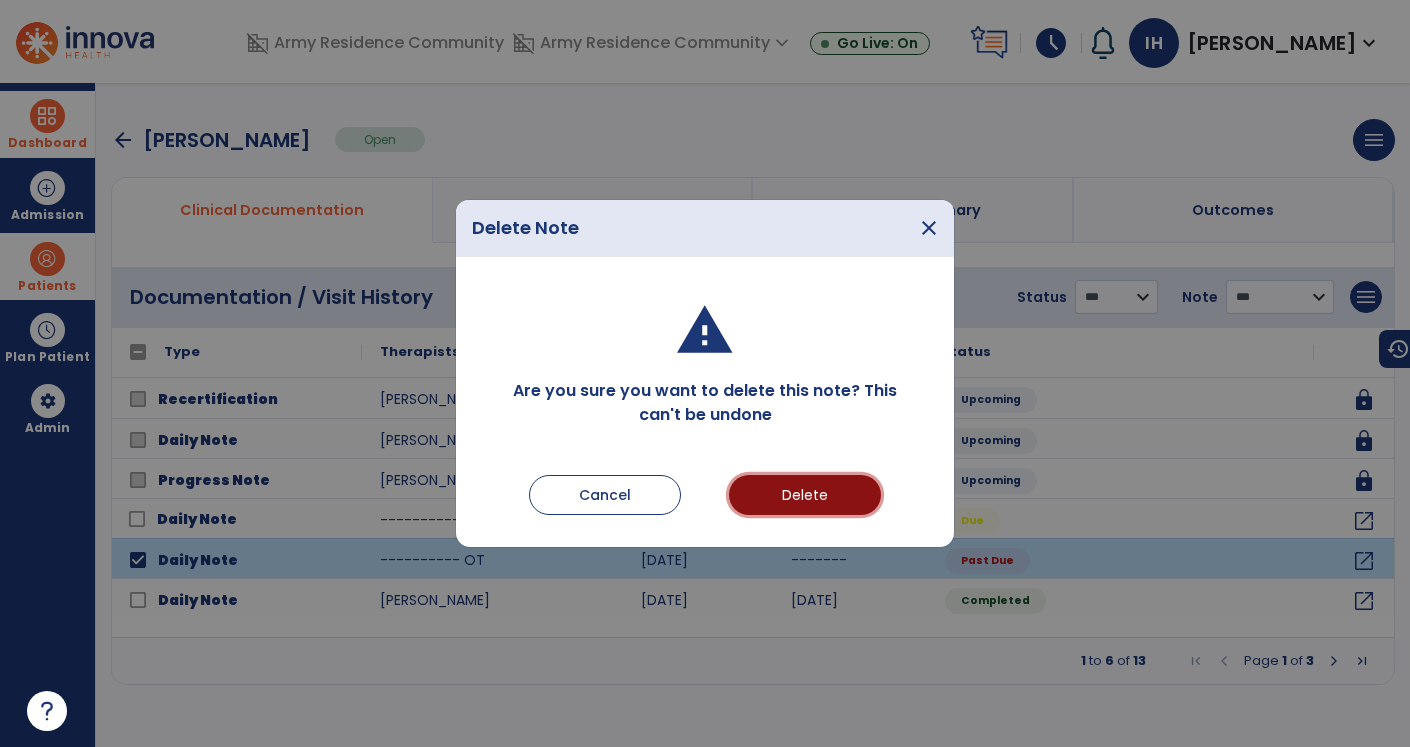 click on "Delete" at bounding box center [805, 495] 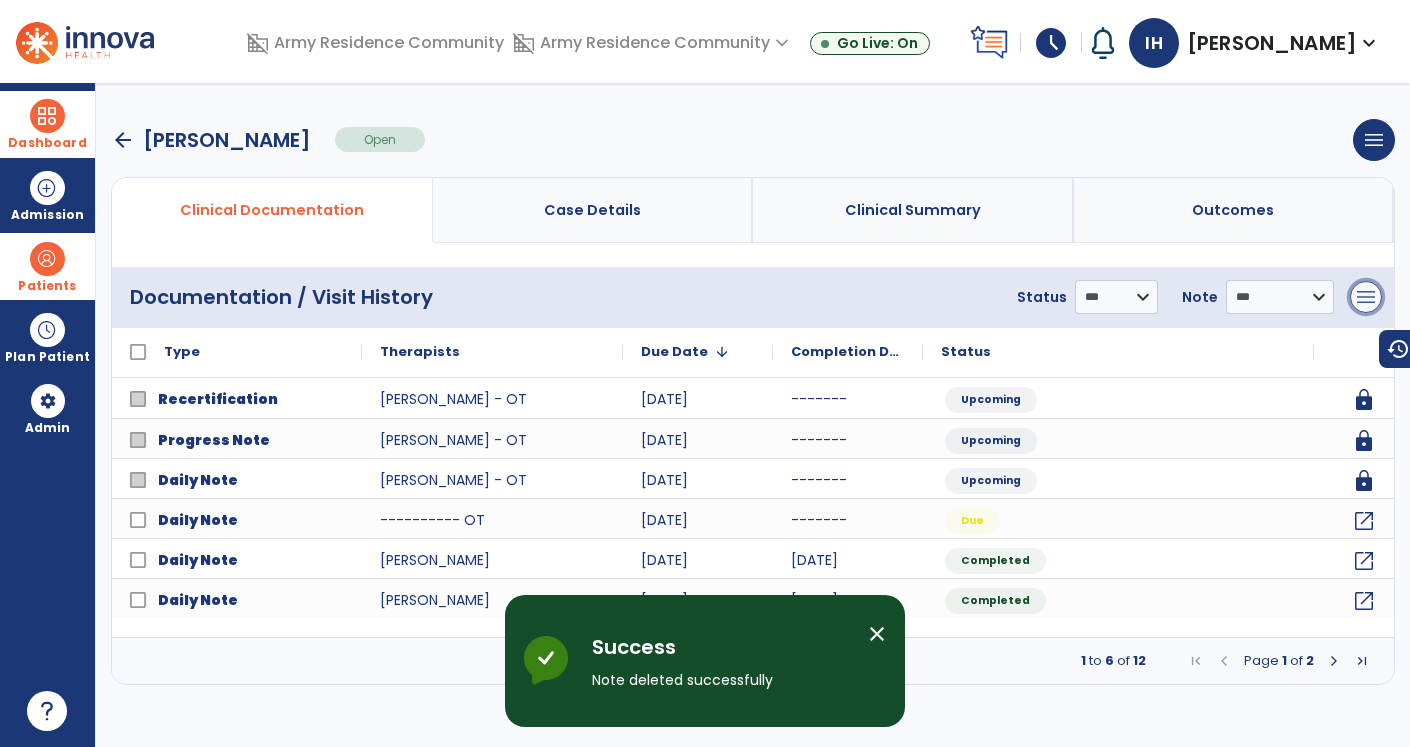 click on "menu" at bounding box center (1366, 297) 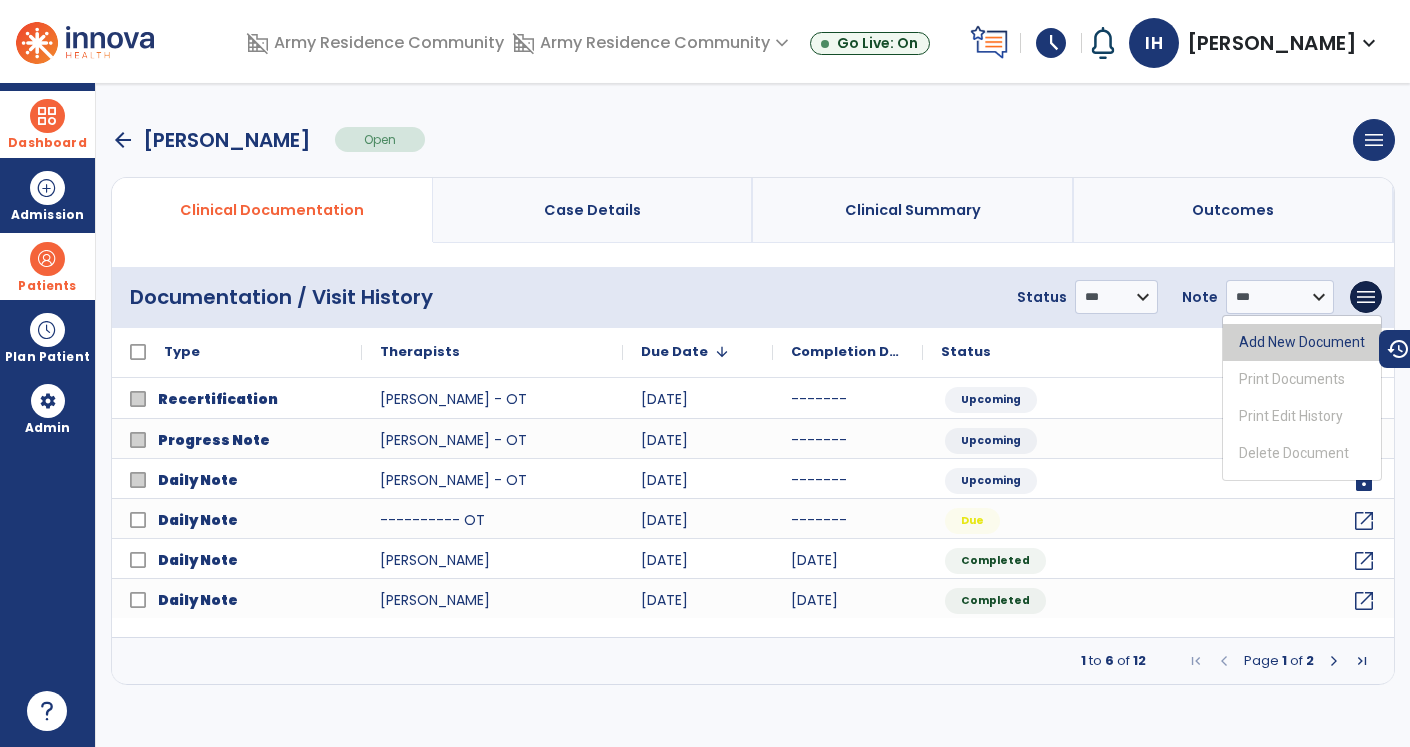 click on "Add New Document" at bounding box center (1302, 342) 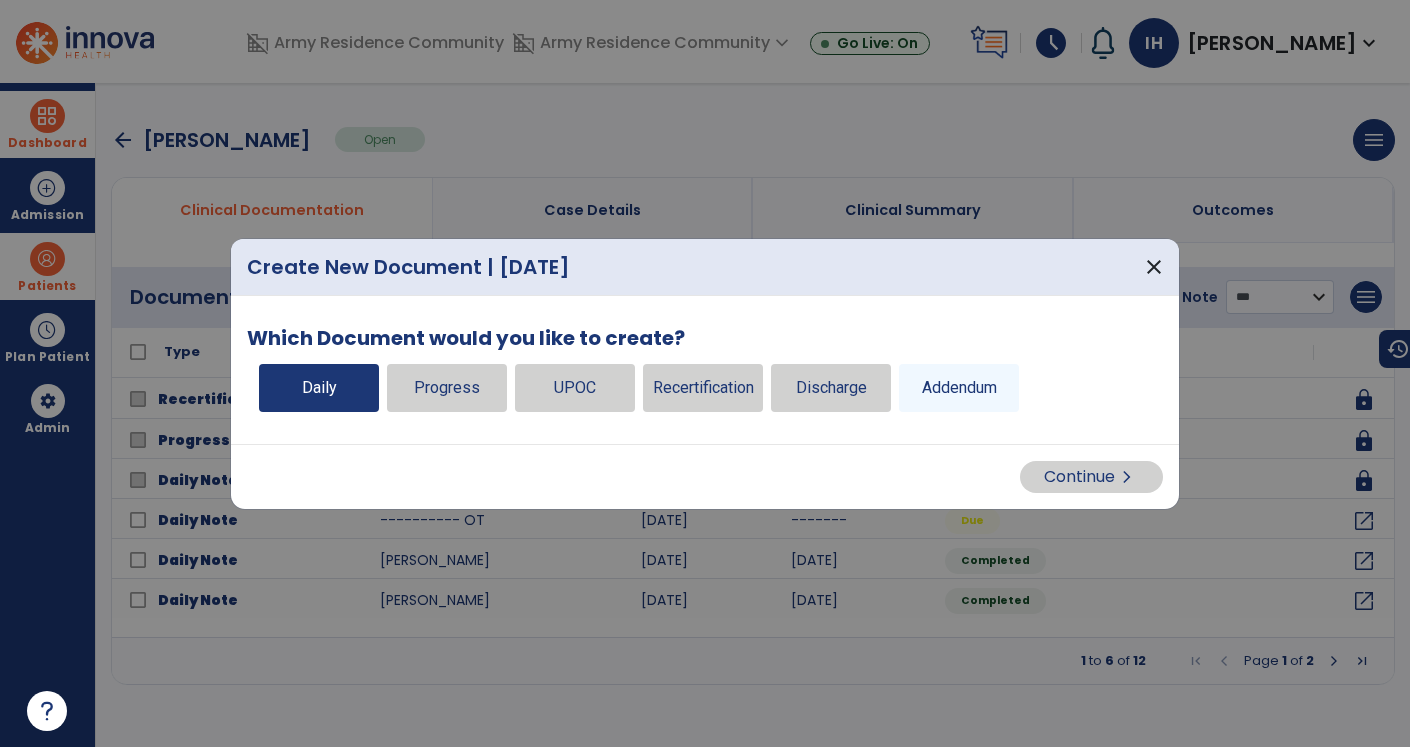 click on "Daily" at bounding box center (319, 388) 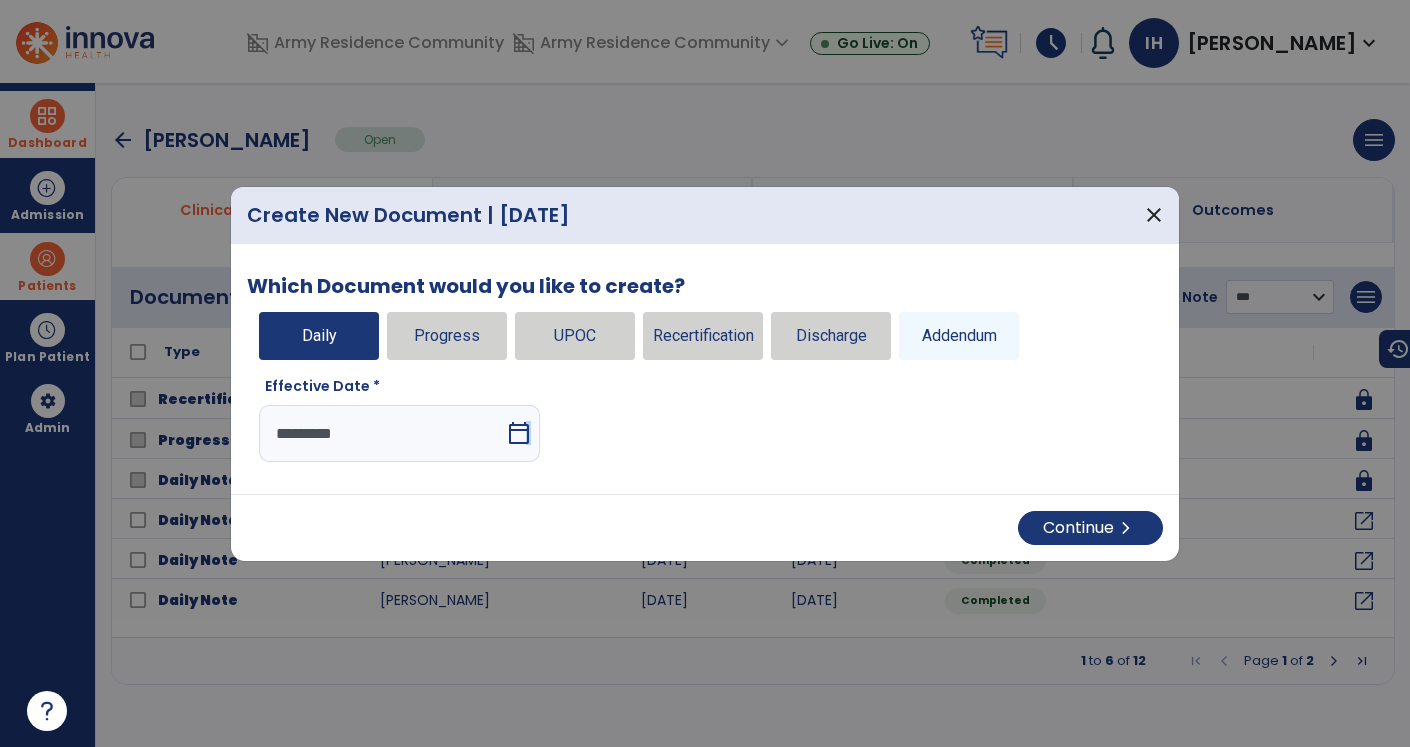 click on "calendar_today" at bounding box center [519, 433] 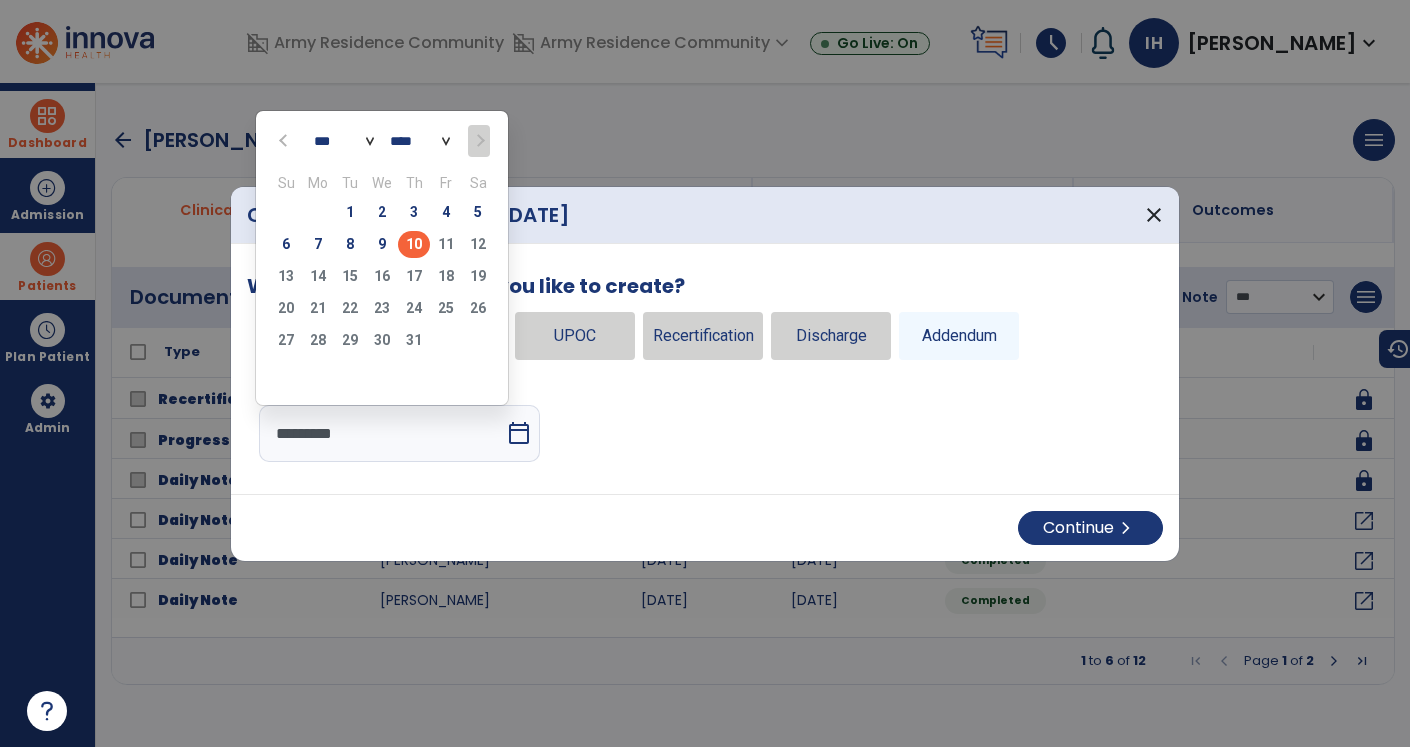 drag, startPoint x: 525, startPoint y: 441, endPoint x: 385, endPoint y: 250, distance: 236.81427 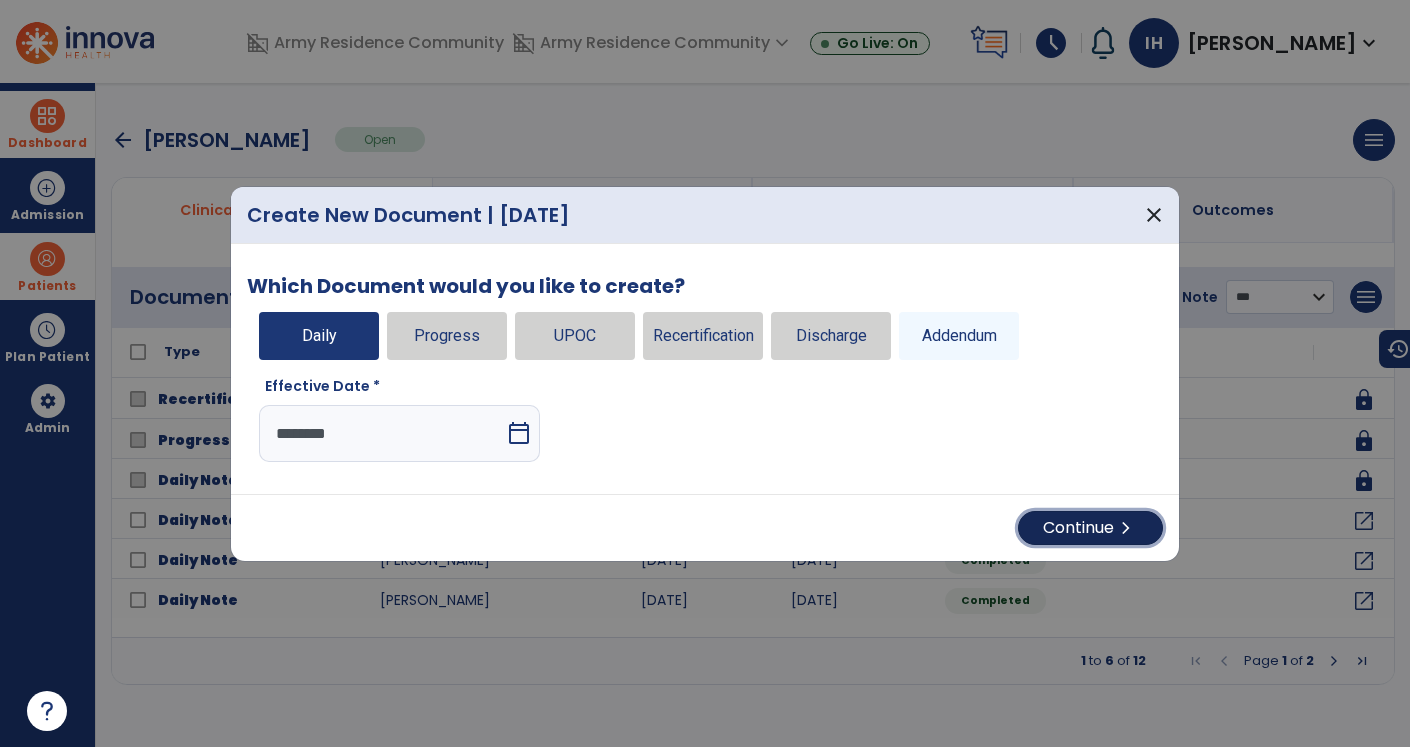 click on "Continue   chevron_right" at bounding box center (1090, 528) 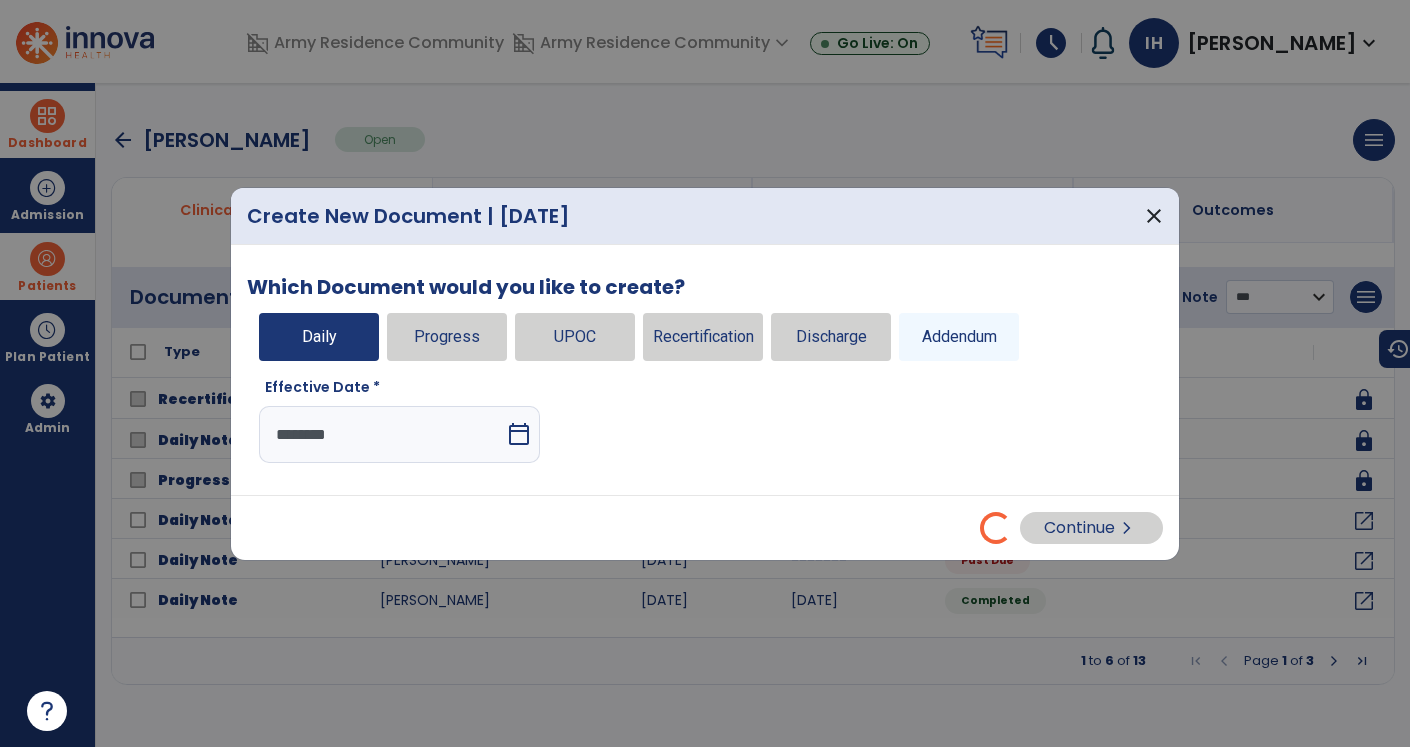 select on "*" 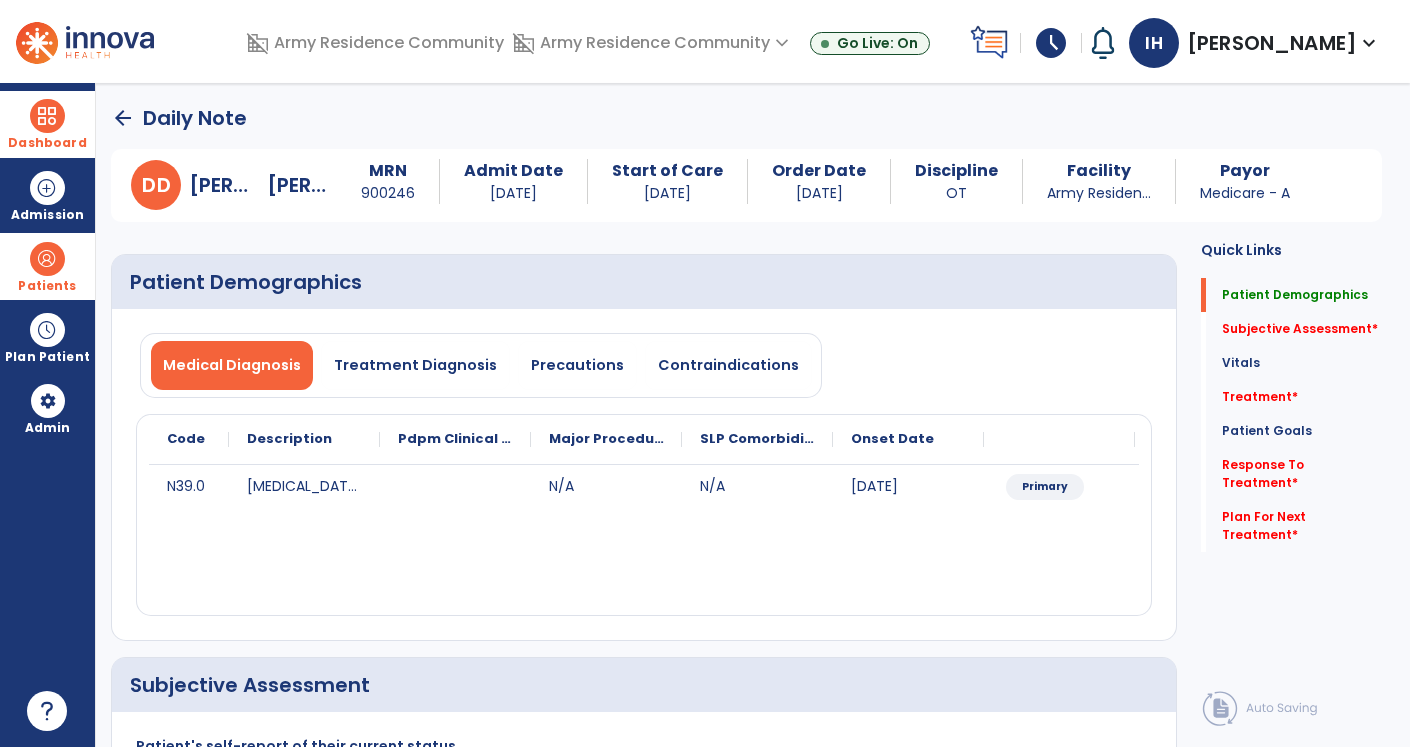 click on "arrow_back" 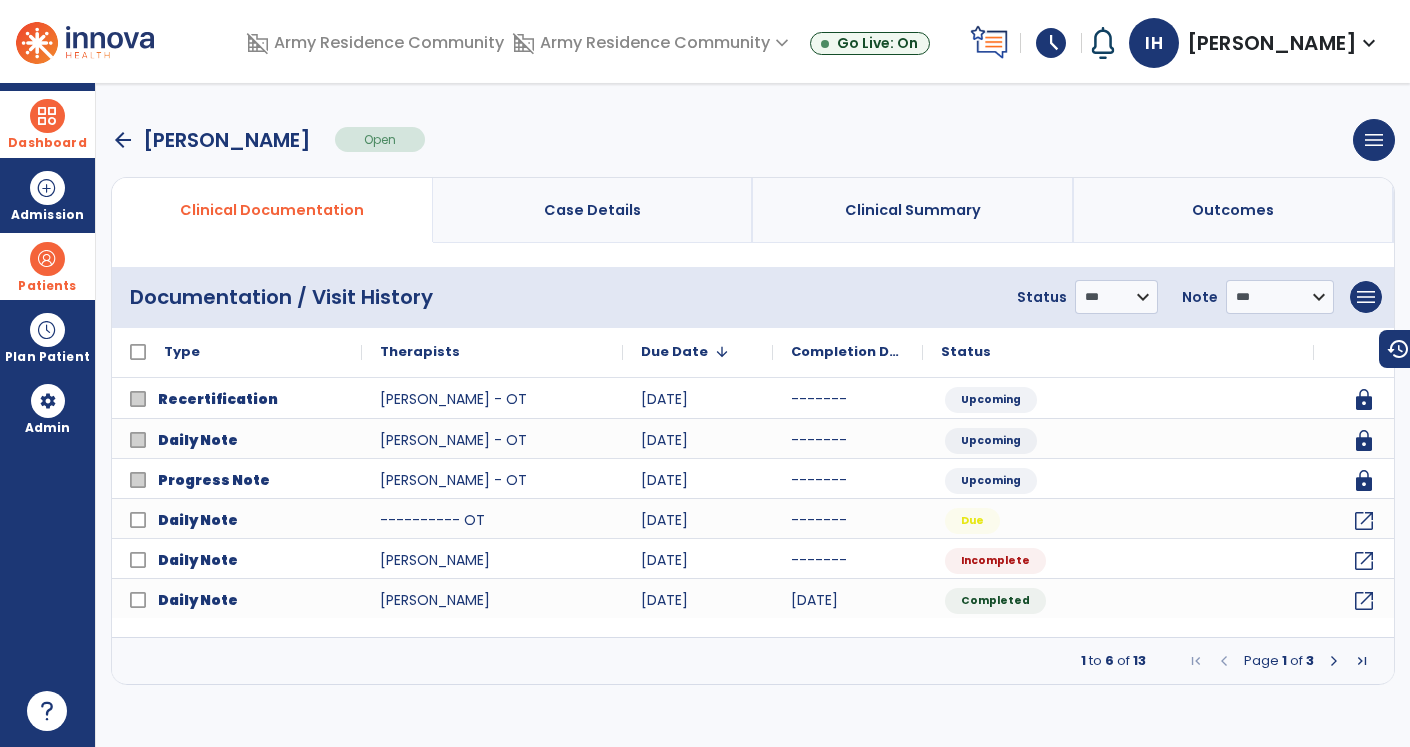 click on "arrow_back" at bounding box center (123, 140) 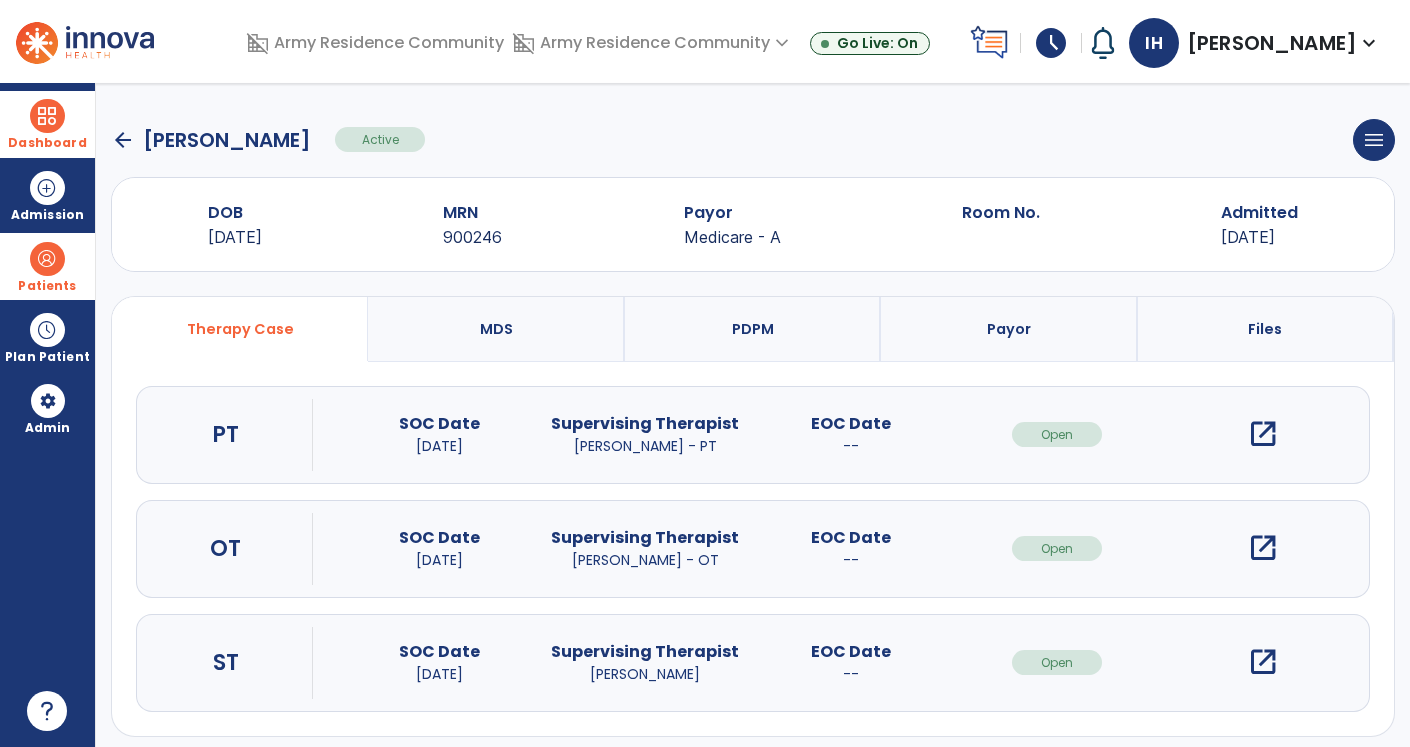 click on "arrow_back" 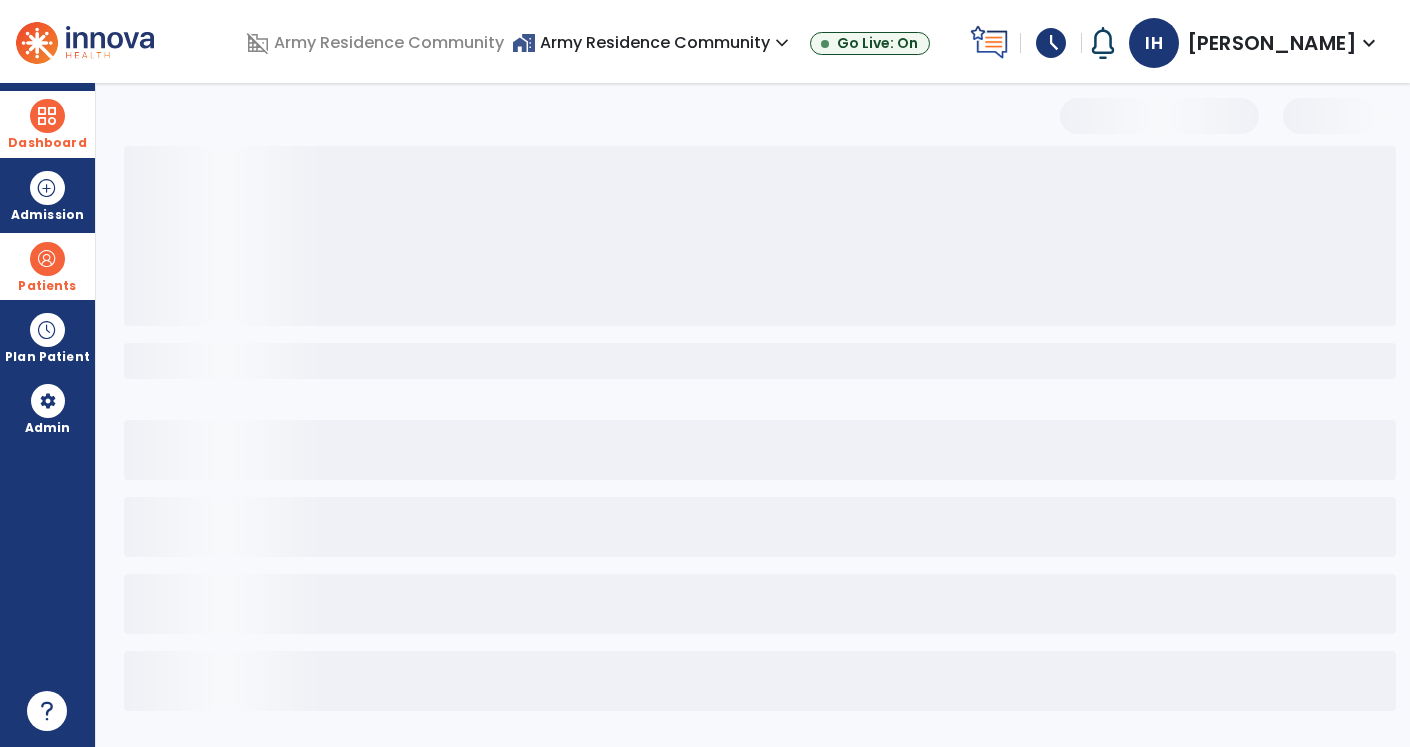 select on "***" 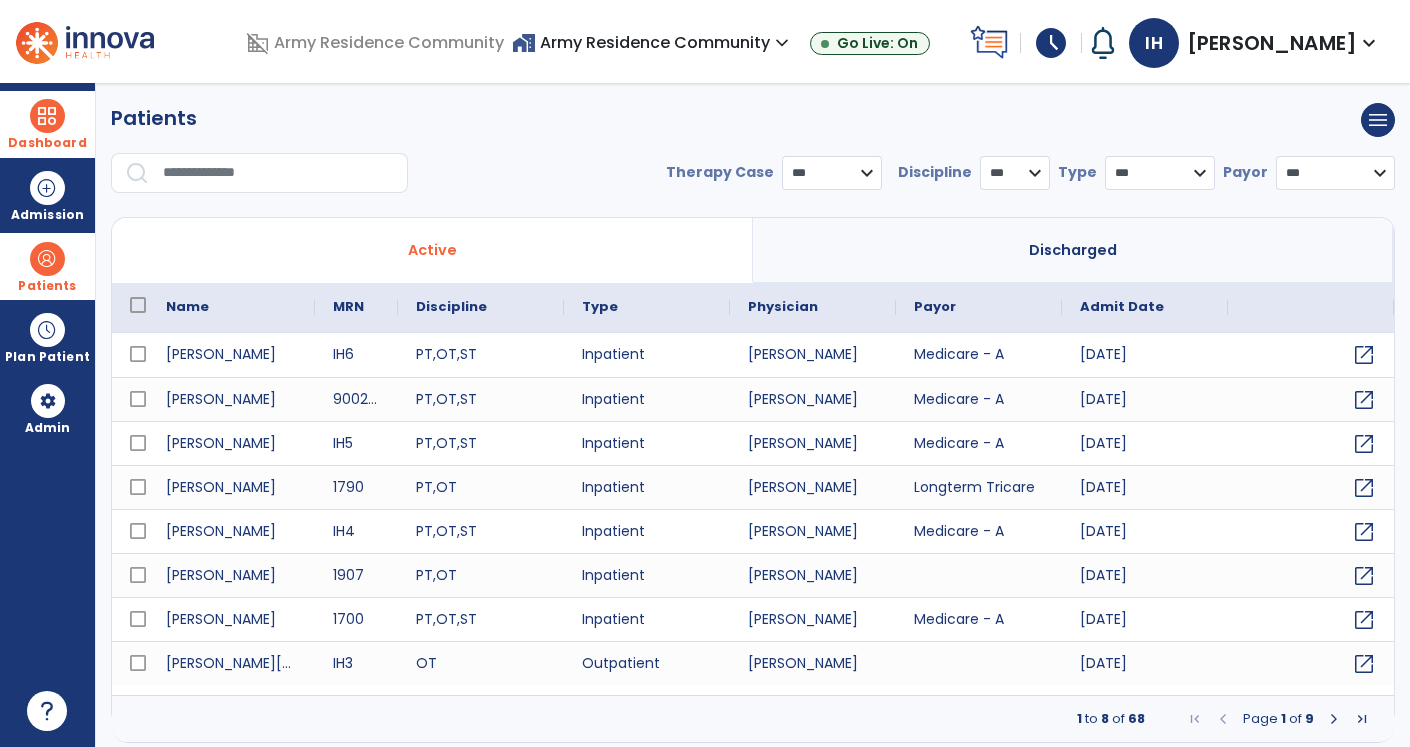 click at bounding box center [1334, 719] 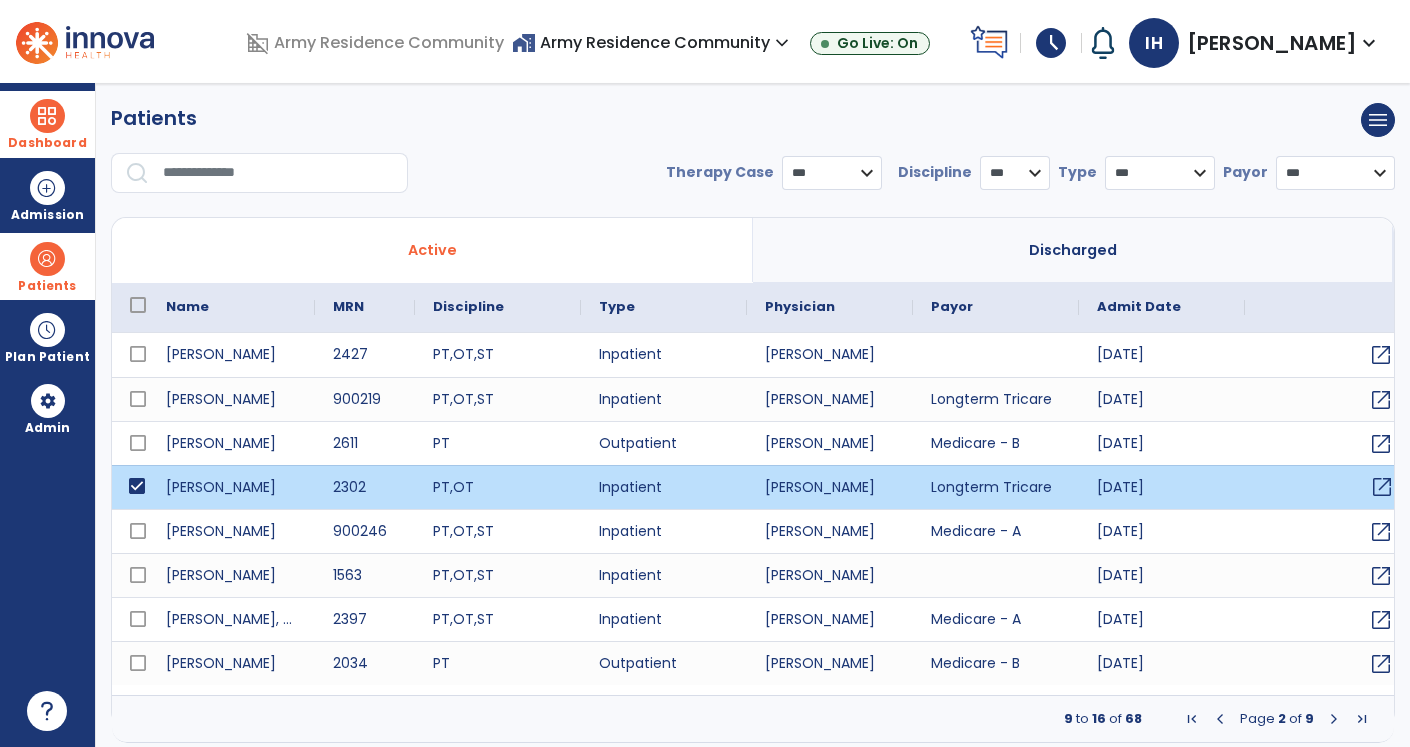 click on "open_in_new" at bounding box center (1382, 487) 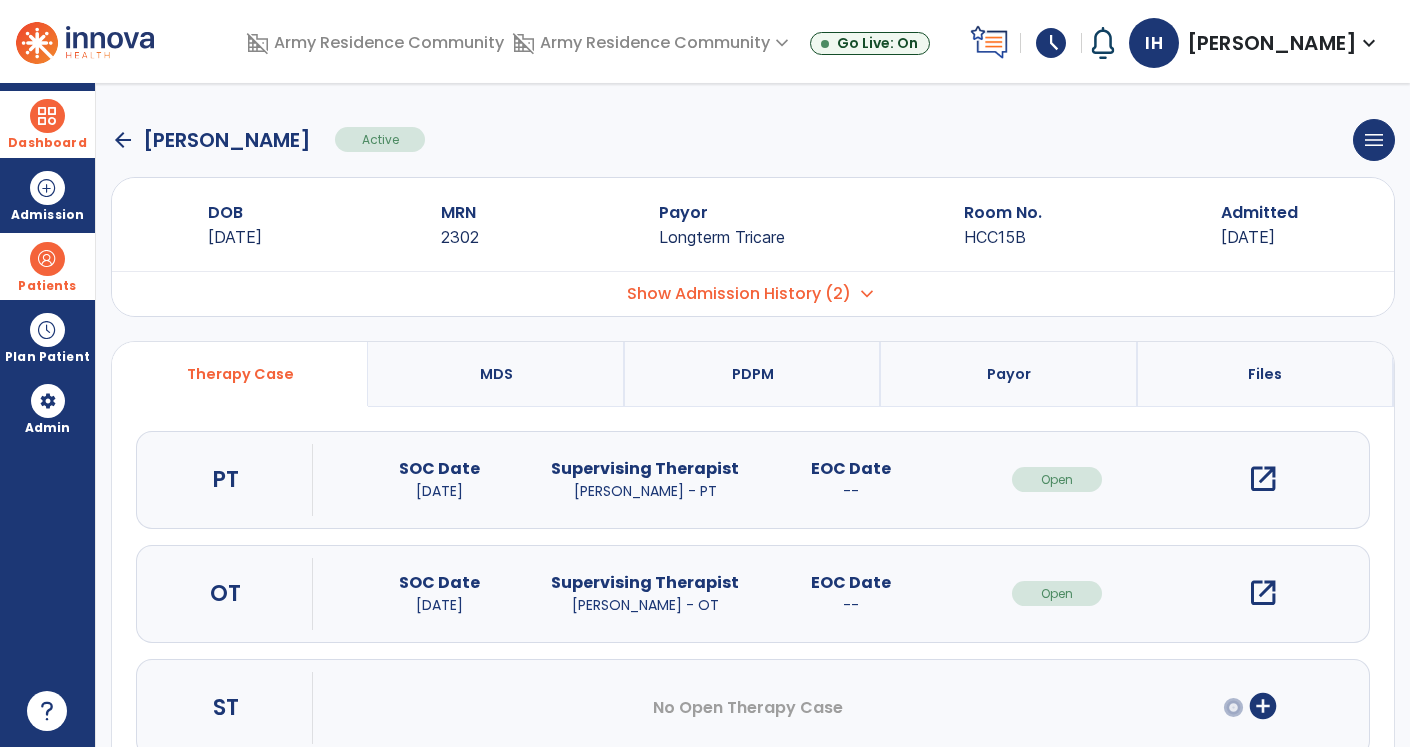click on "open_in_new" at bounding box center (1263, 593) 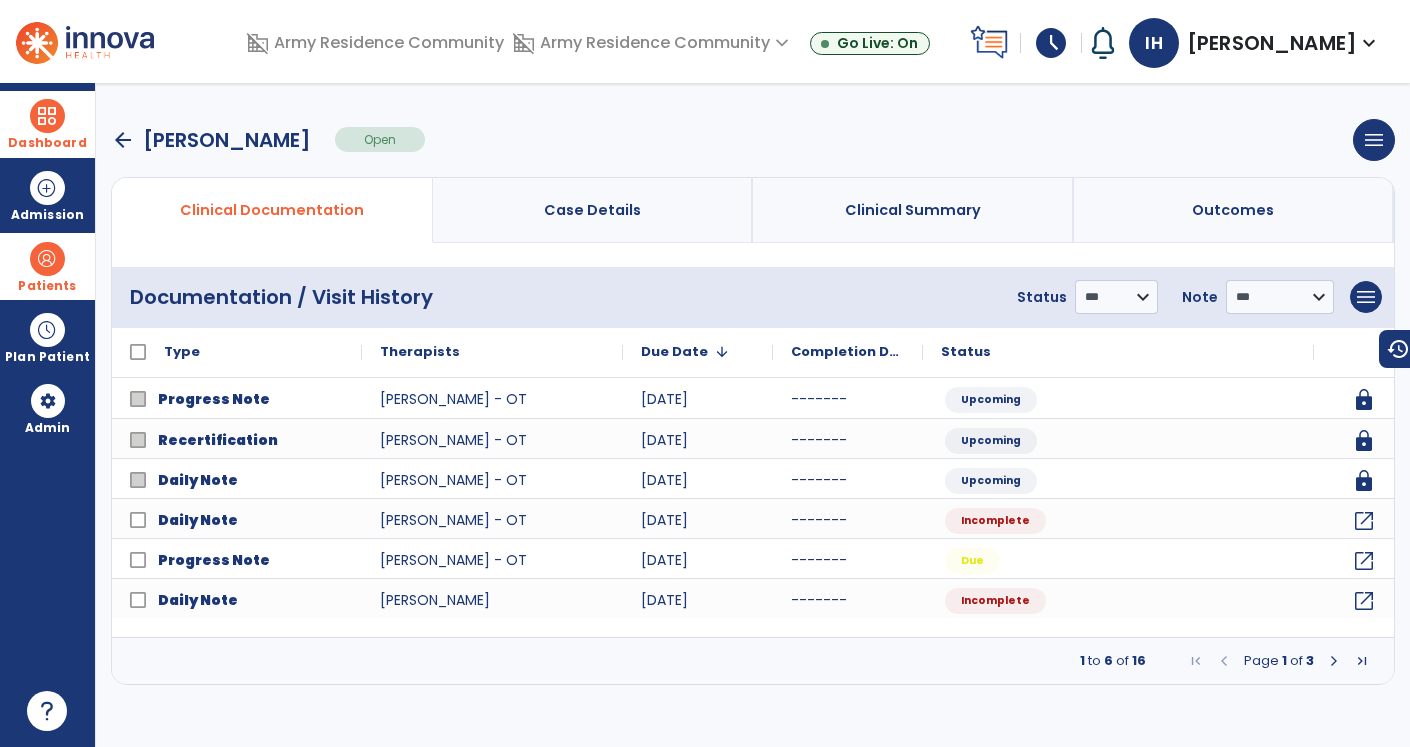 click on "arrow_back" at bounding box center (123, 140) 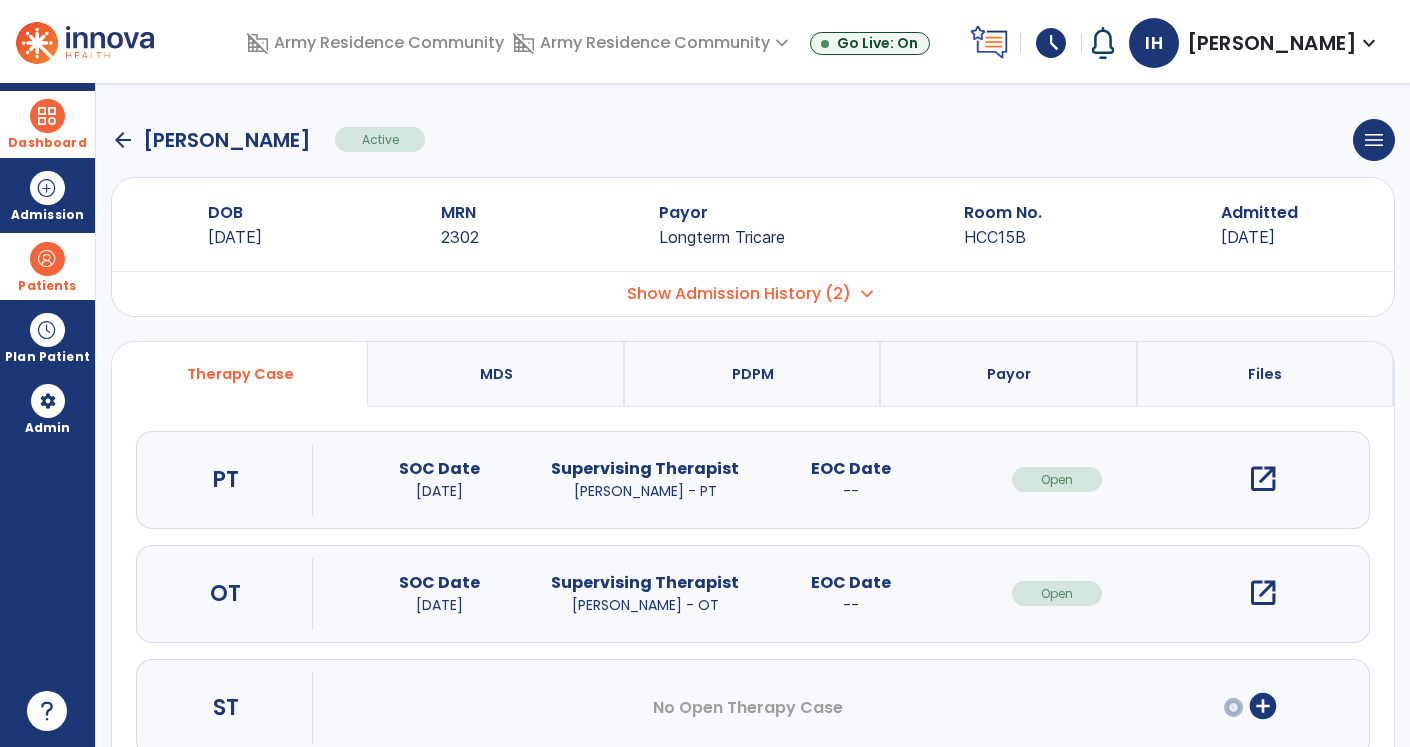 click on "arrow_back" 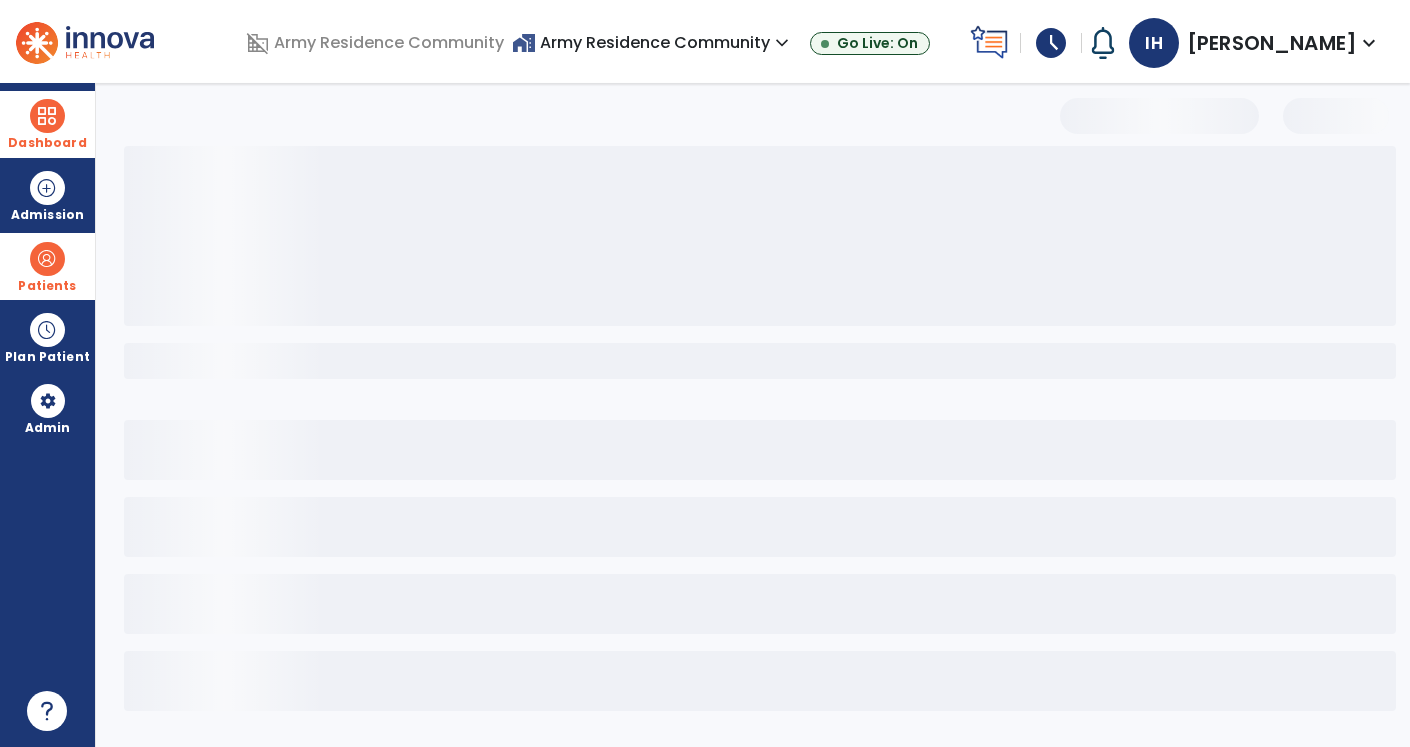 select on "***" 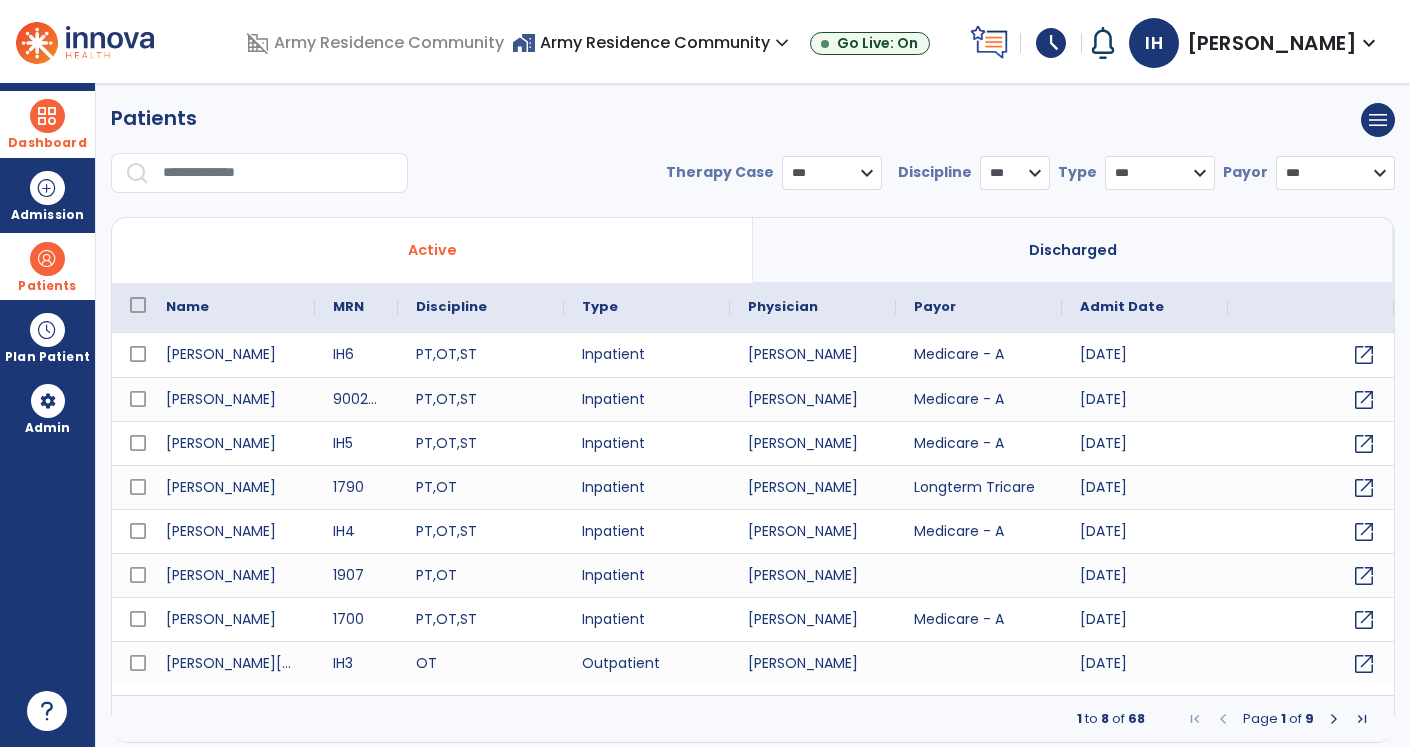 click at bounding box center (1334, 719) 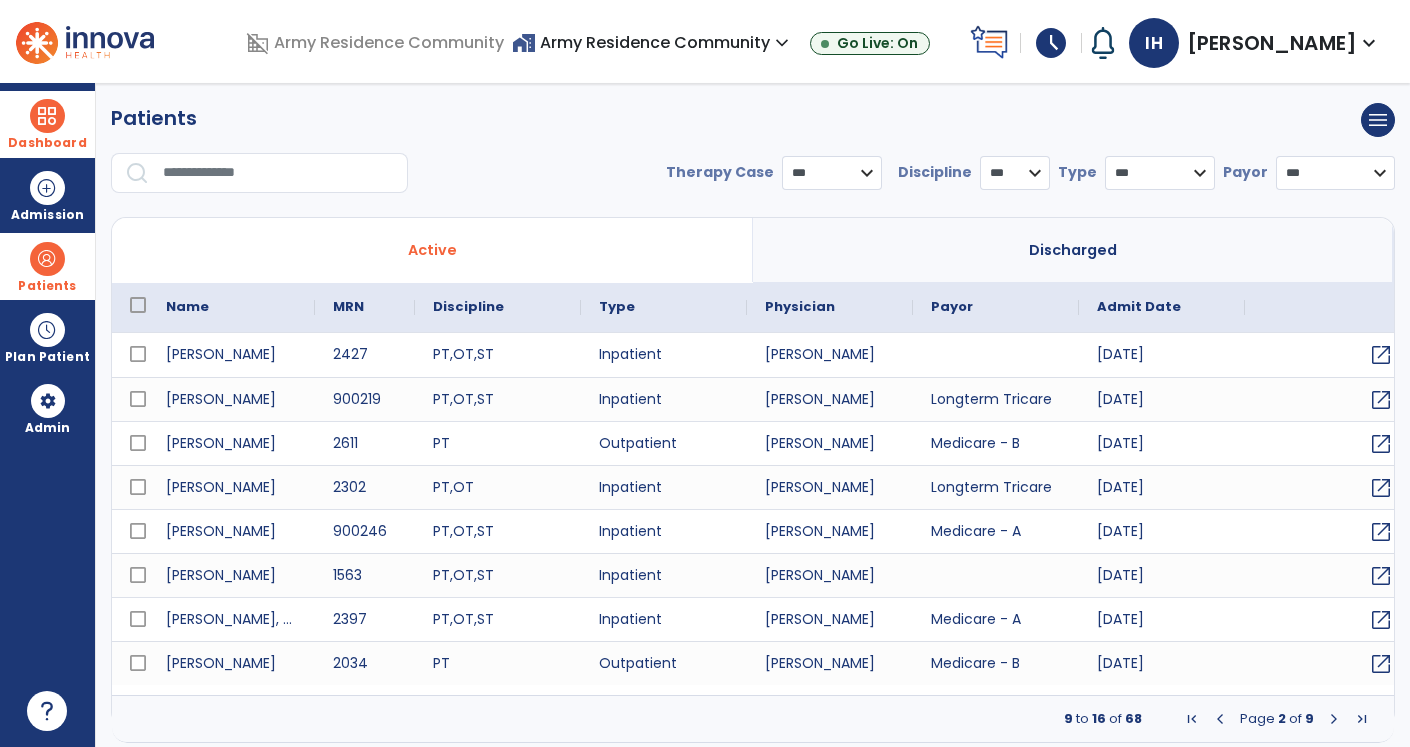 click at bounding box center (1334, 719) 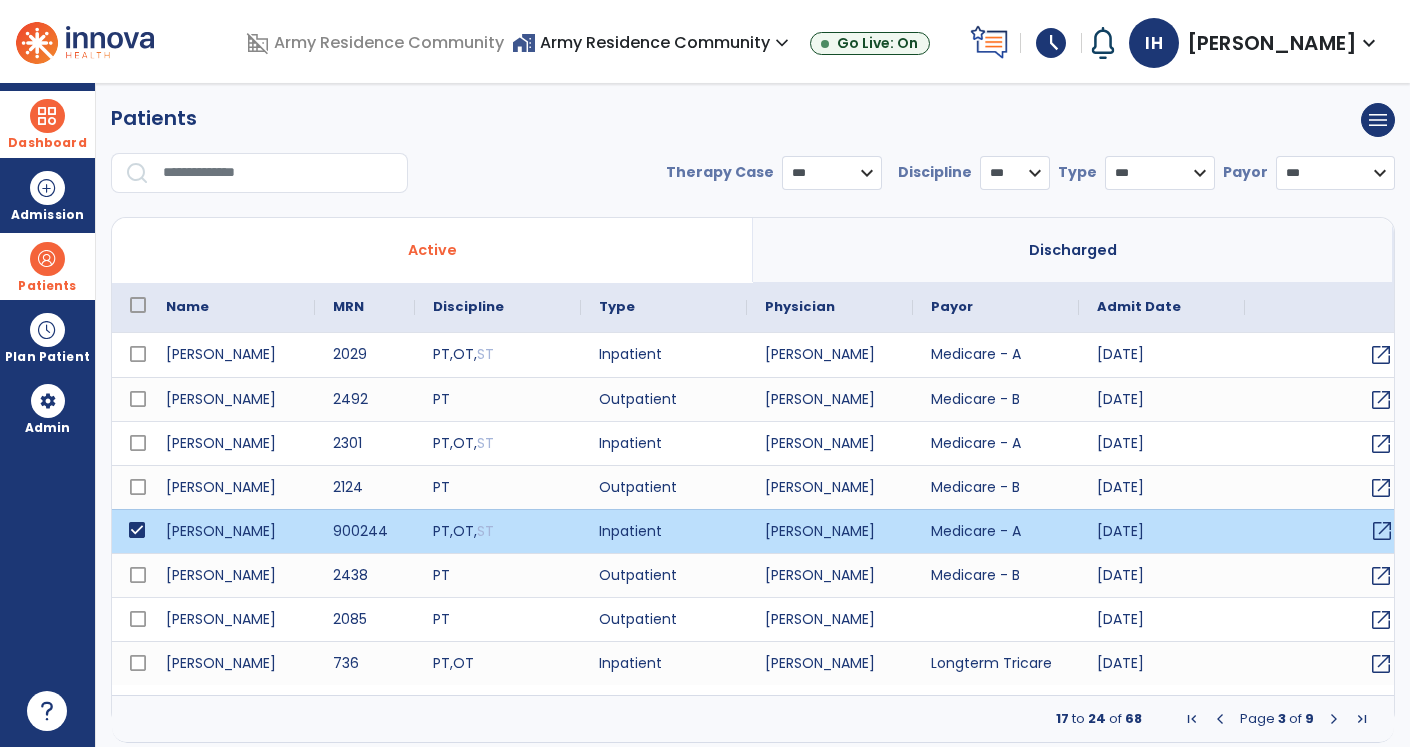 click on "open_in_new" at bounding box center (1382, 531) 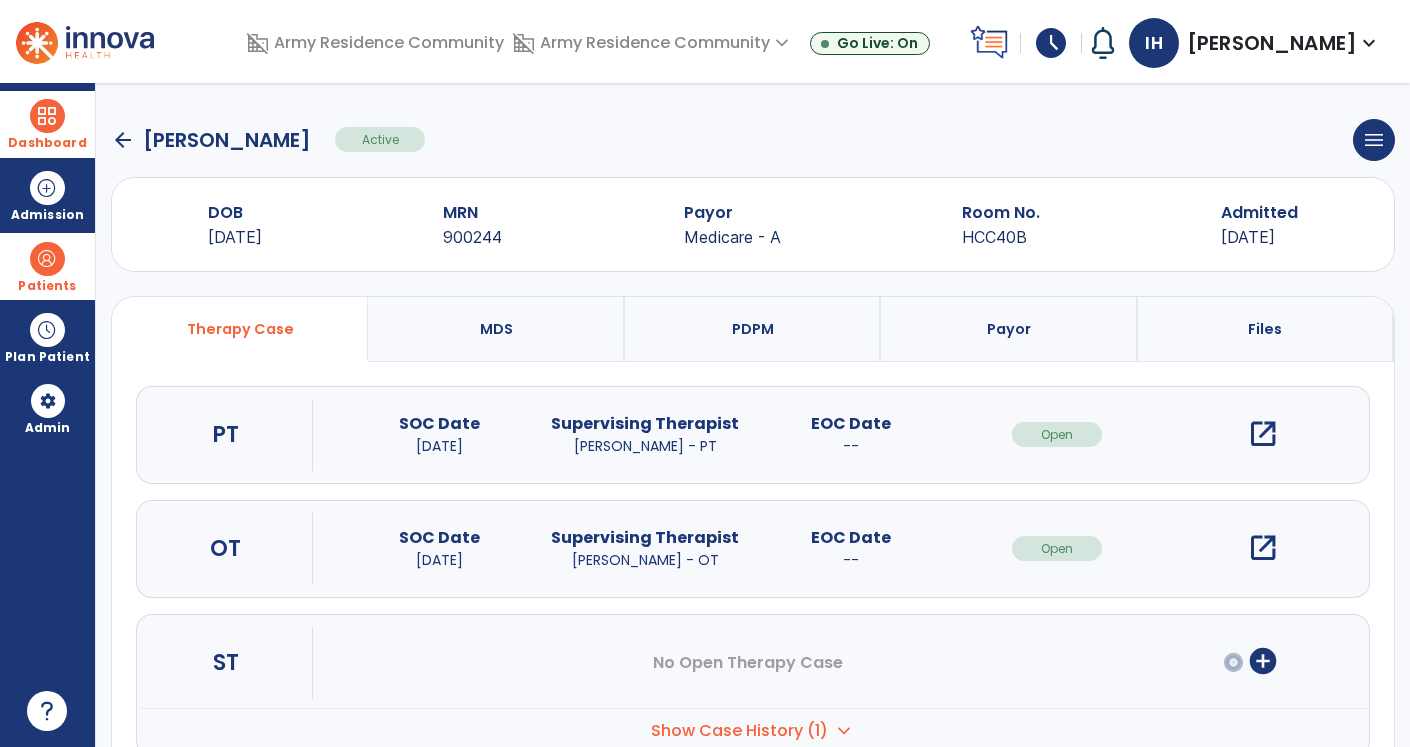 click on "open_in_new" at bounding box center (1263, 548) 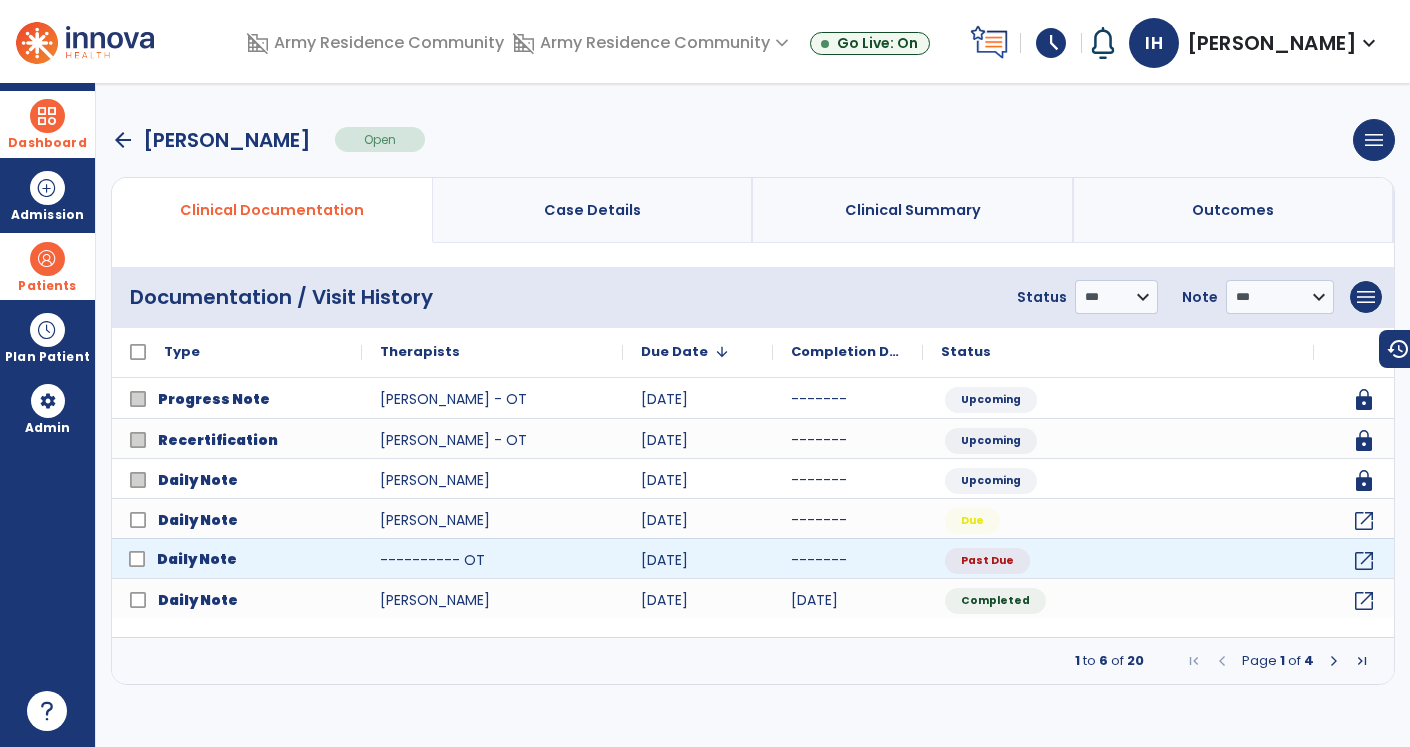 click 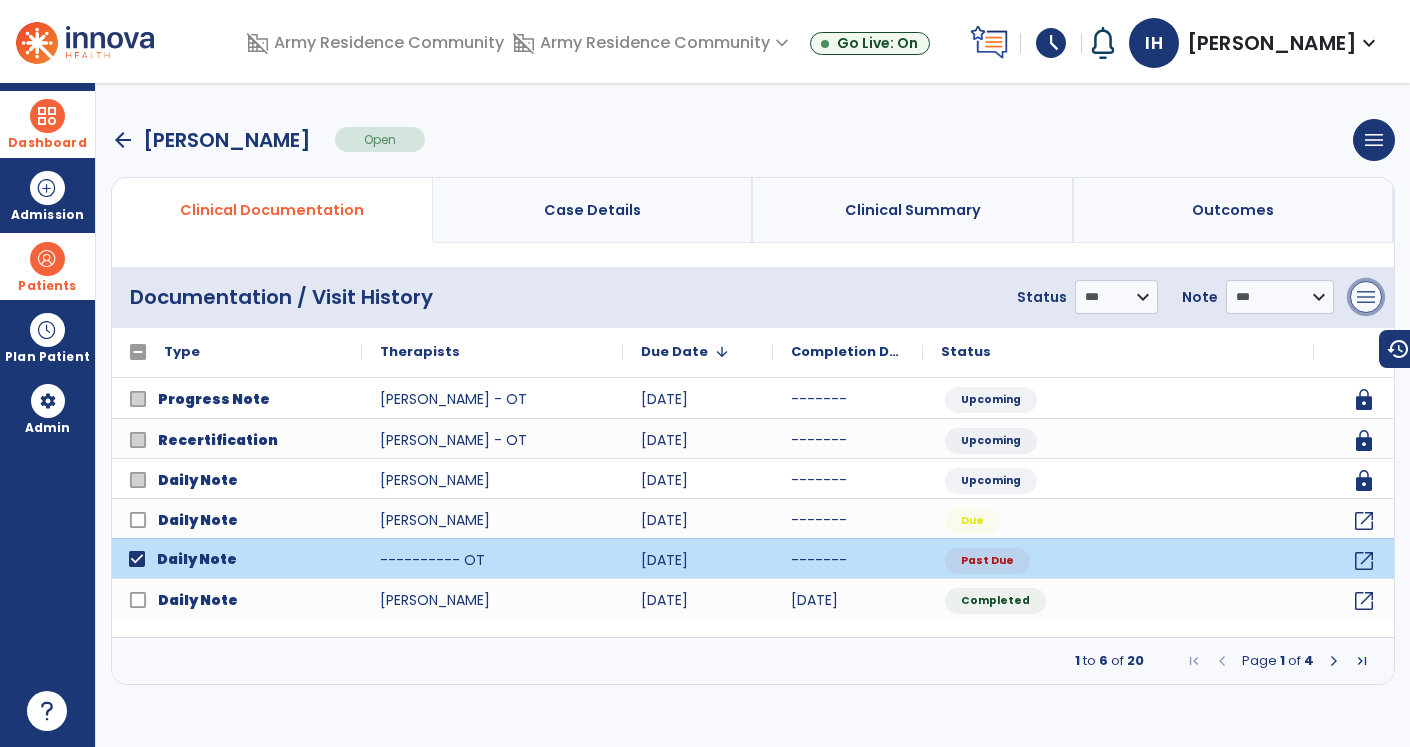 click on "menu" at bounding box center [1366, 297] 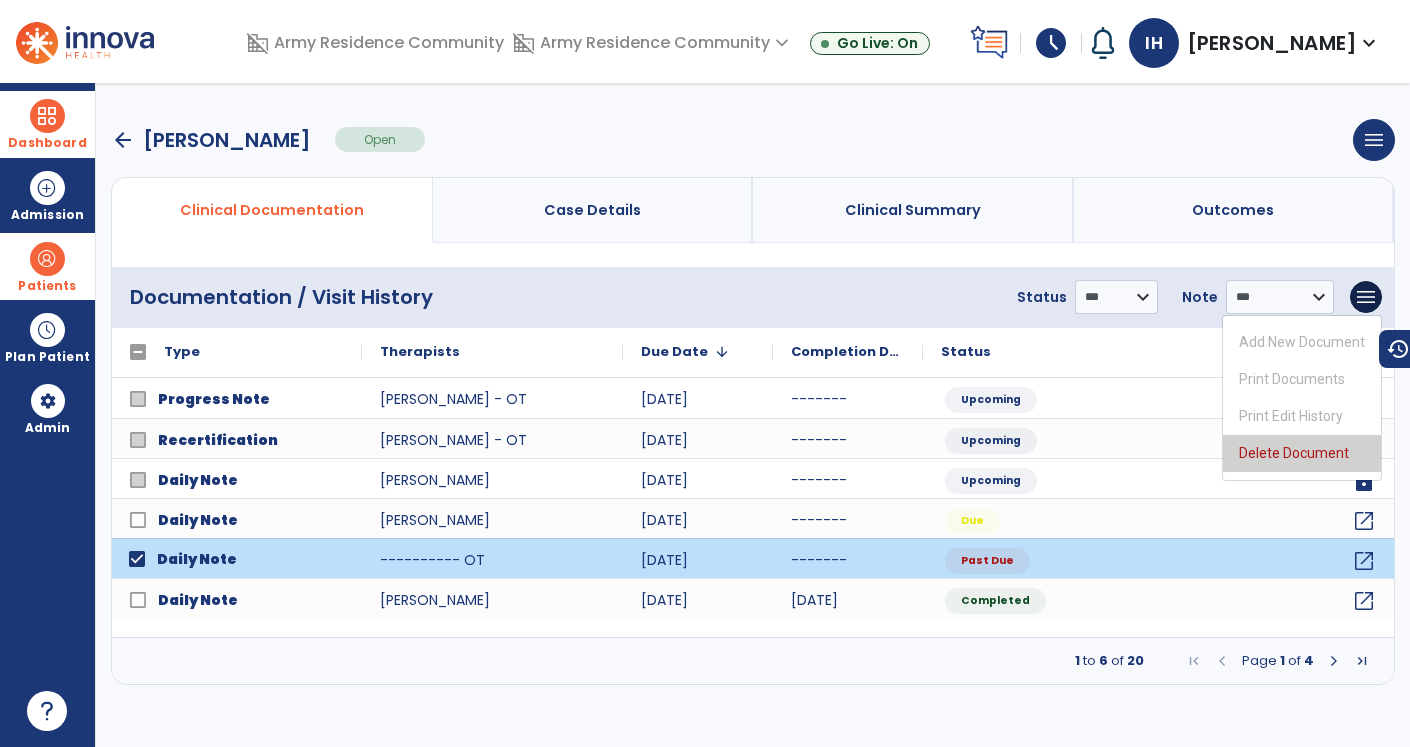 click on "Delete Document" at bounding box center (1302, 453) 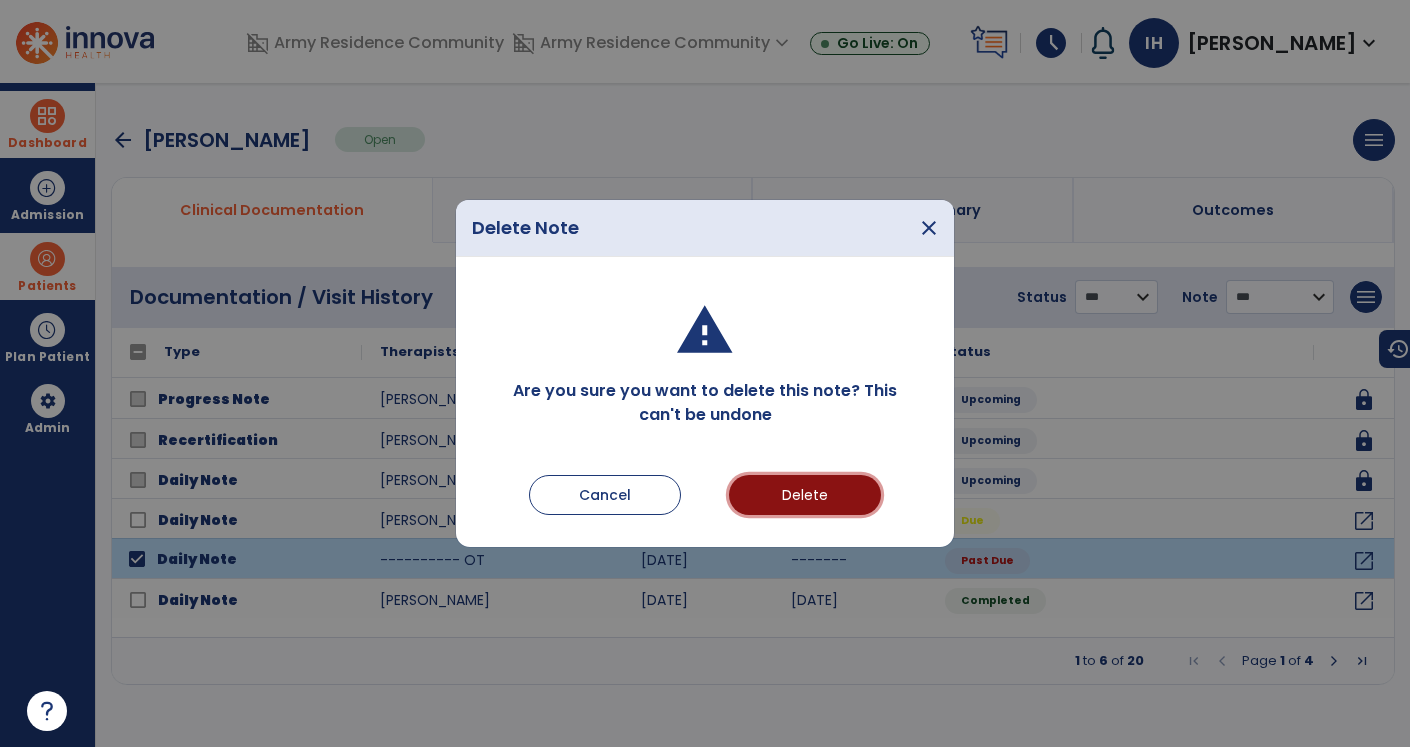 click on "Delete" at bounding box center [805, 495] 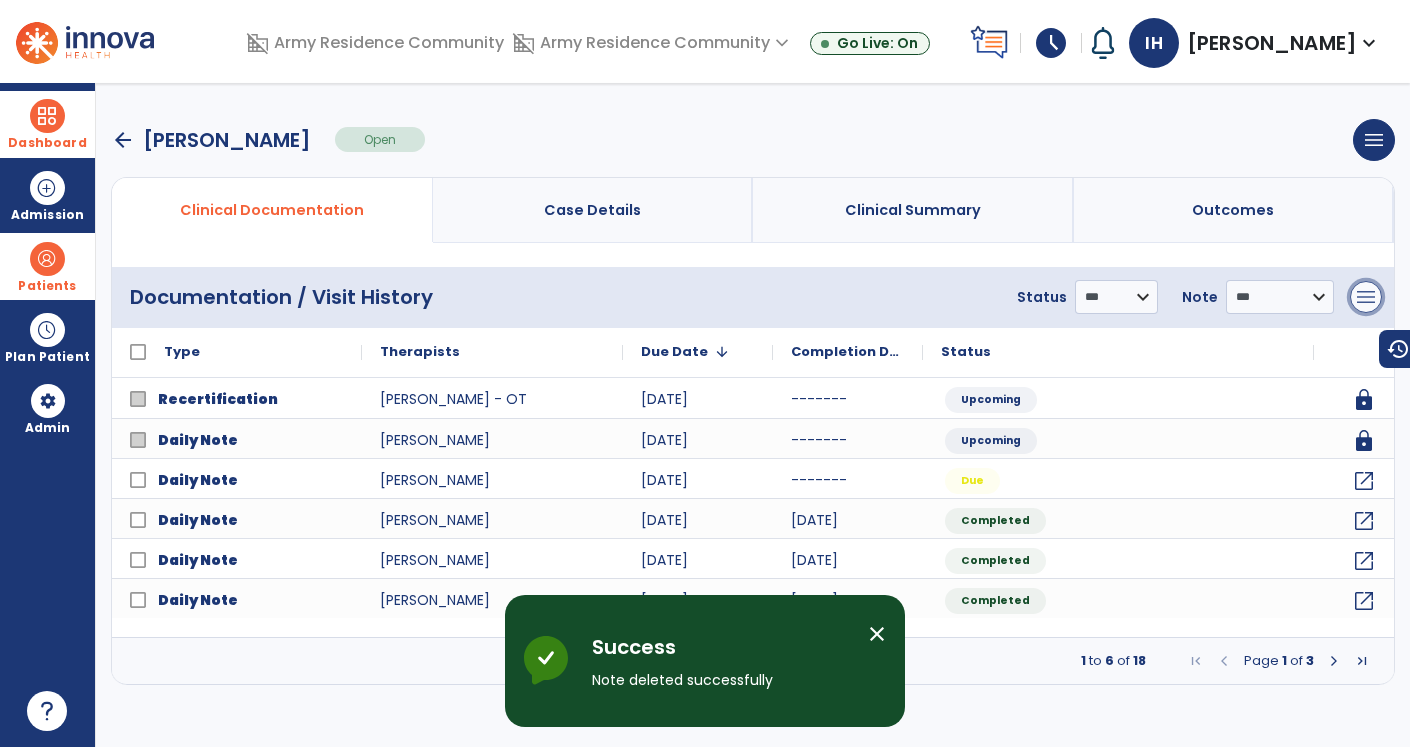 click on "menu" at bounding box center [1366, 297] 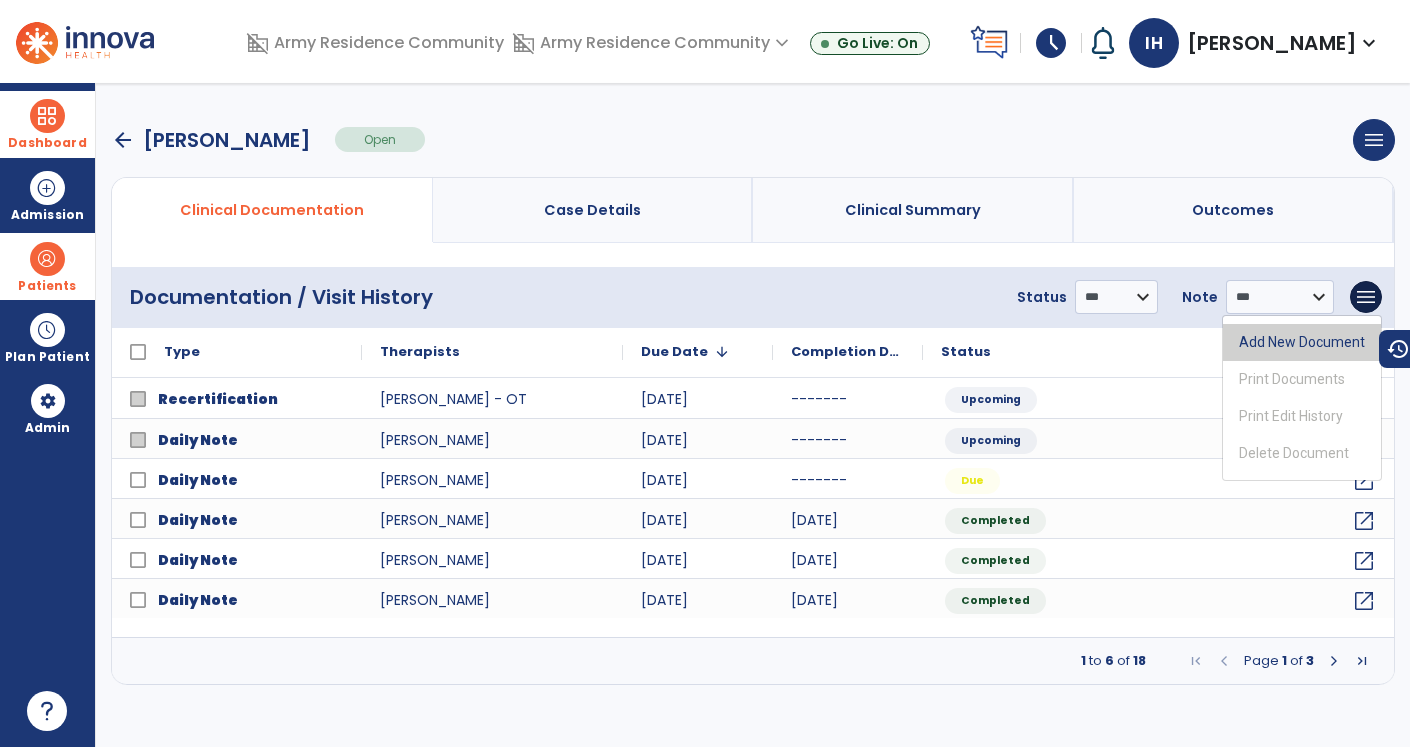 click on "Add New Document" at bounding box center (1302, 342) 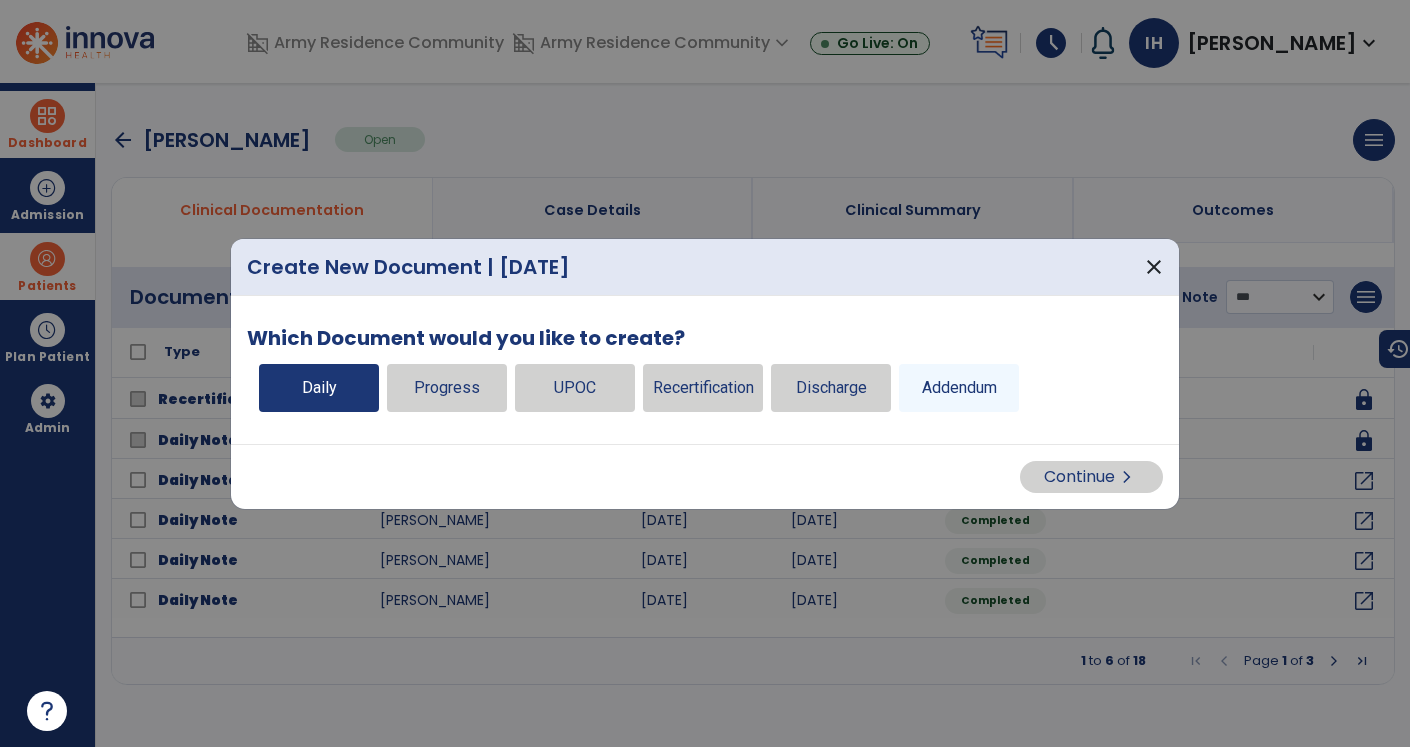 click on "Daily" at bounding box center [319, 388] 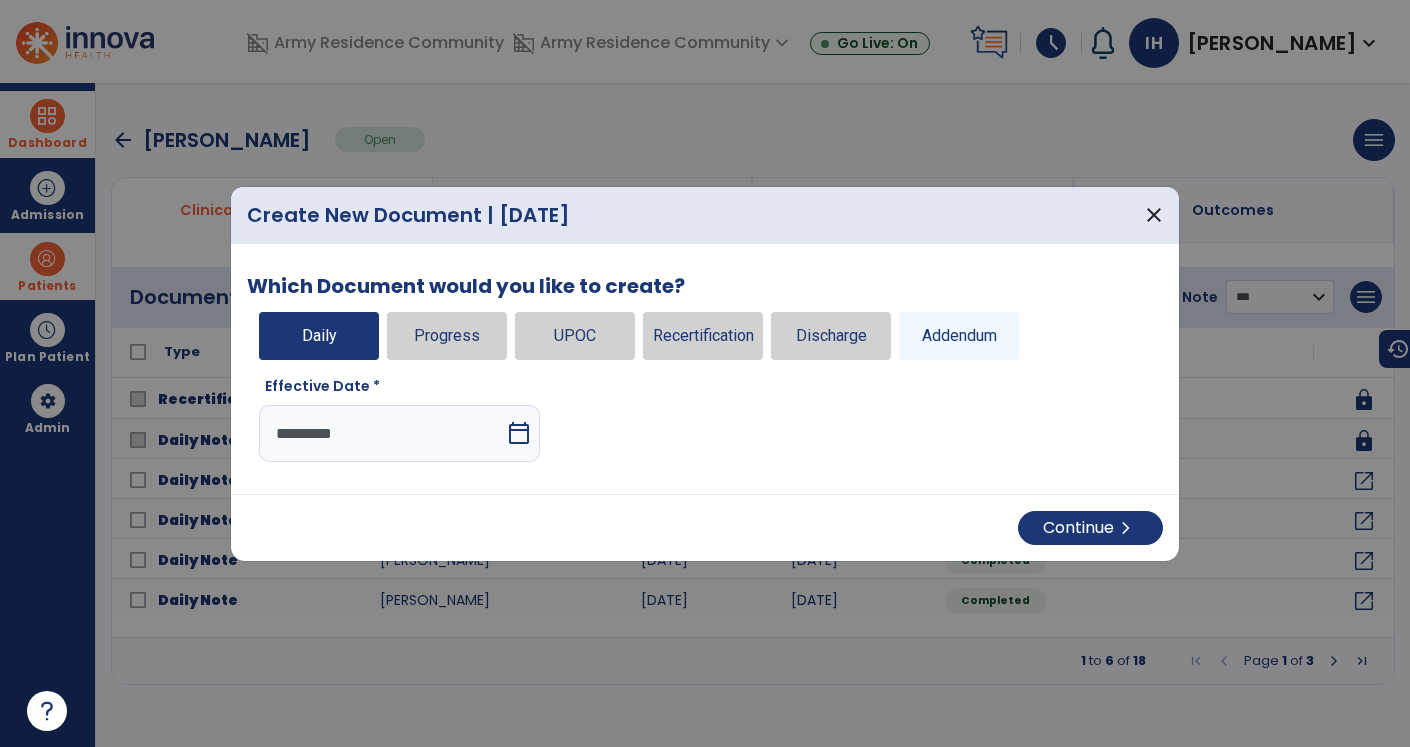 click on "calendar_today" at bounding box center (519, 433) 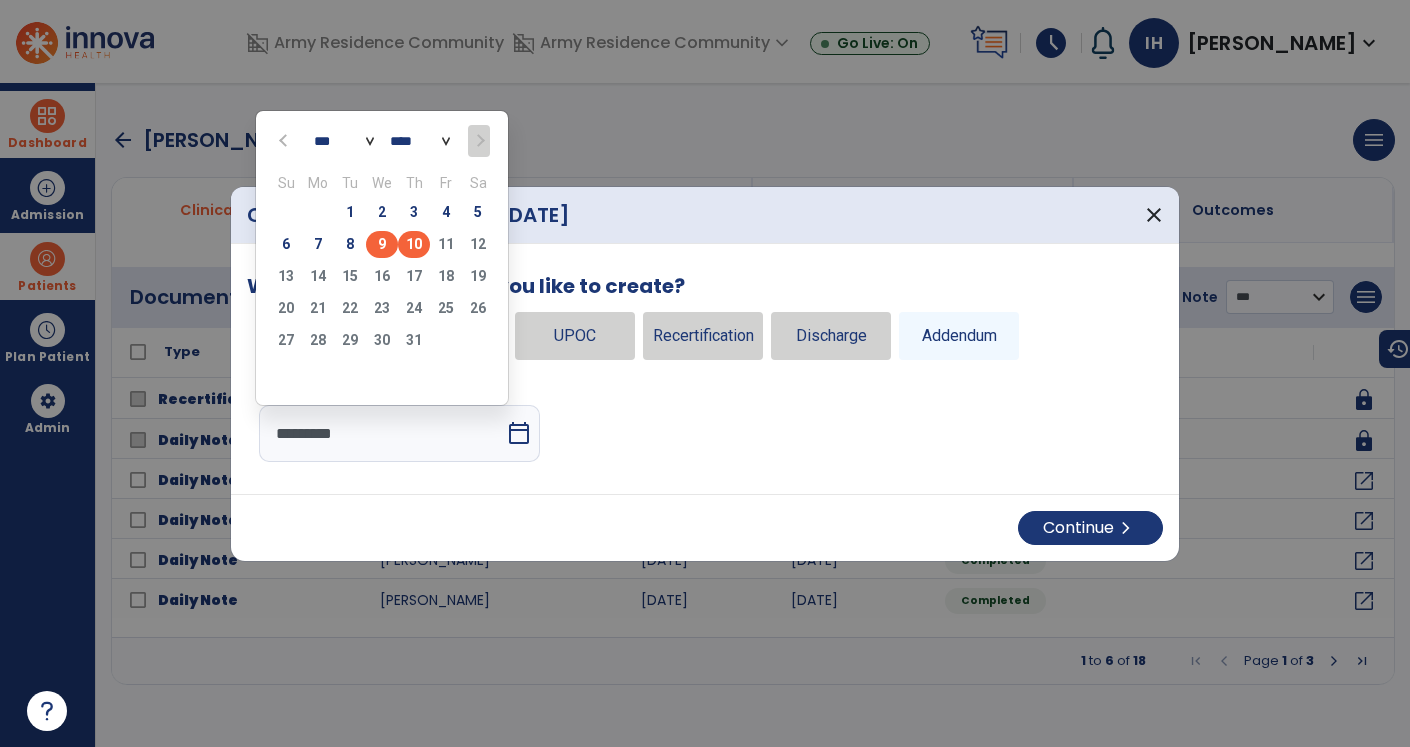 click on "9" 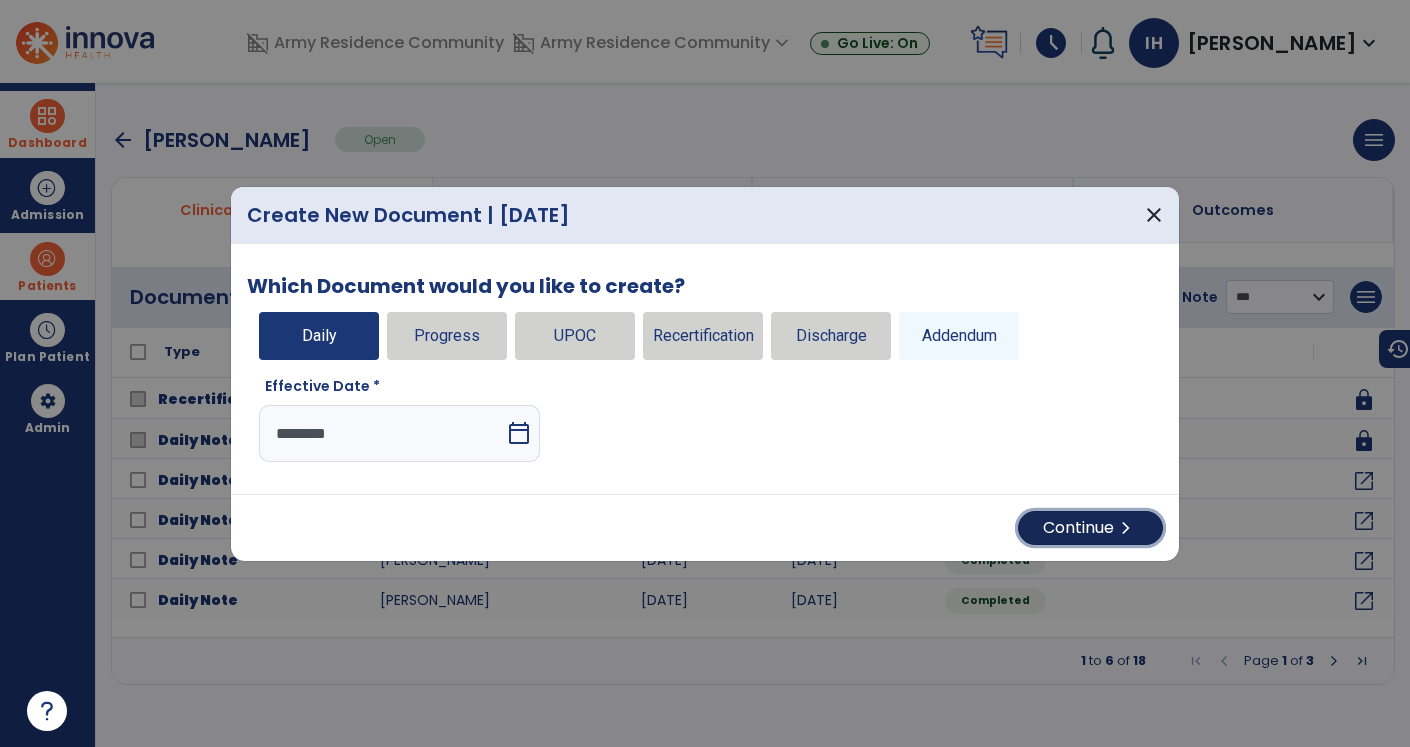 click on "Continue   chevron_right" at bounding box center [1090, 528] 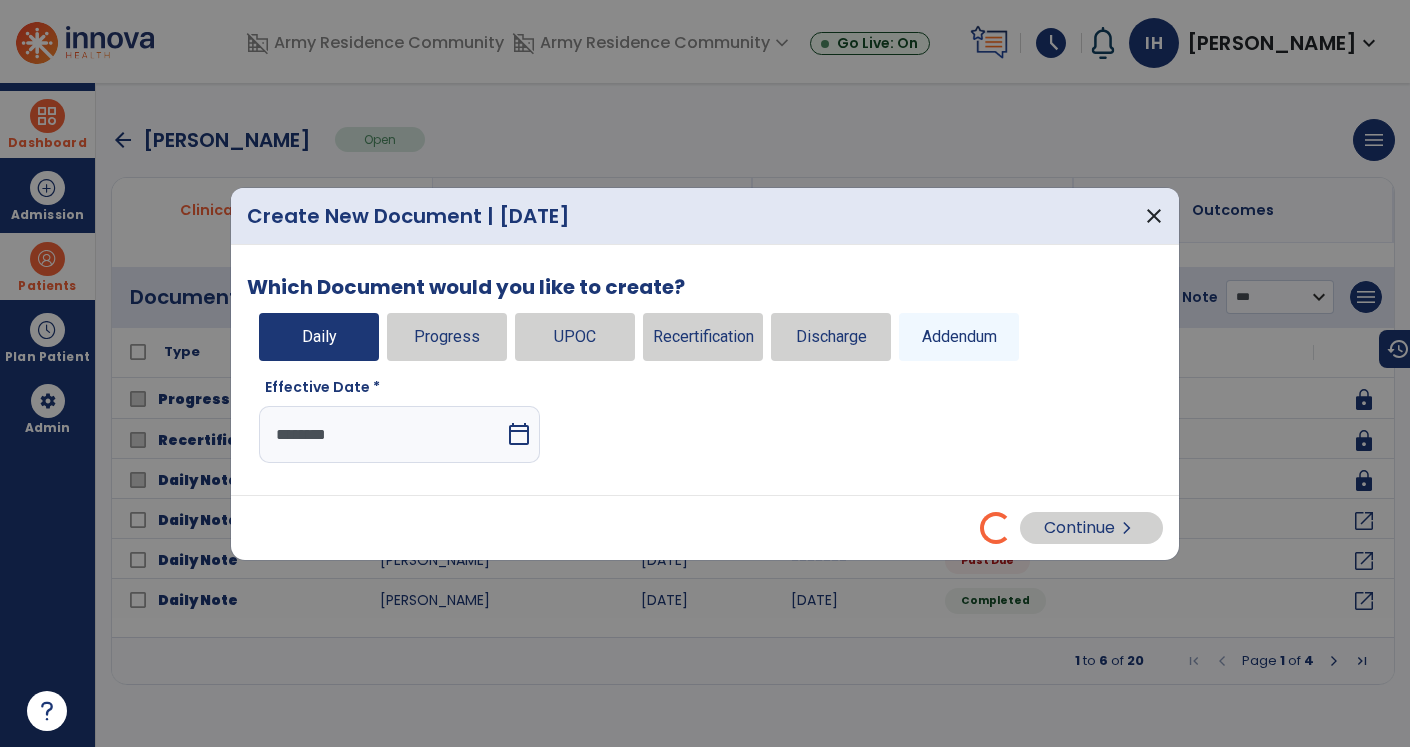 select on "*" 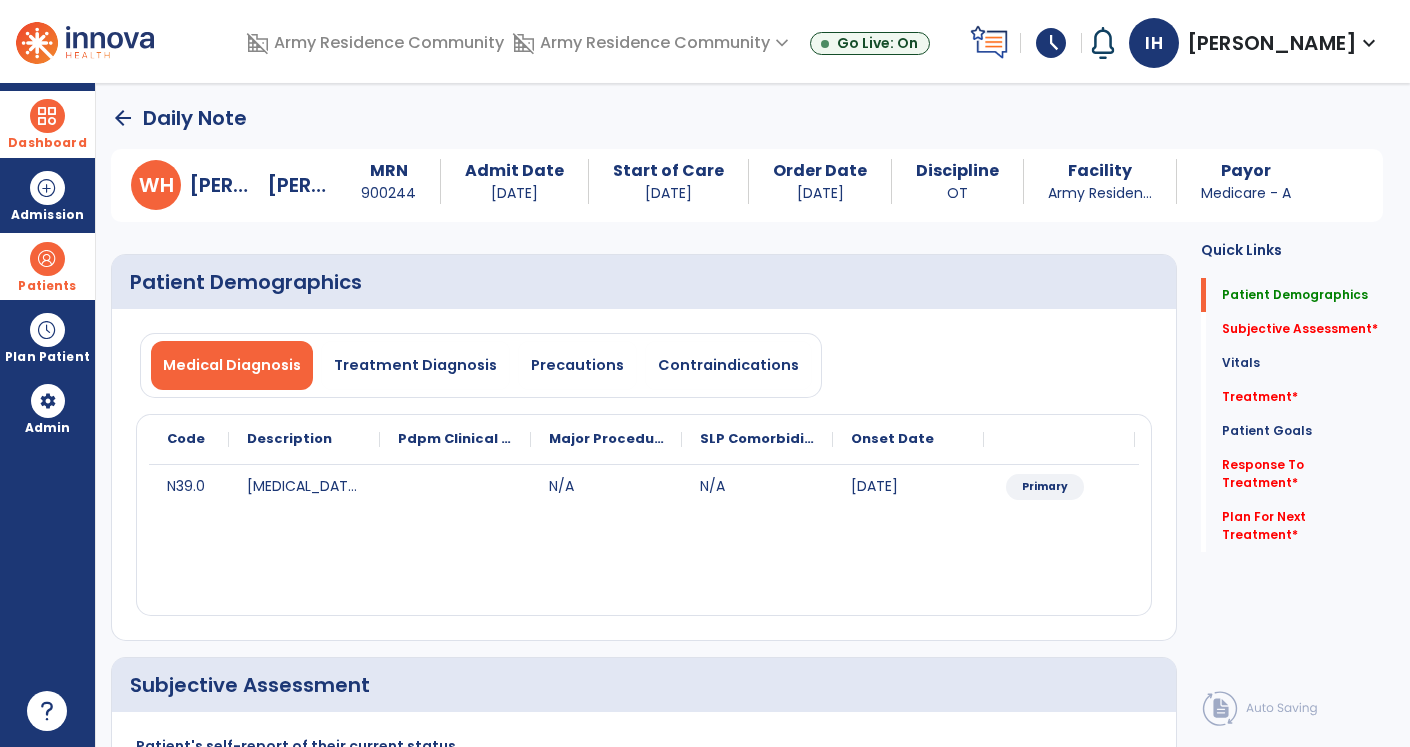 click on "arrow_back" 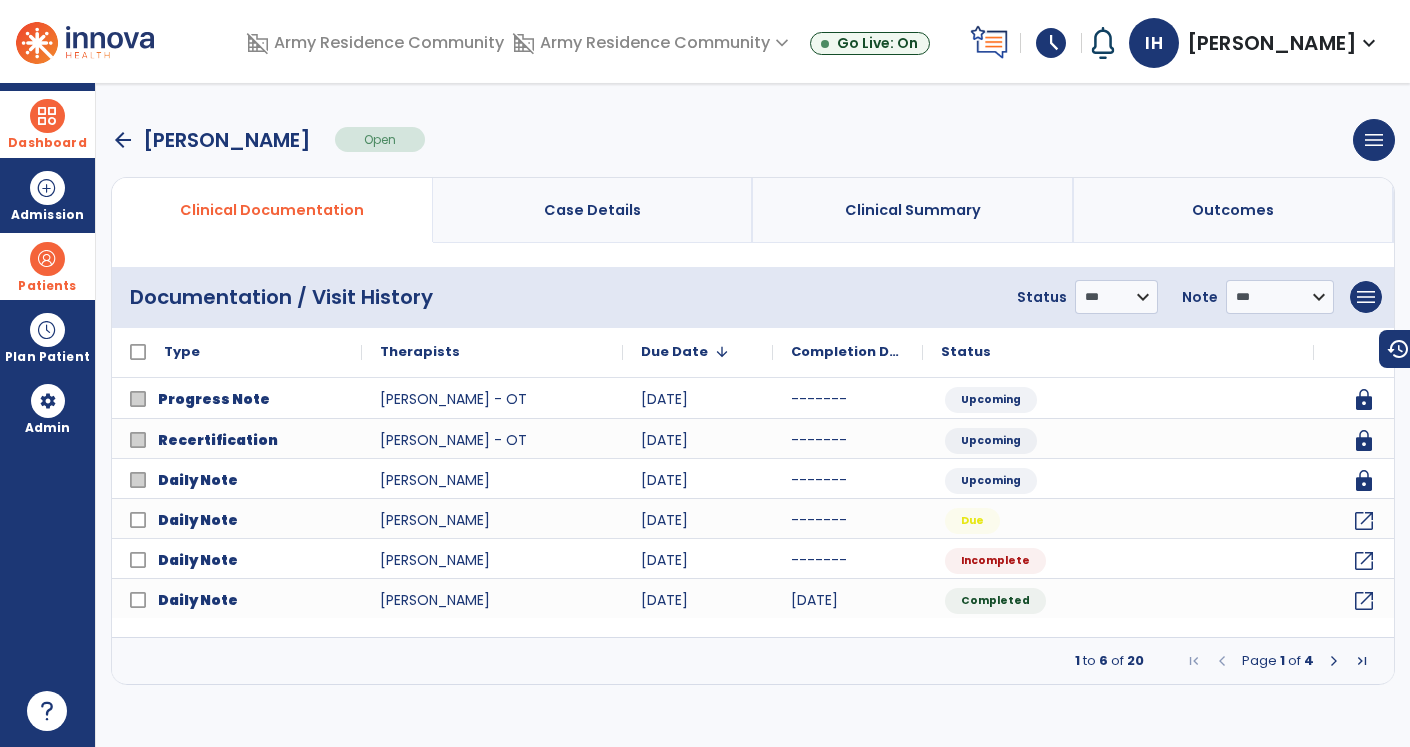 click on "arrow_back" at bounding box center [123, 140] 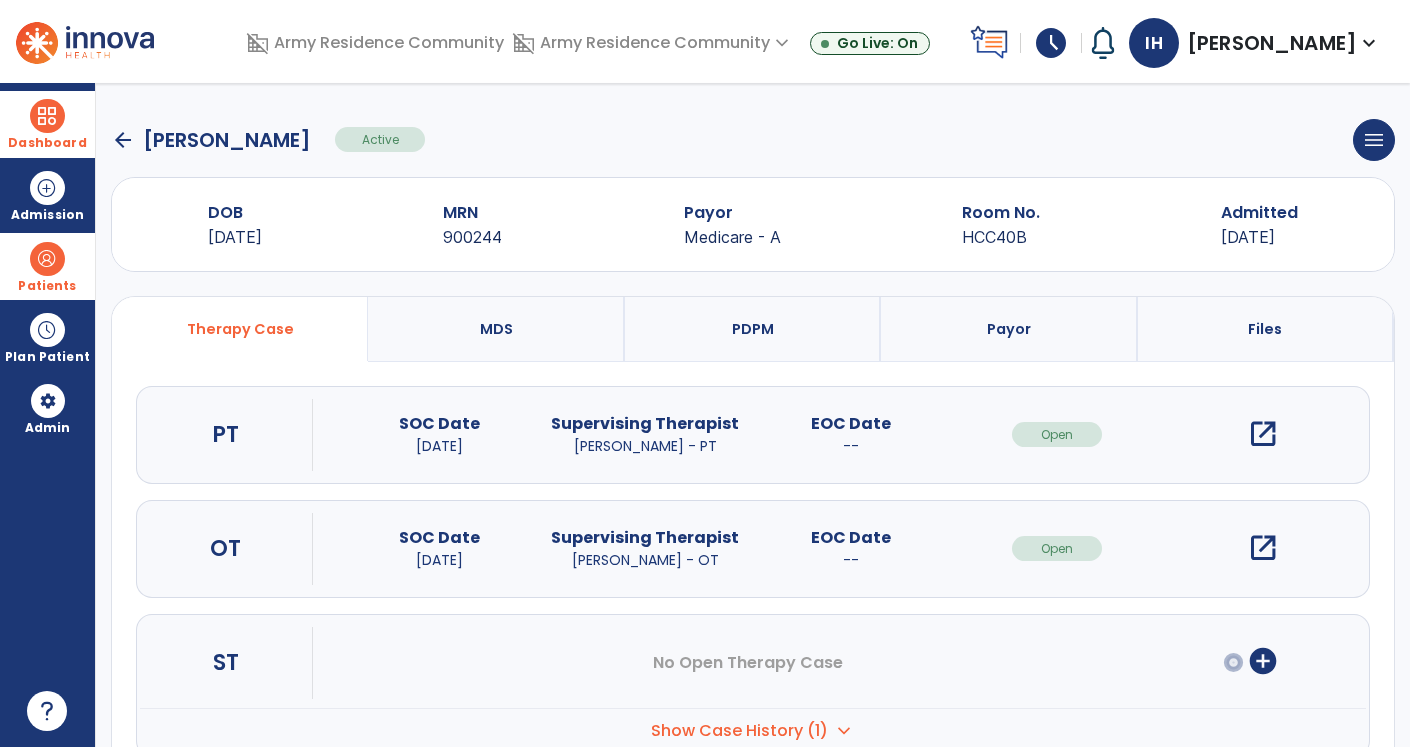click on "arrow_back" 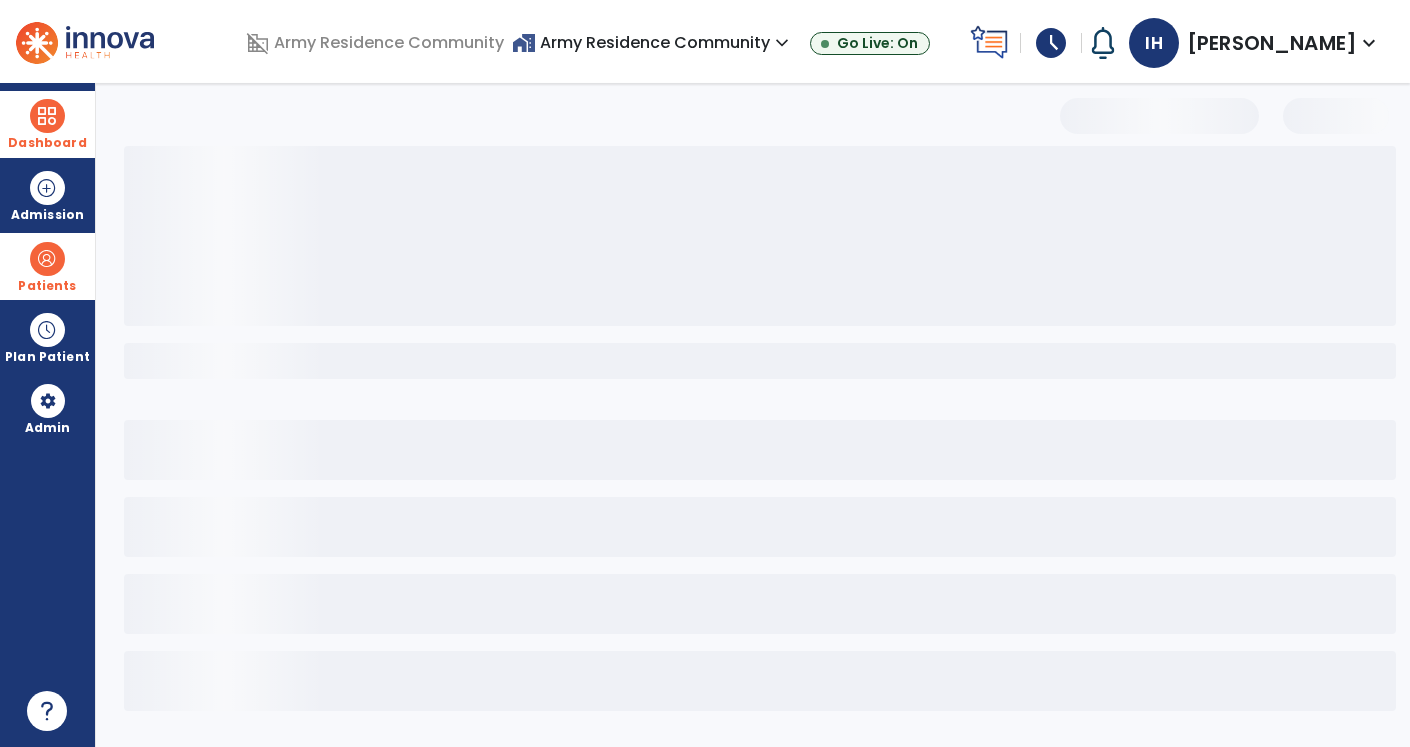 select on "***" 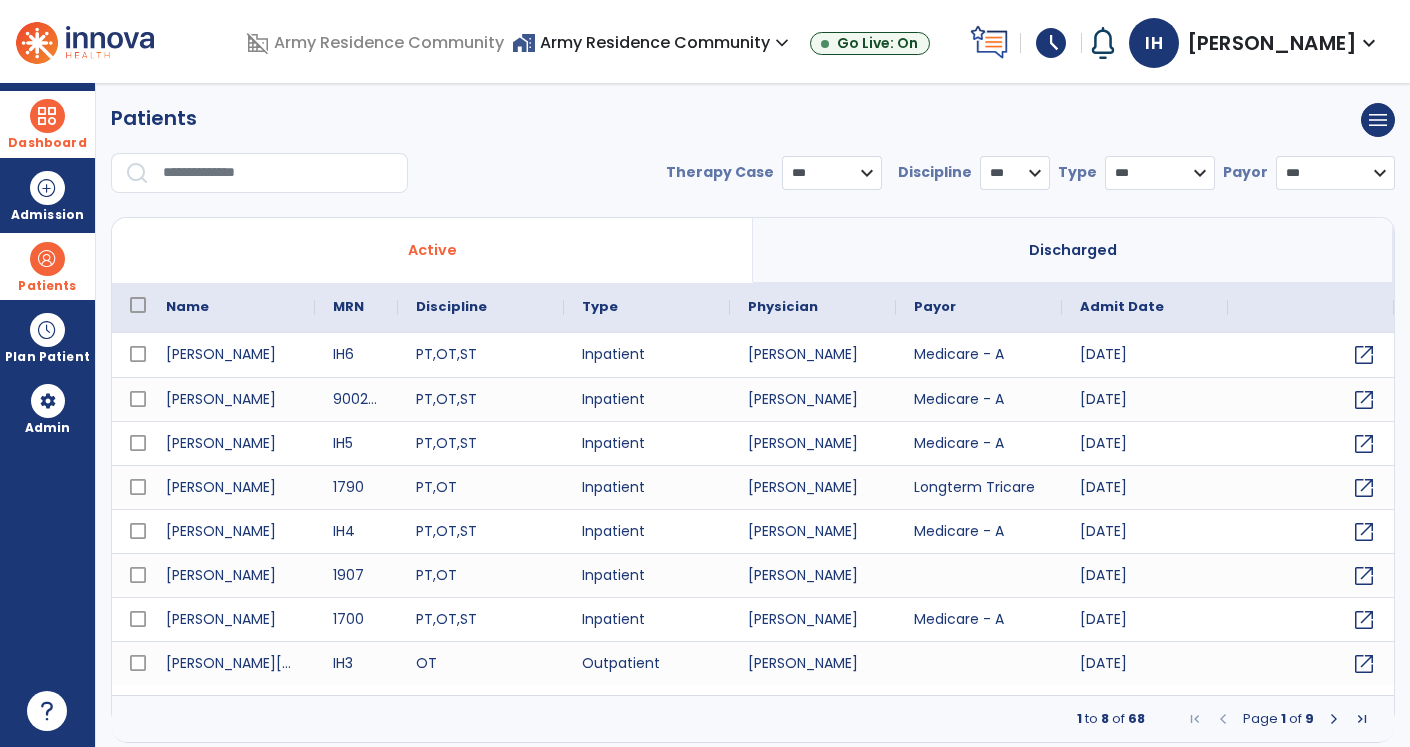 click at bounding box center [1334, 719] 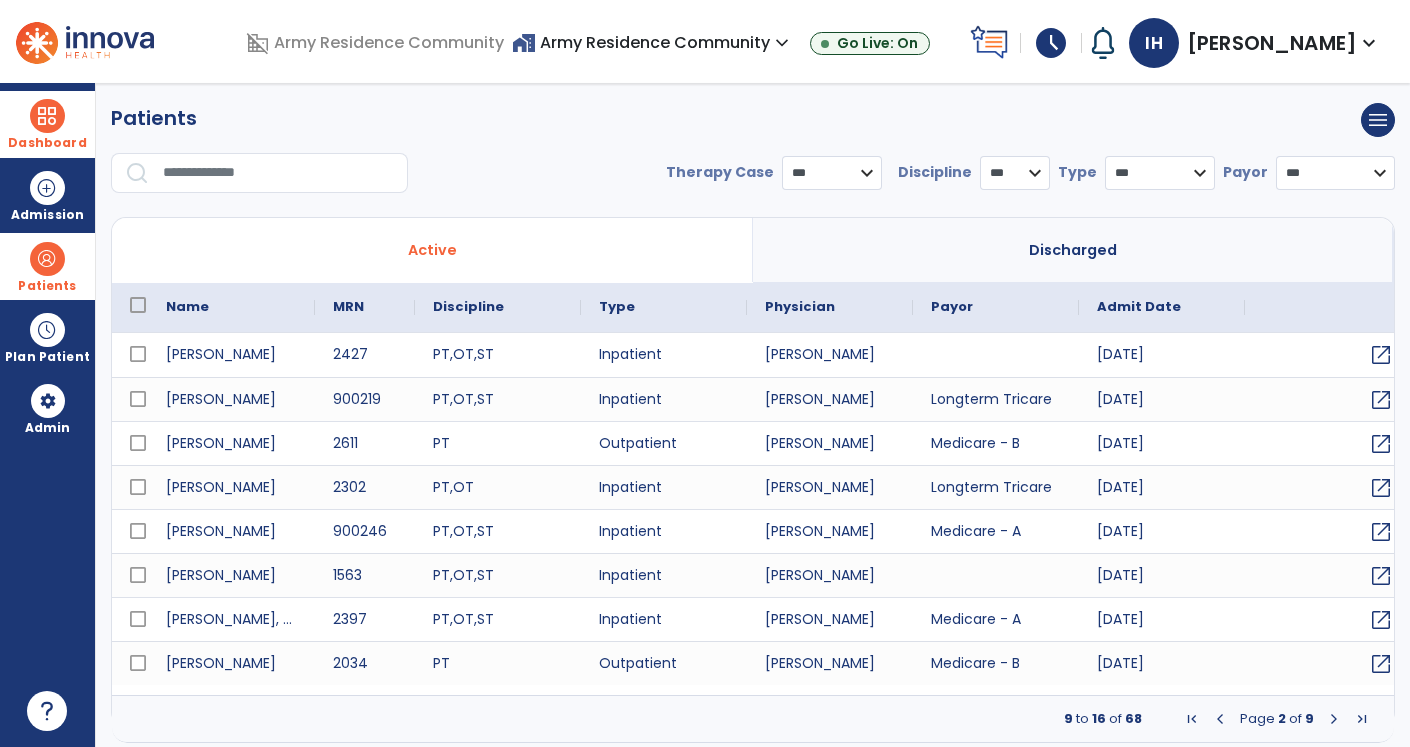 click at bounding box center [1334, 719] 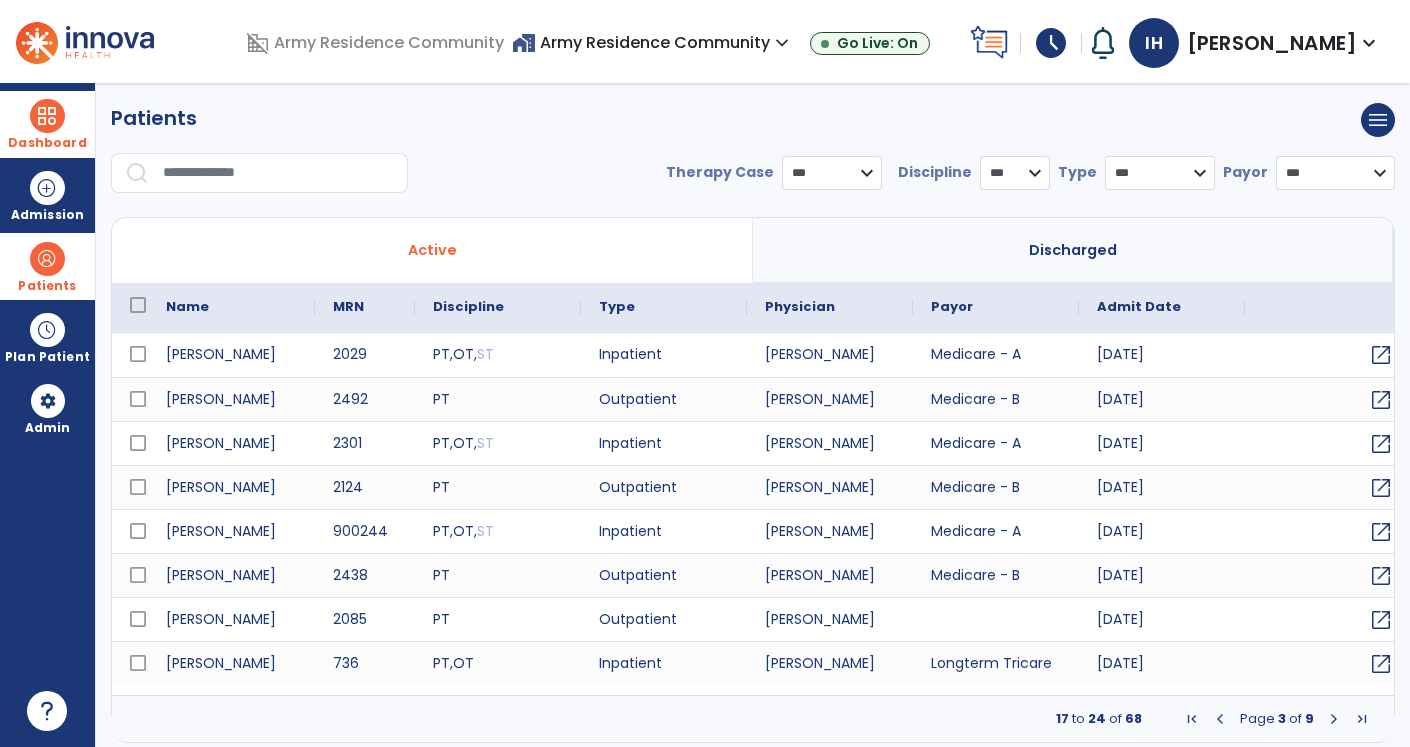 click at bounding box center [1334, 719] 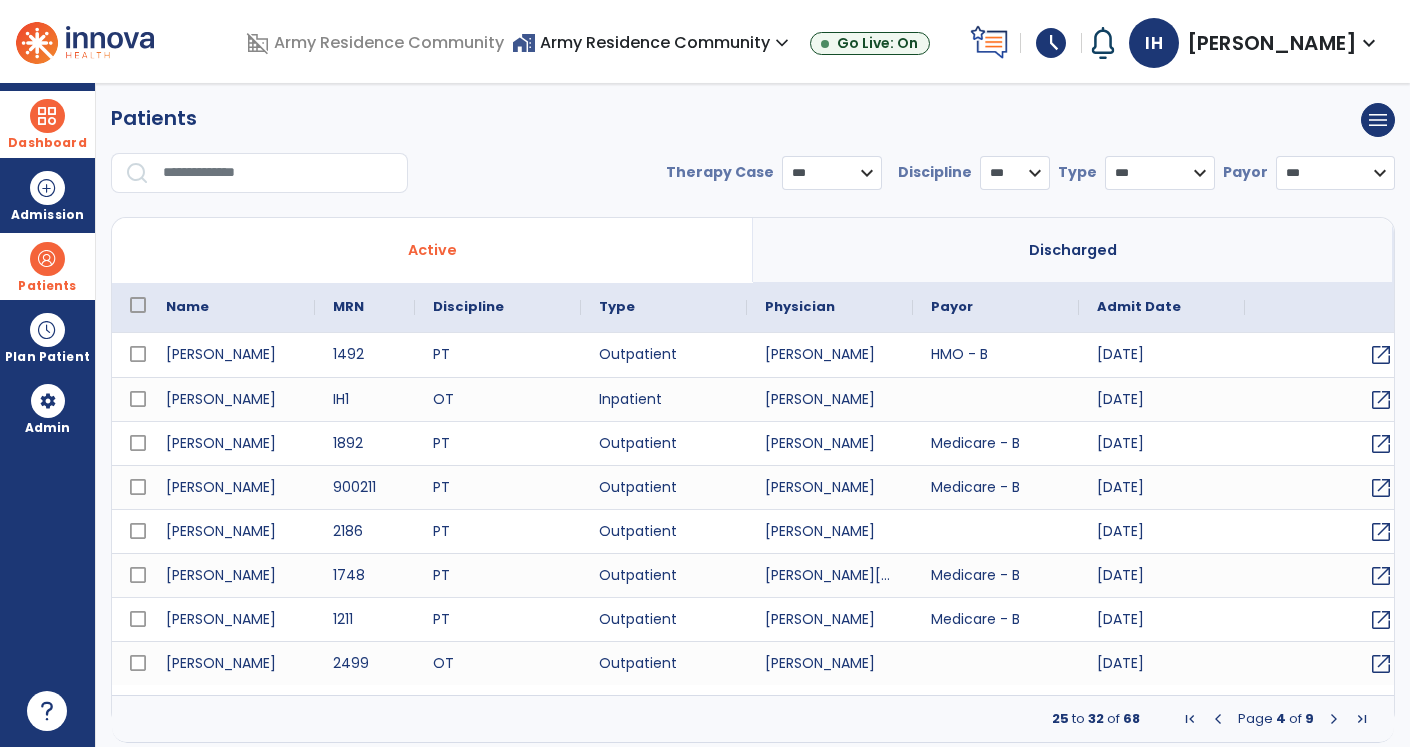 click at bounding box center (1218, 719) 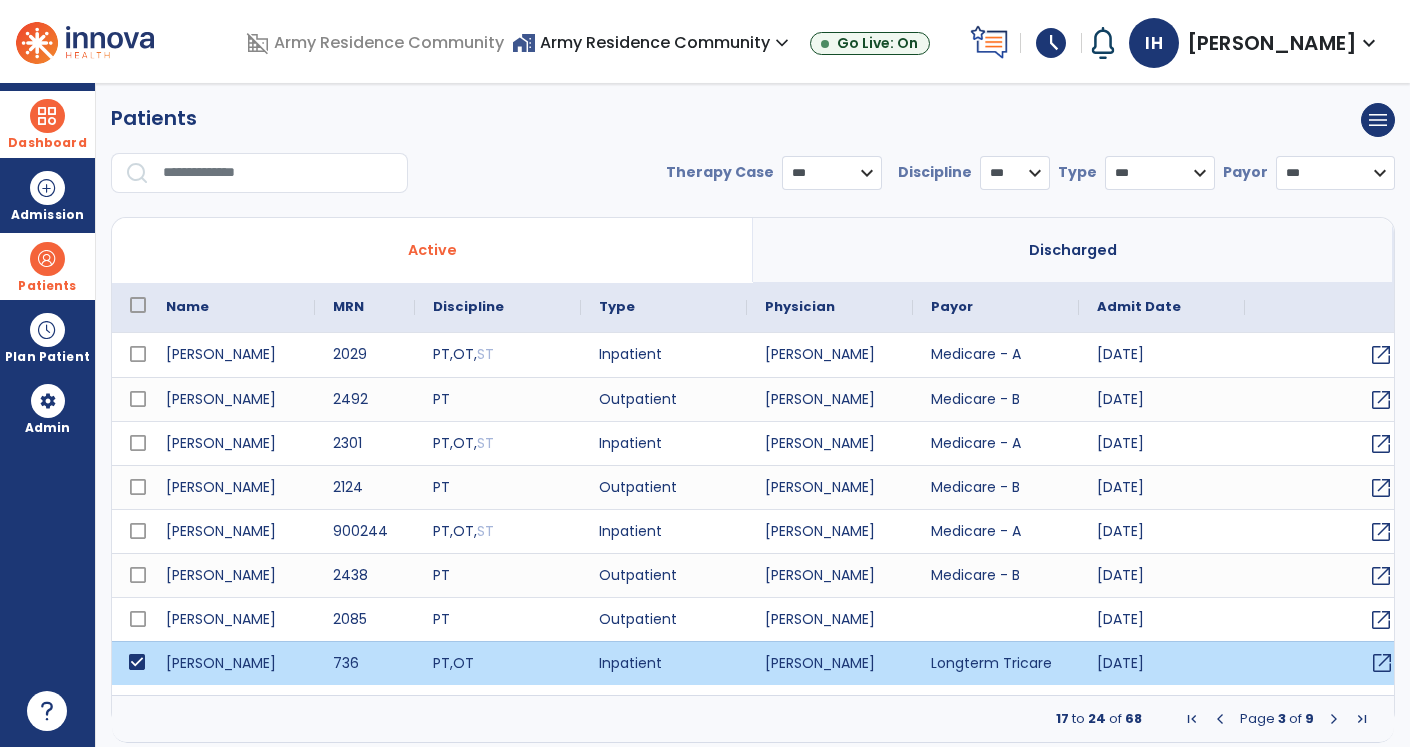 click on "open_in_new" at bounding box center (1382, 663) 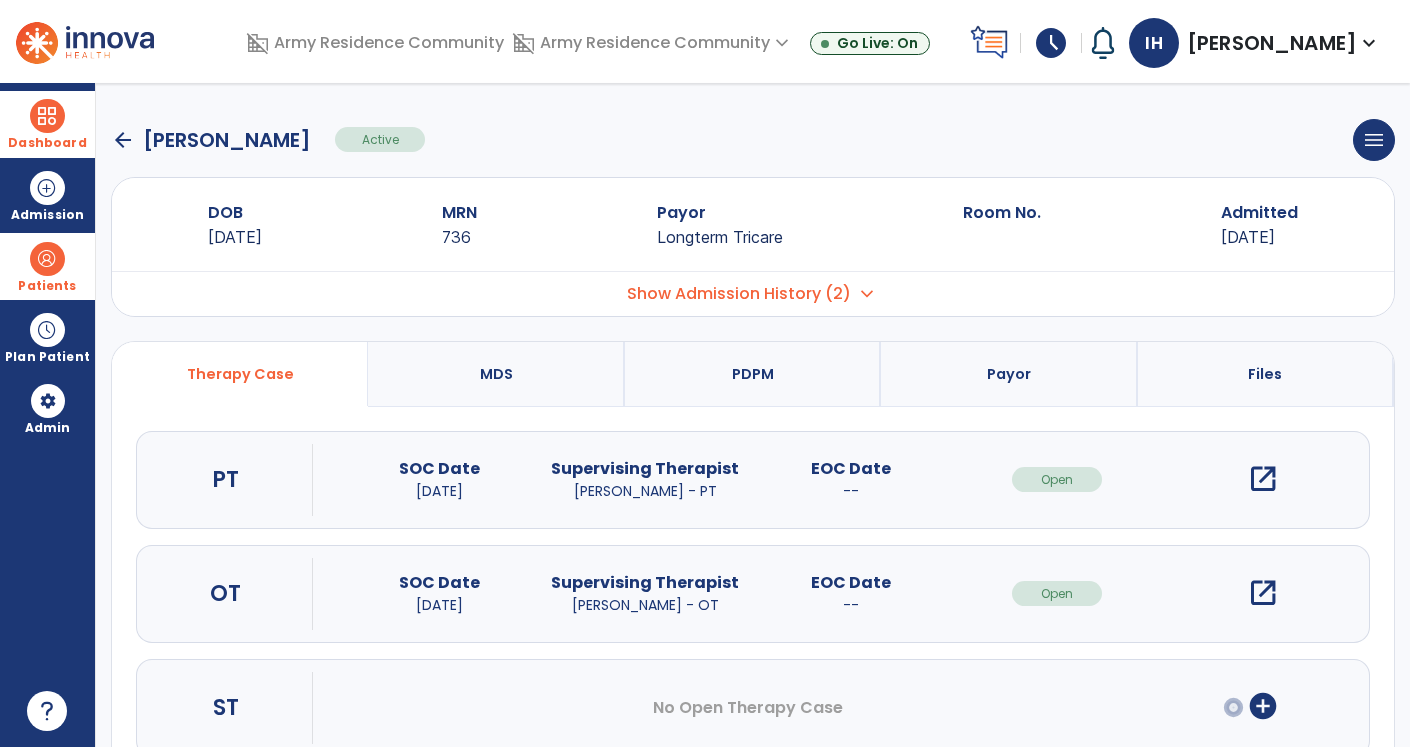 click on "open_in_new" at bounding box center [1263, 593] 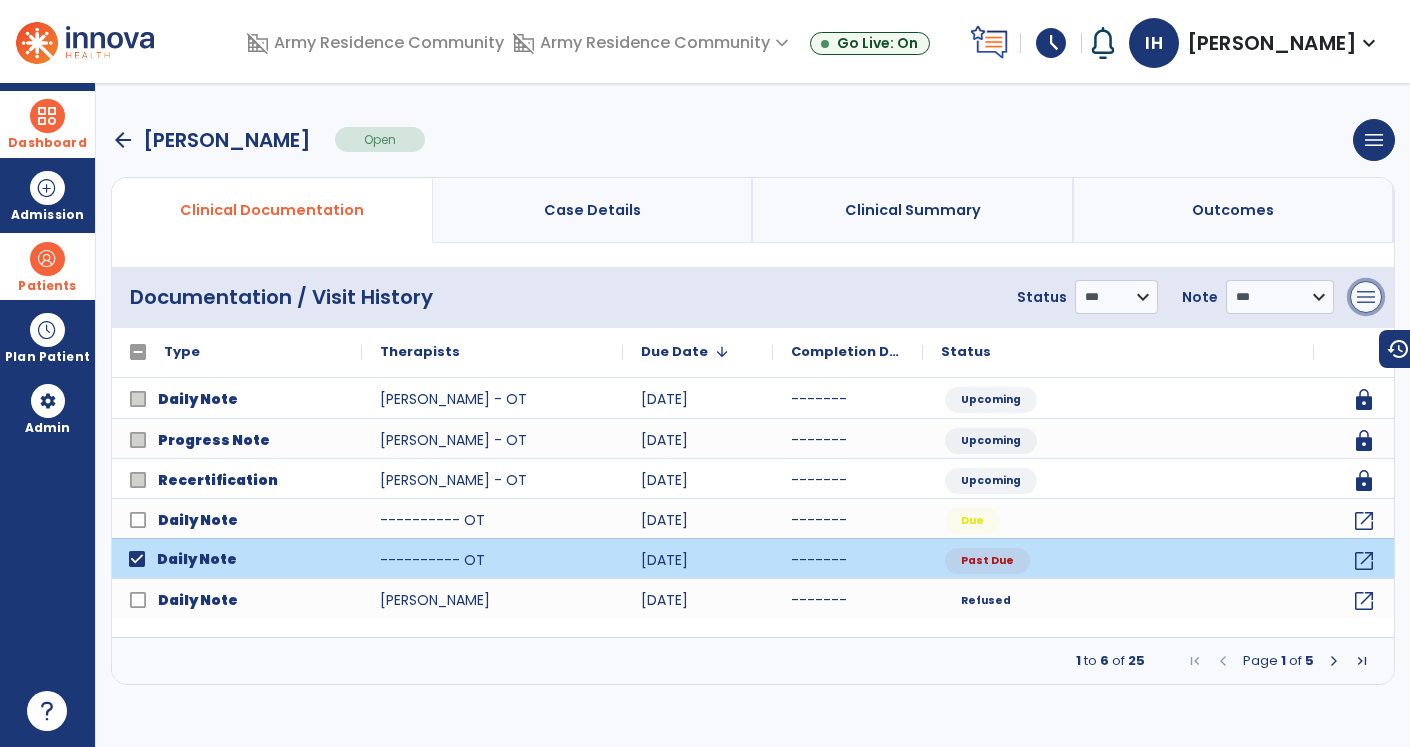click on "menu" at bounding box center (1366, 297) 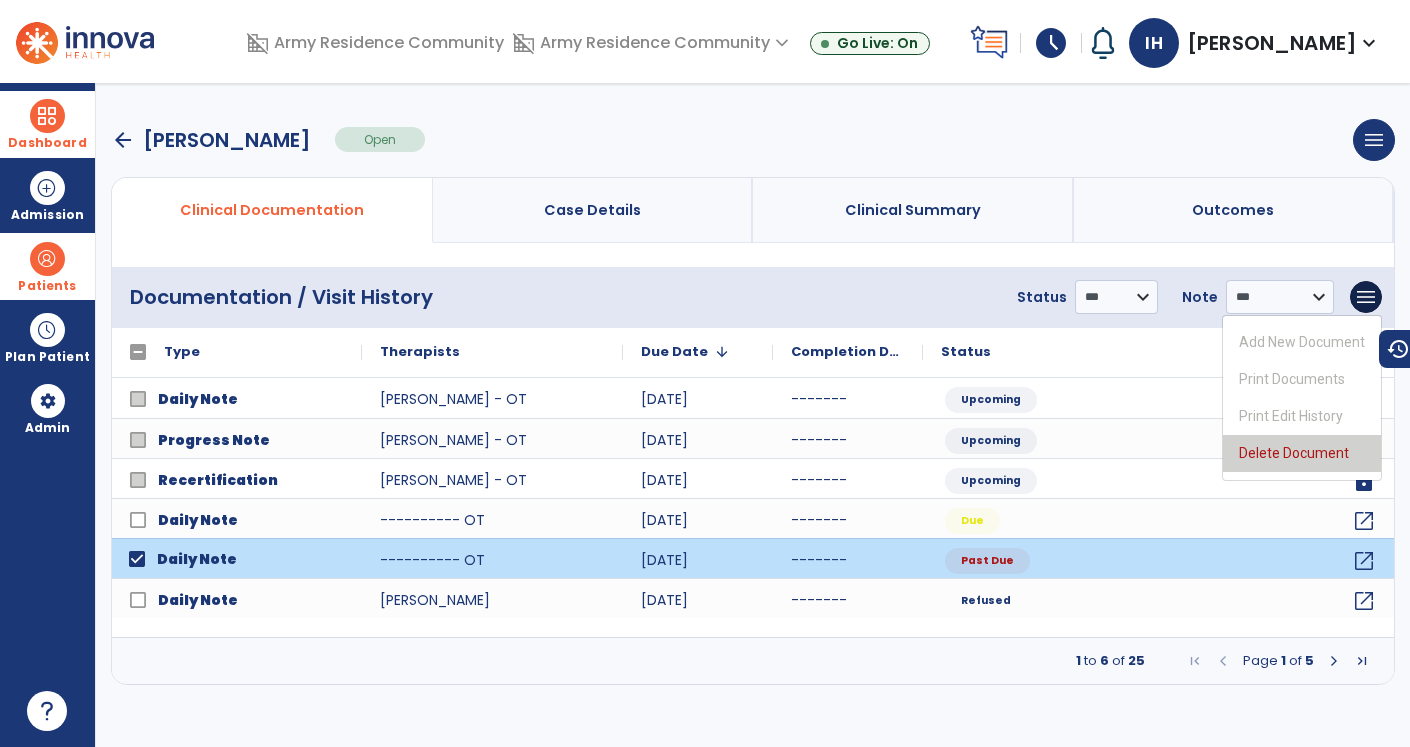 click on "Delete Document" at bounding box center [1302, 453] 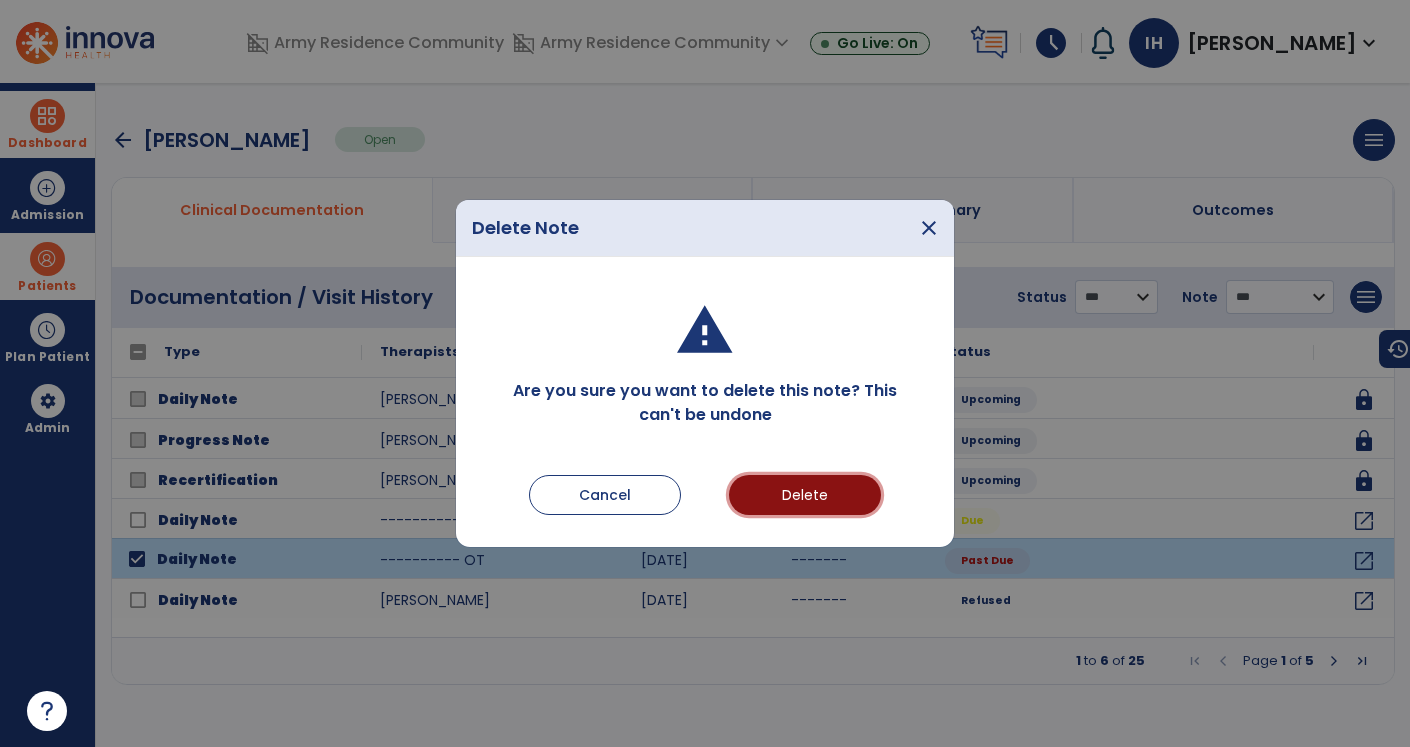 click on "Delete" at bounding box center [805, 495] 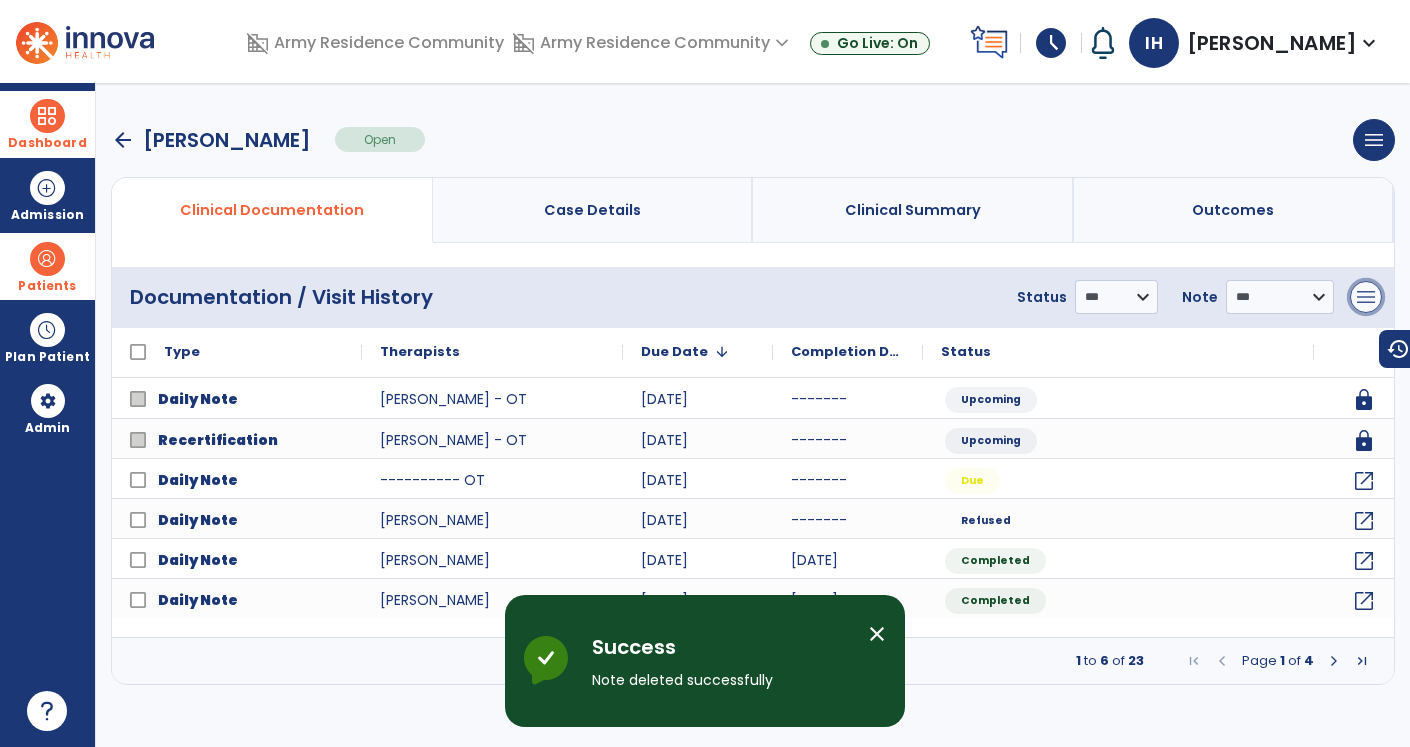 click on "menu" at bounding box center [1366, 297] 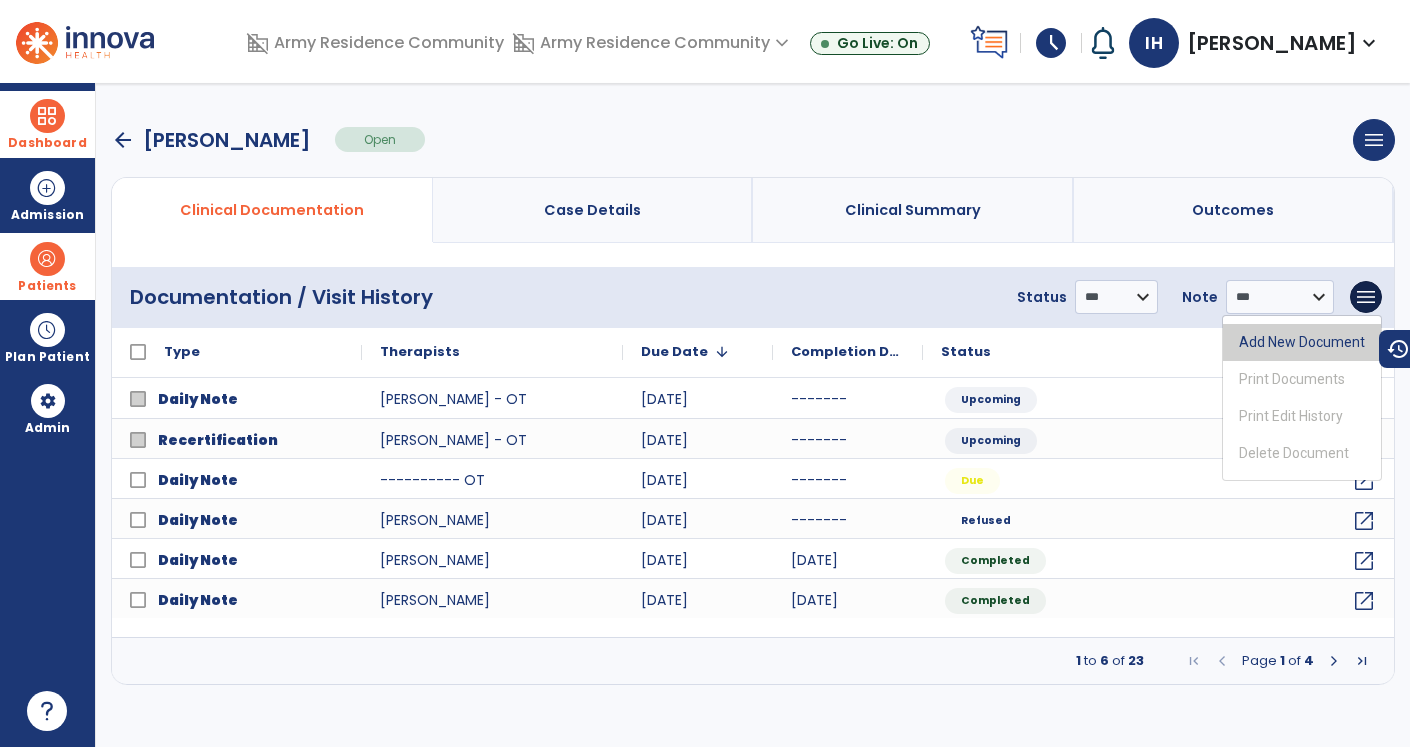 click on "Add New Document" at bounding box center (1302, 342) 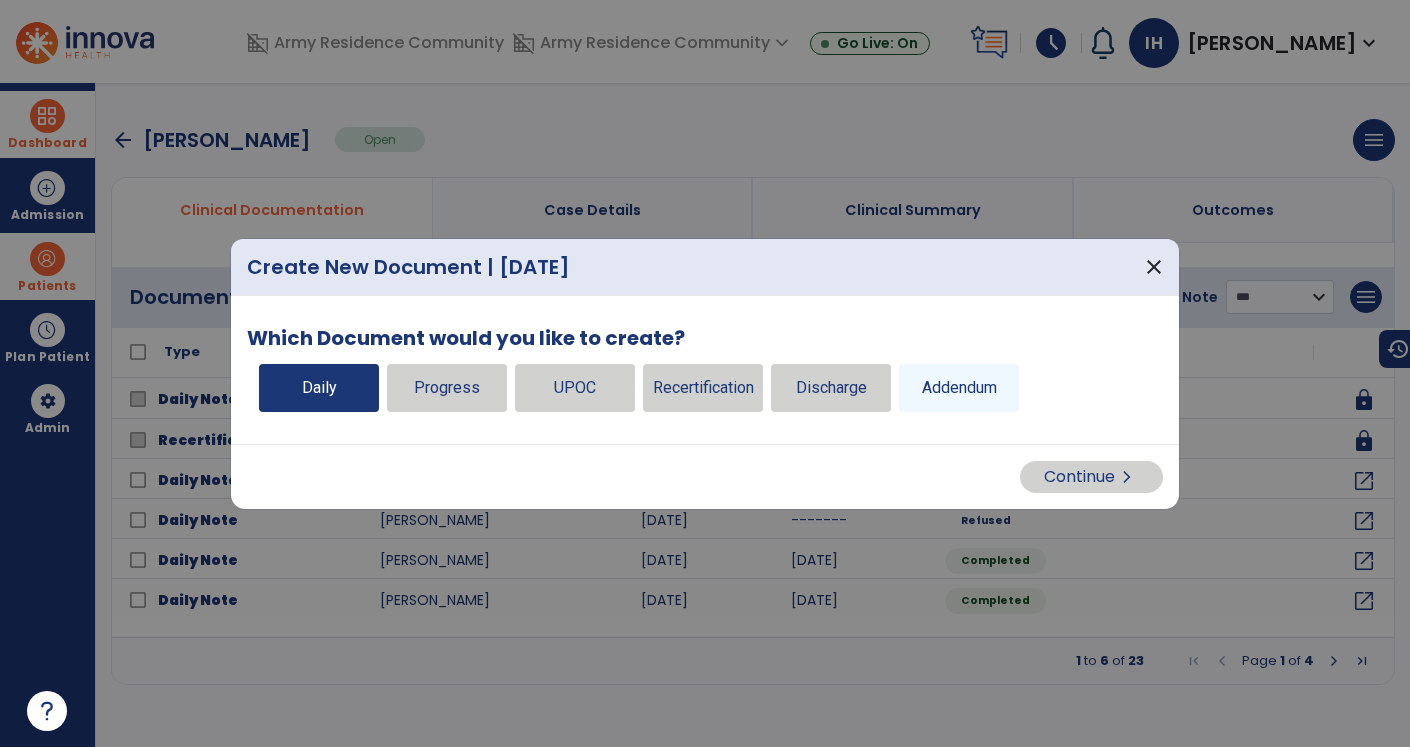click on "Daily" at bounding box center (319, 388) 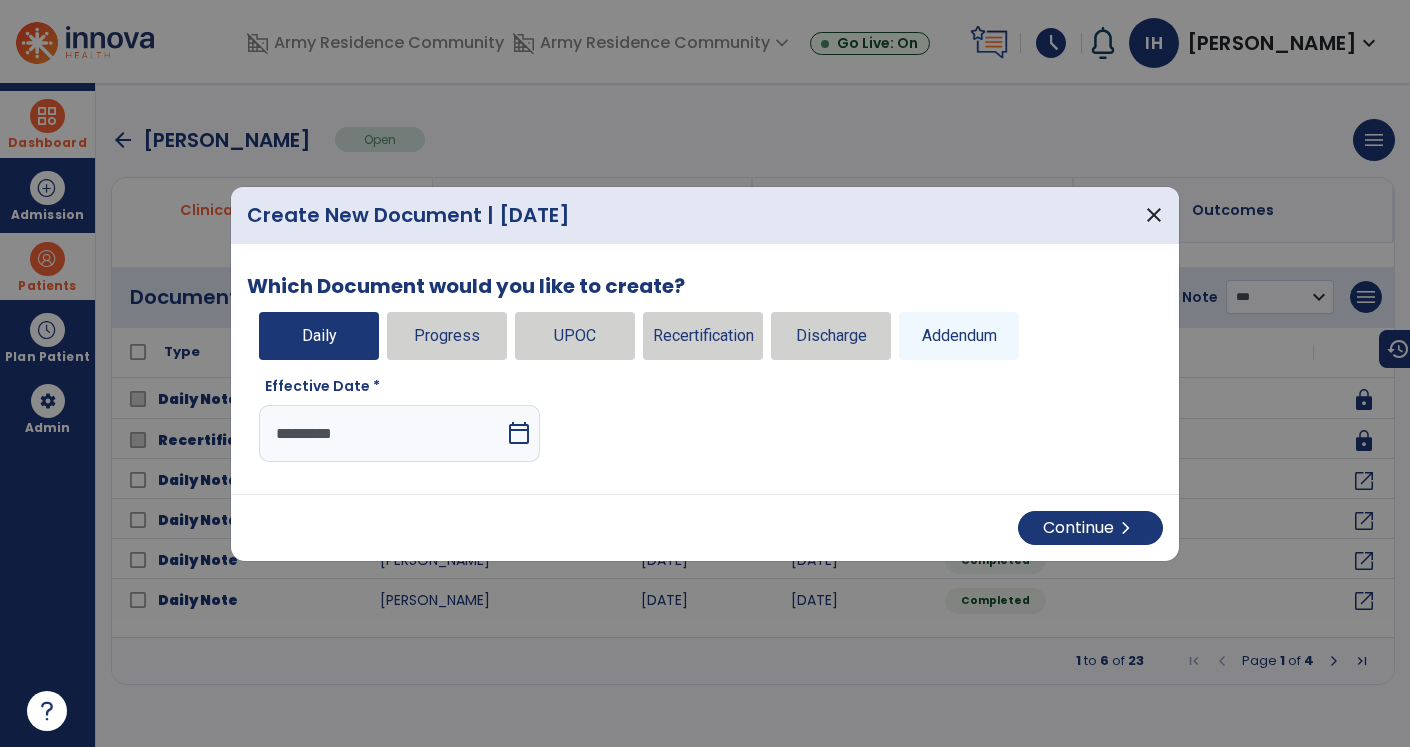 click on "*********  calendar_today" at bounding box center (399, 433) 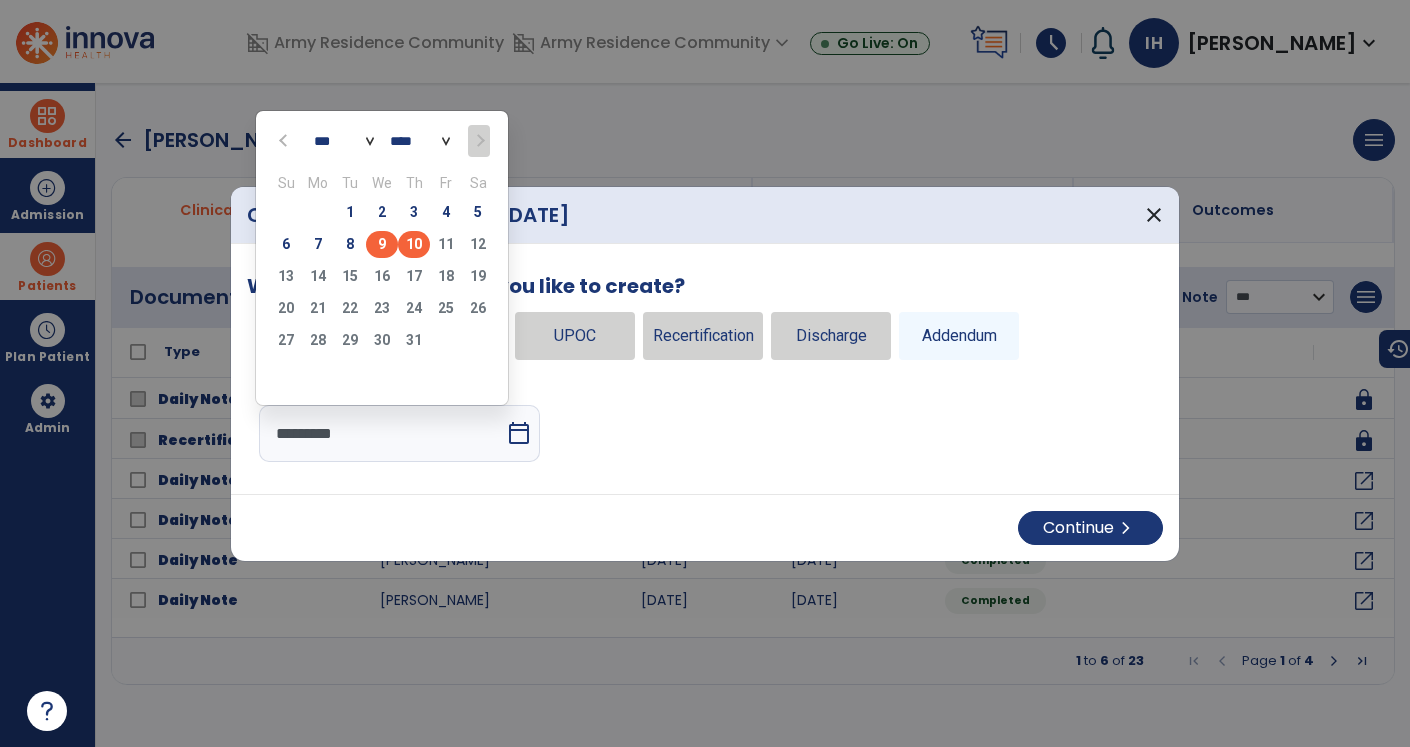 click on "9" 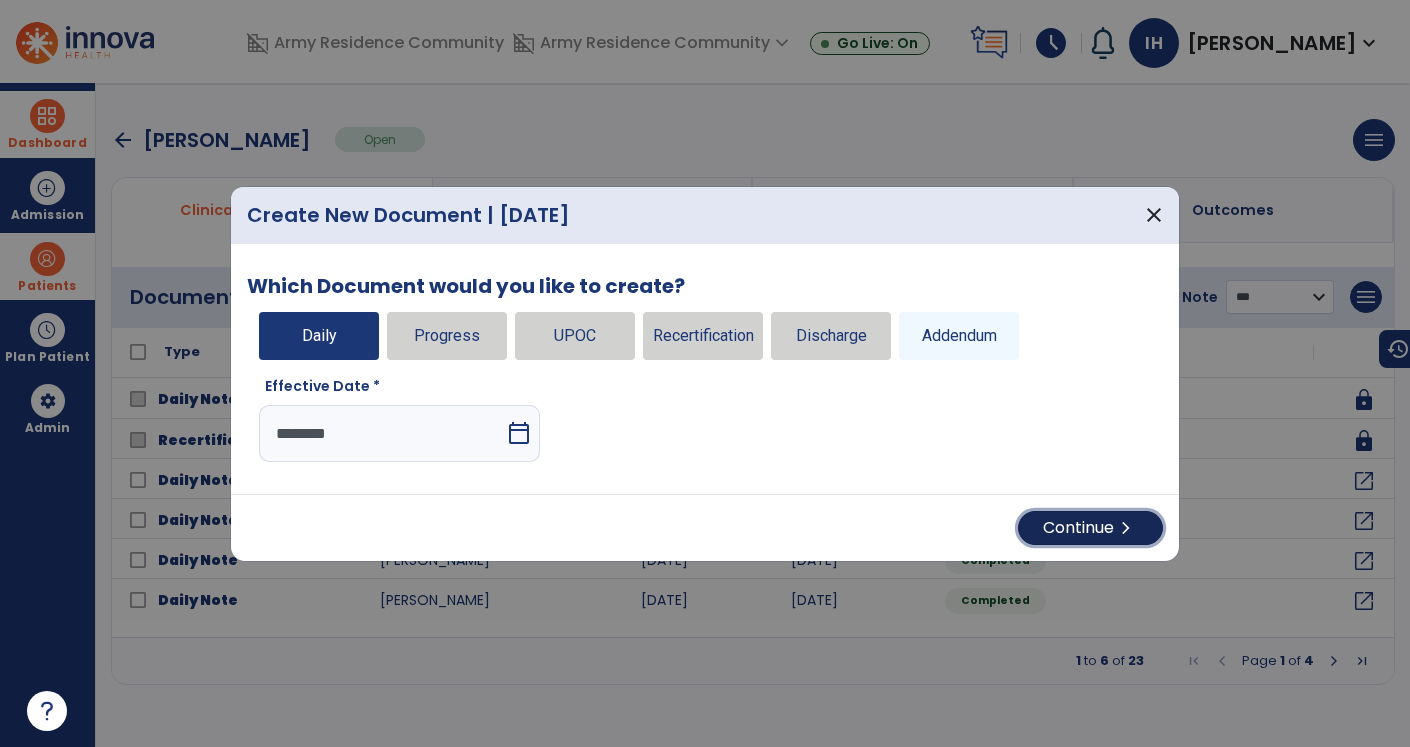 click on "Continue   chevron_right" at bounding box center (1090, 528) 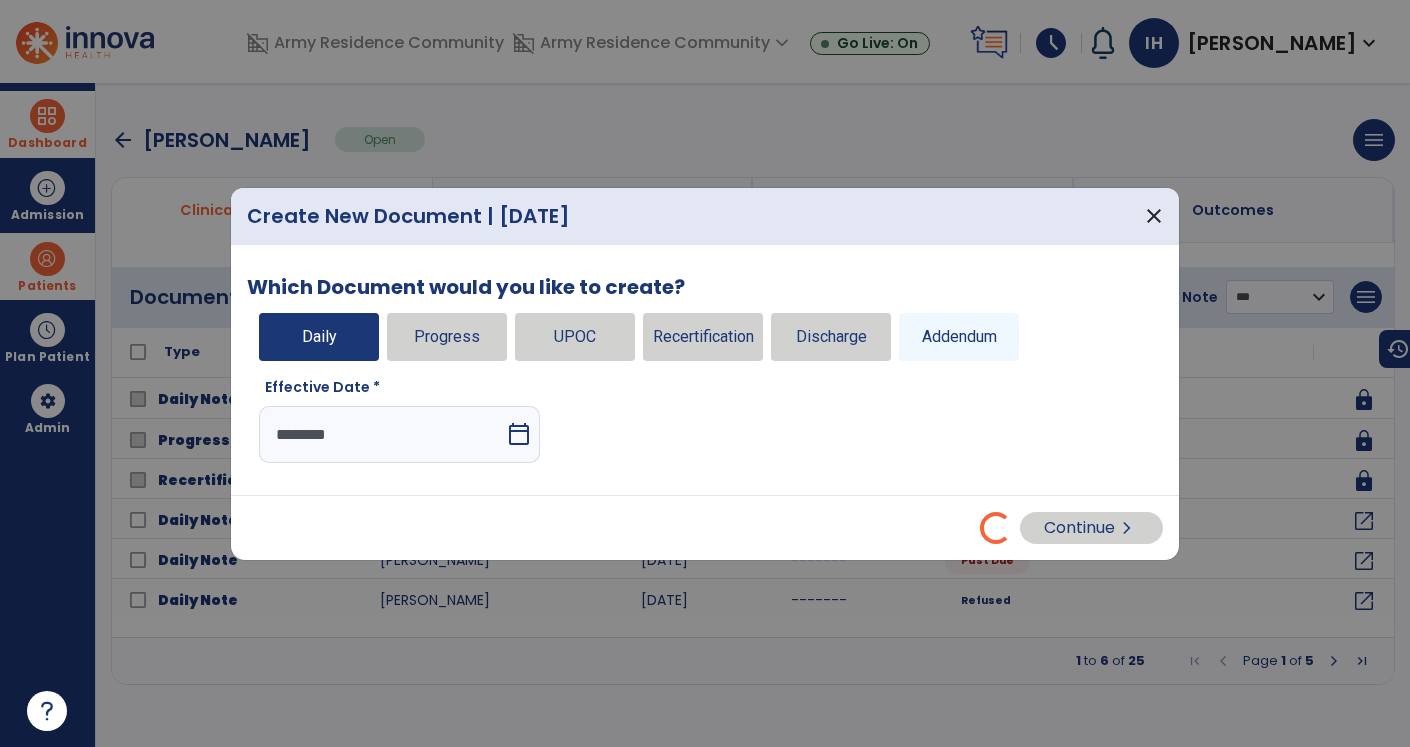 select on "*" 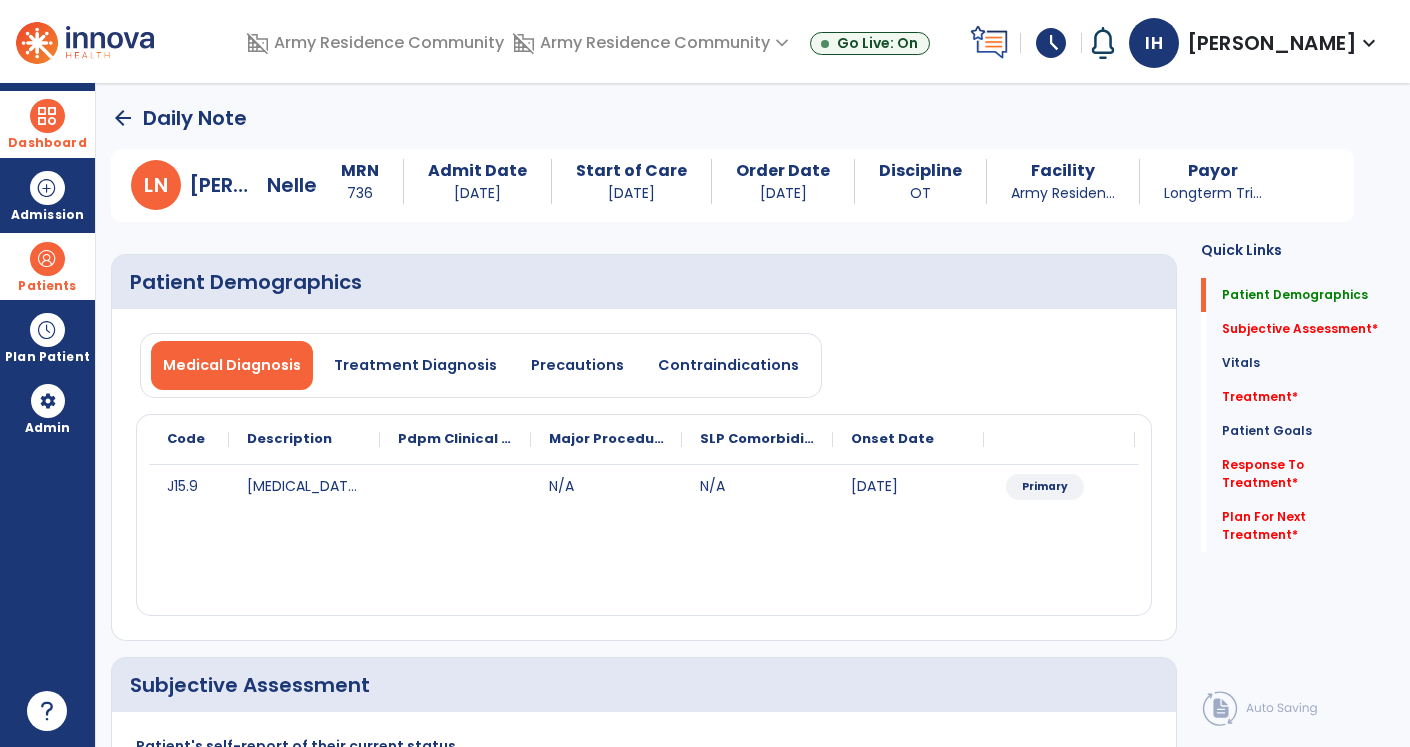 click on "arrow_back" 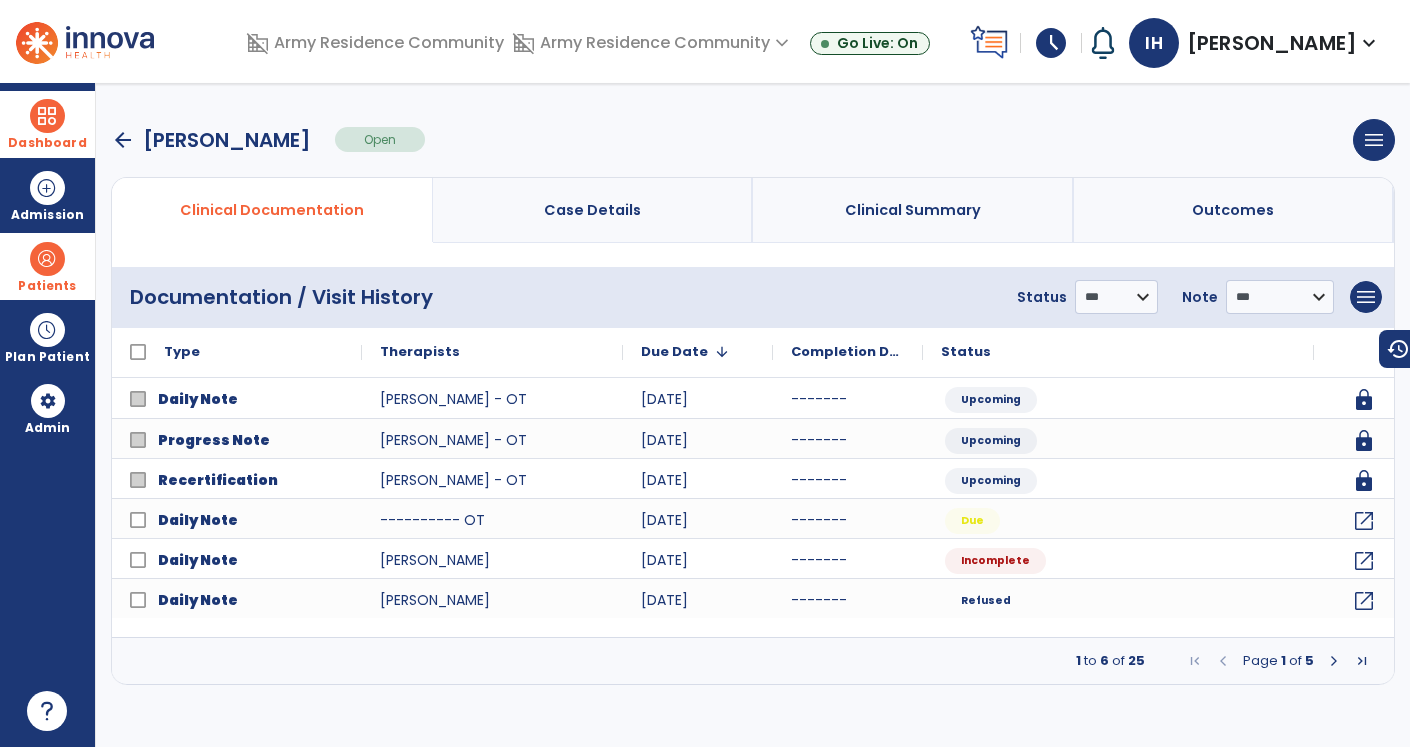 click on "arrow_back   [PERSON_NAME]" at bounding box center (211, 140) 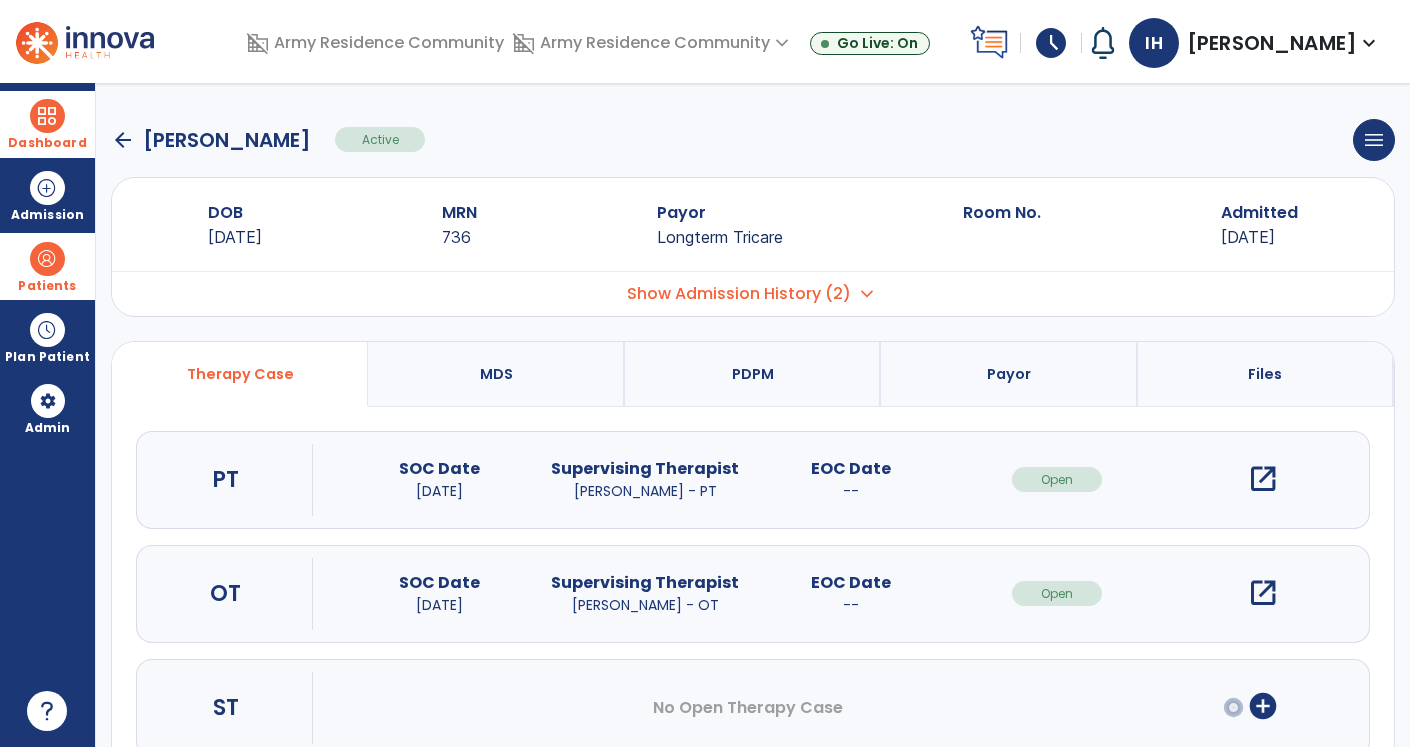 click on "arrow_back" 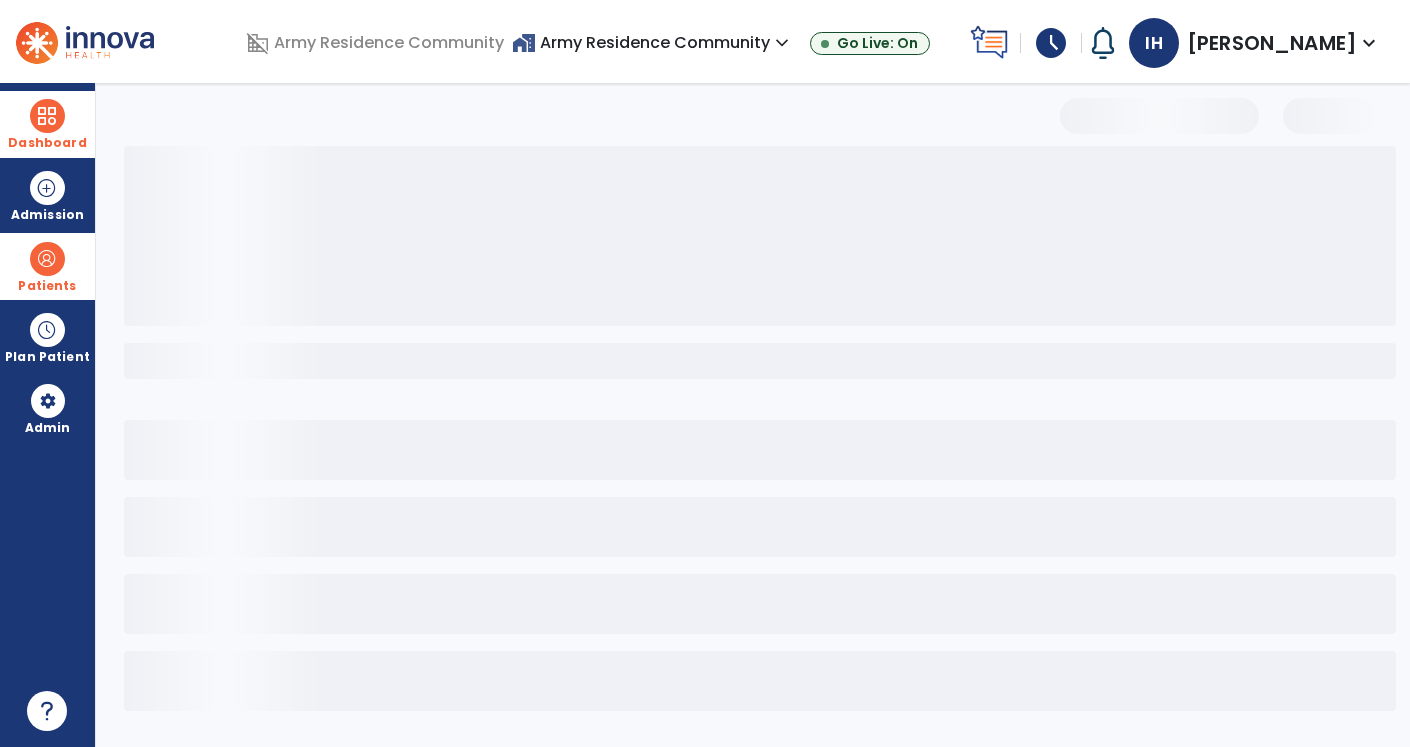select on "***" 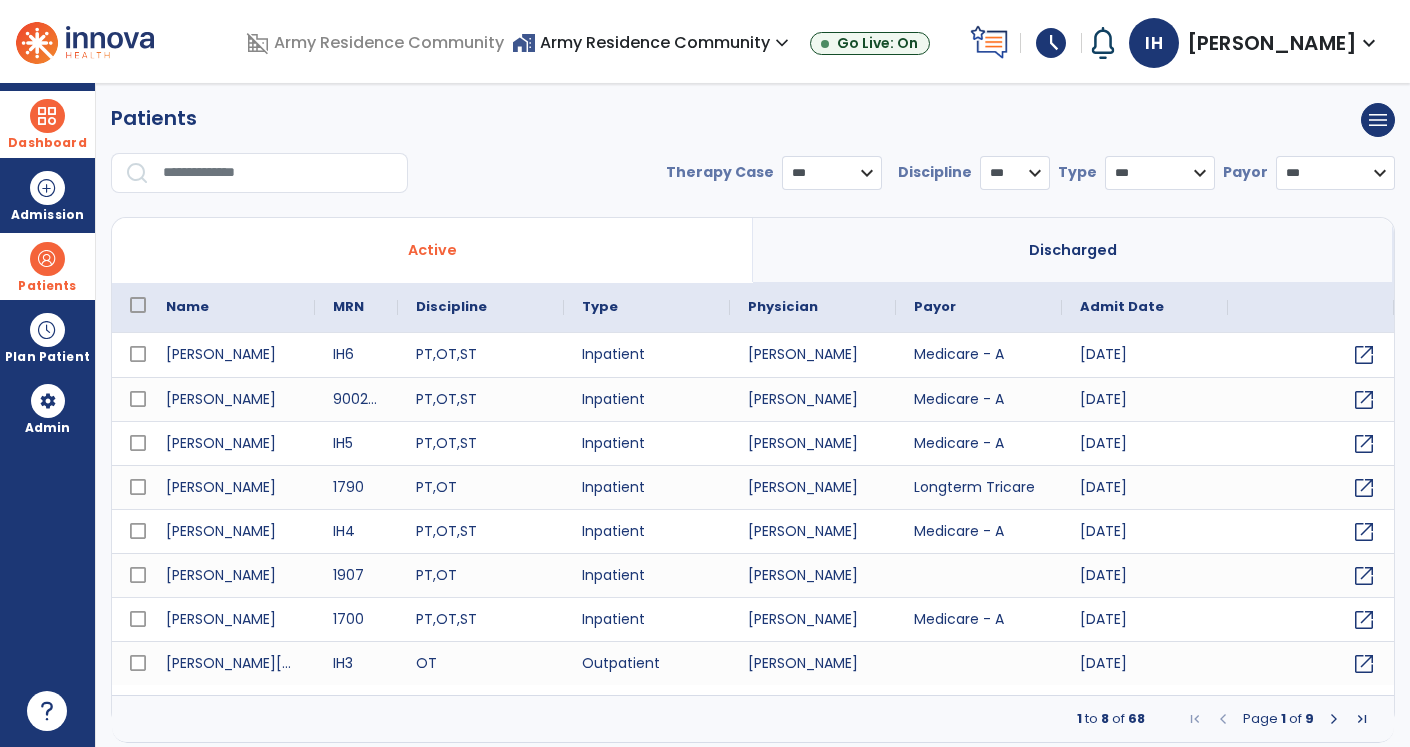 click at bounding box center [1334, 719] 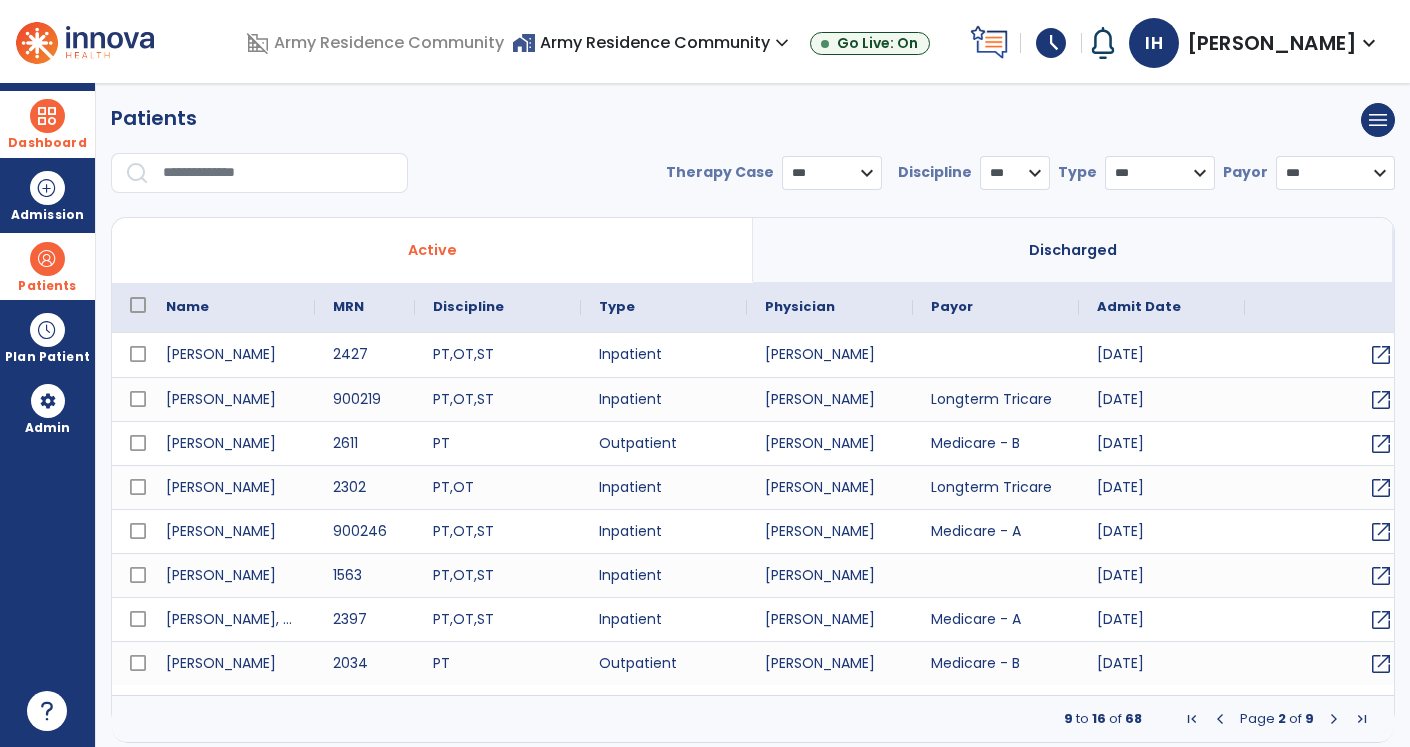 click at bounding box center [1334, 719] 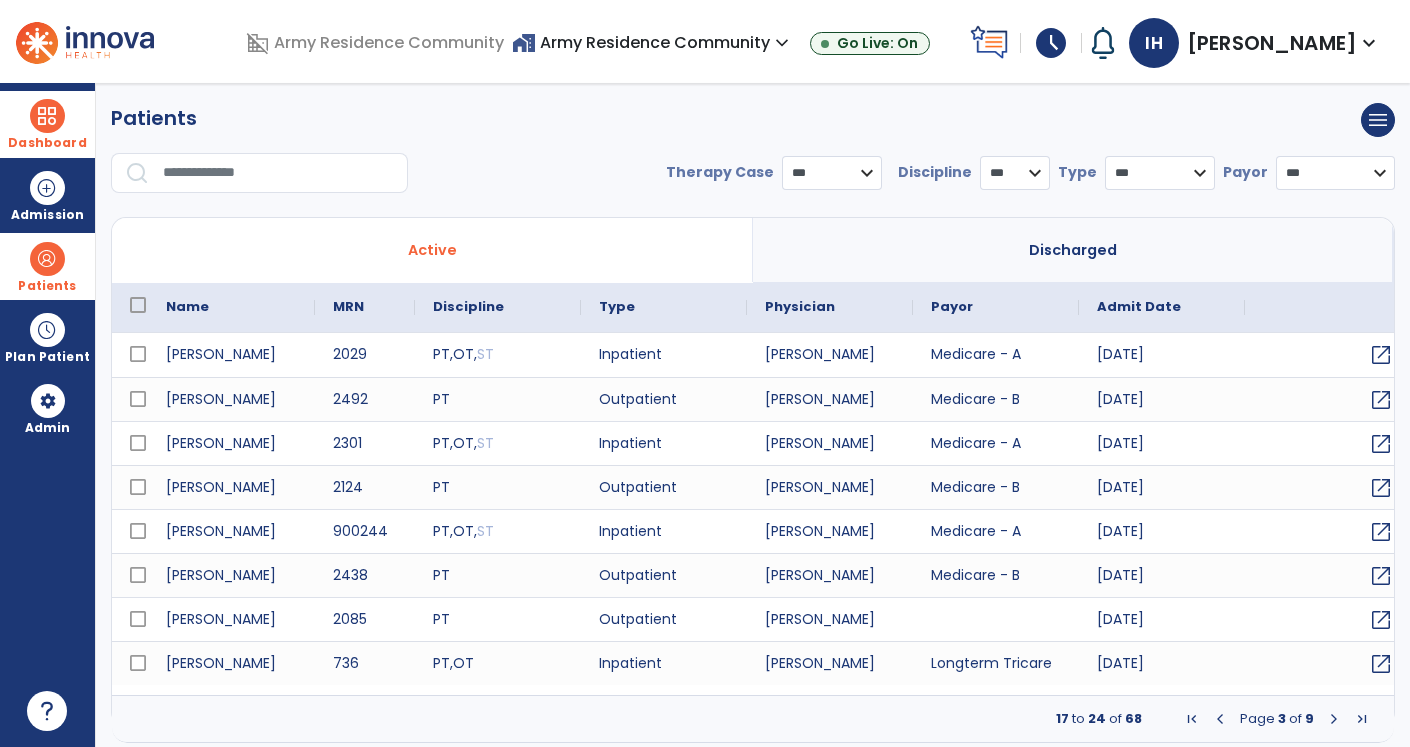 click at bounding box center (1334, 719) 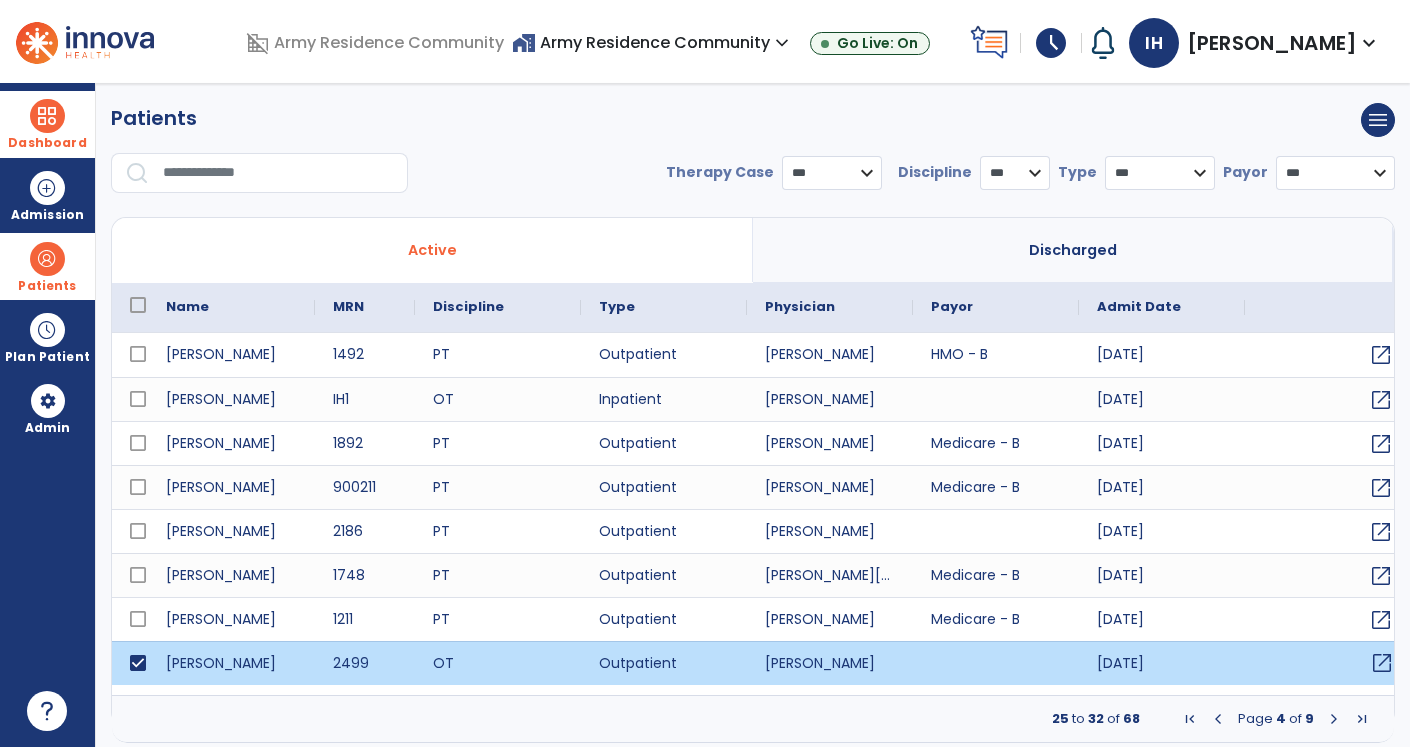 click on "open_in_new" at bounding box center (1382, 663) 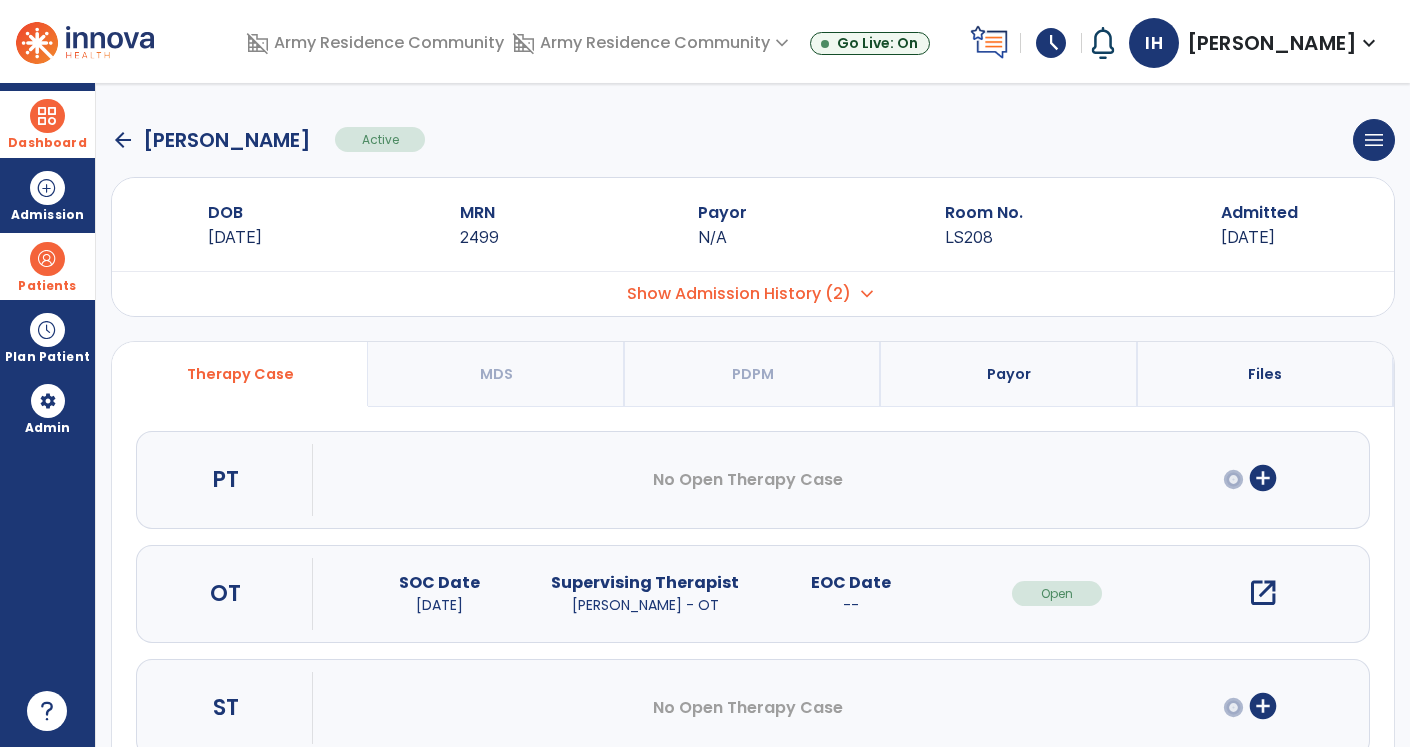 click on "open_in_new" at bounding box center [1263, 593] 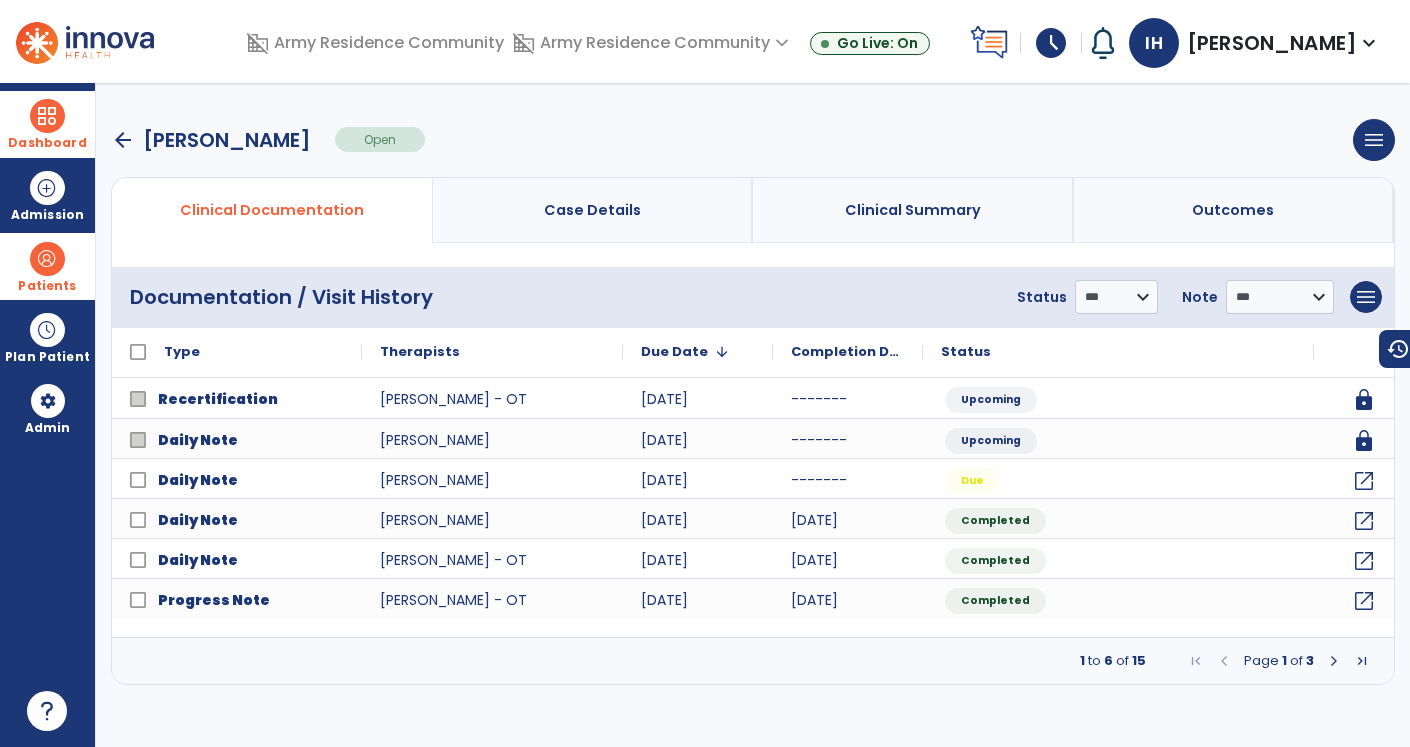 click on "arrow_back" at bounding box center (123, 140) 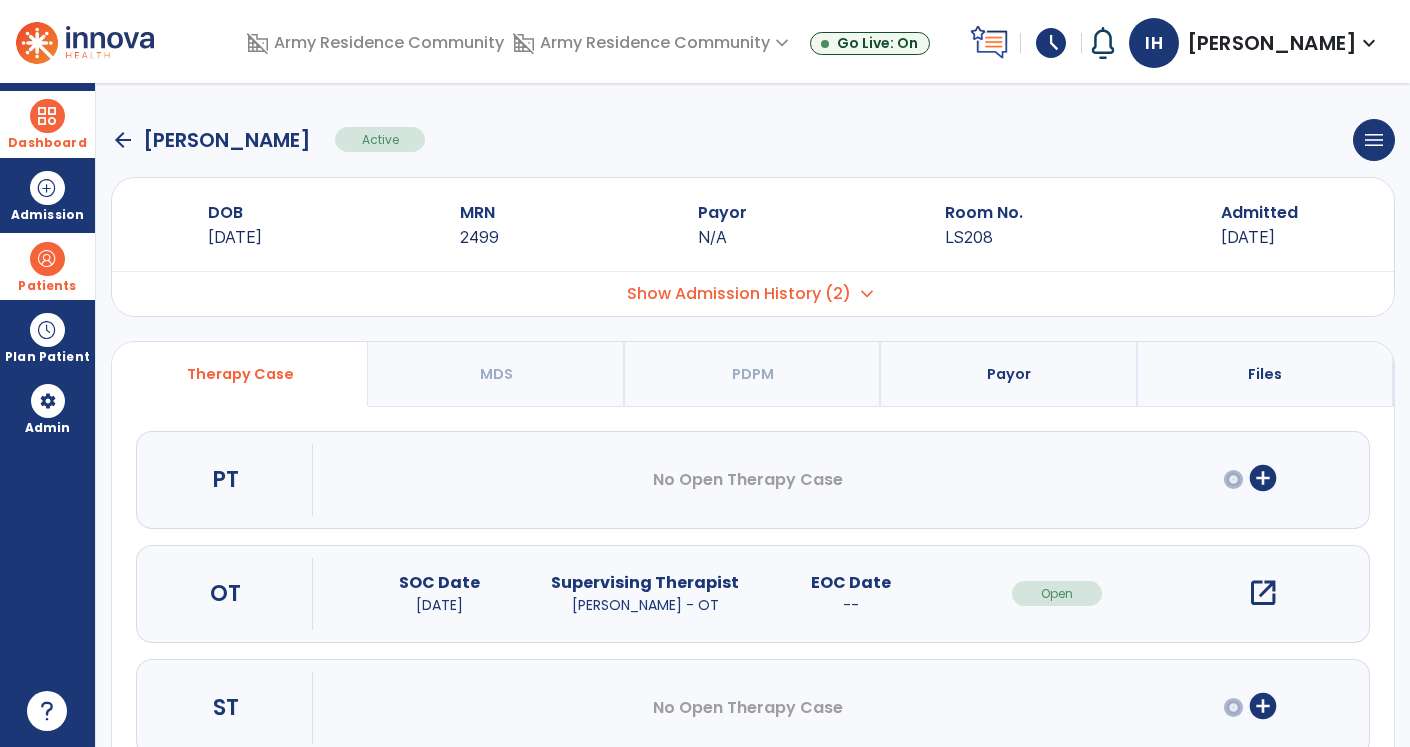 click on "arrow_back" 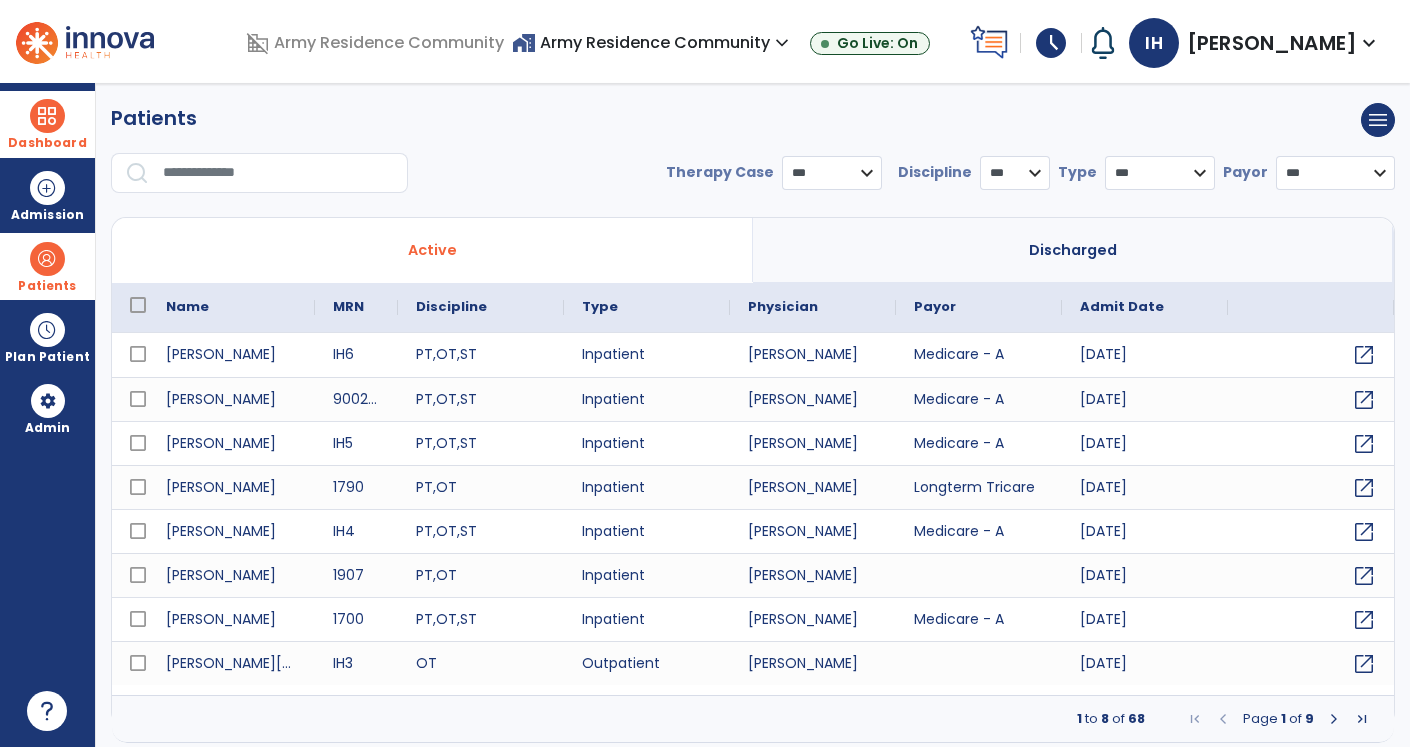 click at bounding box center (1334, 719) 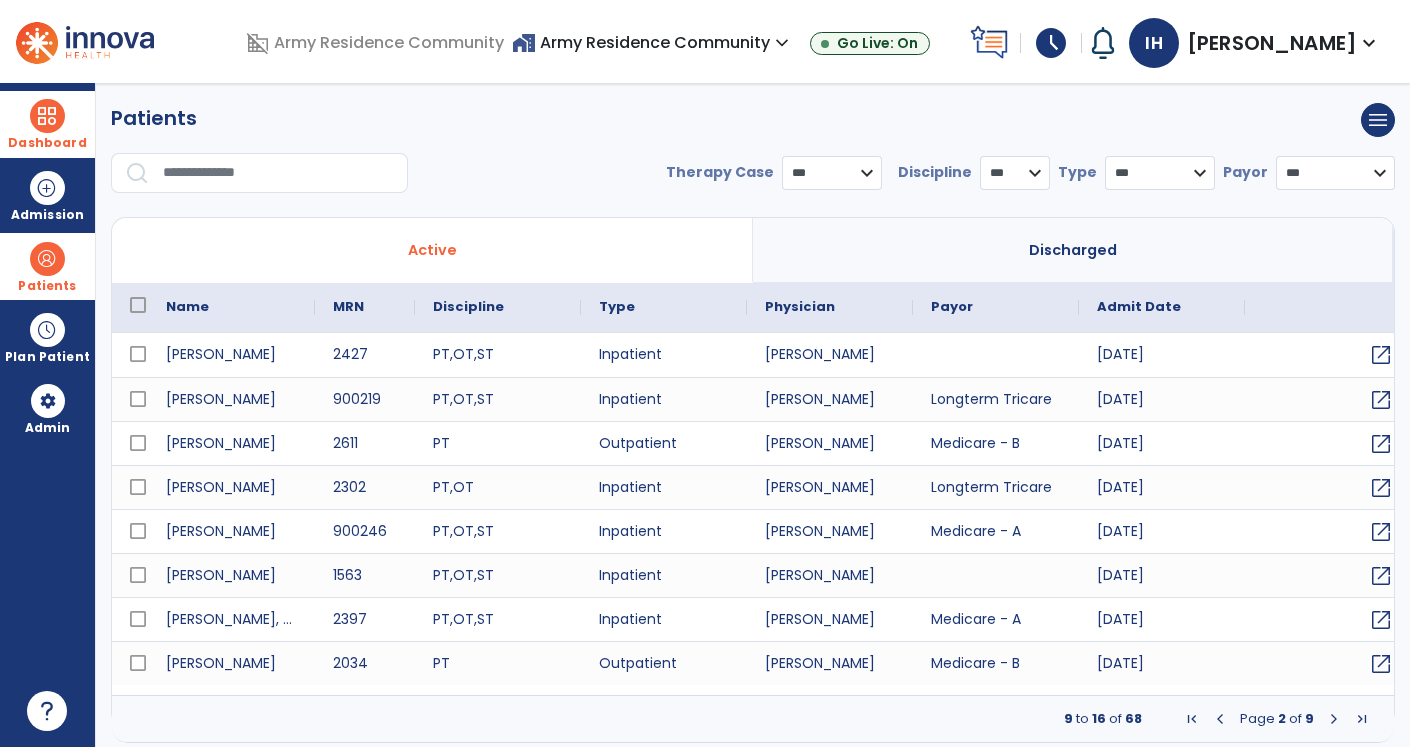 click at bounding box center (1334, 719) 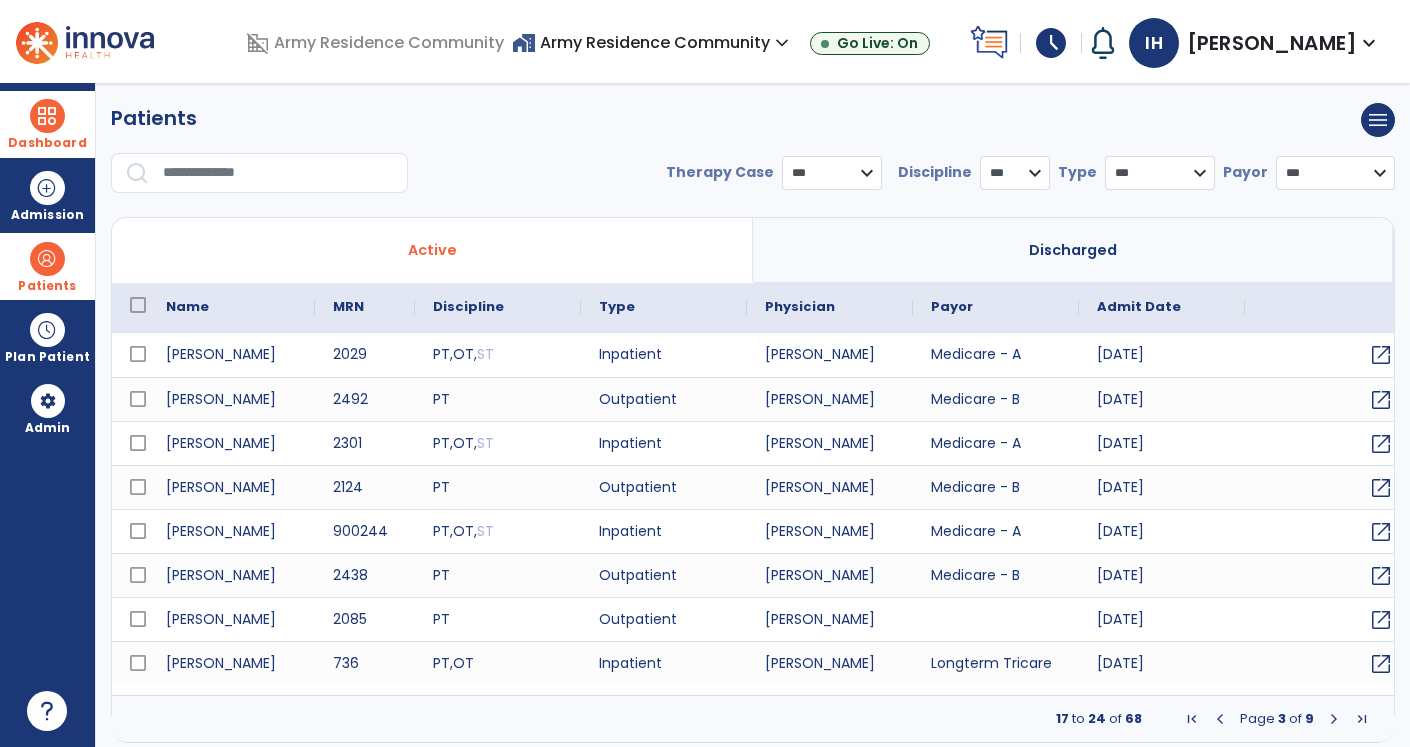 click at bounding box center (1334, 719) 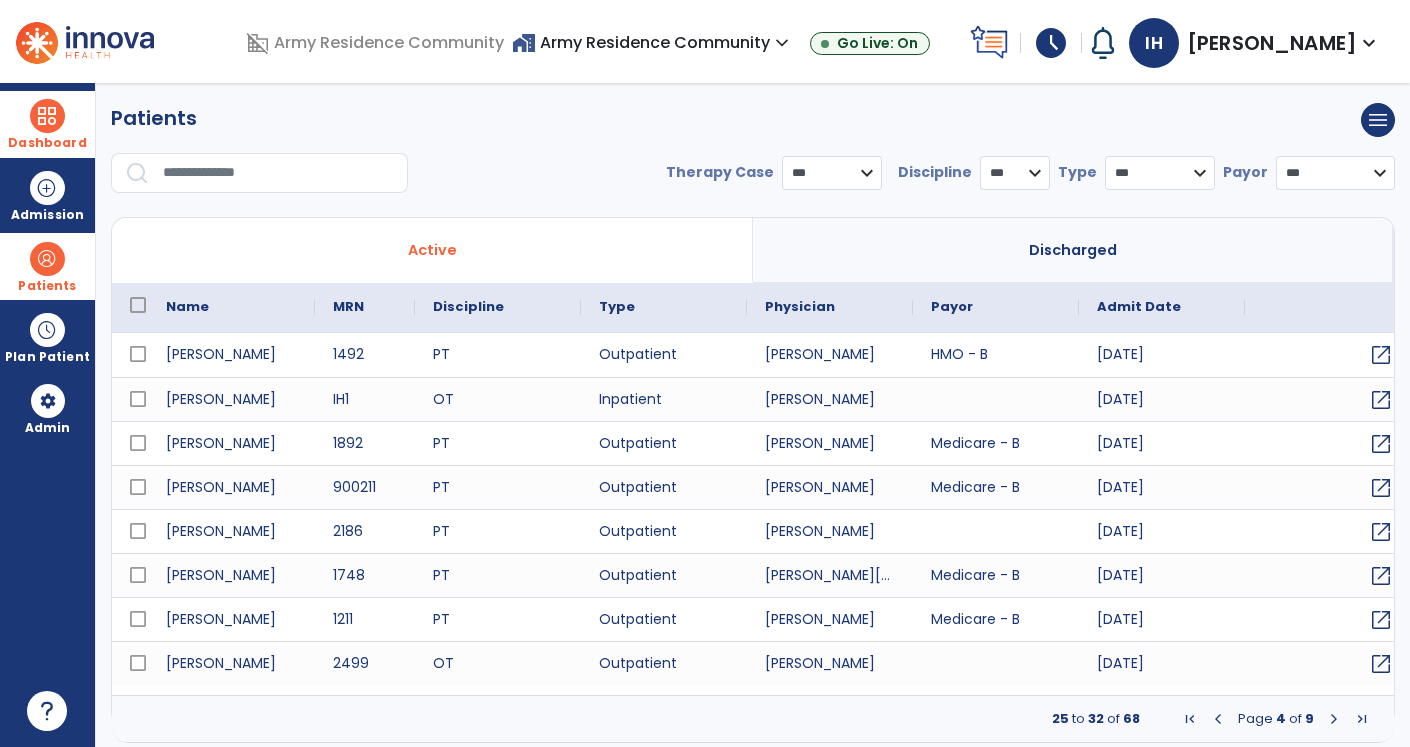 click at bounding box center [1334, 719] 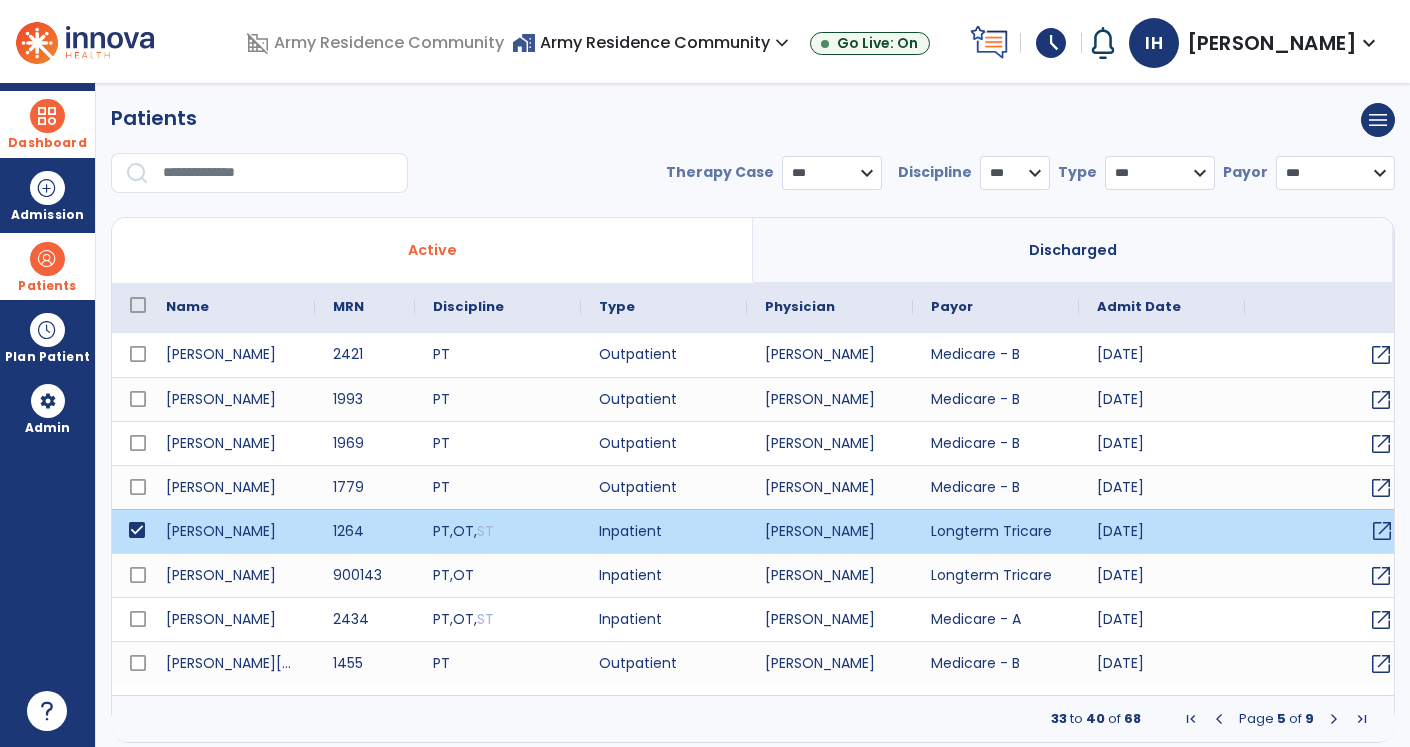 click on "open_in_new" at bounding box center (1382, 531) 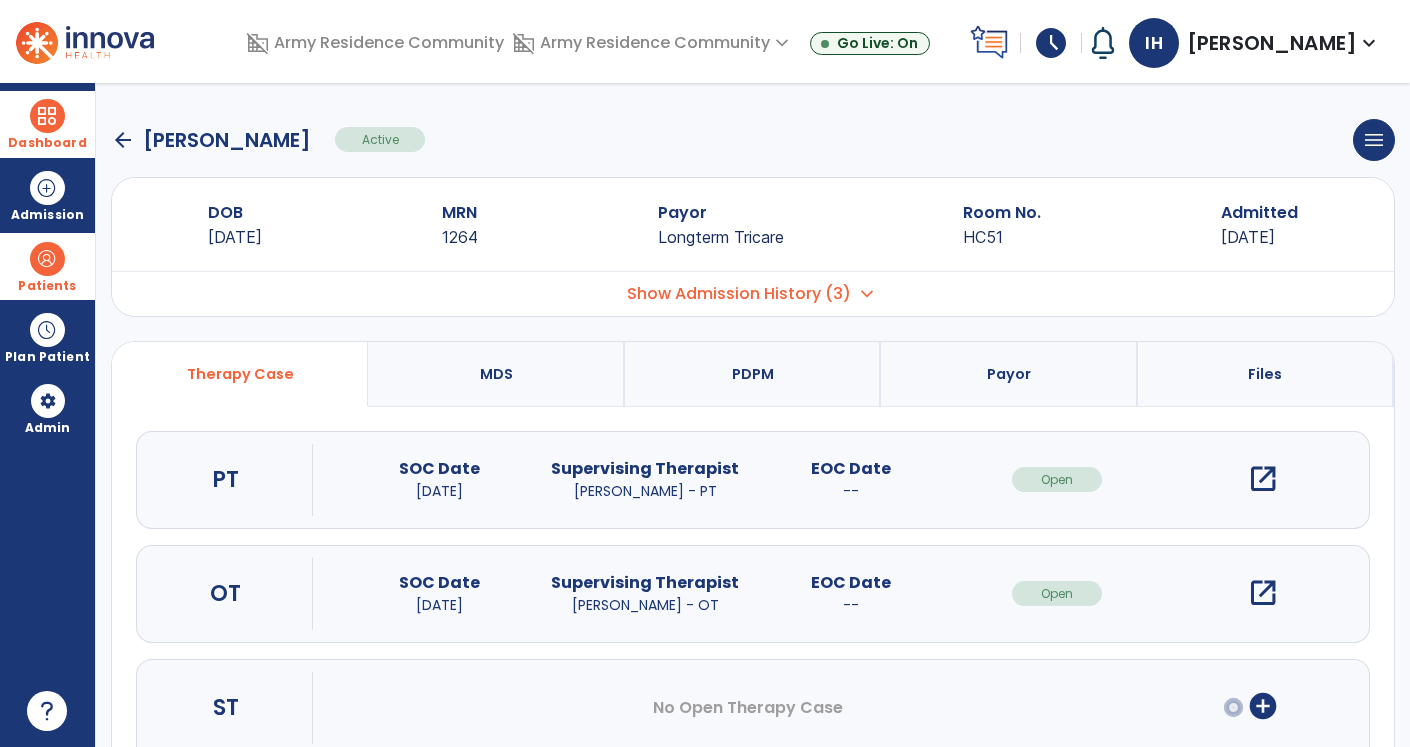 click on "open_in_new" at bounding box center (1263, 593) 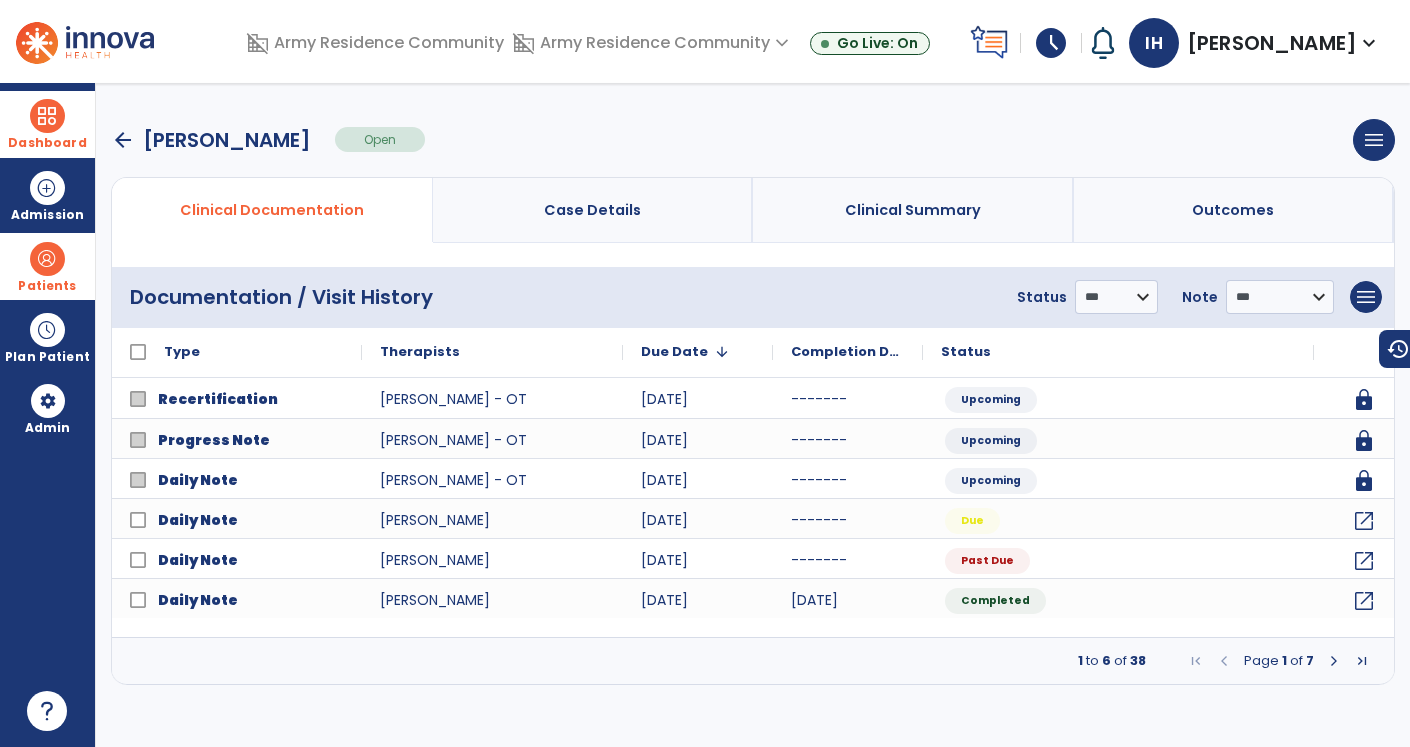 click on "arrow_back" at bounding box center (123, 140) 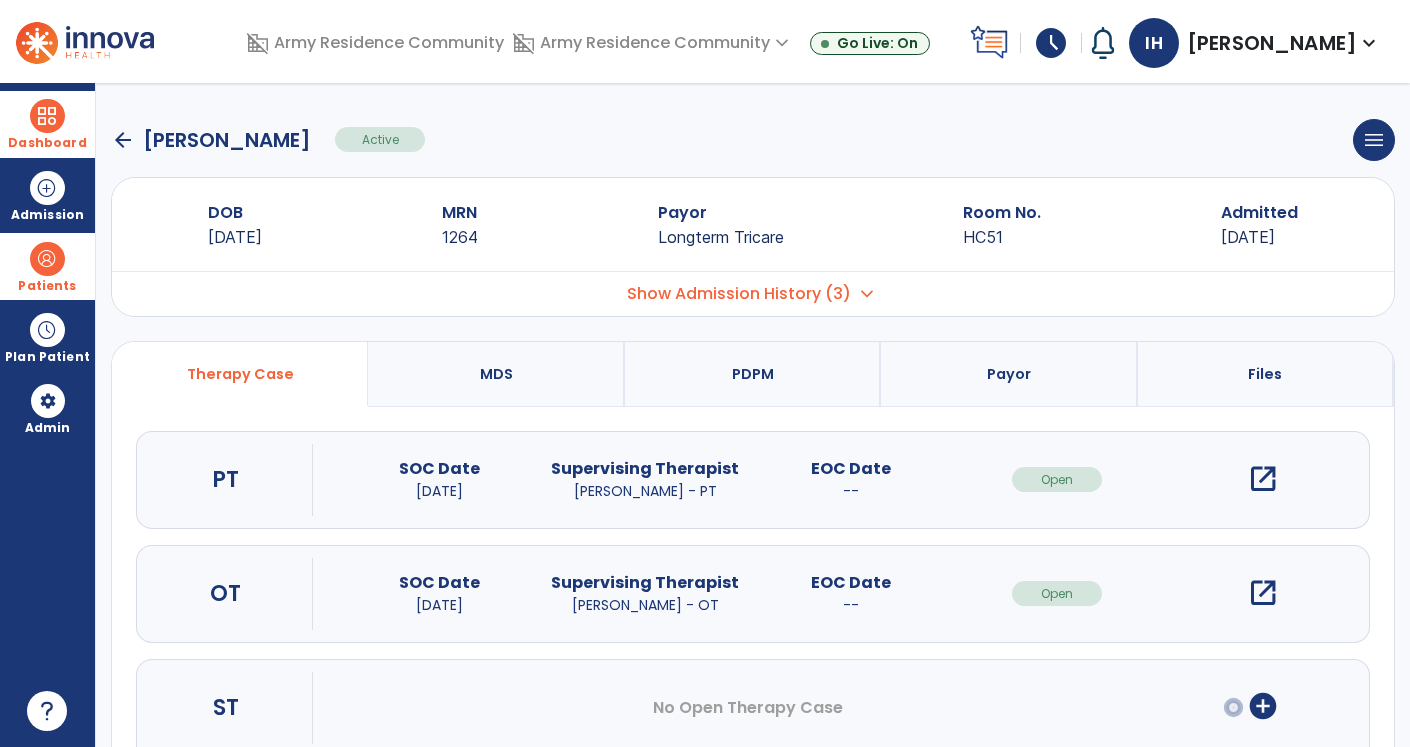 click on "arrow_back" 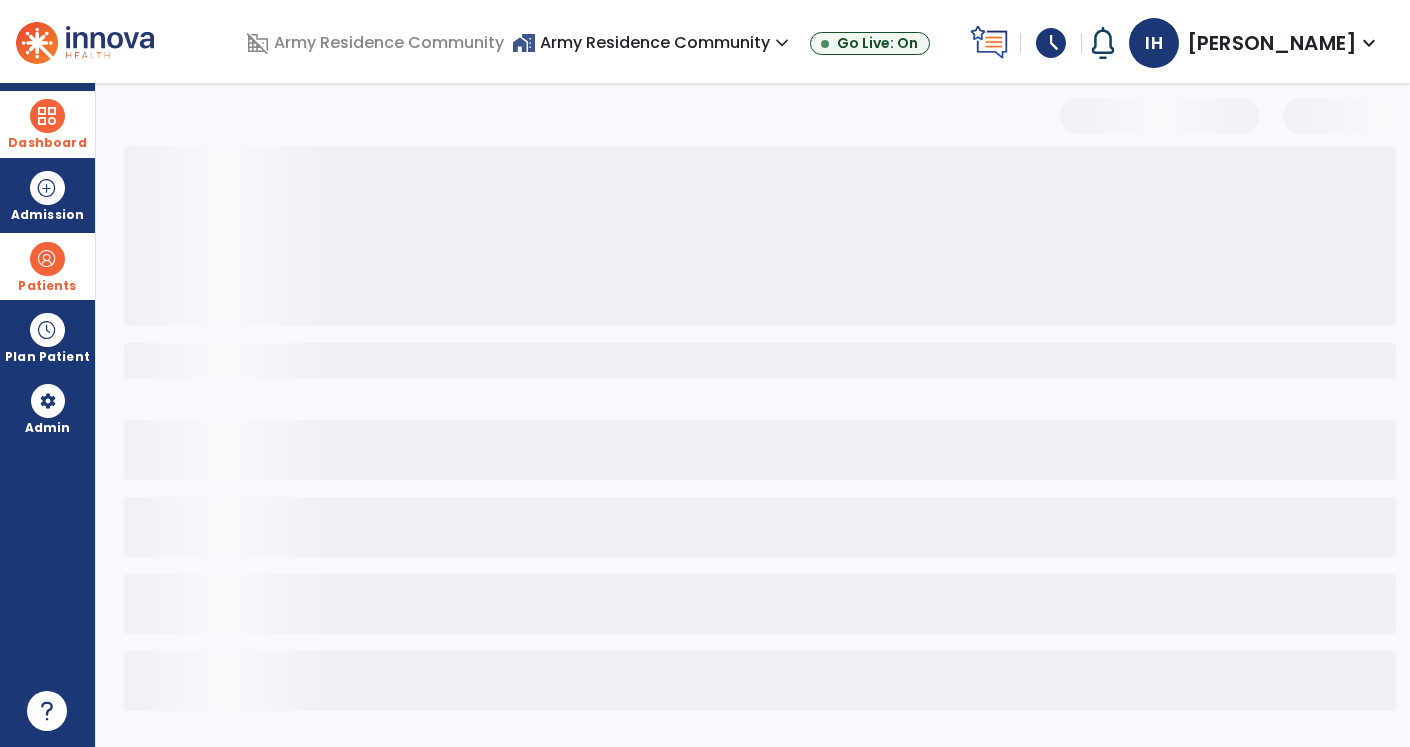 select on "***" 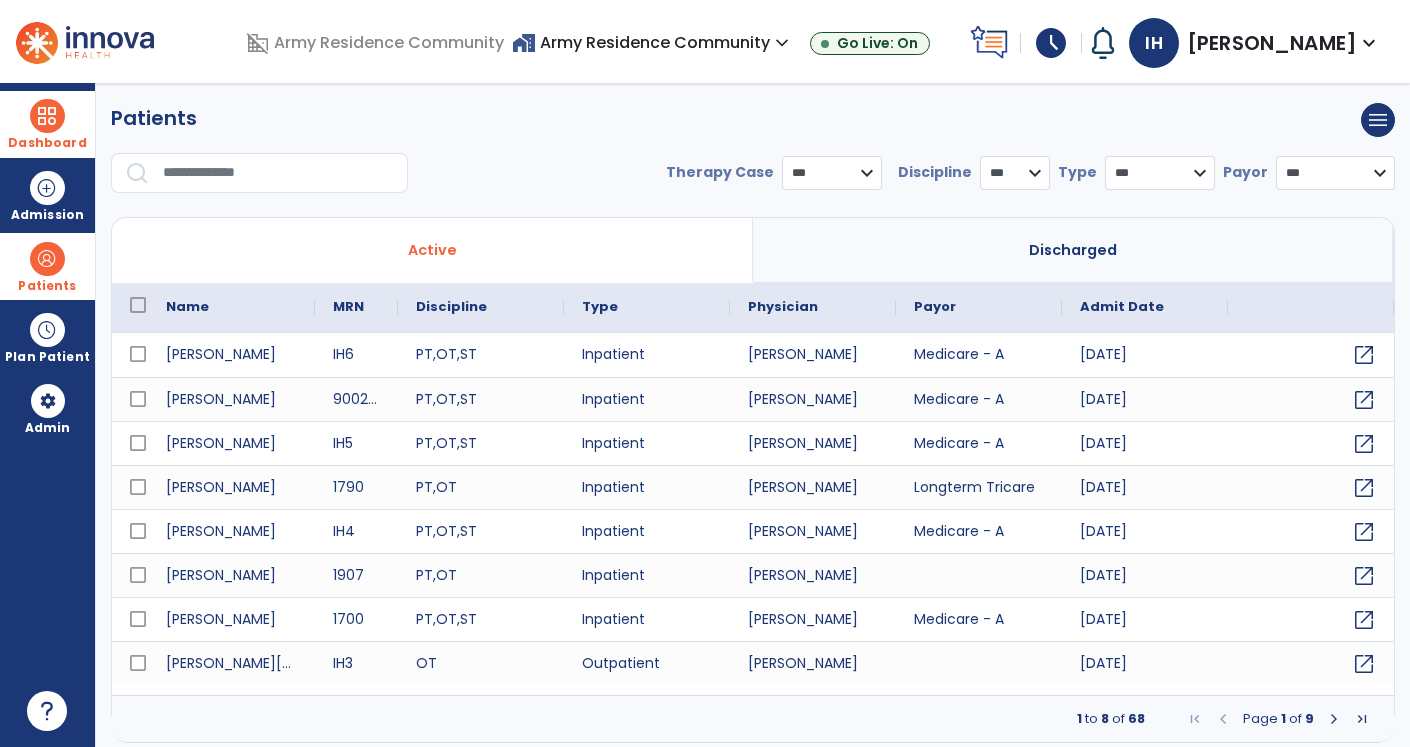 click at bounding box center (1334, 719) 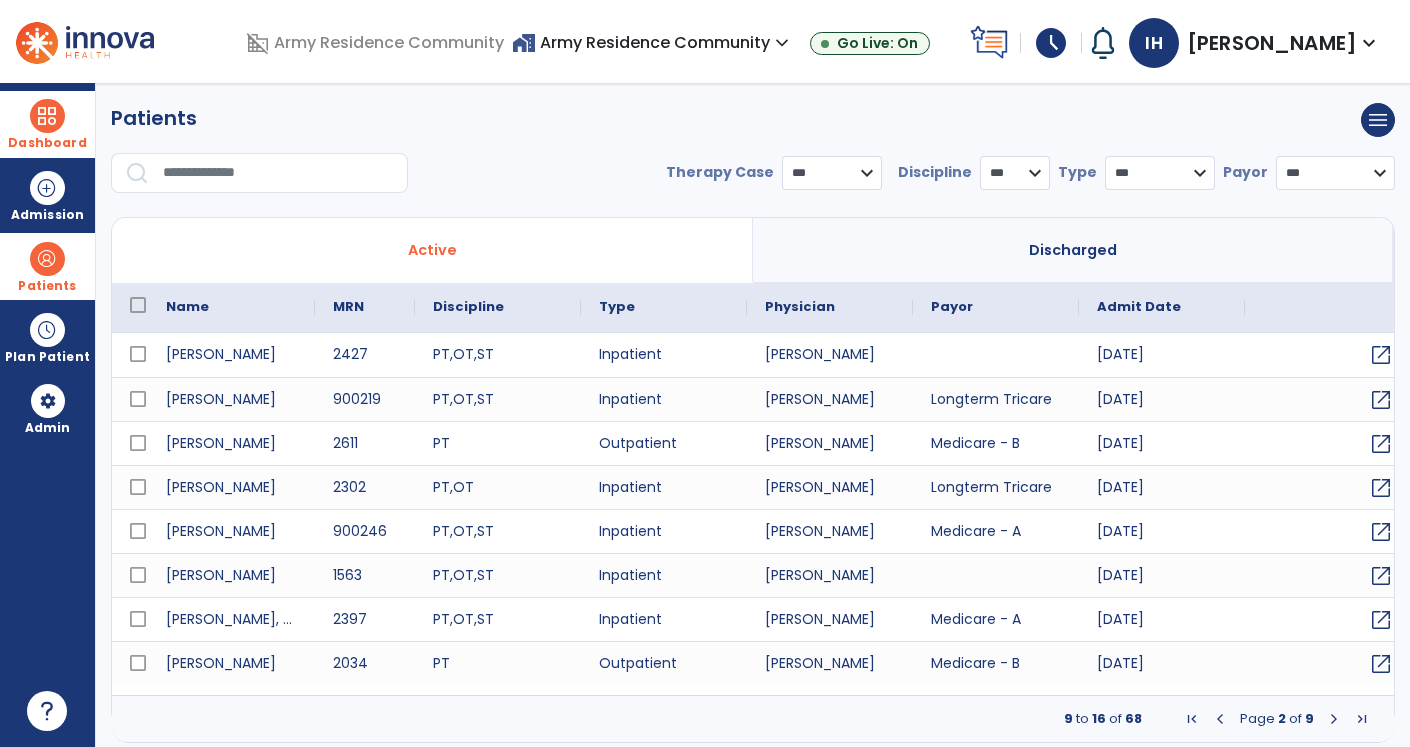 click at bounding box center (1334, 719) 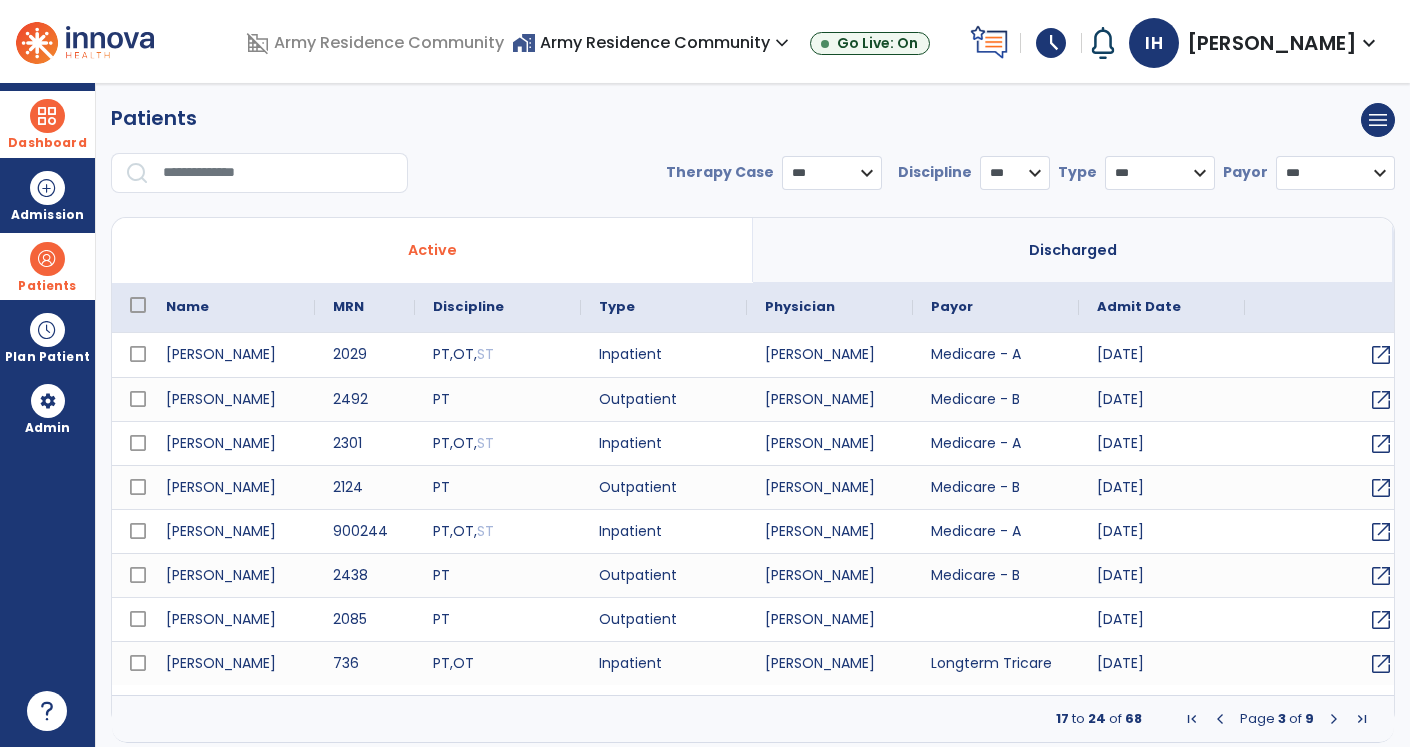 click at bounding box center (1334, 719) 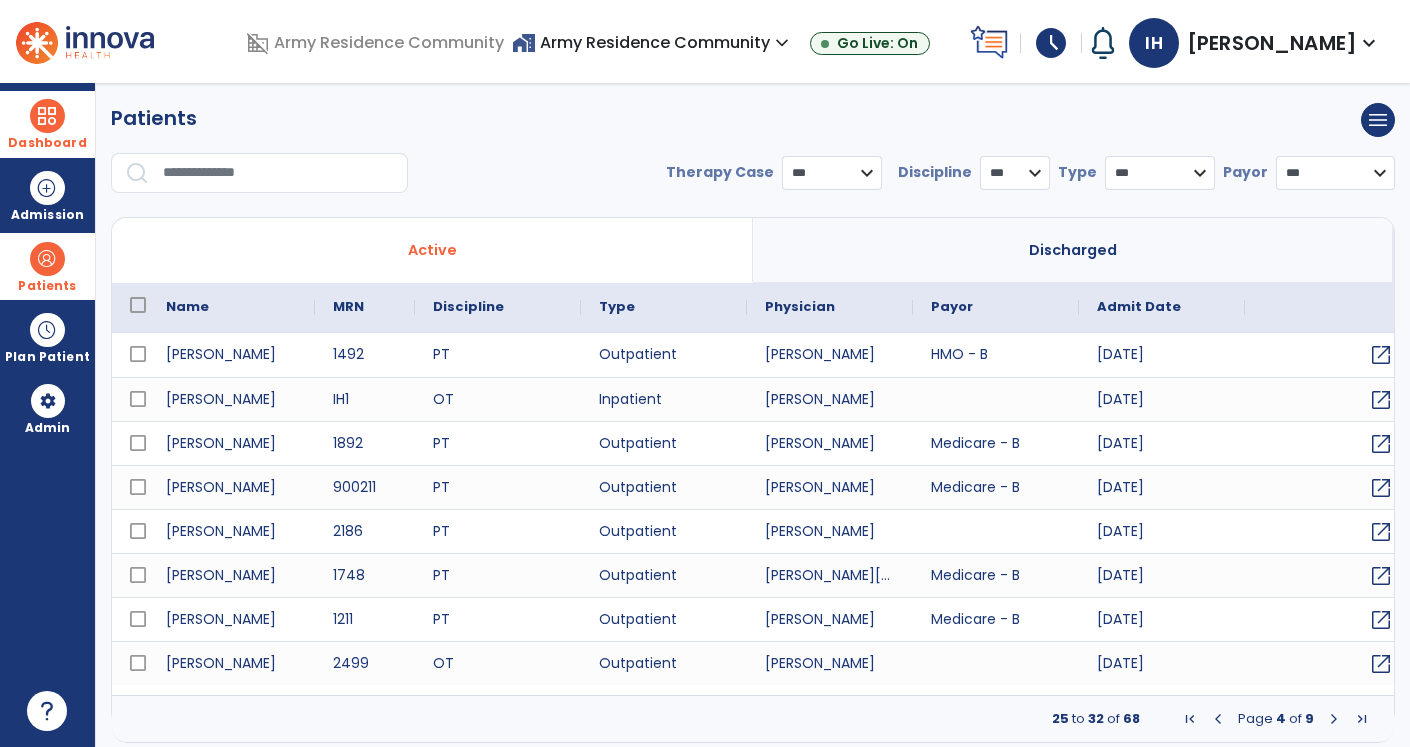 click at bounding box center [1334, 719] 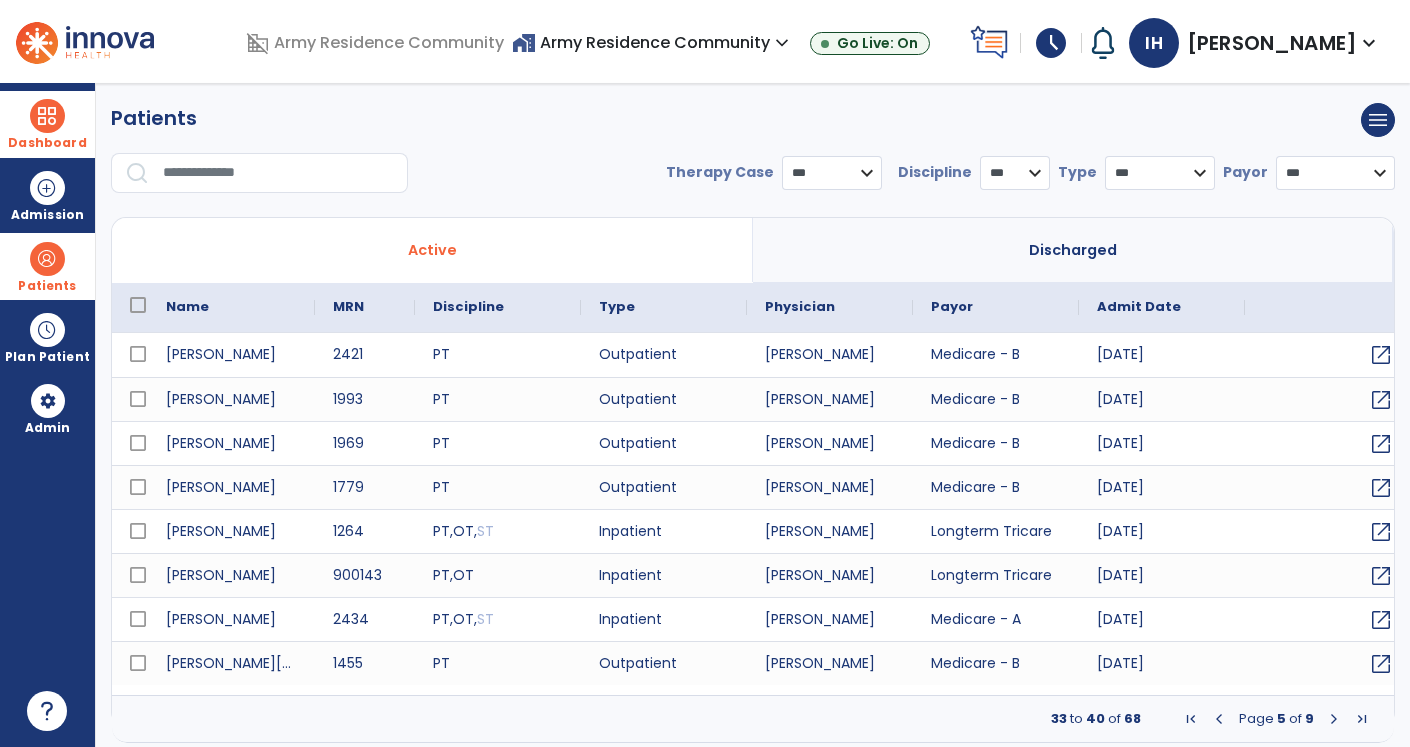 click at bounding box center (1334, 719) 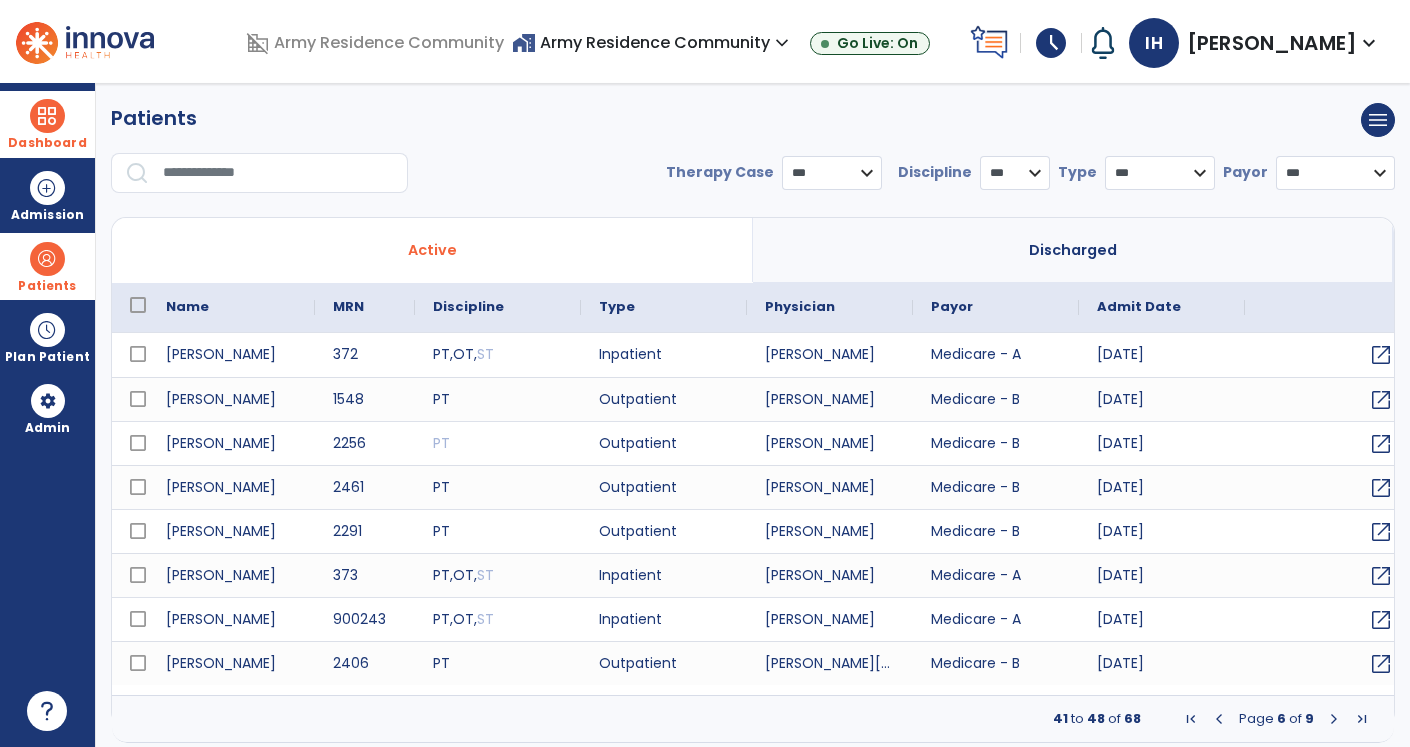 click at bounding box center (1334, 719) 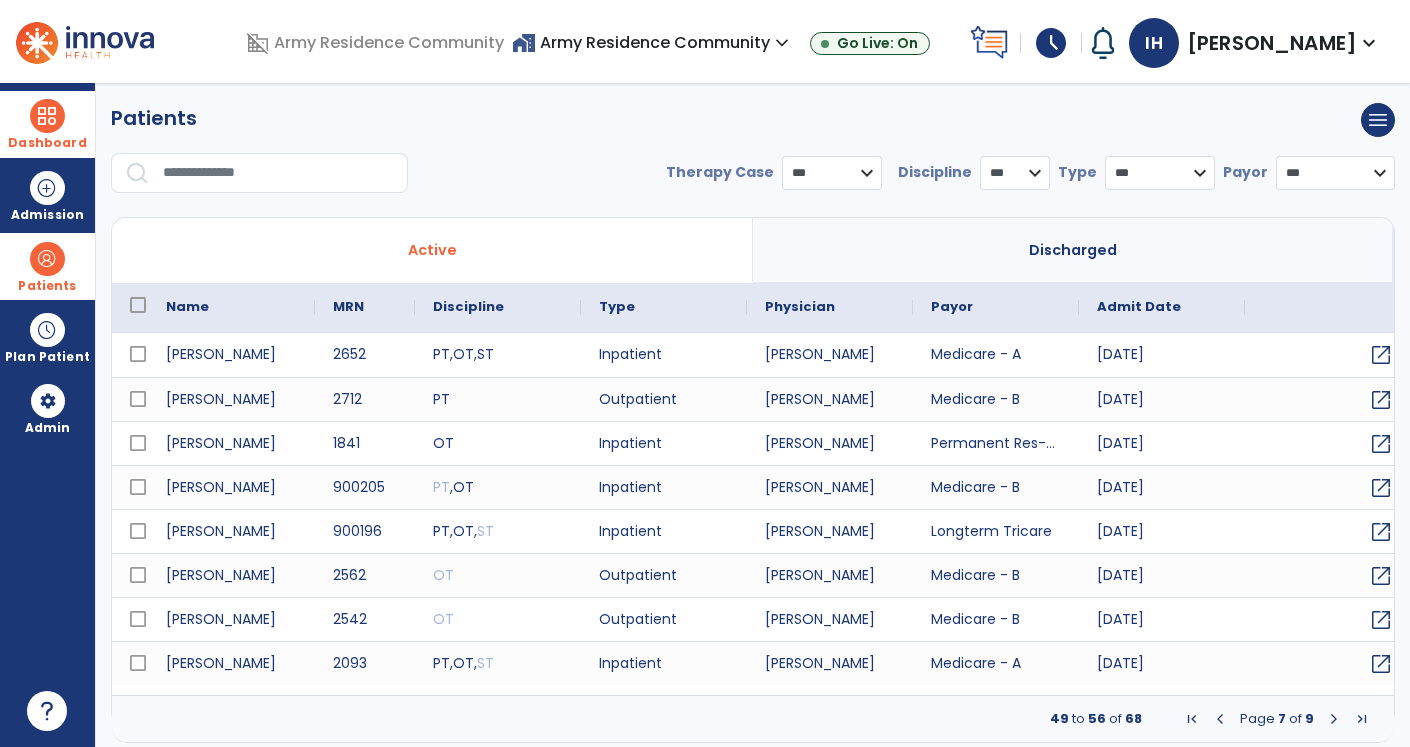 click at bounding box center [1334, 719] 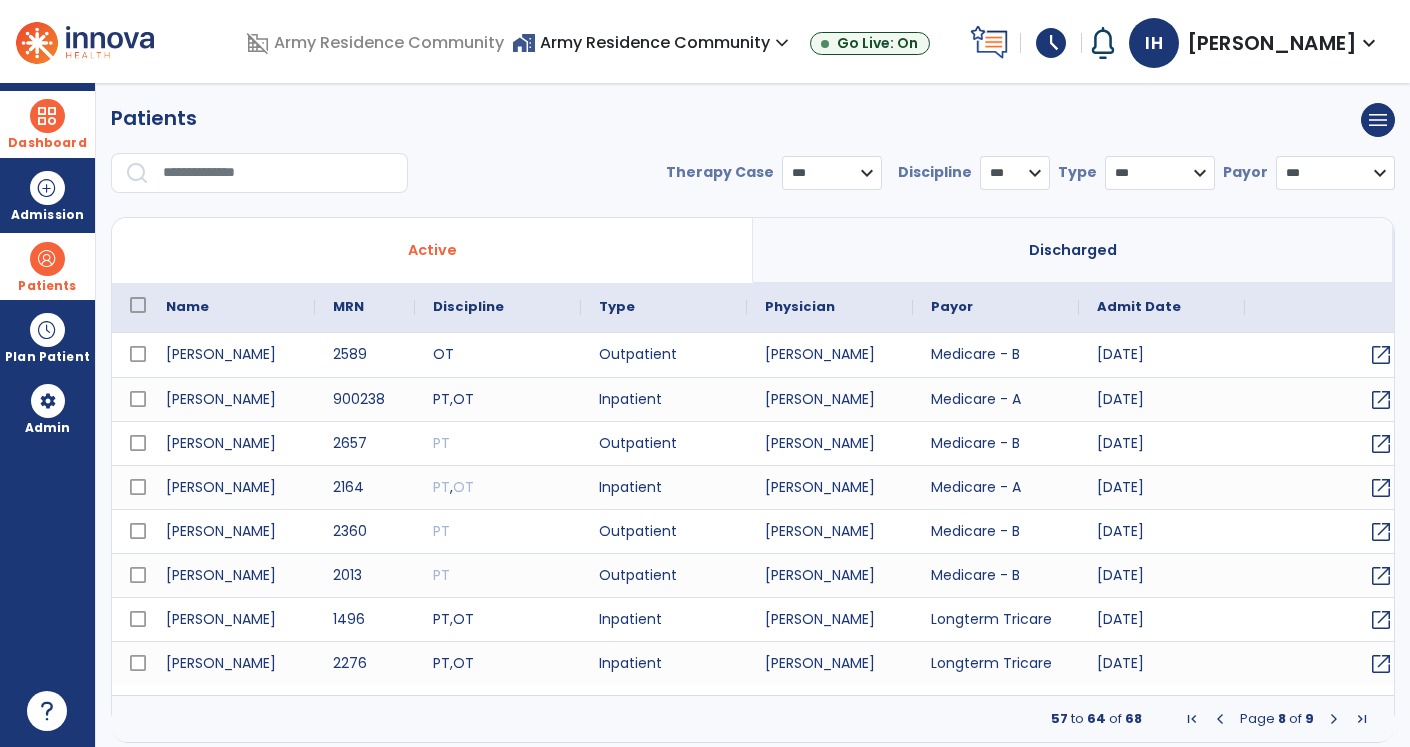 click at bounding box center (1334, 719) 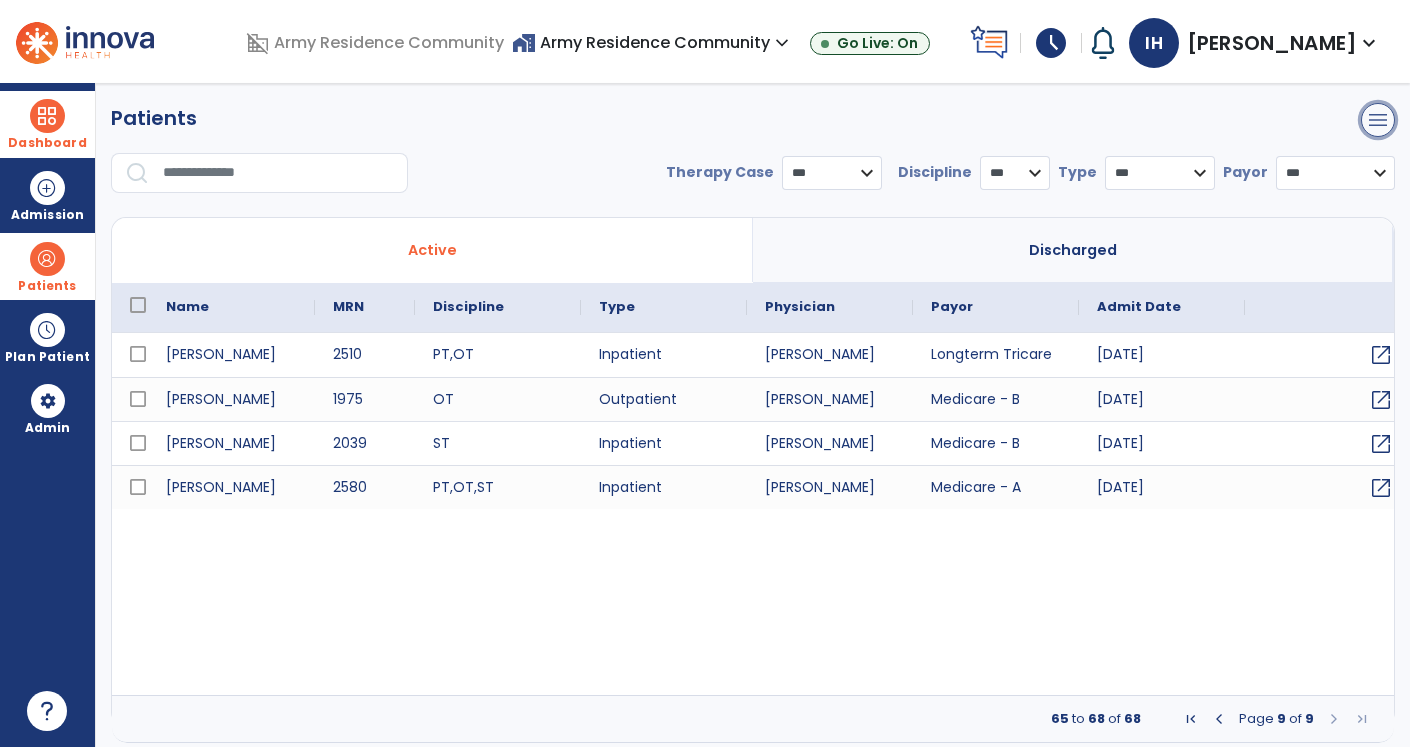 click on "menu" at bounding box center [1378, 120] 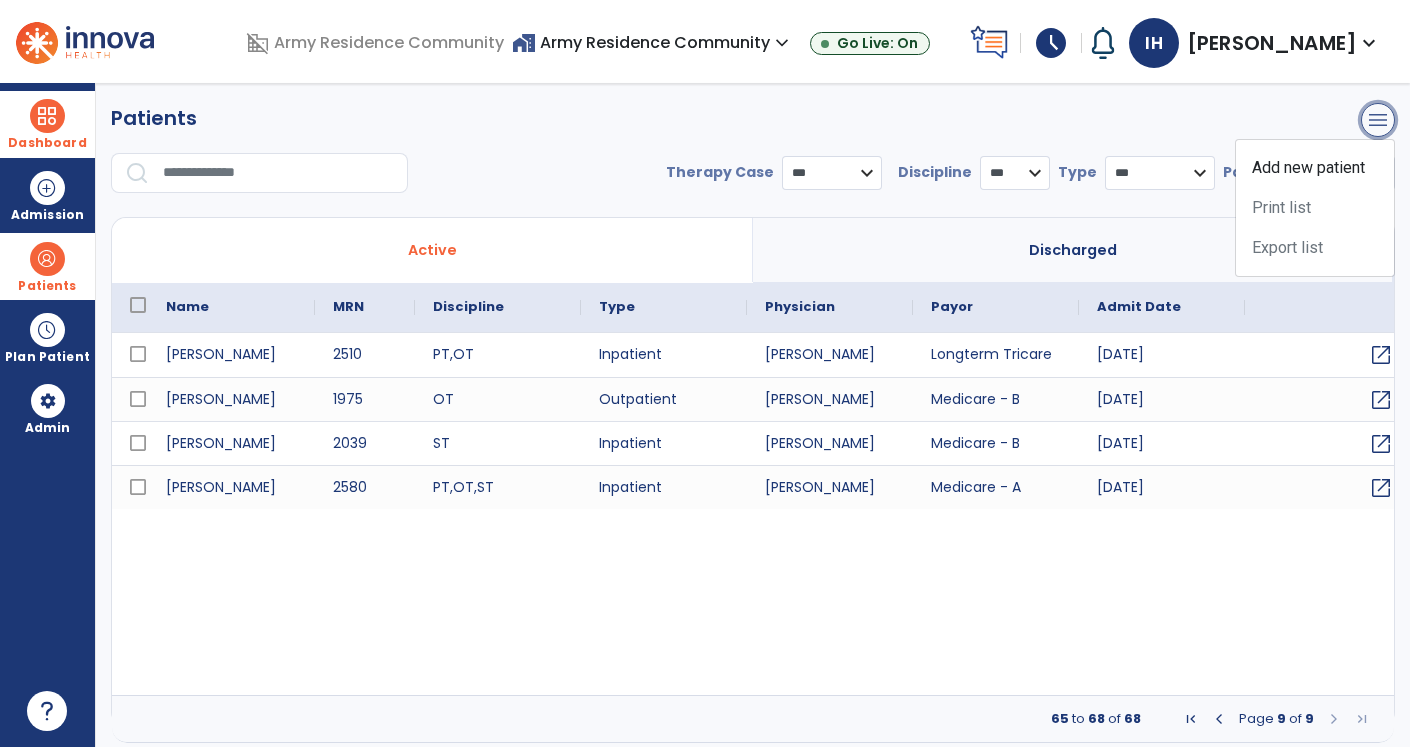 click on "menu" at bounding box center (1378, 120) 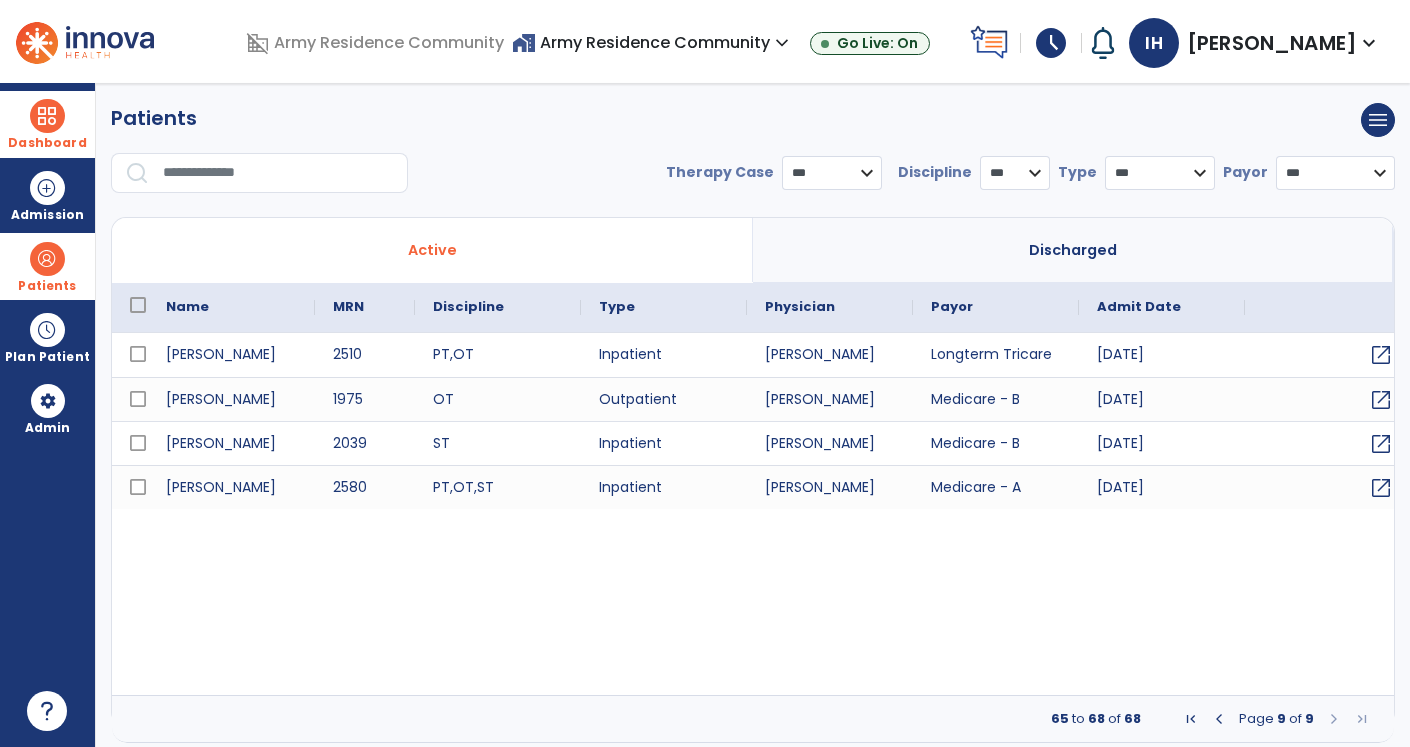 click on "Dashboard" at bounding box center (47, 143) 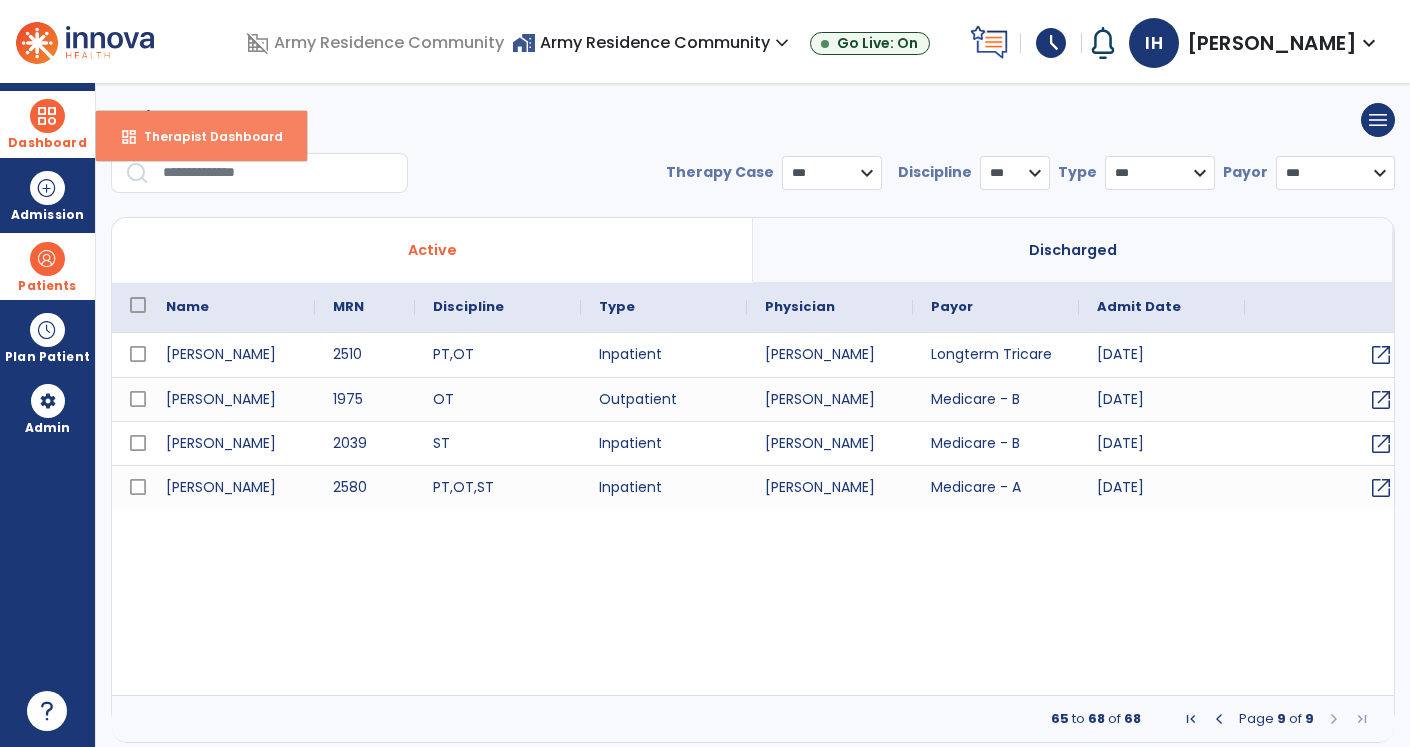 click on "Therapist Dashboard" at bounding box center (205, 136) 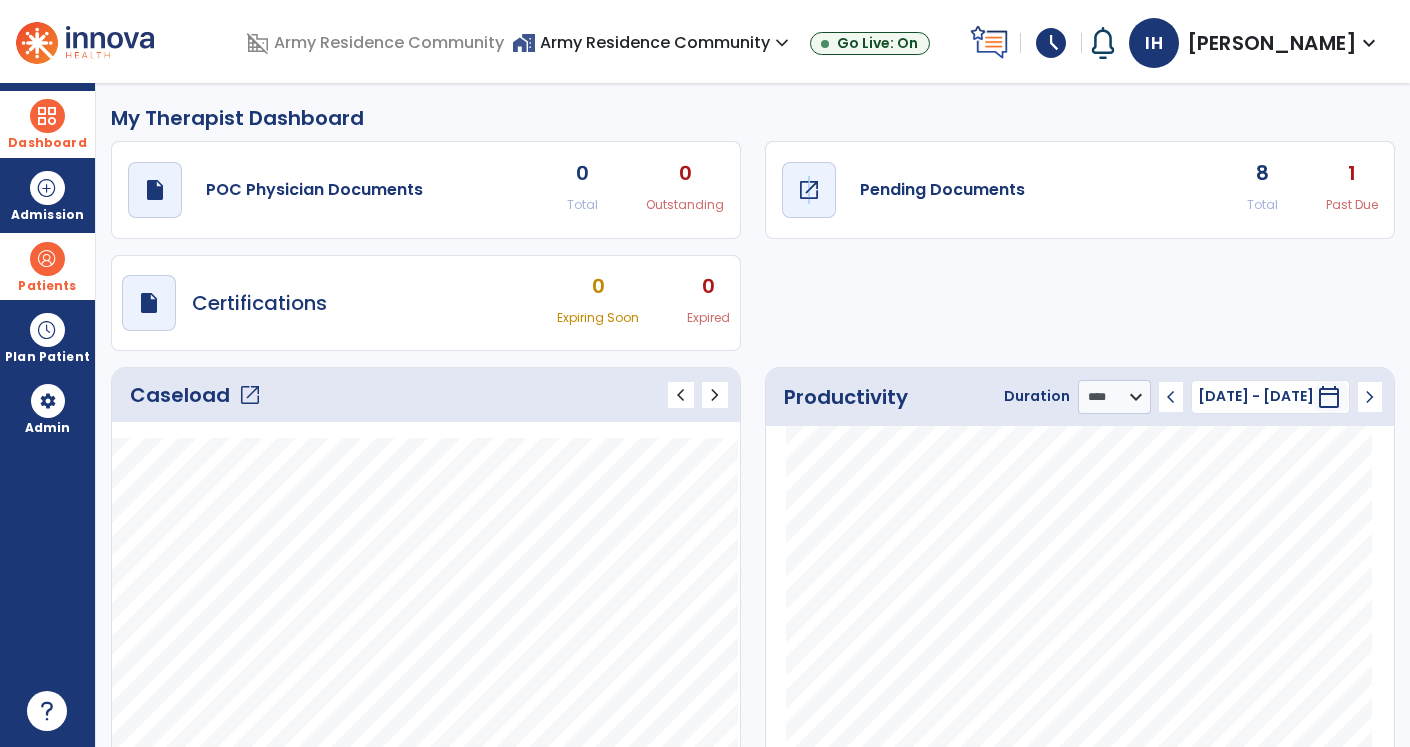click on "draft   open_in_new" 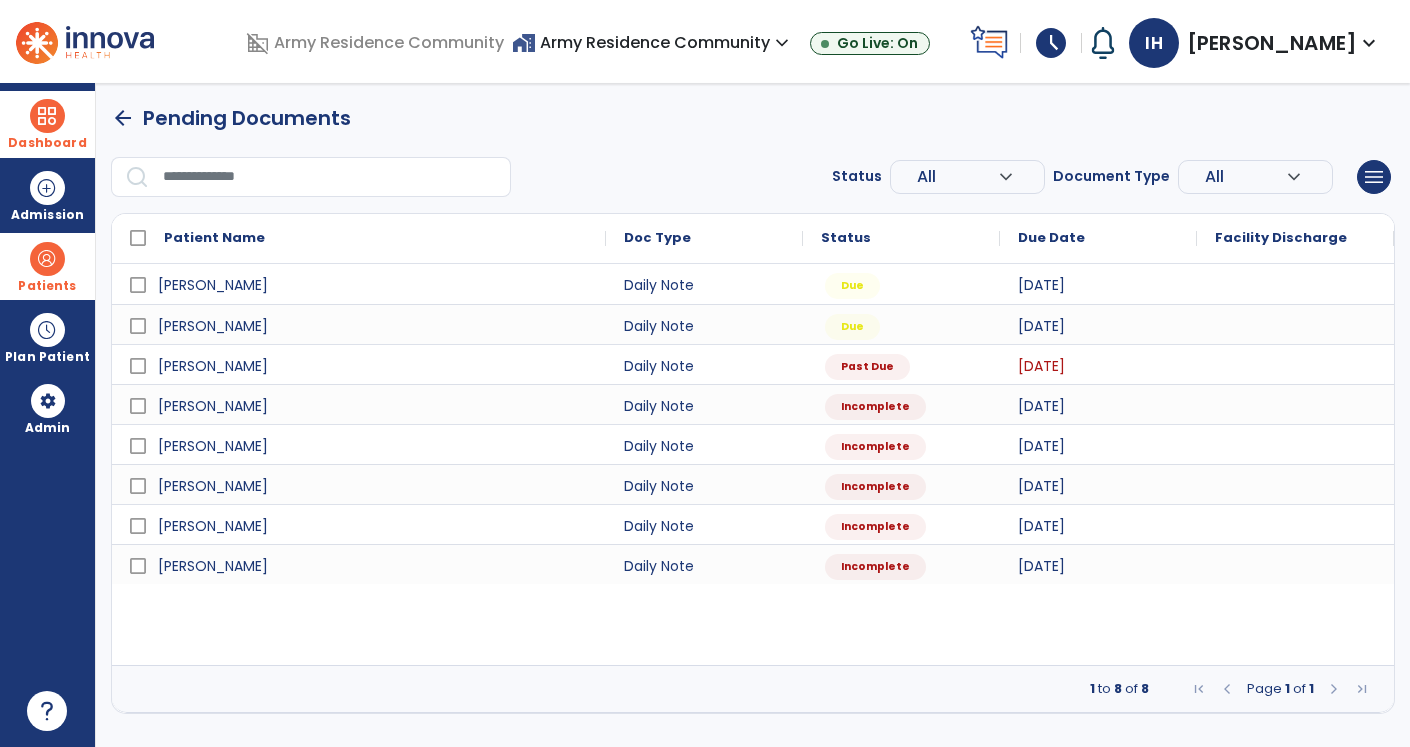click on "expand_more" at bounding box center (1369, 43) 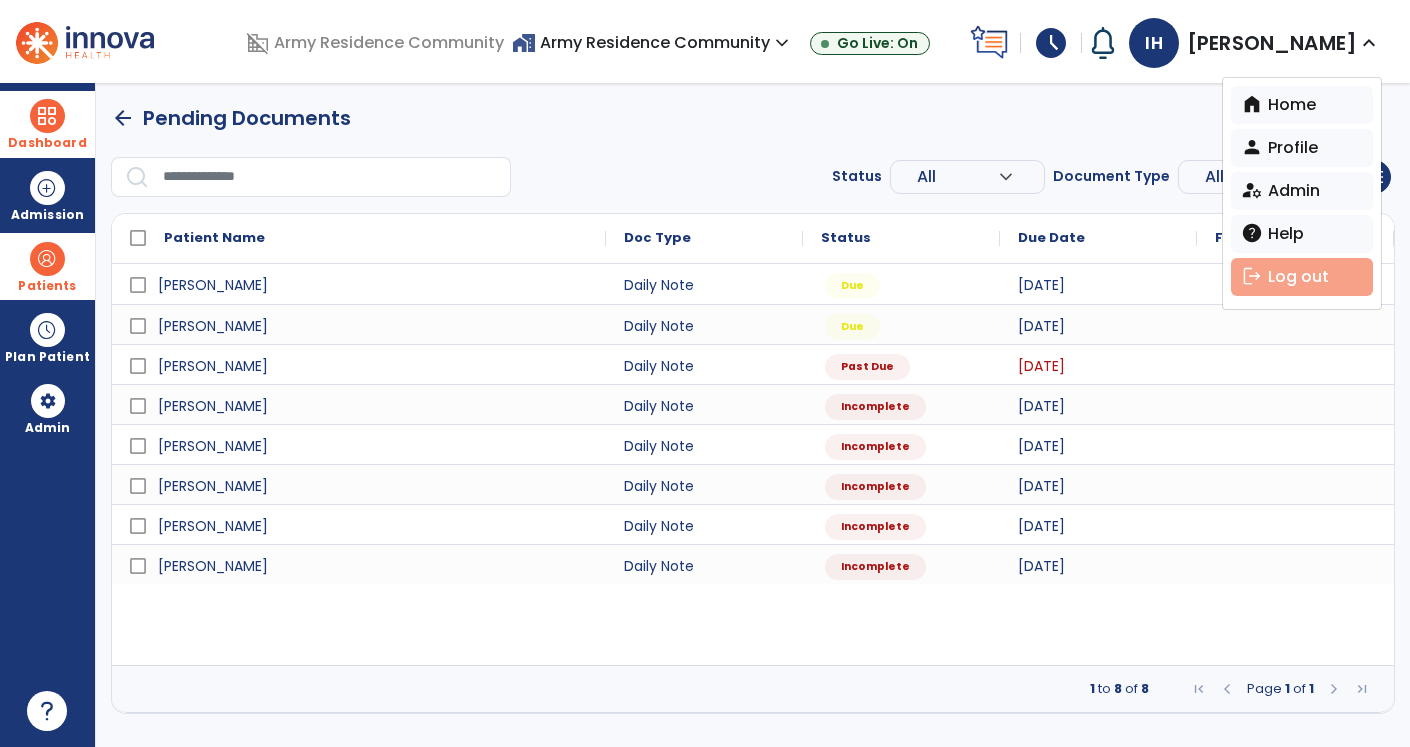 click on "logout   Log out" at bounding box center (1302, 277) 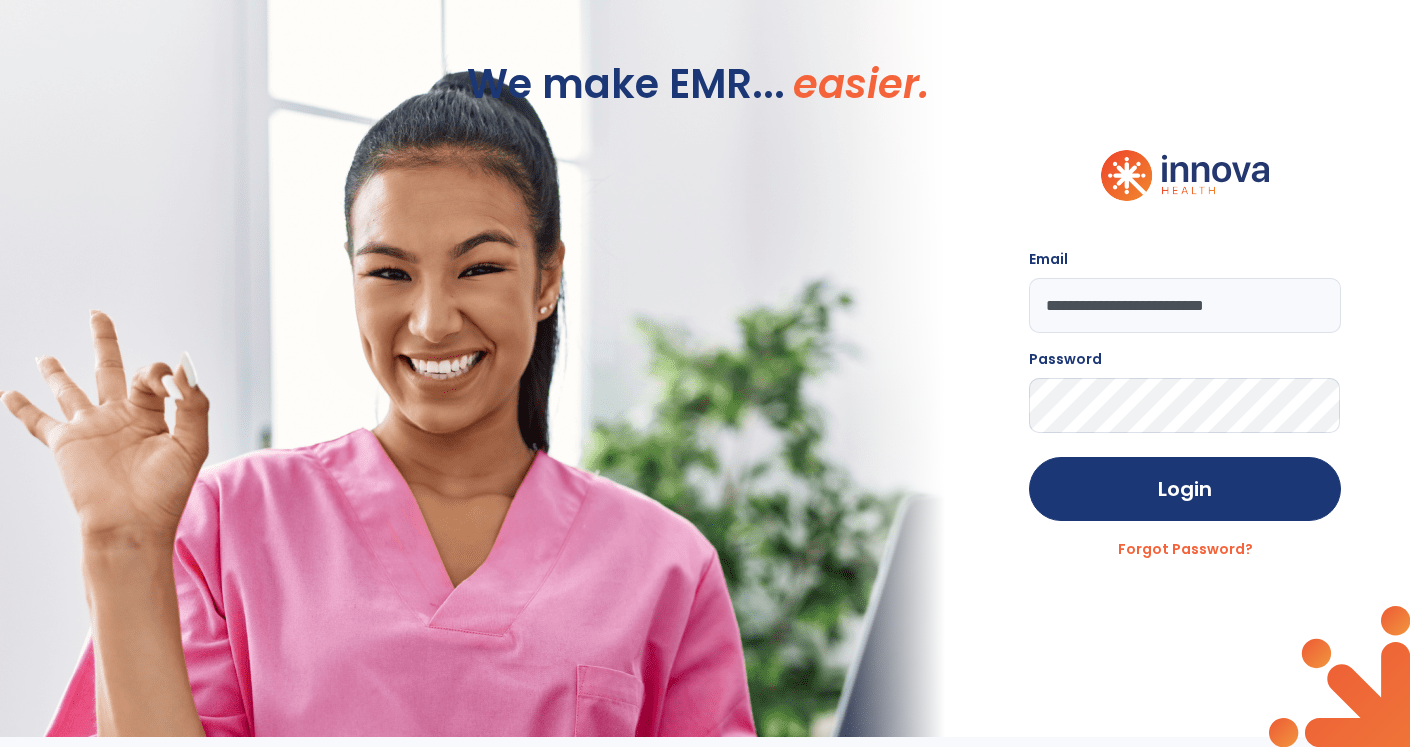 drag, startPoint x: 1112, startPoint y: 304, endPoint x: 1024, endPoint y: 293, distance: 88.68484 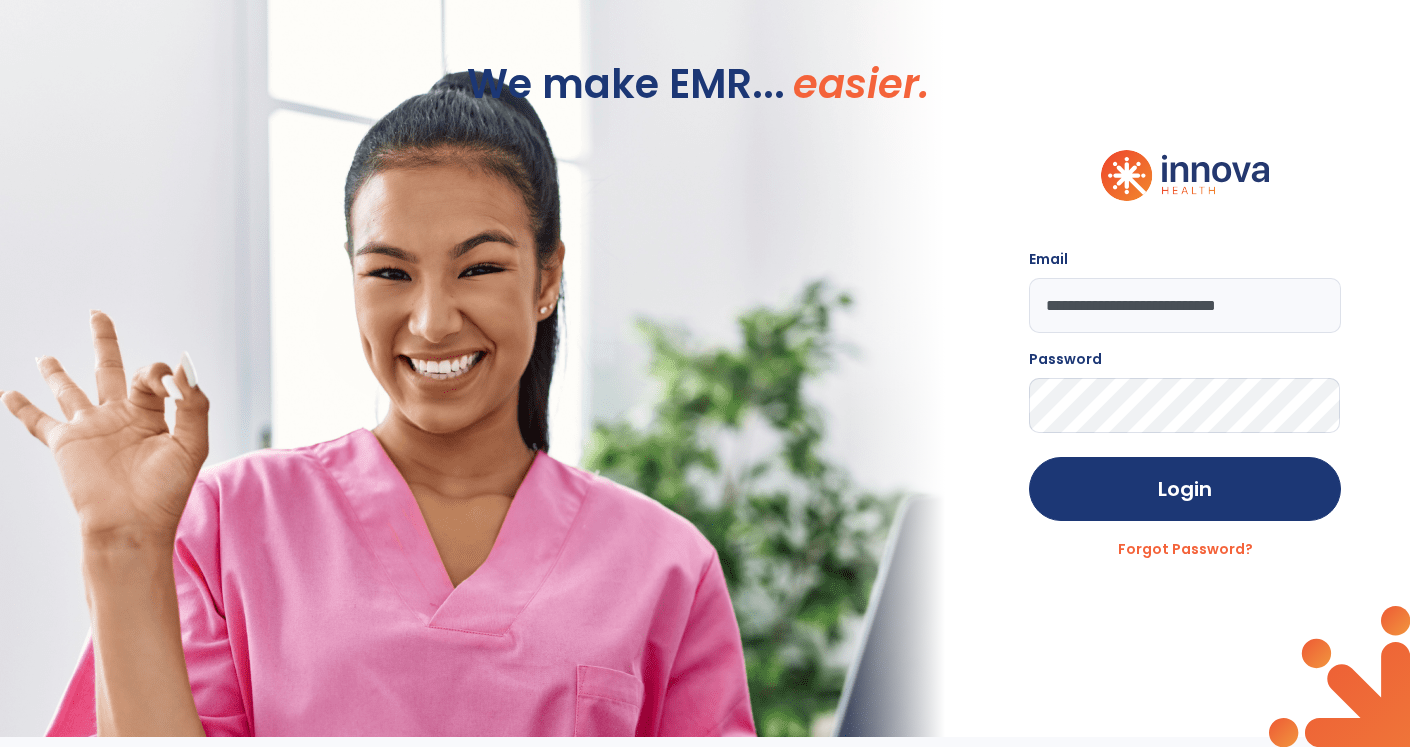 type on "**********" 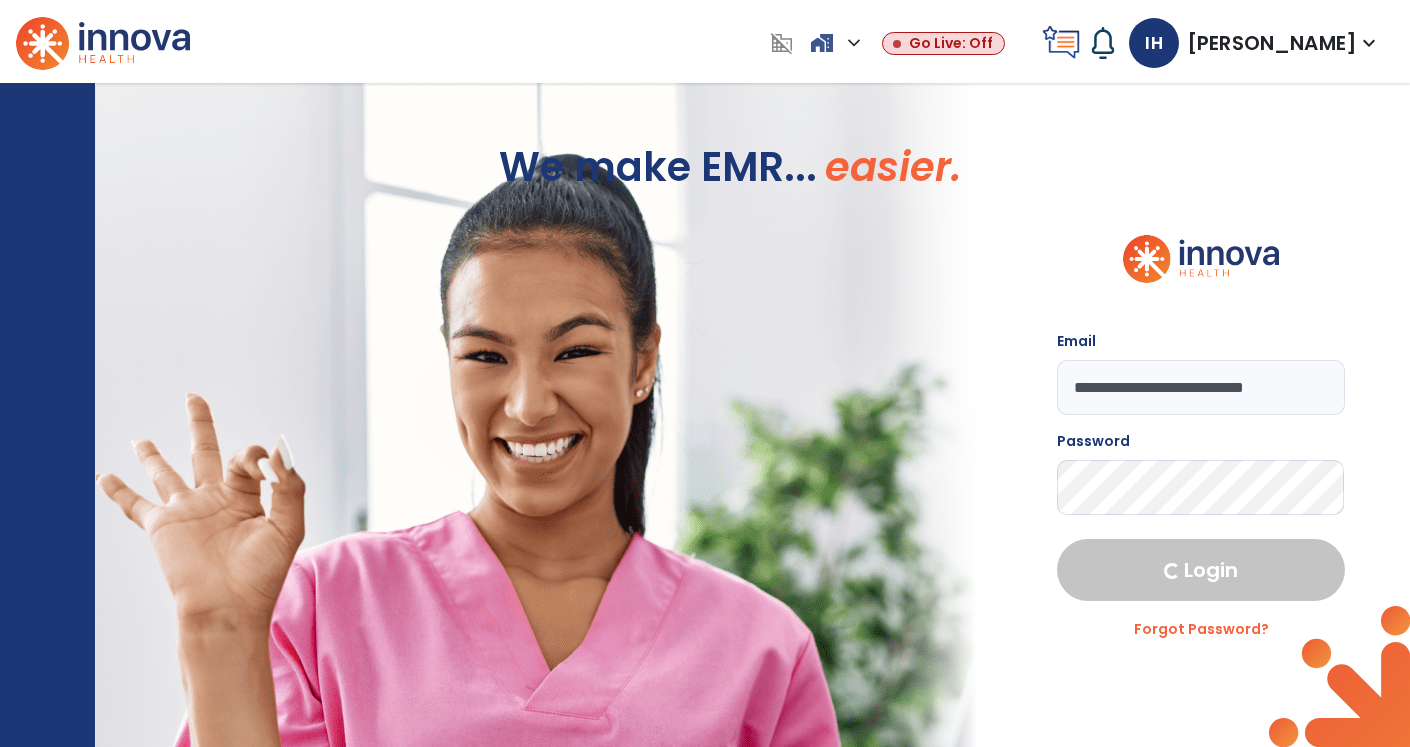 select on "****" 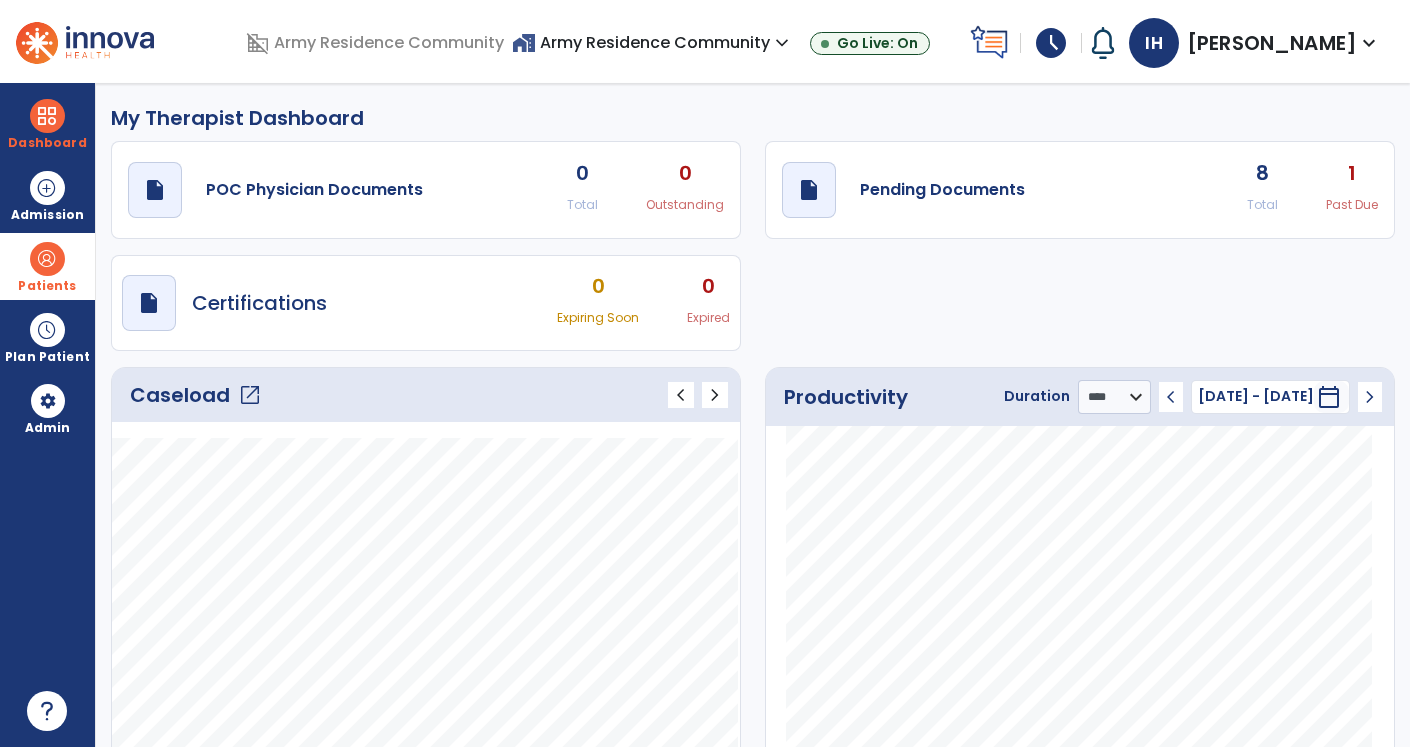 click at bounding box center (47, 259) 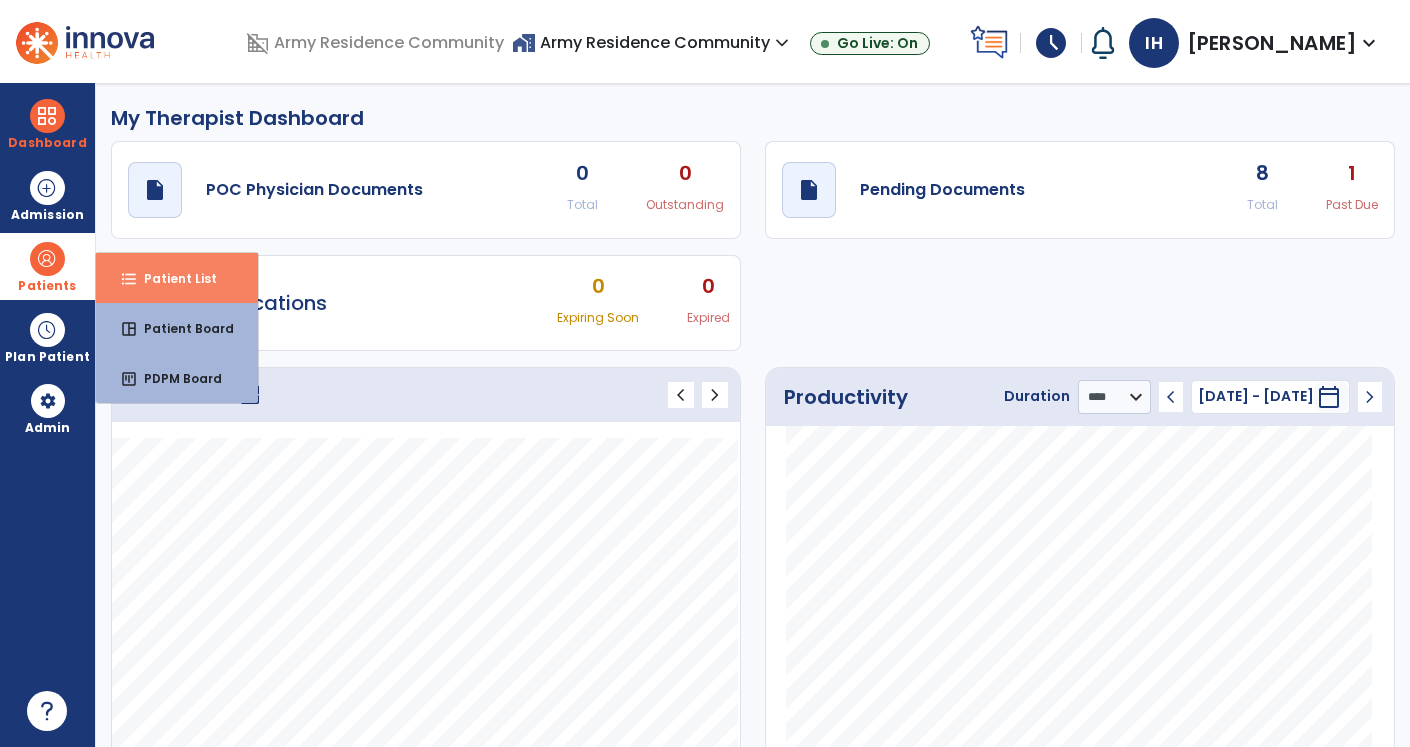 click on "format_list_bulleted" at bounding box center [129, 279] 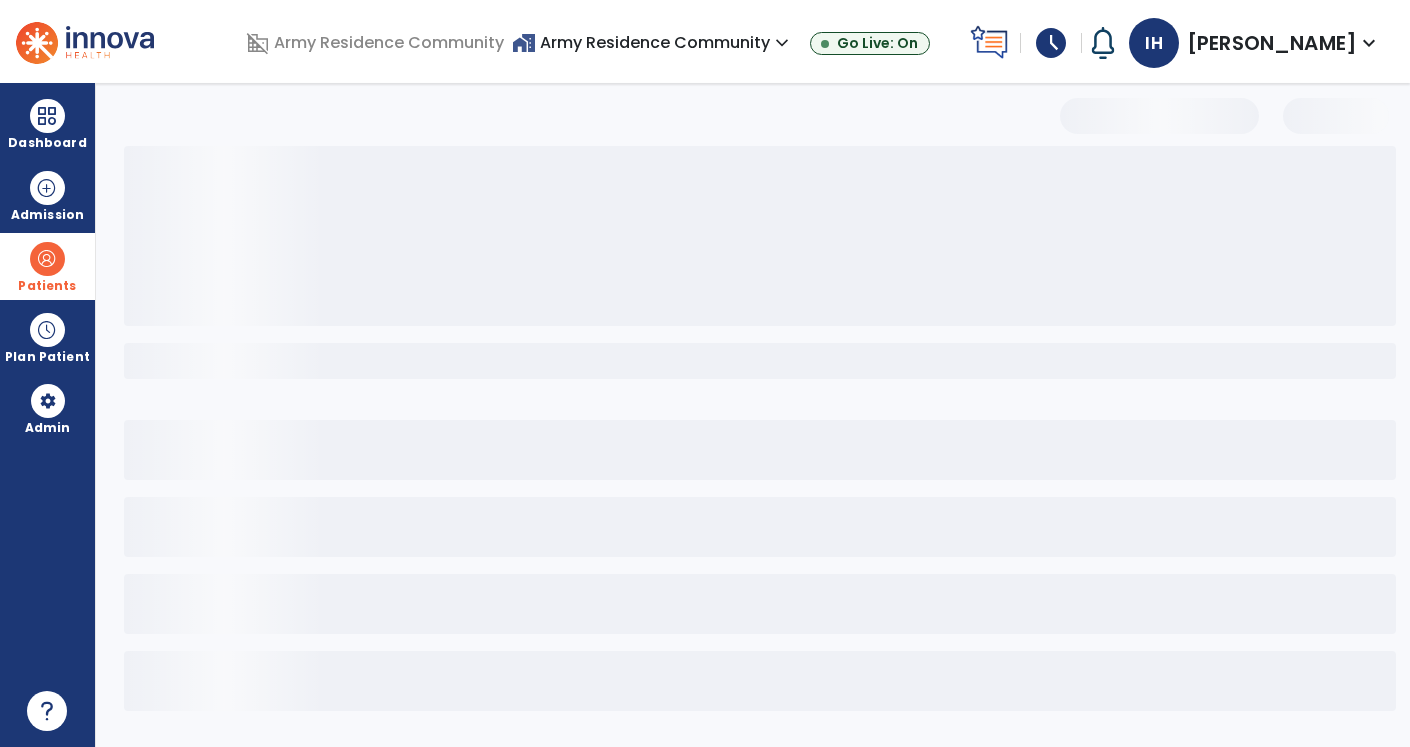 select on "***" 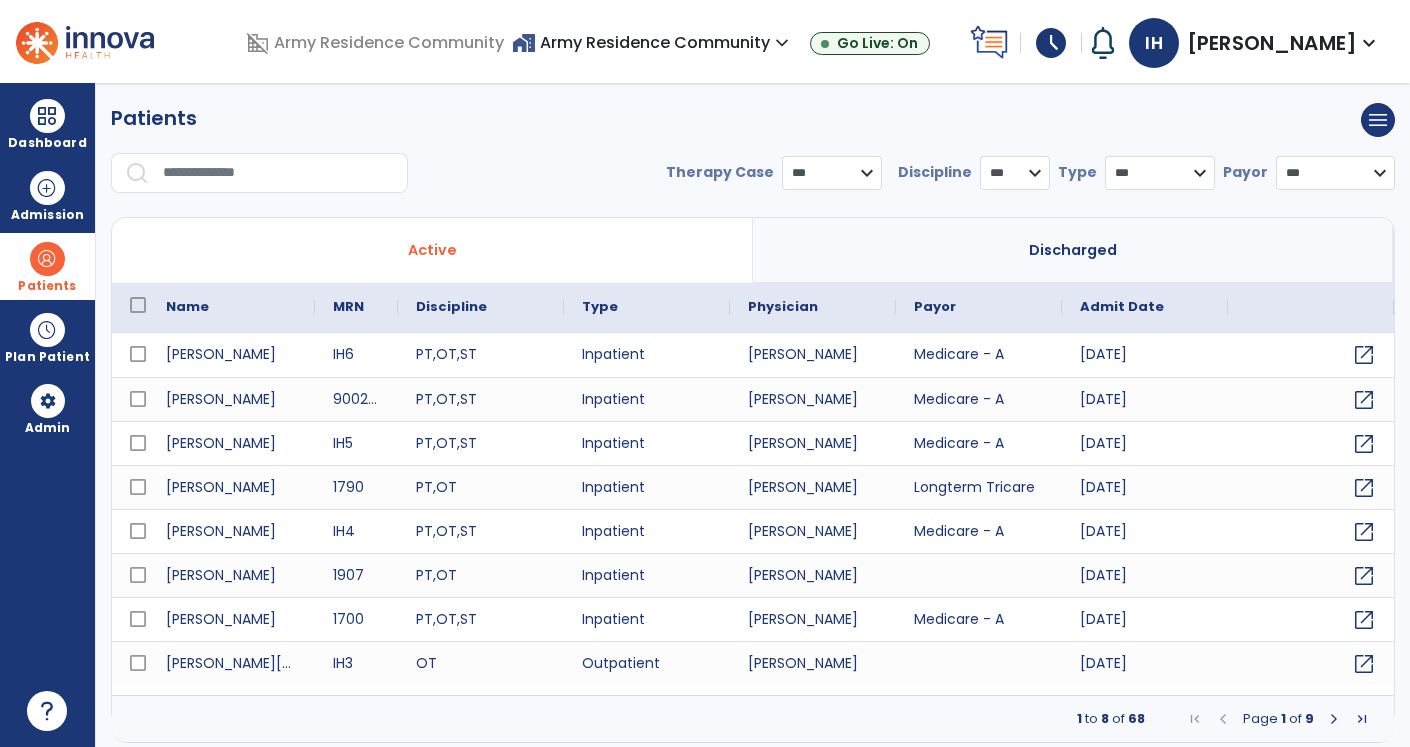 click at bounding box center (278, 173) 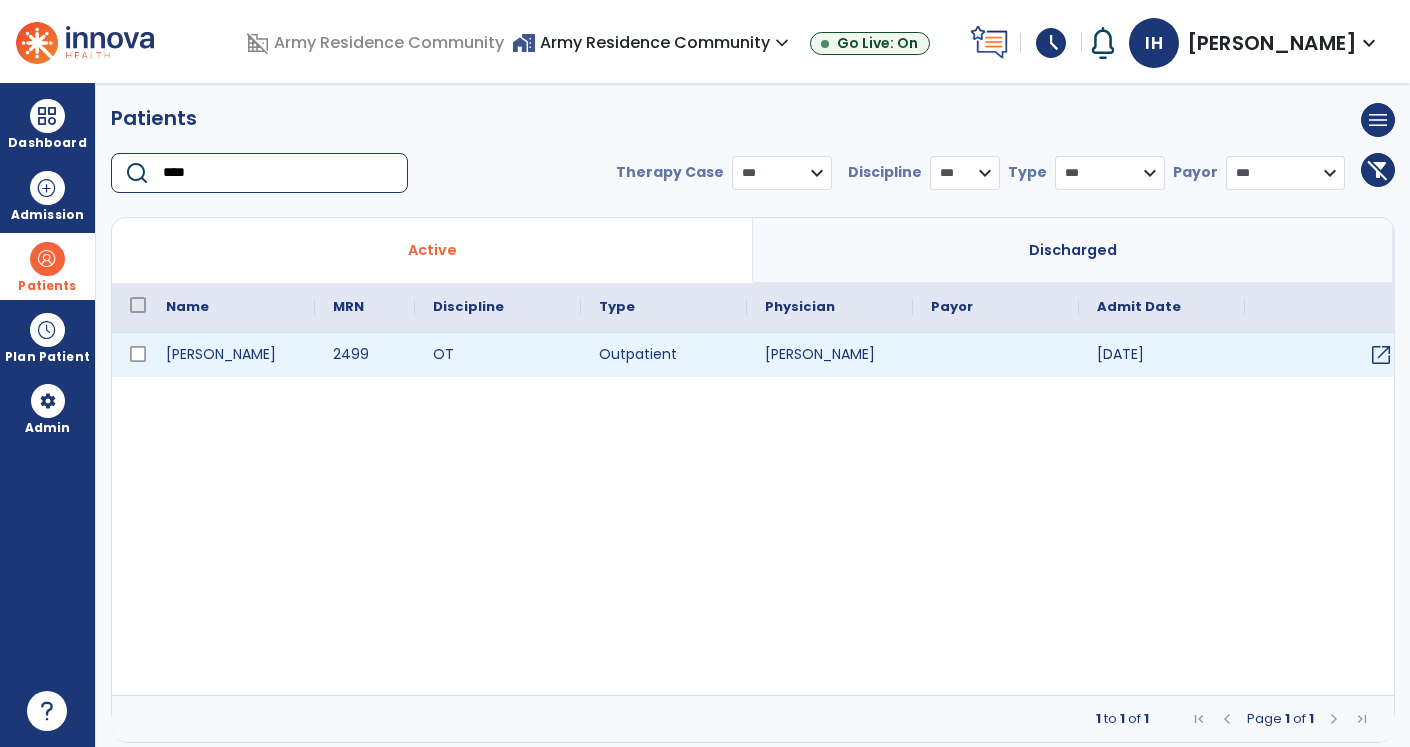 type on "****" 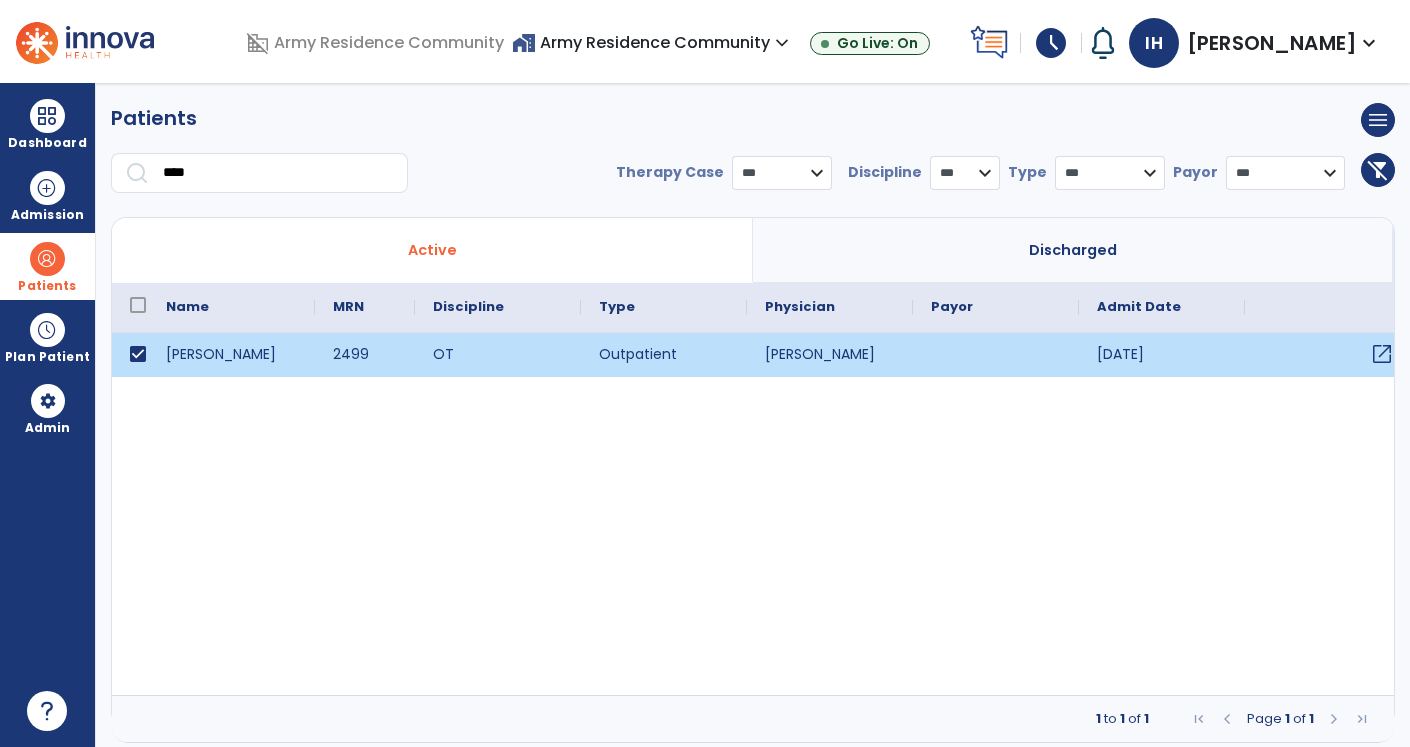 click on "open_in_new" at bounding box center (1382, 354) 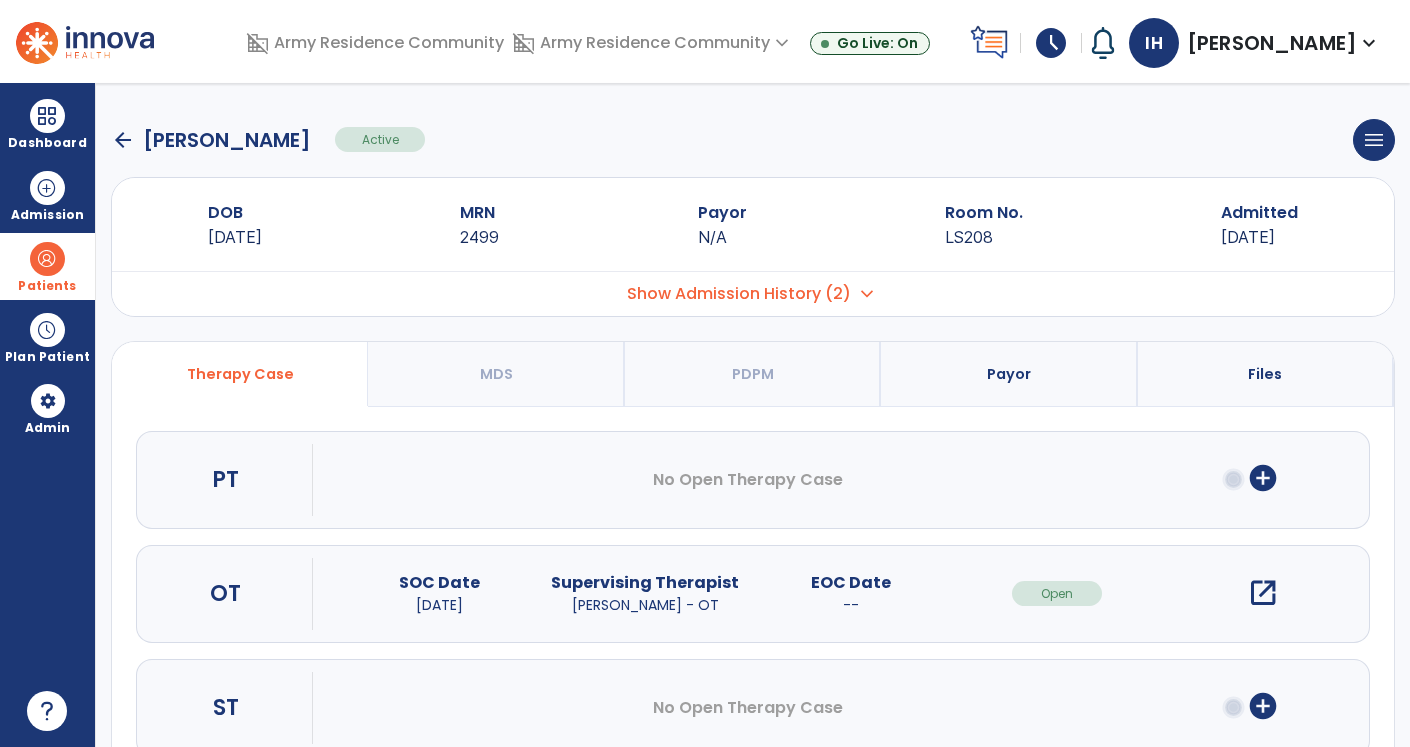 click on "open_in_new" at bounding box center [1263, 593] 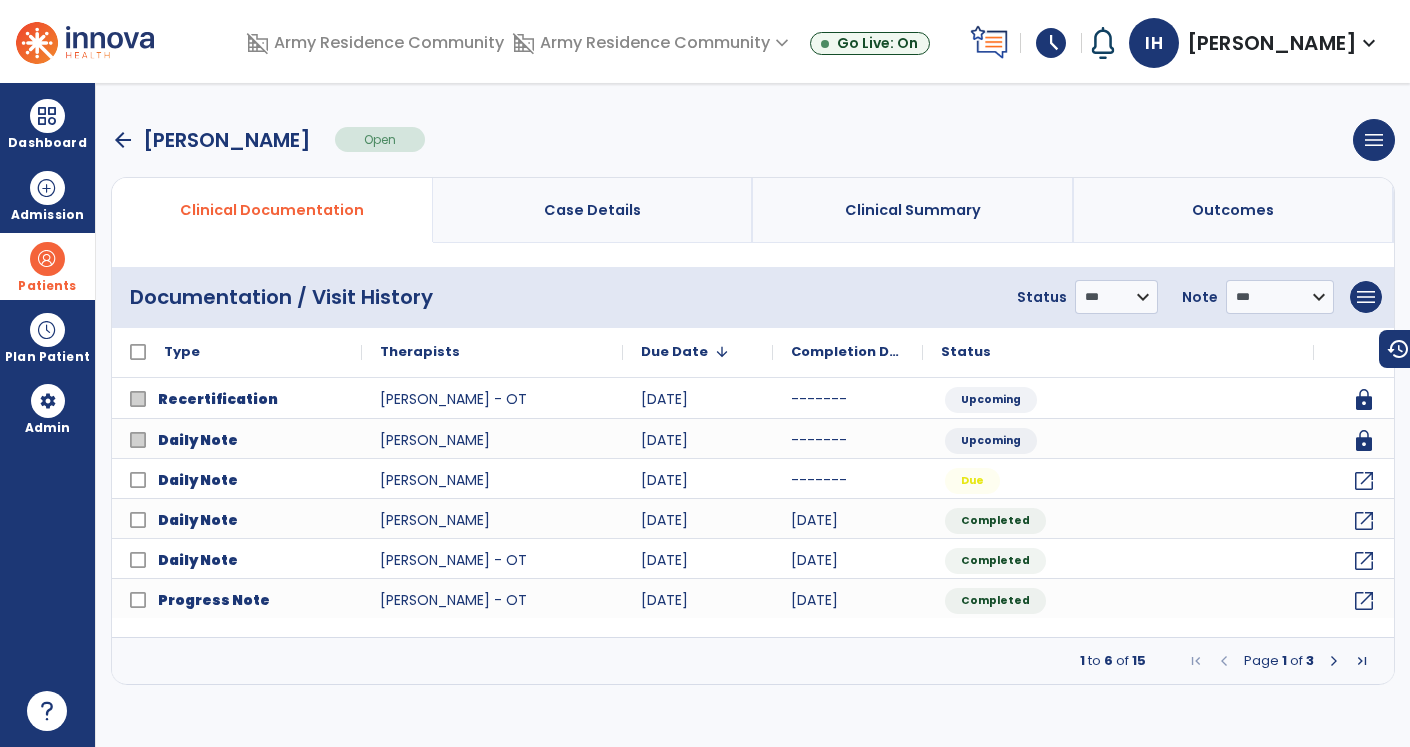 click at bounding box center [1334, 661] 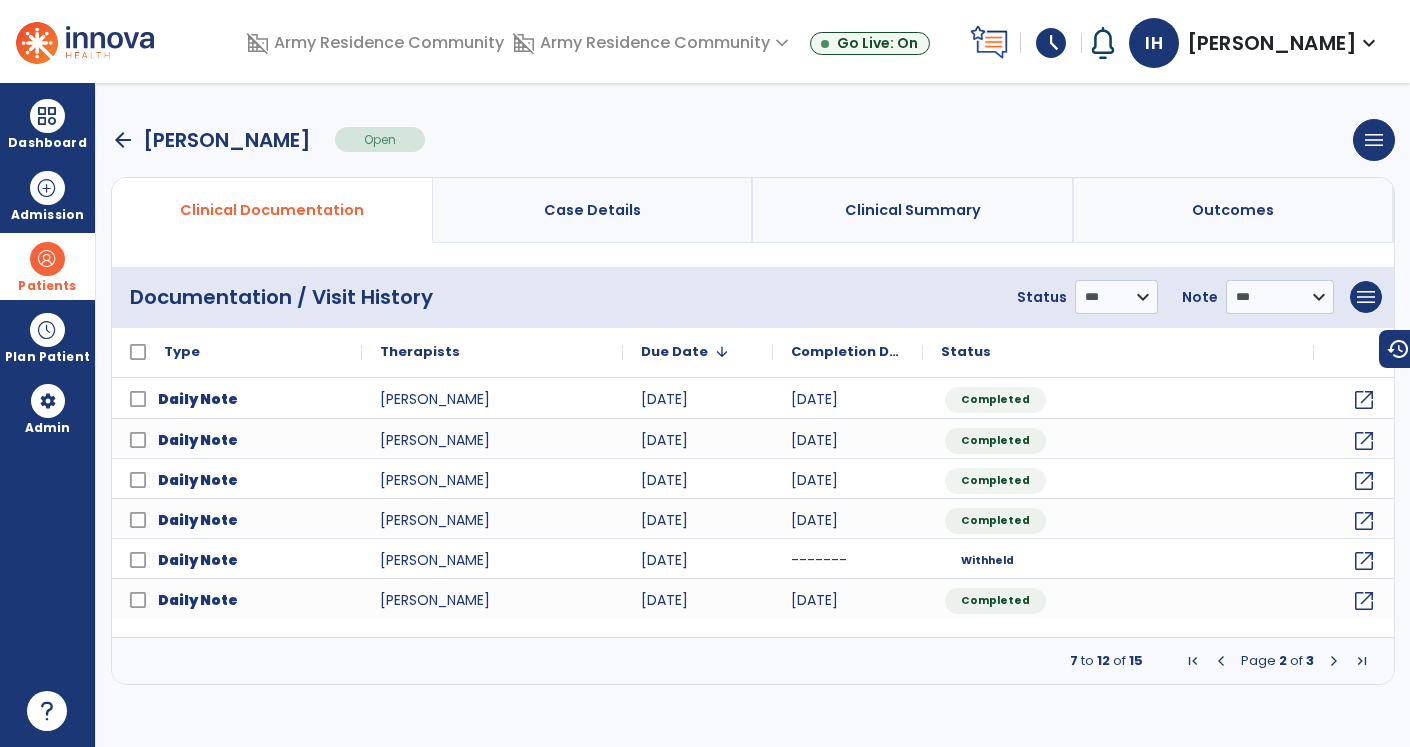 click at bounding box center [1334, 661] 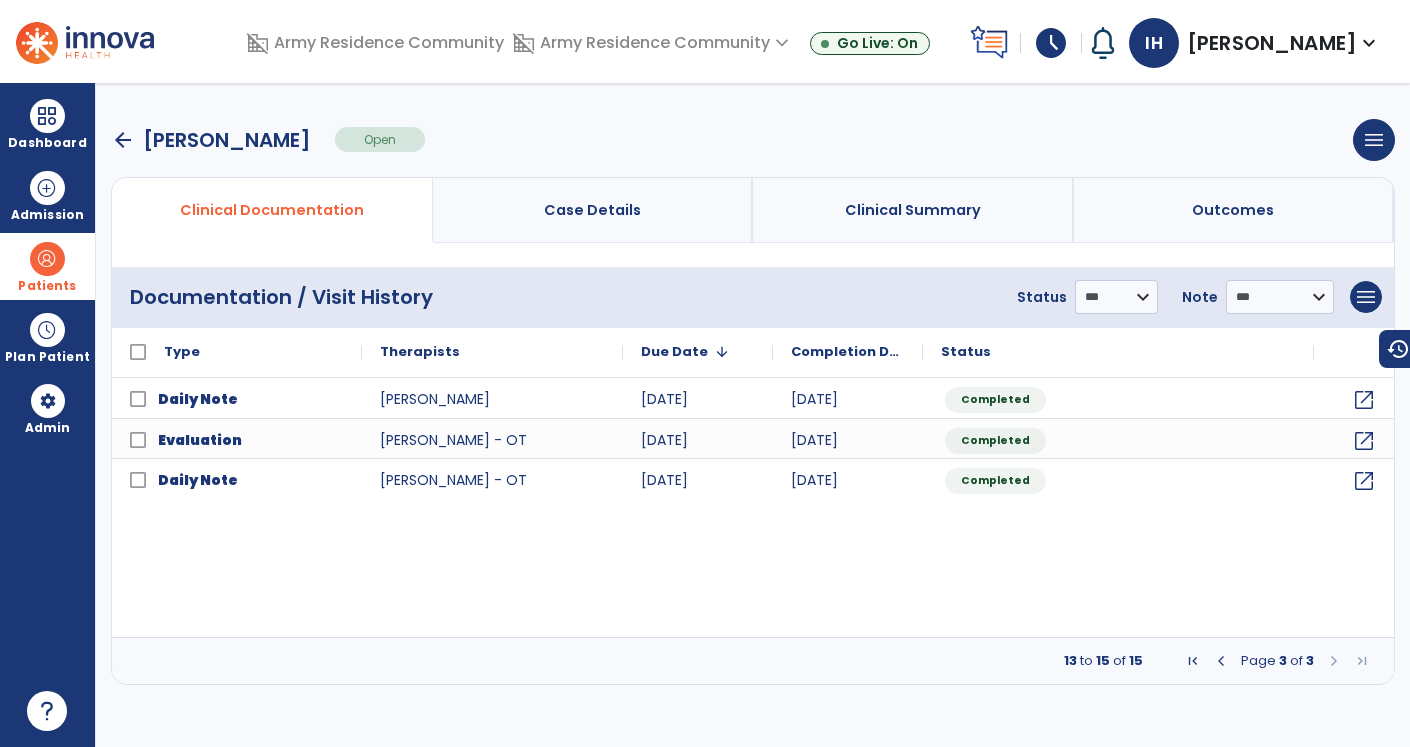click at bounding box center [1334, 661] 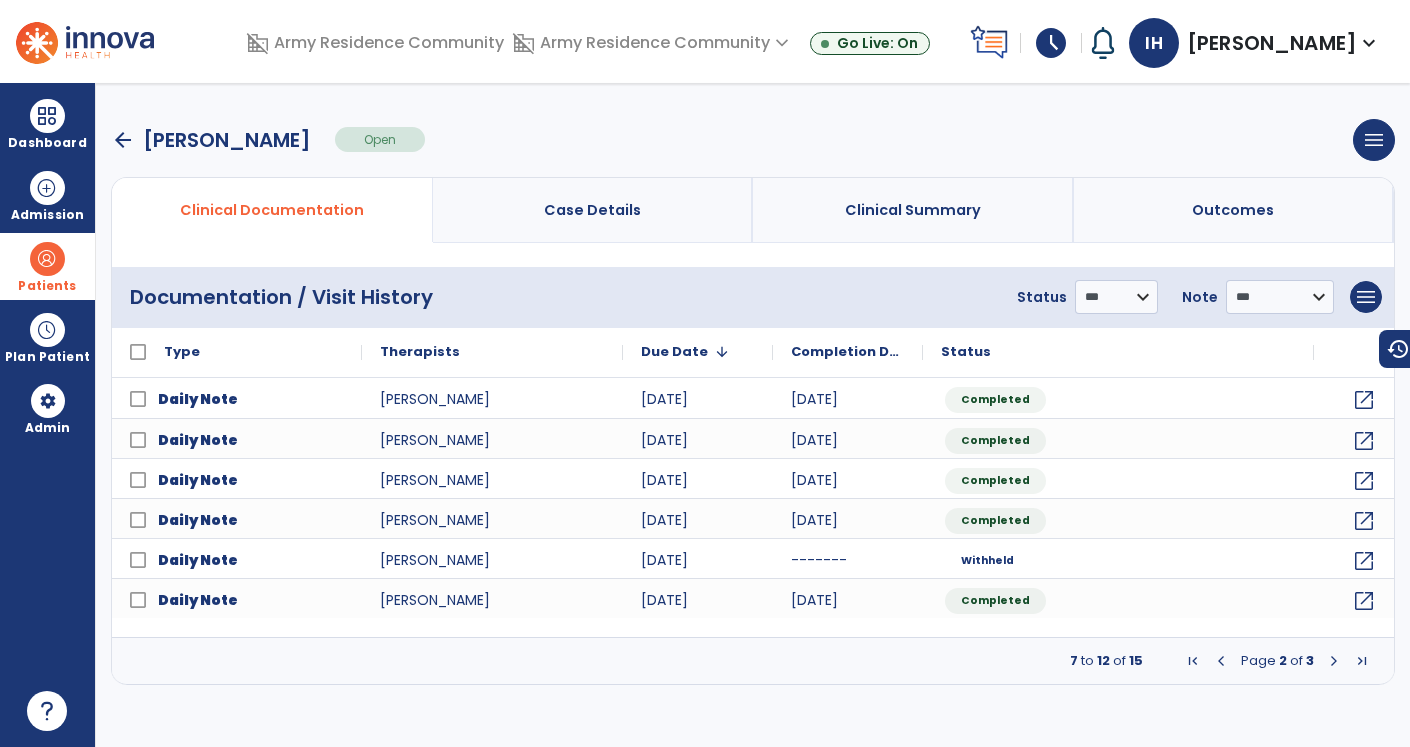 click at bounding box center (1221, 661) 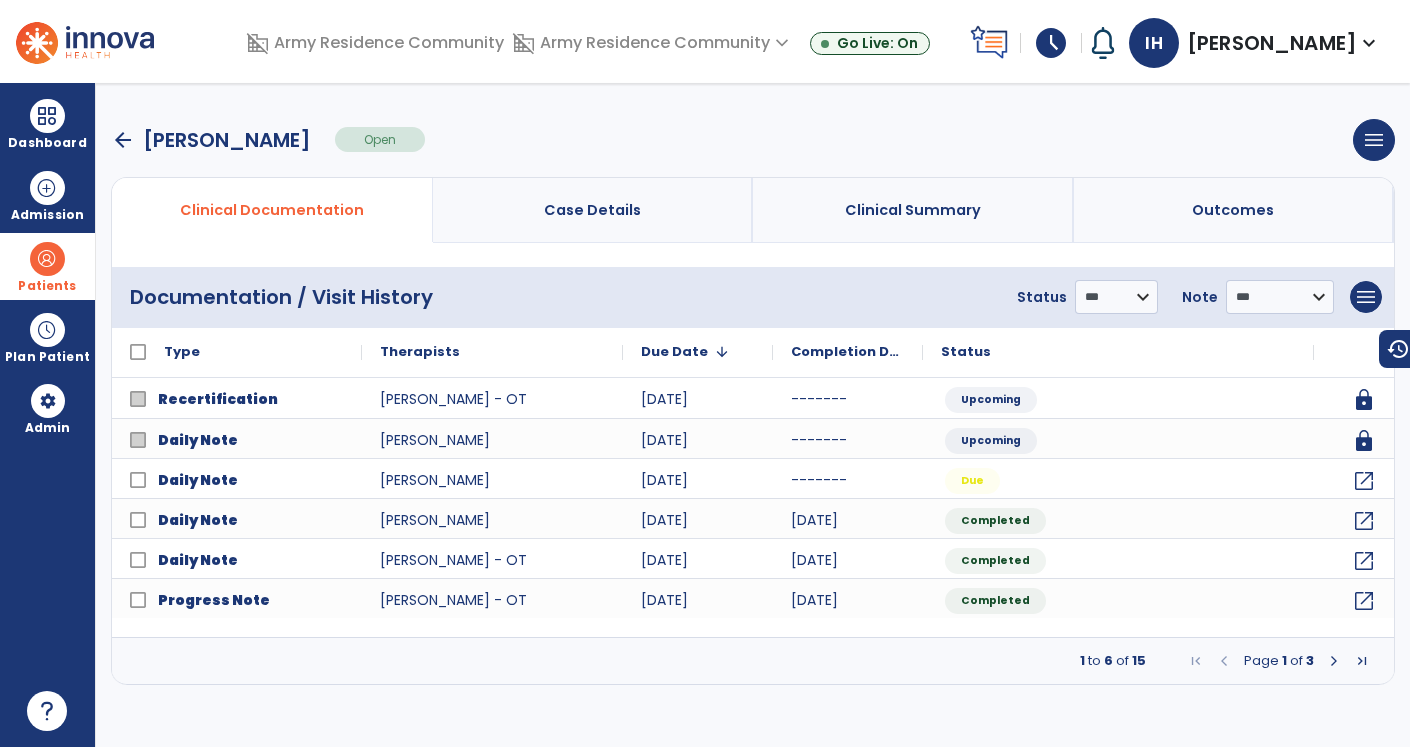 click at bounding box center [1224, 661] 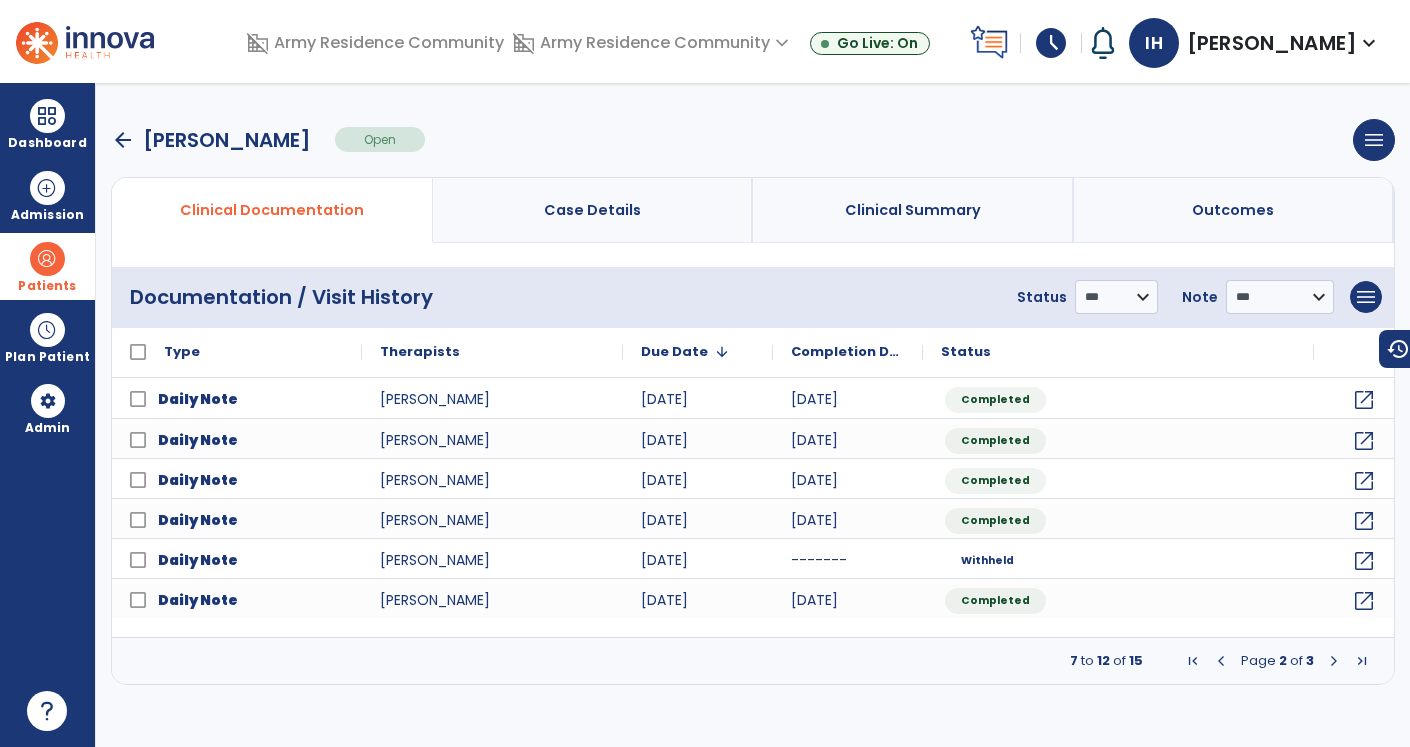 click at bounding box center (1334, 661) 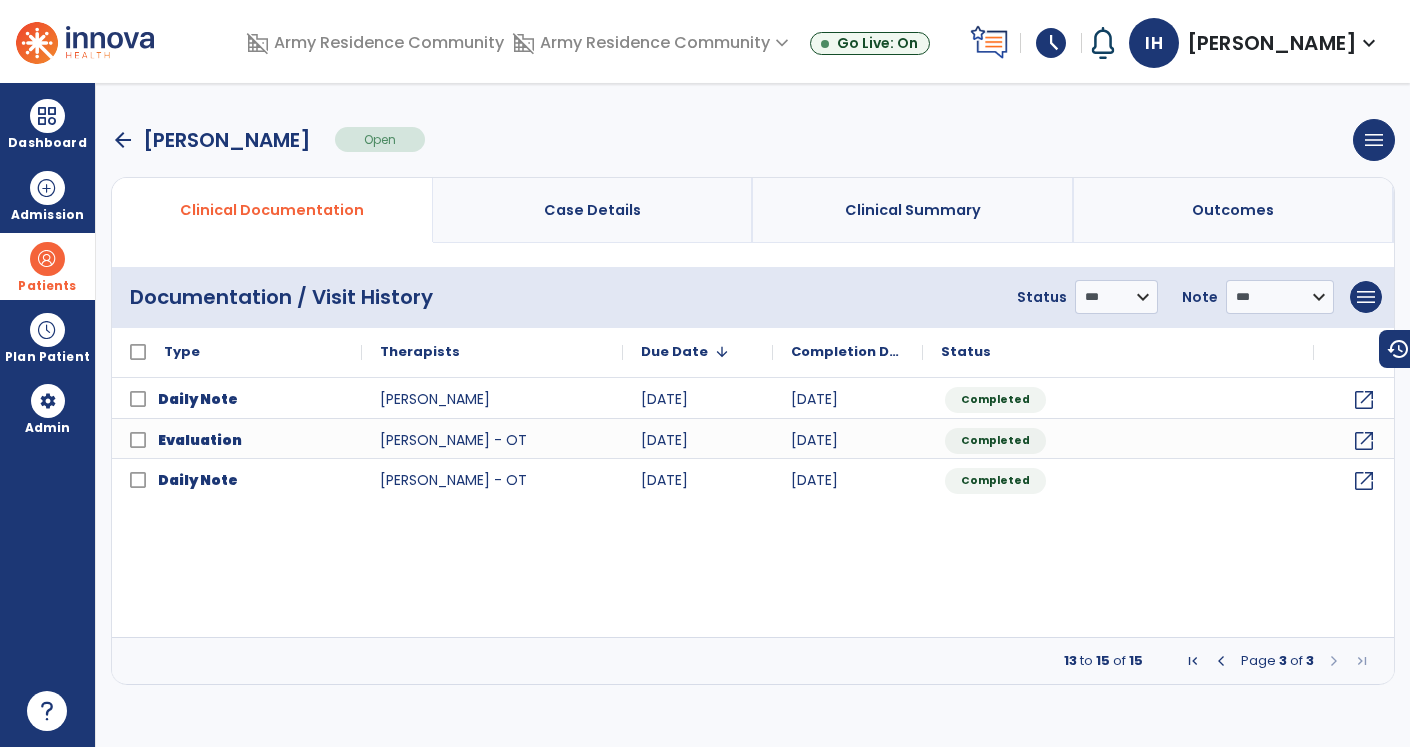 click on "[PERSON_NAME]" at bounding box center [1272, 43] 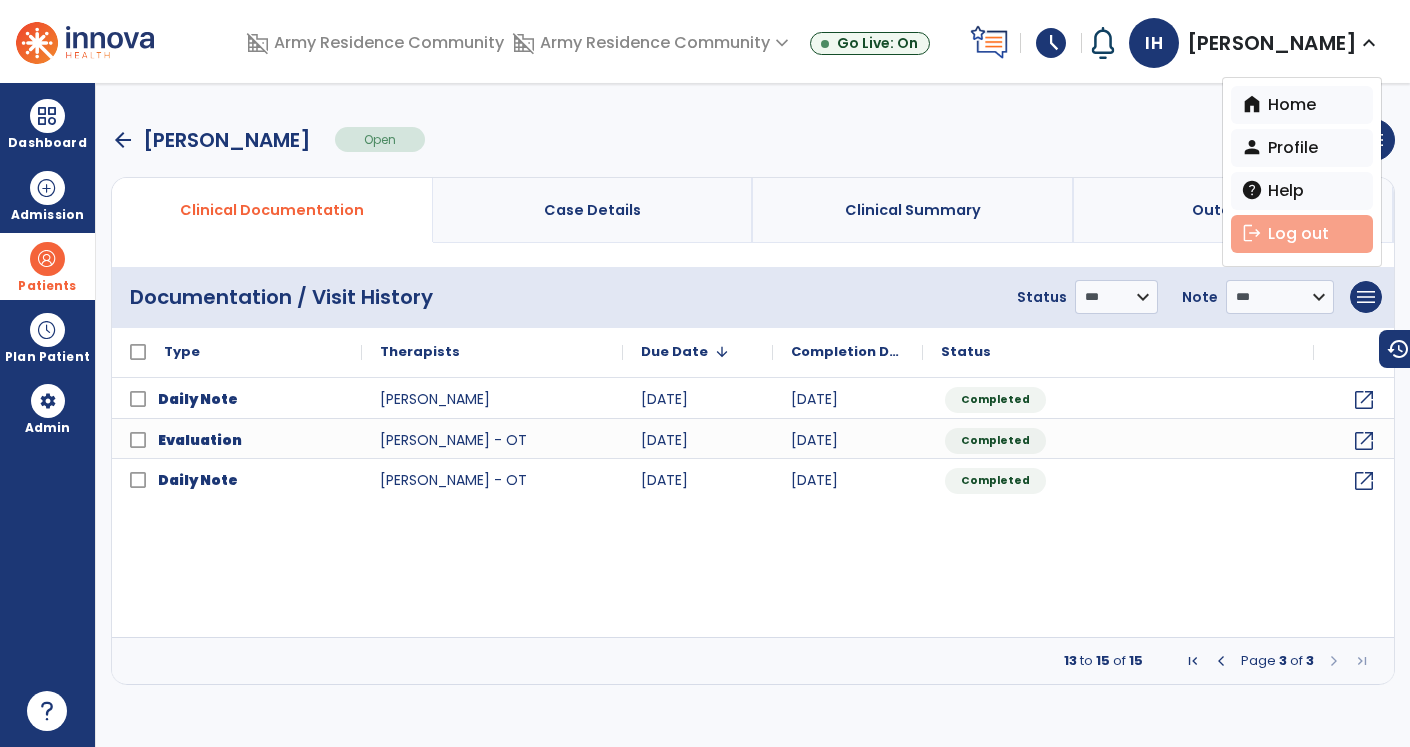click on "logout   Log out" at bounding box center [1302, 234] 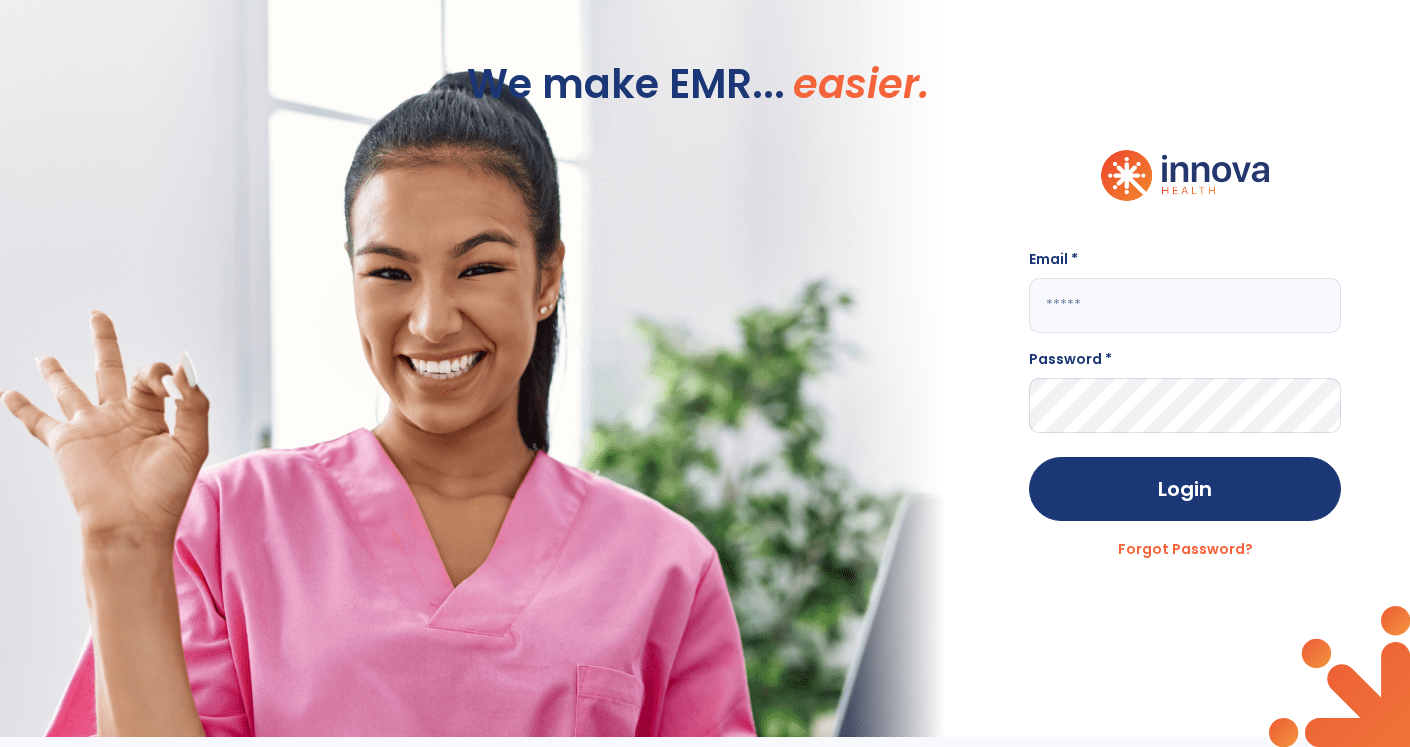 type on "**********" 